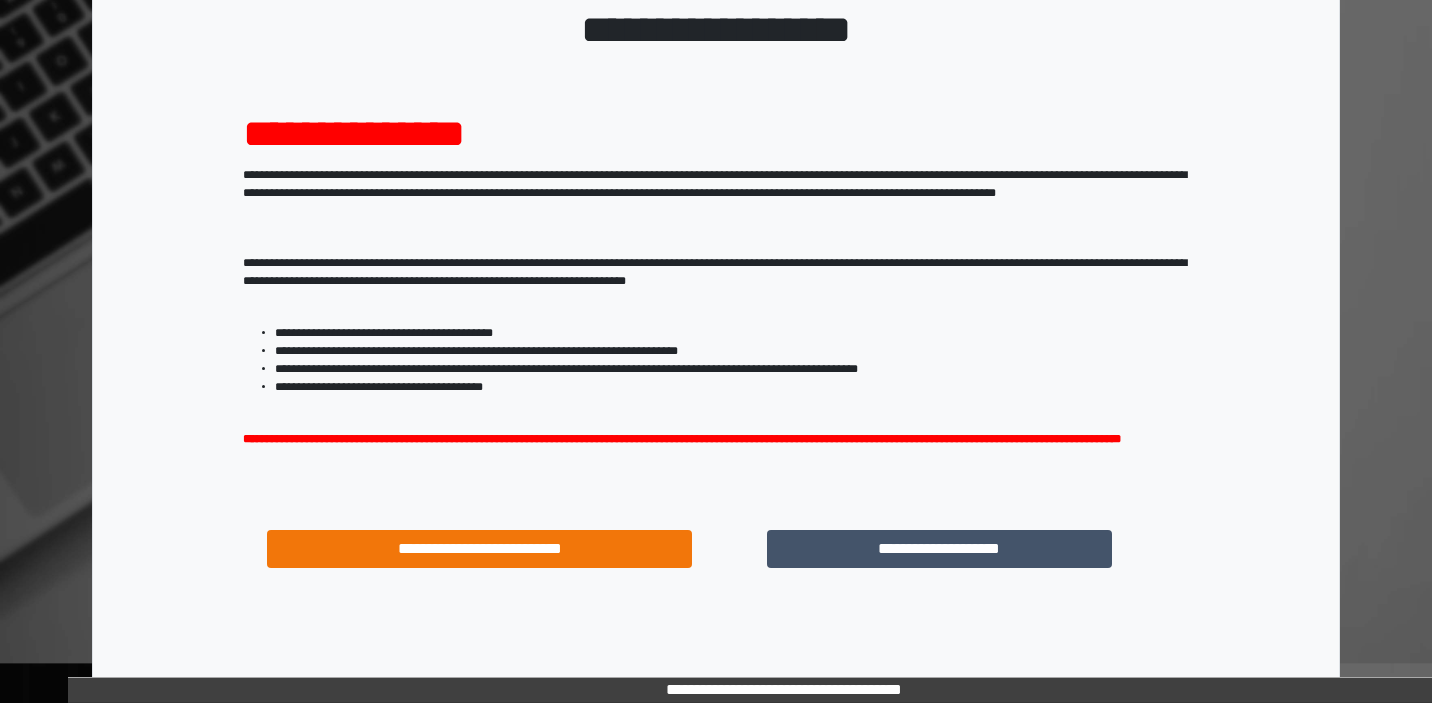 scroll, scrollTop: 178, scrollLeft: 0, axis: vertical 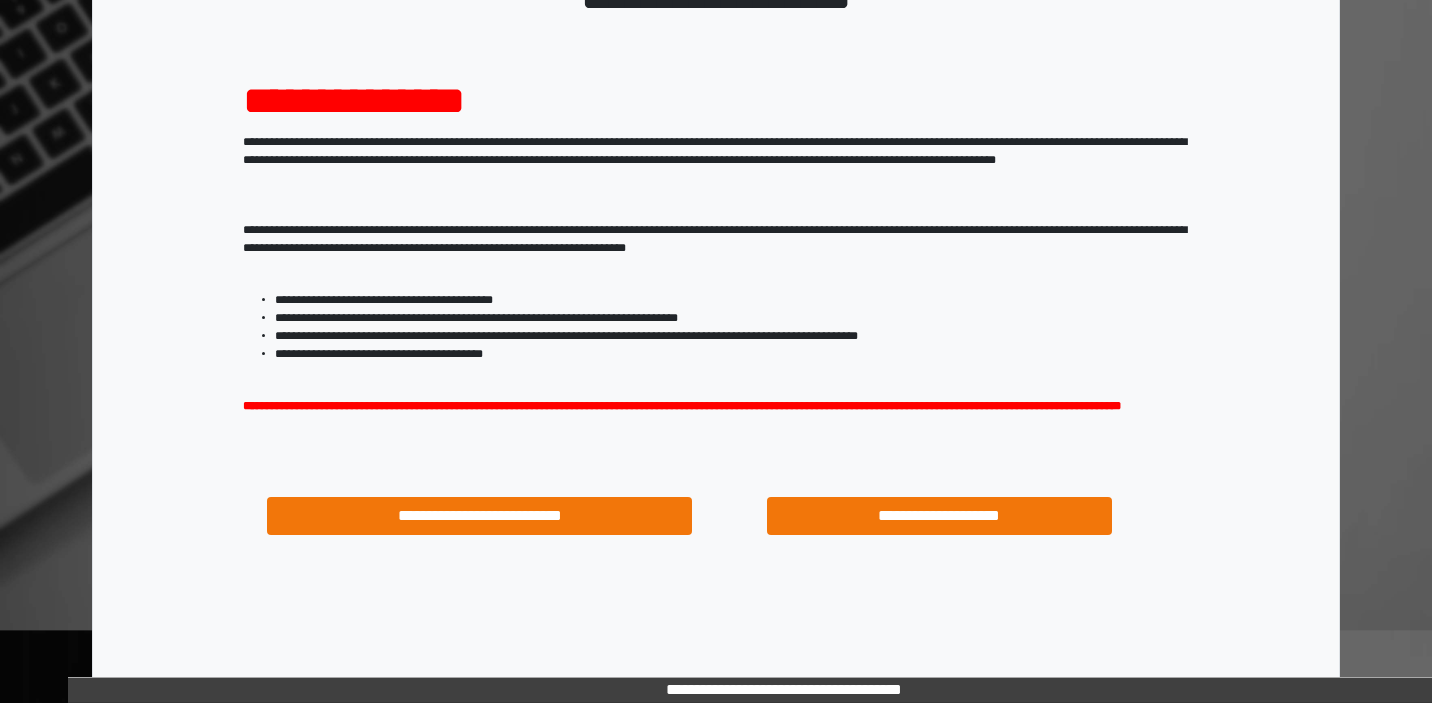 click on "**********" at bounding box center (939, 516) 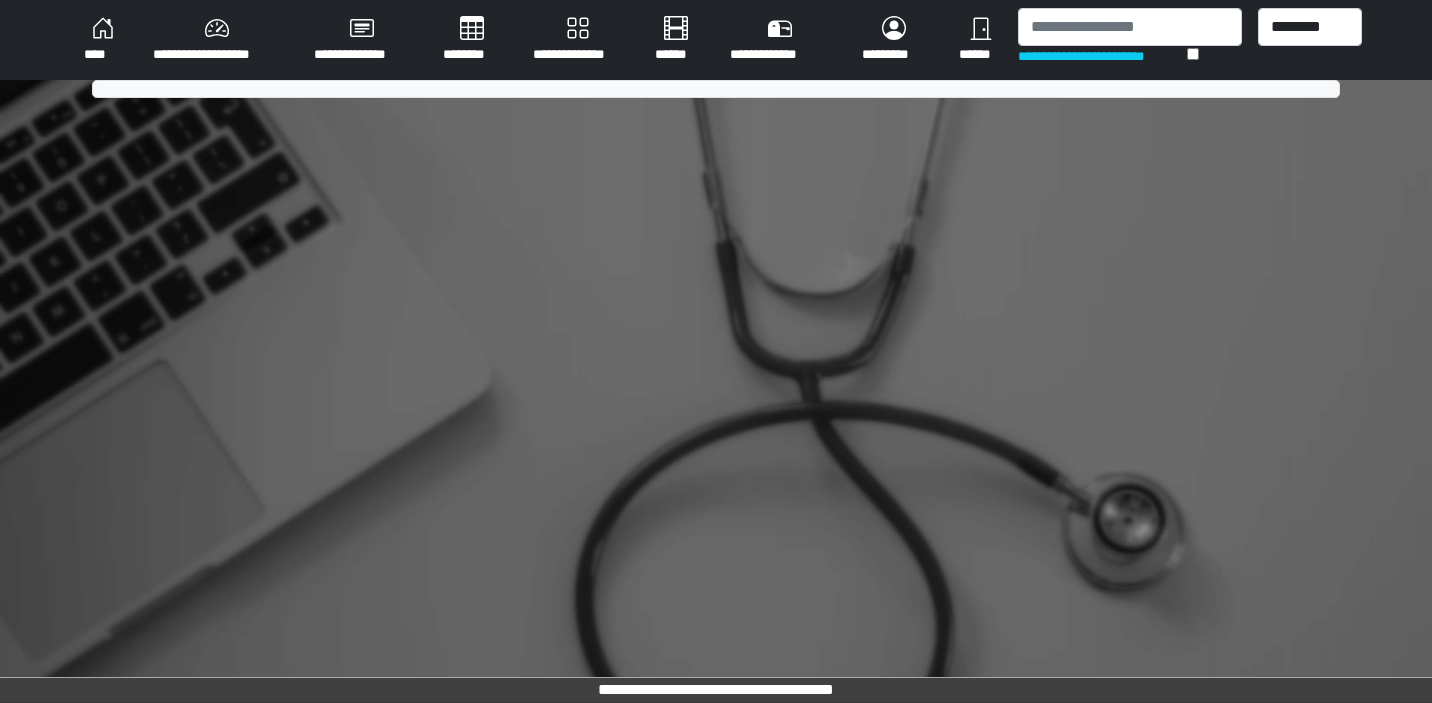 scroll, scrollTop: 0, scrollLeft: 0, axis: both 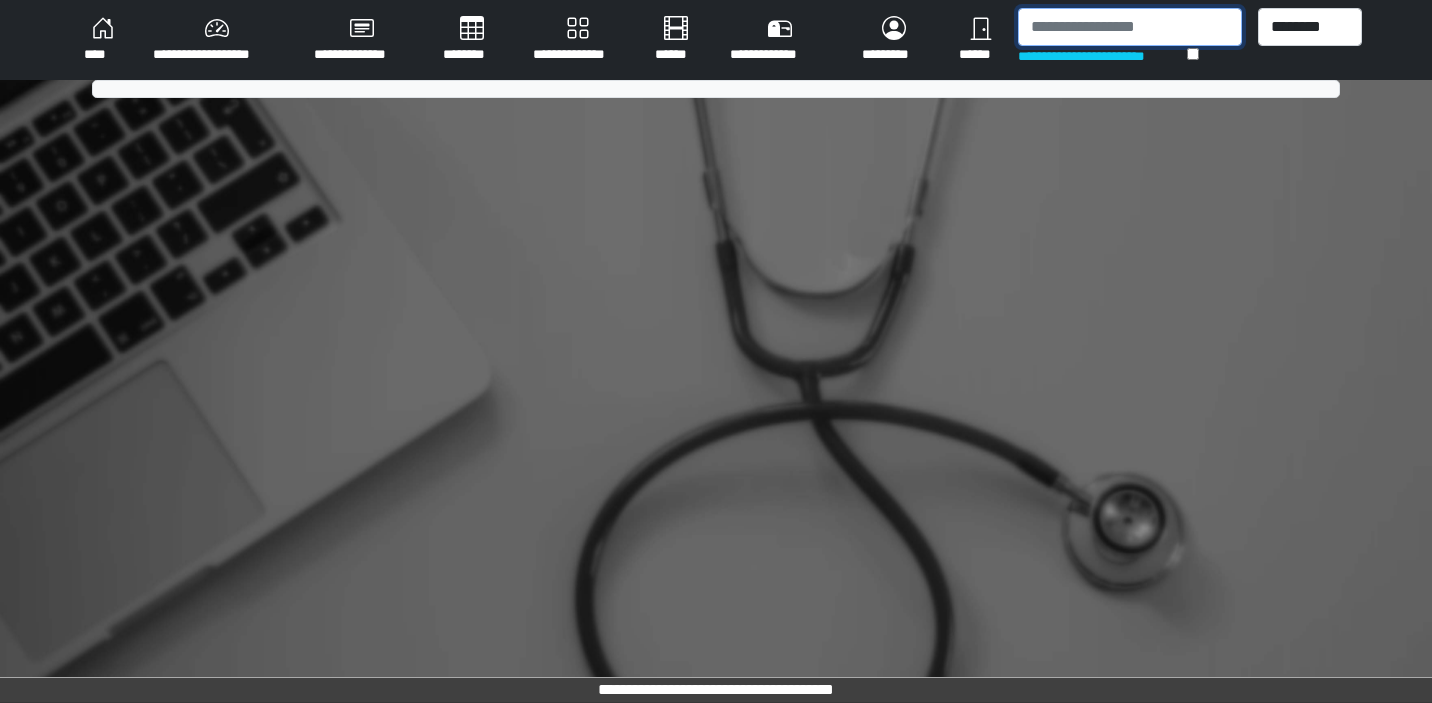 click at bounding box center (1129, 27) 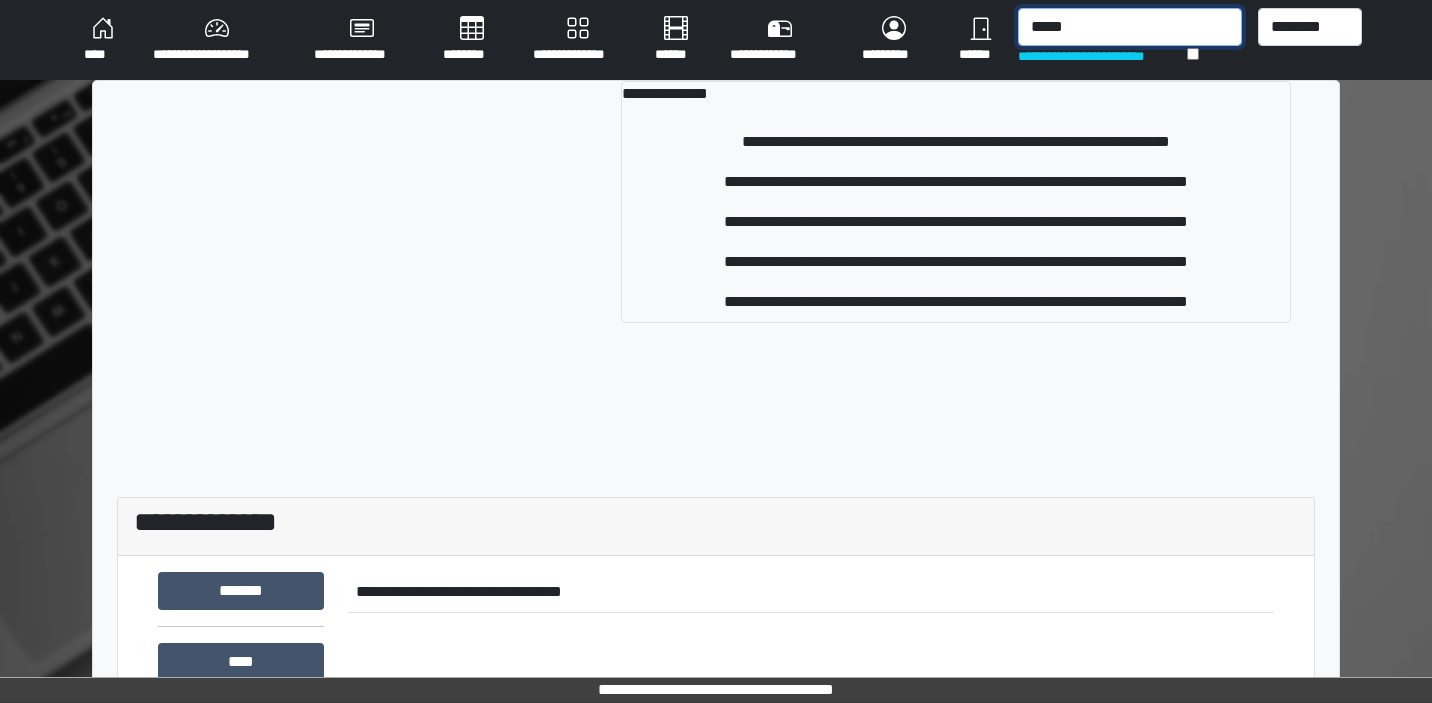 type on "*****" 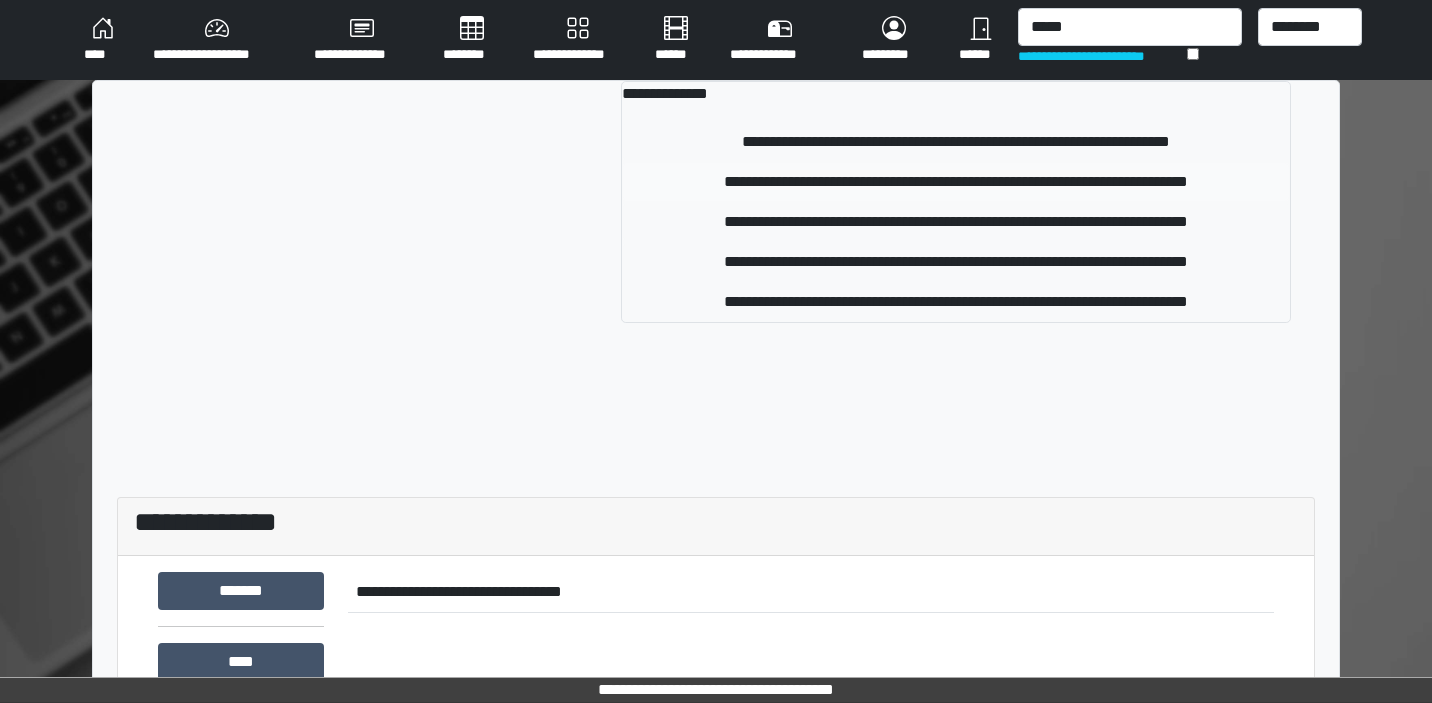 drag, startPoint x: 1036, startPoint y: 60, endPoint x: 1052, endPoint y: 179, distance: 120.070816 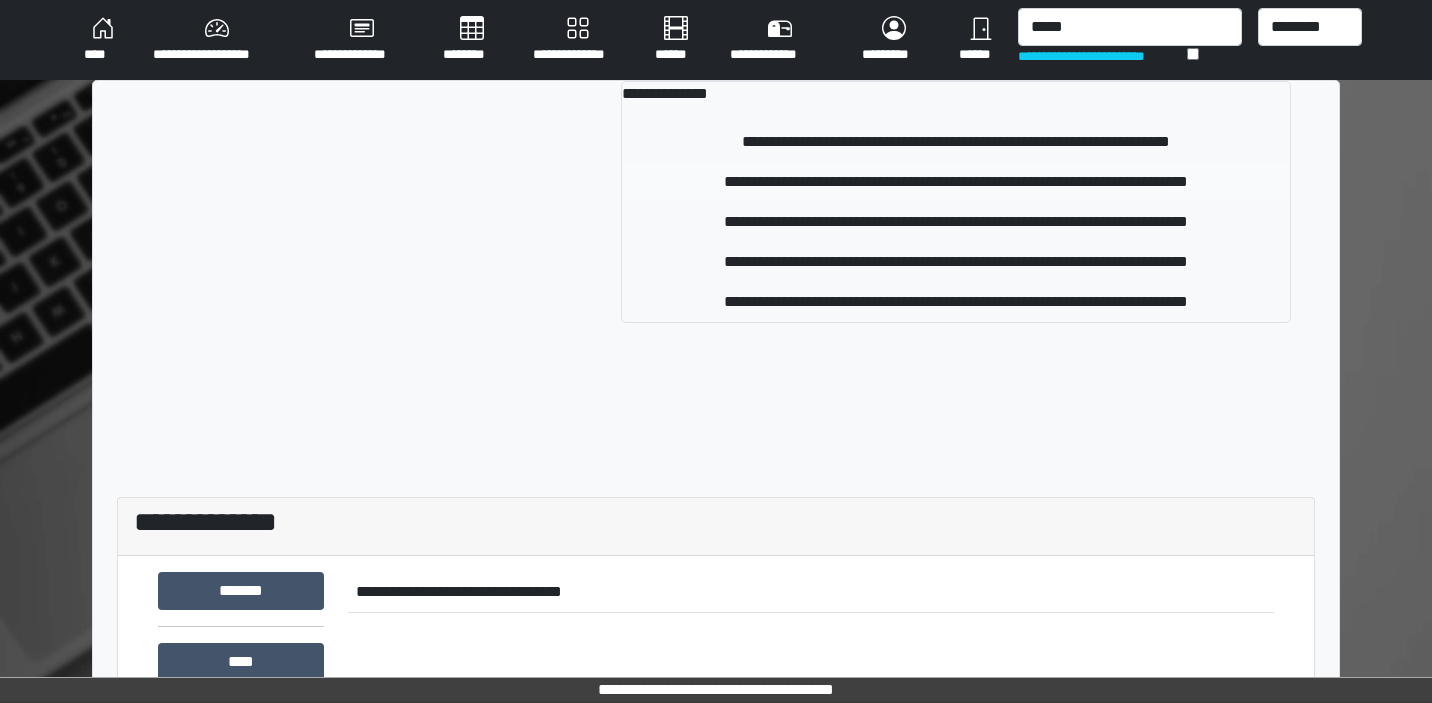 click on "**********" at bounding box center (956, 182) 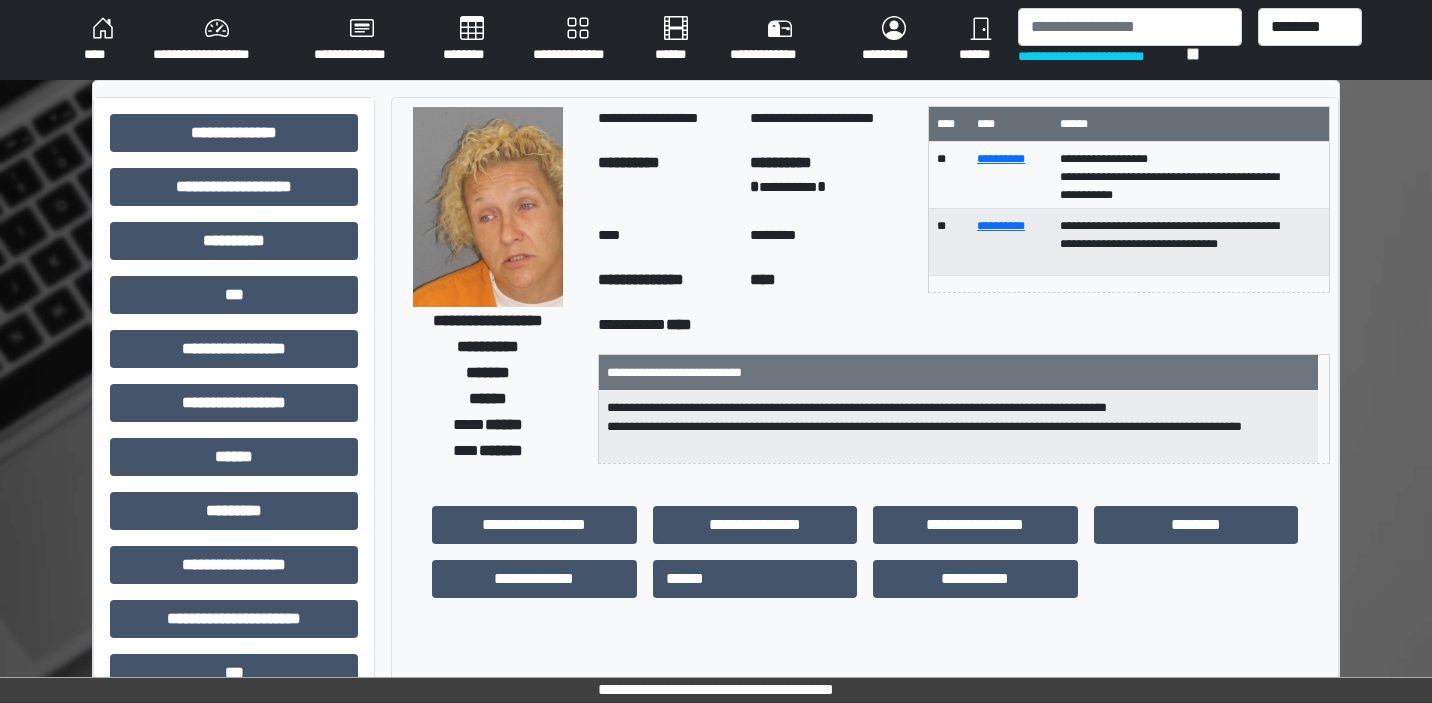 click on "**********" at bounding box center (578, 40) 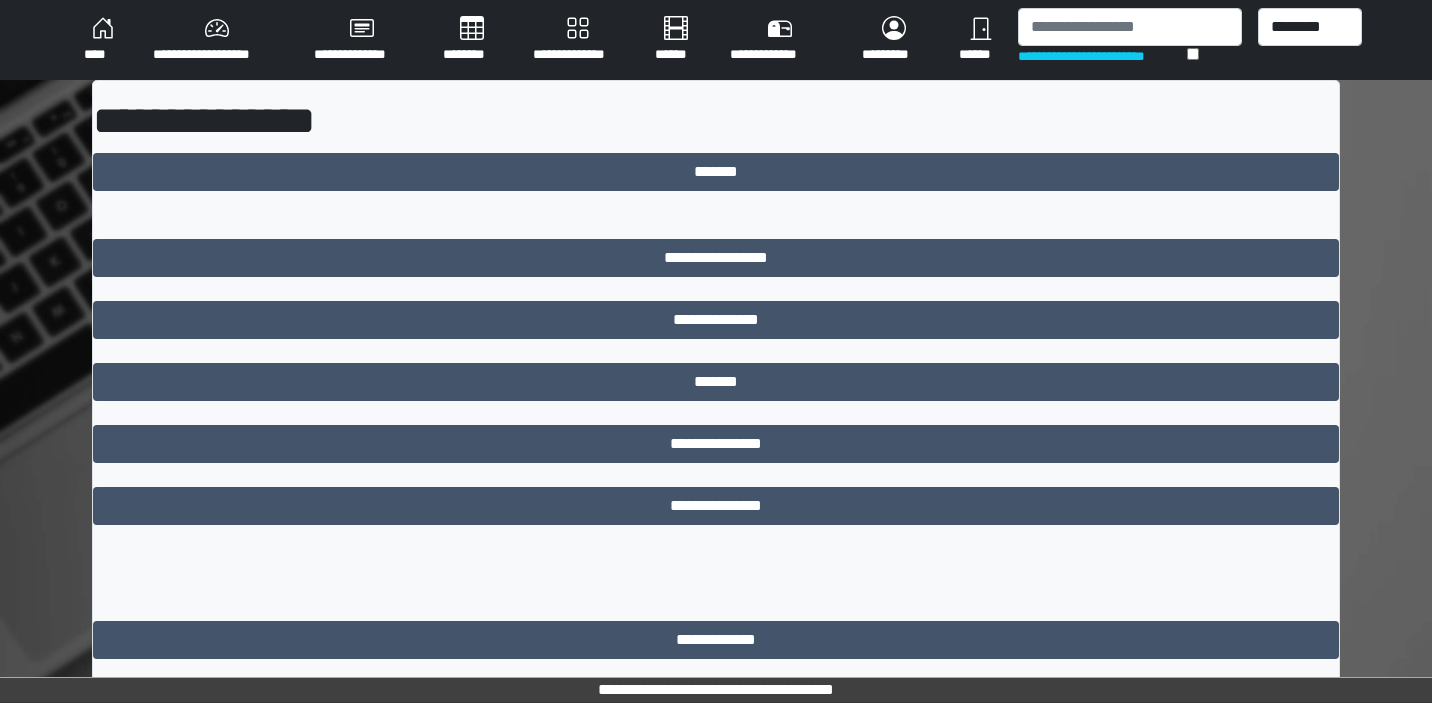 click on "********" at bounding box center [472, 40] 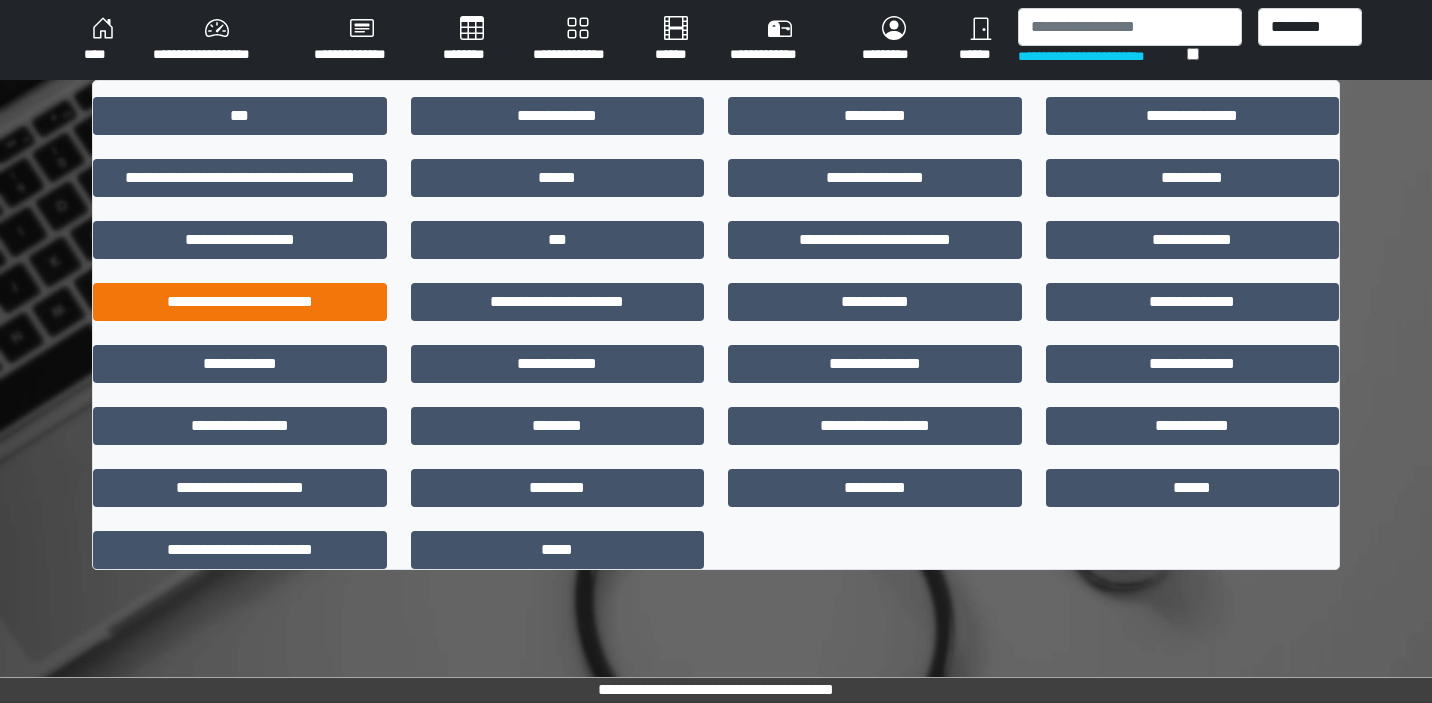 click on "**********" at bounding box center [240, 302] 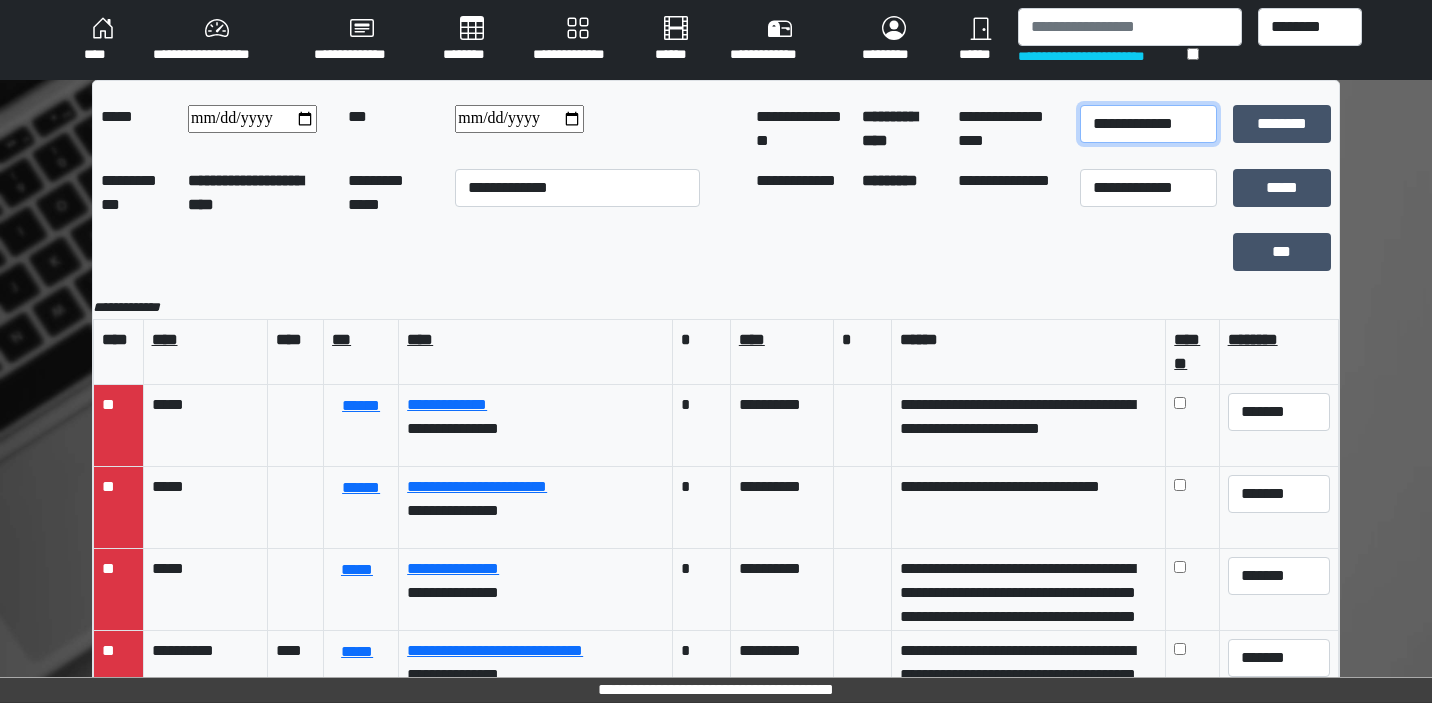 select on "*" 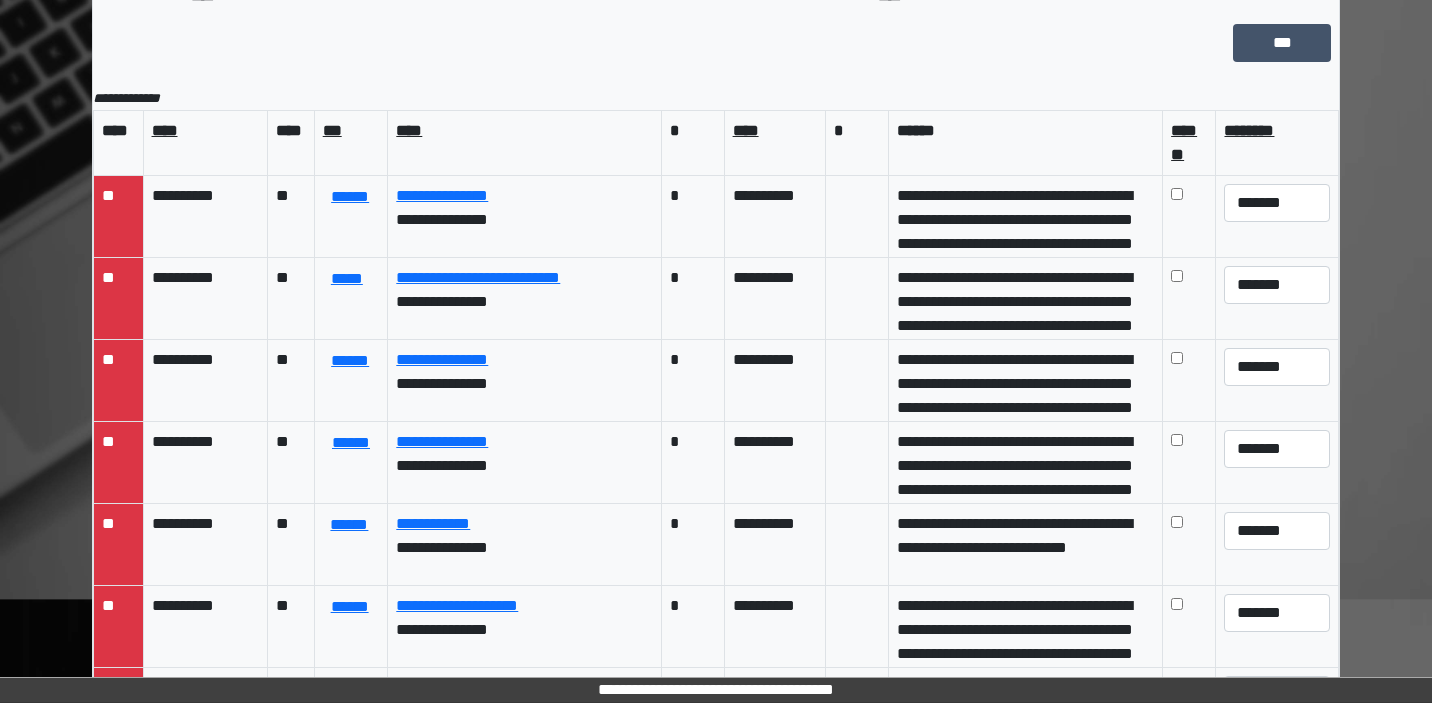 scroll, scrollTop: 209, scrollLeft: 0, axis: vertical 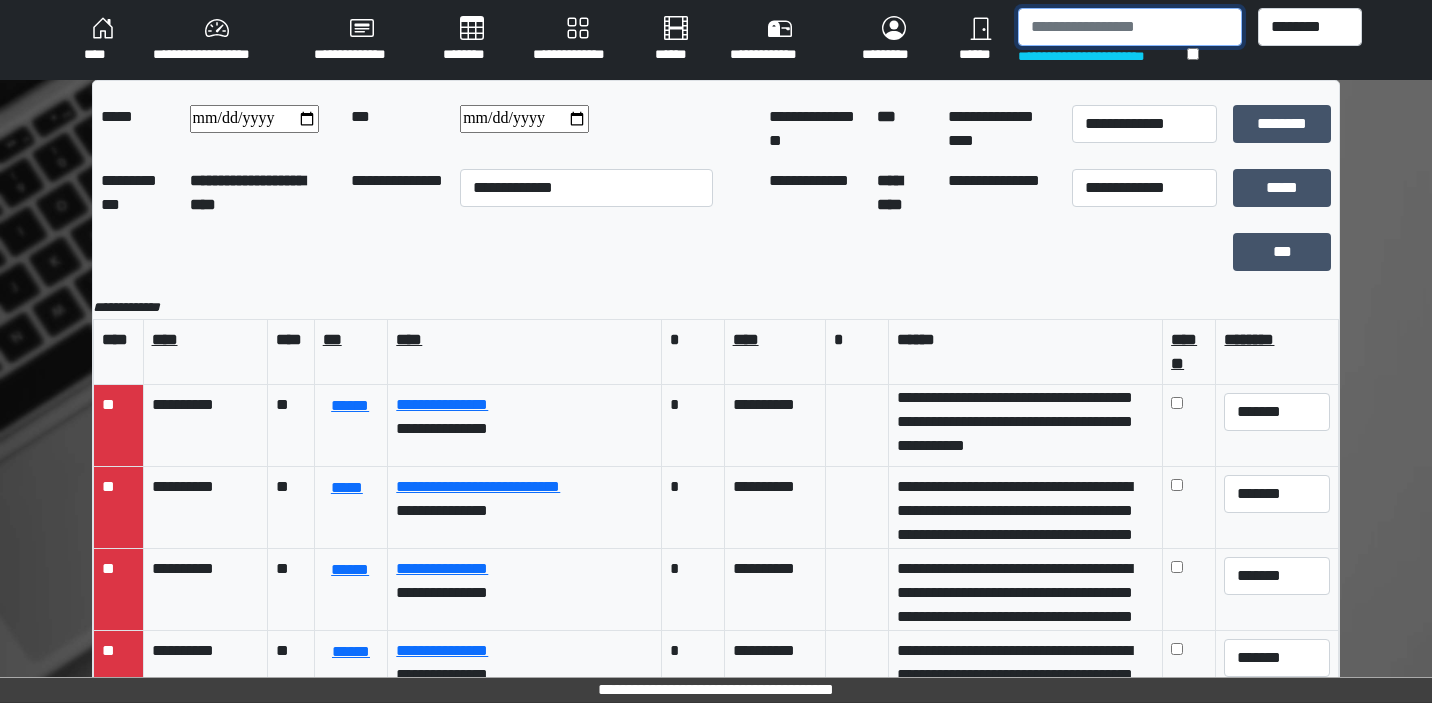 click at bounding box center [1129, 27] 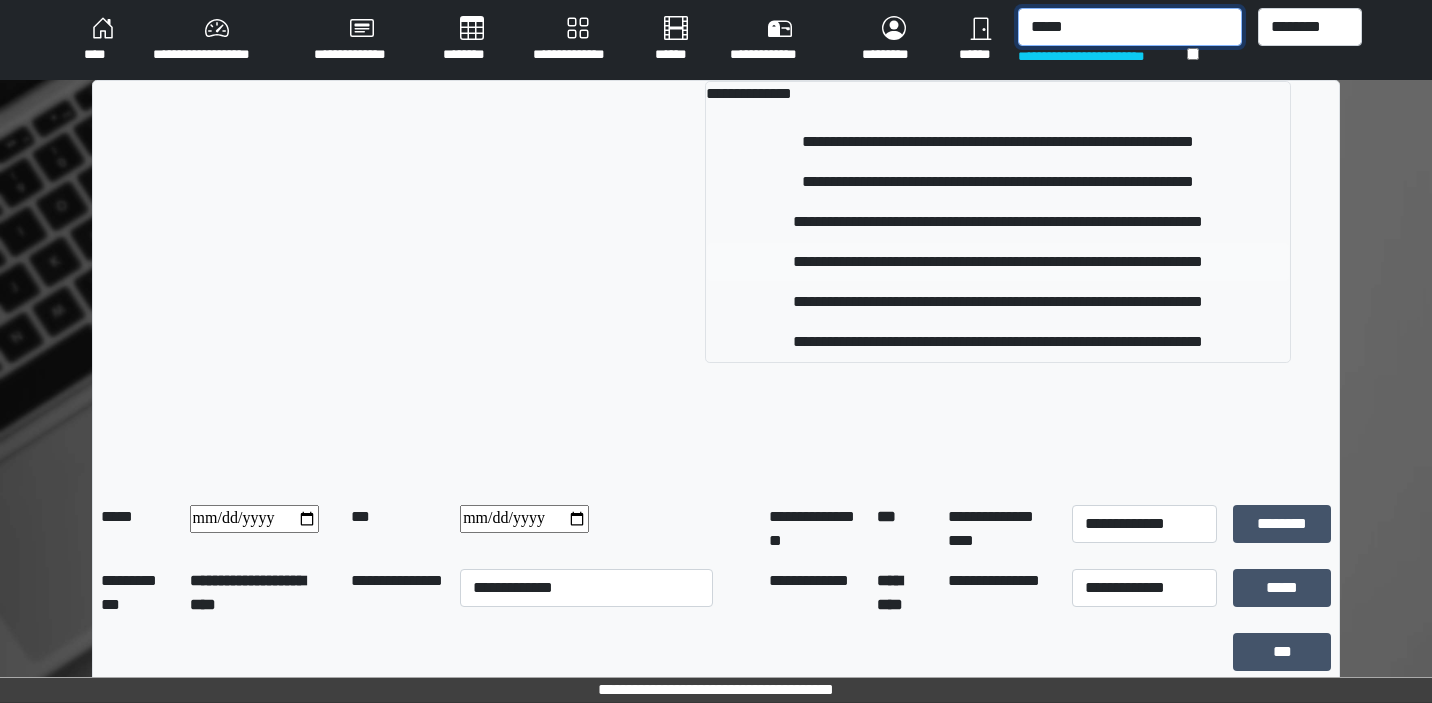 type on "*****" 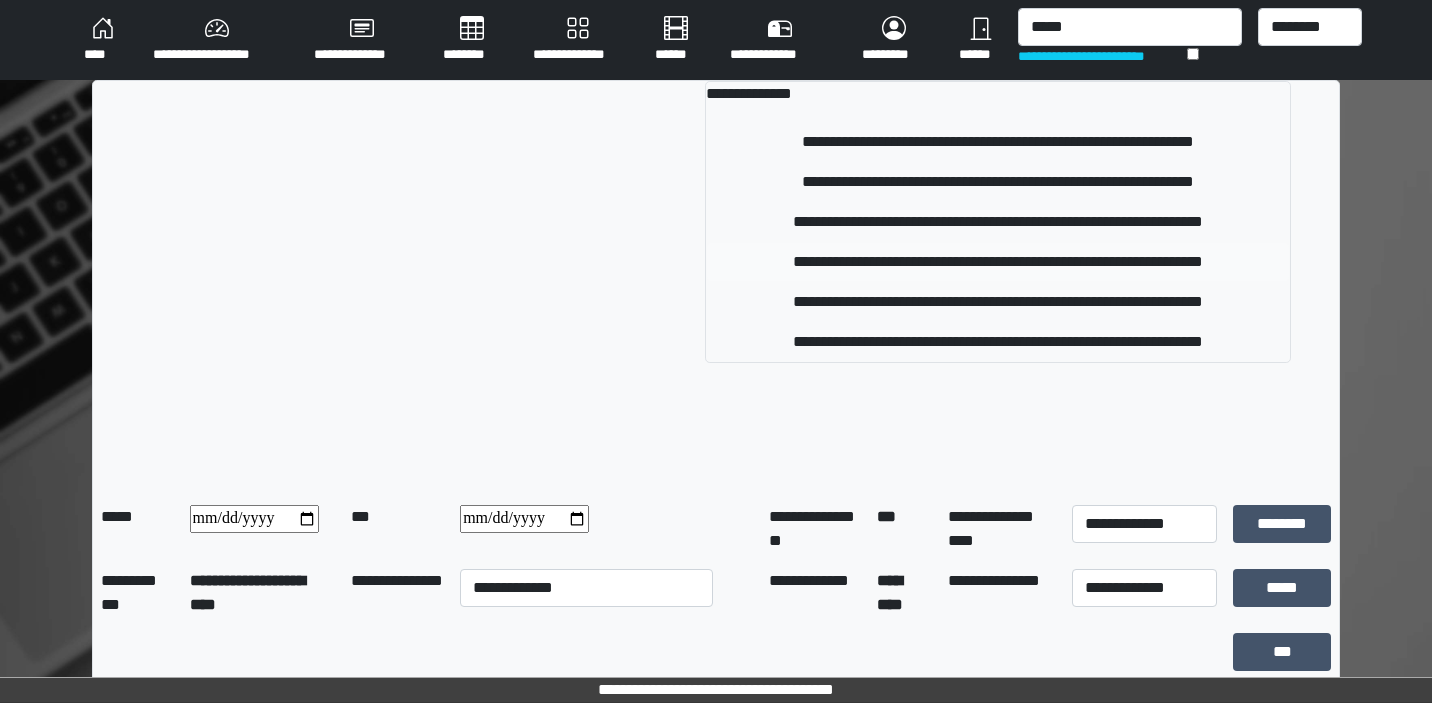 click on "**********" at bounding box center [998, 262] 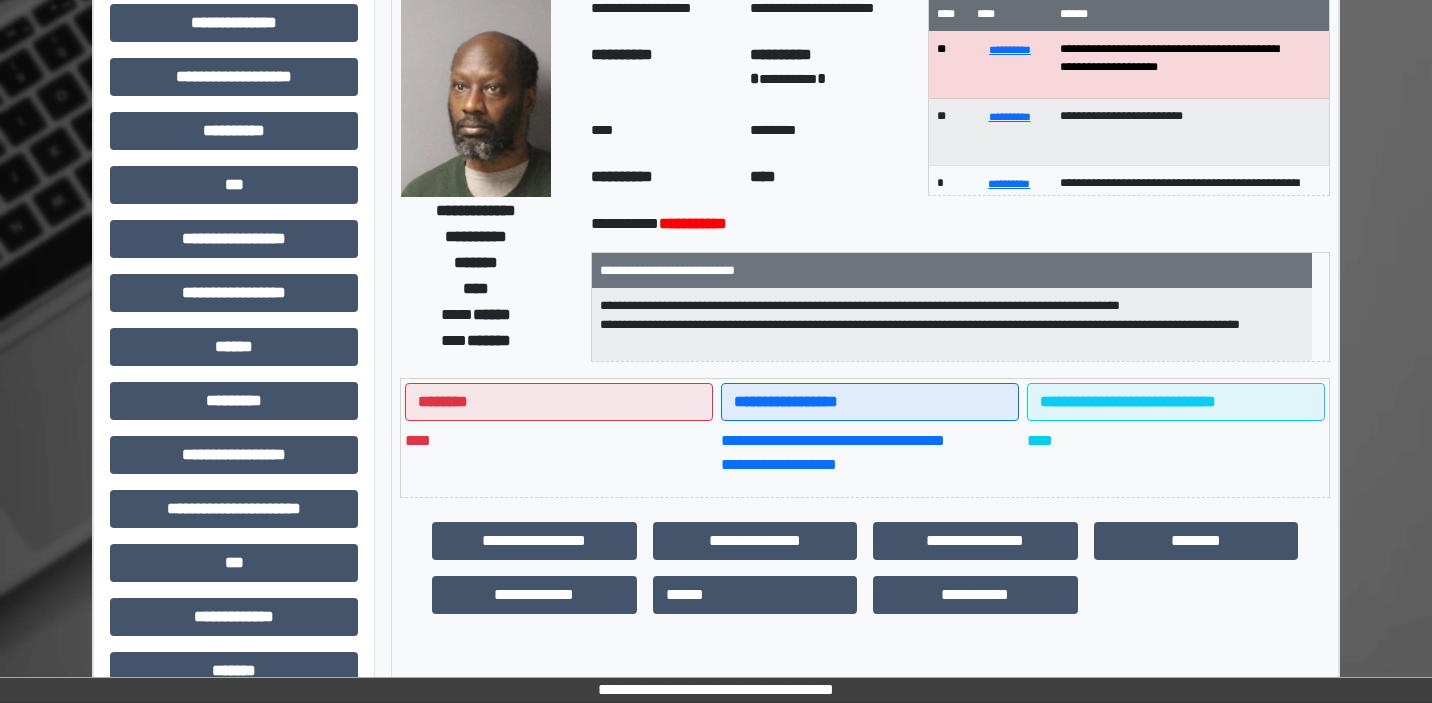 scroll, scrollTop: 160, scrollLeft: 0, axis: vertical 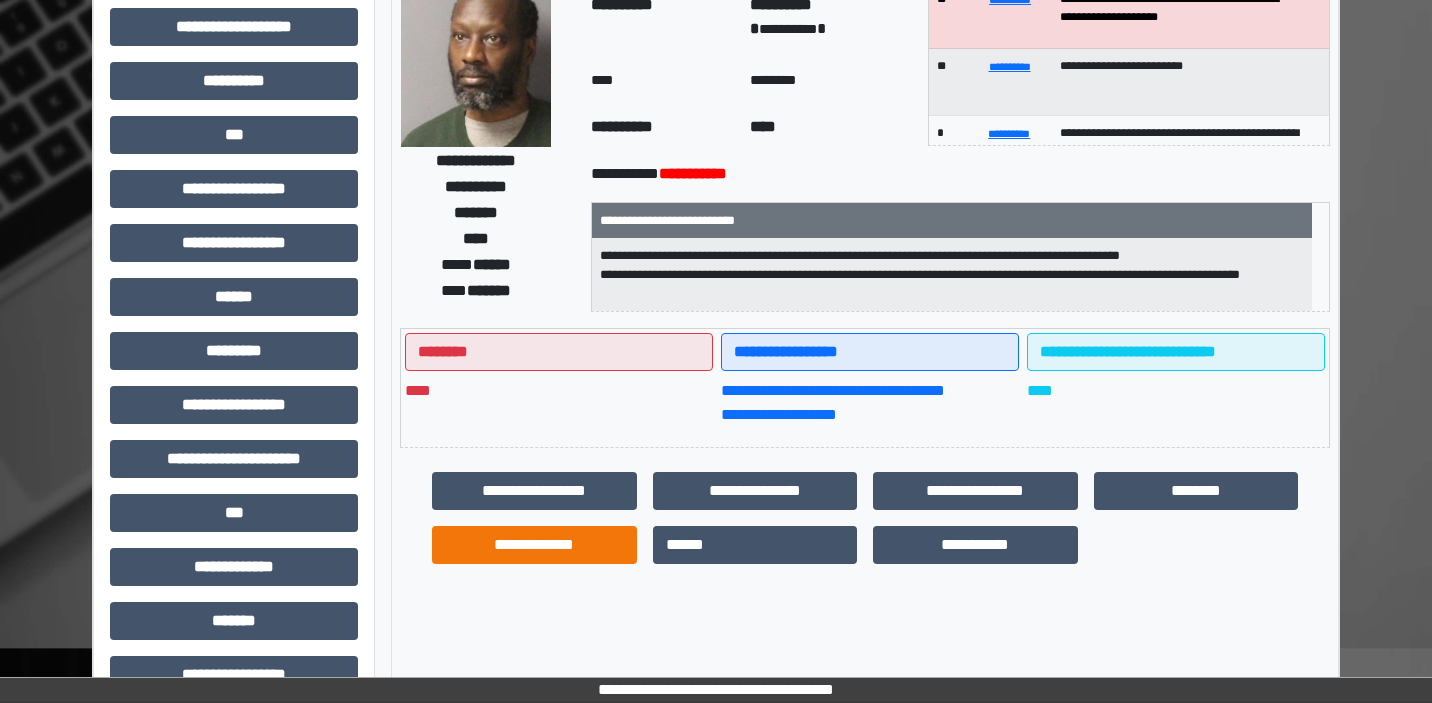 click on "**********" at bounding box center [534, 545] 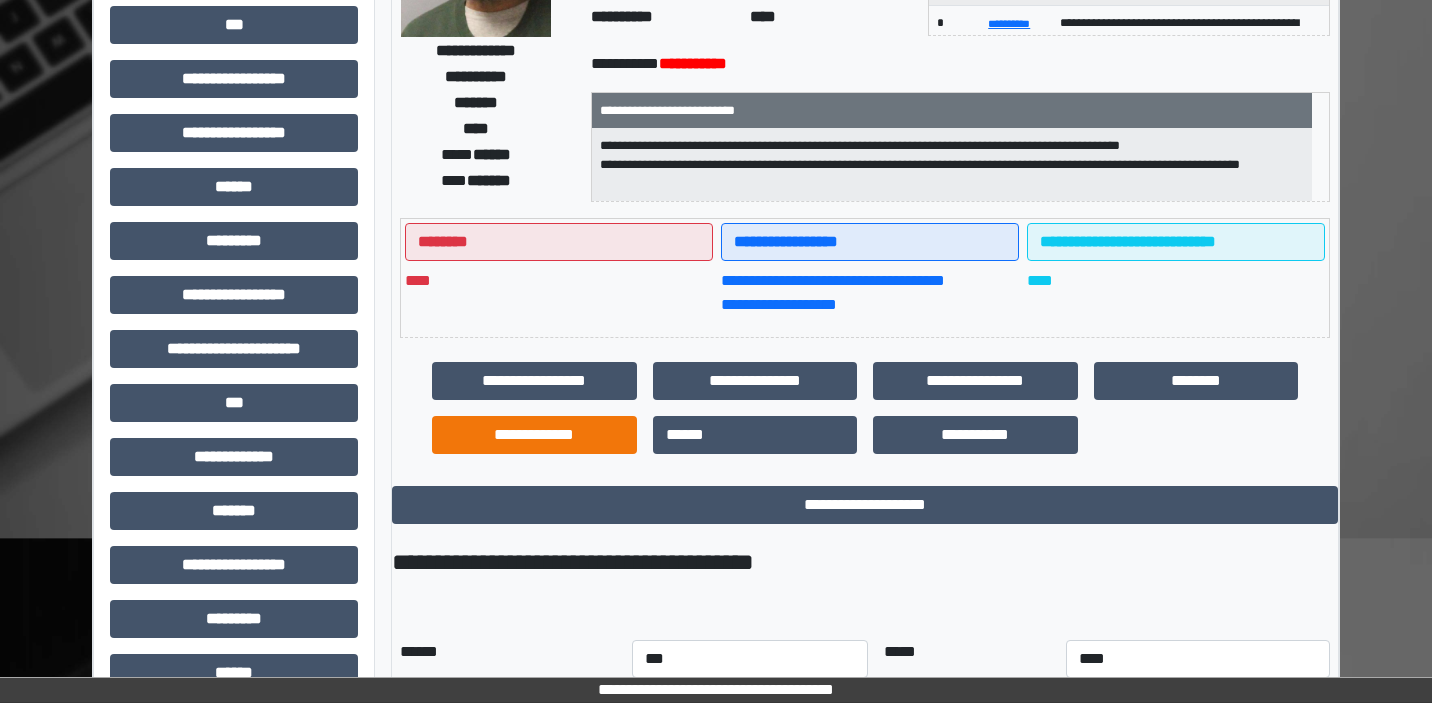 scroll, scrollTop: 296, scrollLeft: 0, axis: vertical 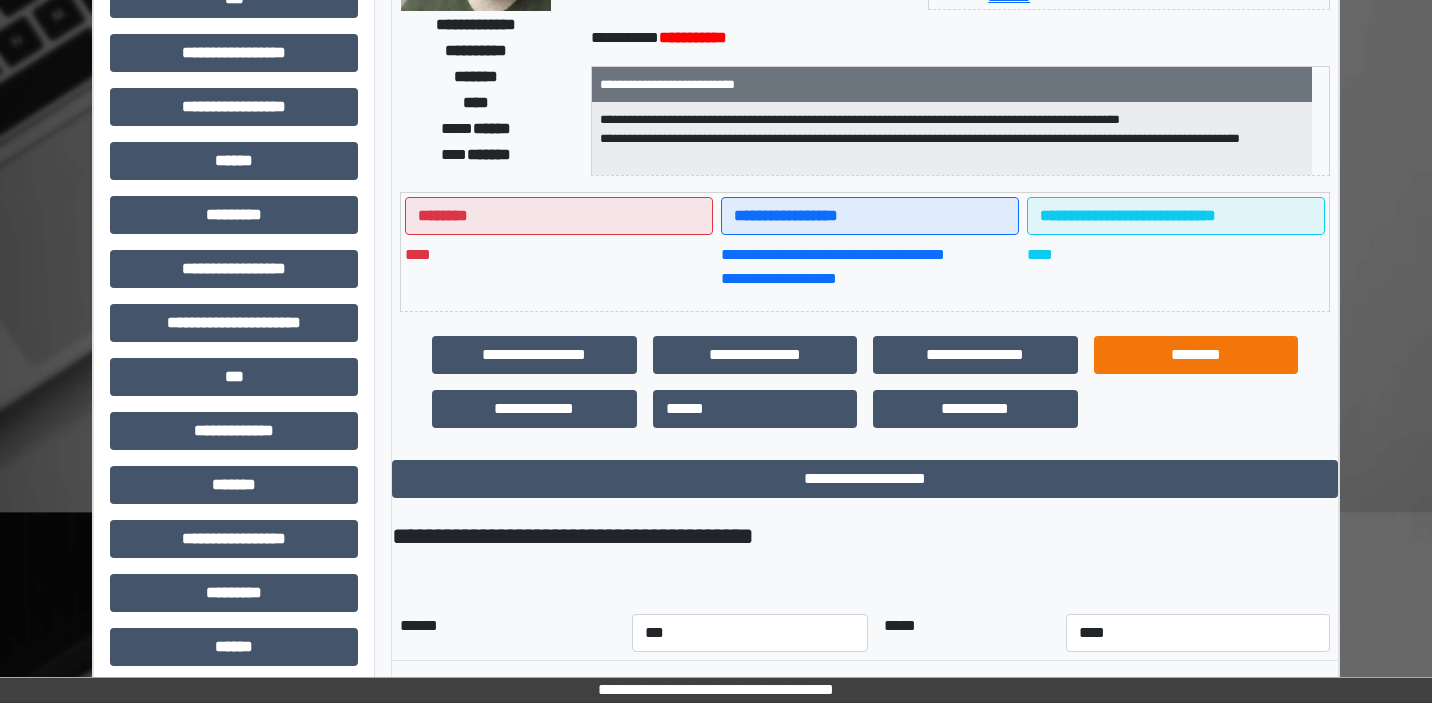 click on "********" at bounding box center [1196, 355] 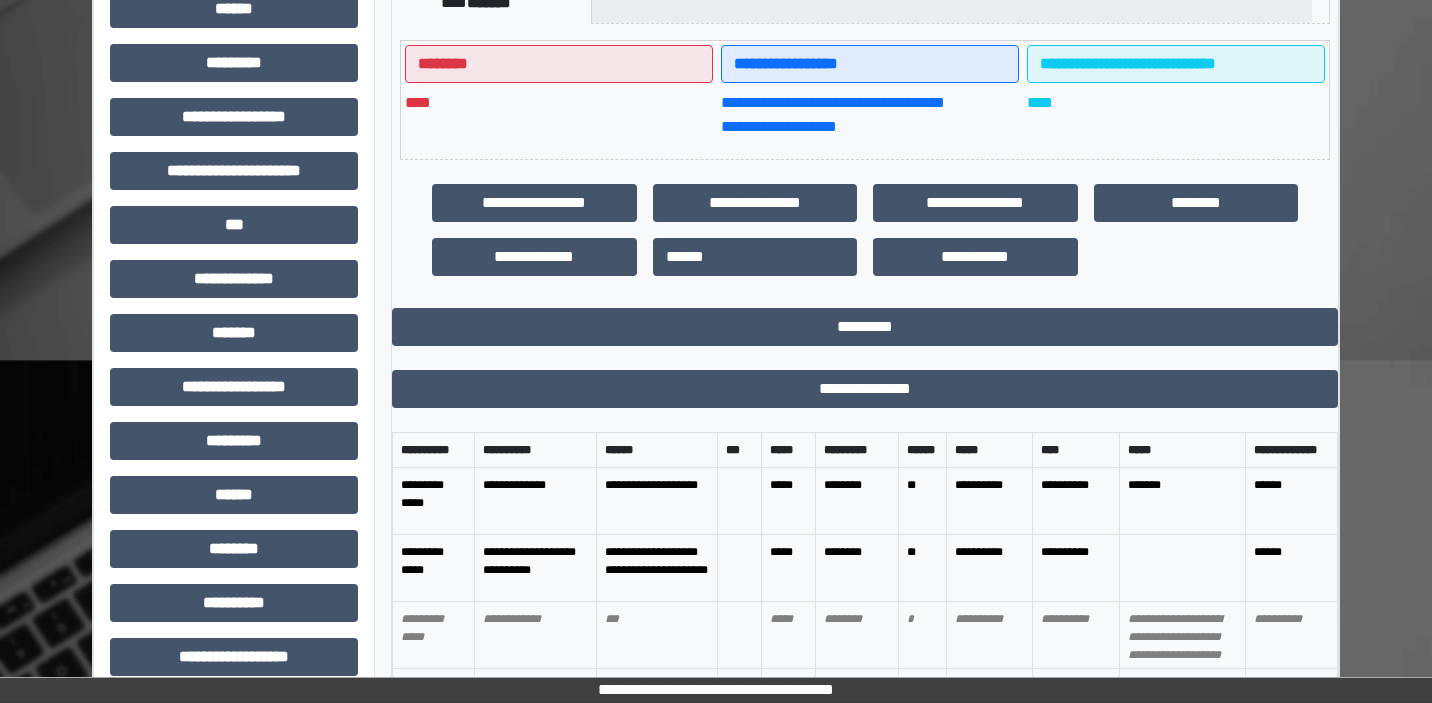 scroll, scrollTop: 450, scrollLeft: 0, axis: vertical 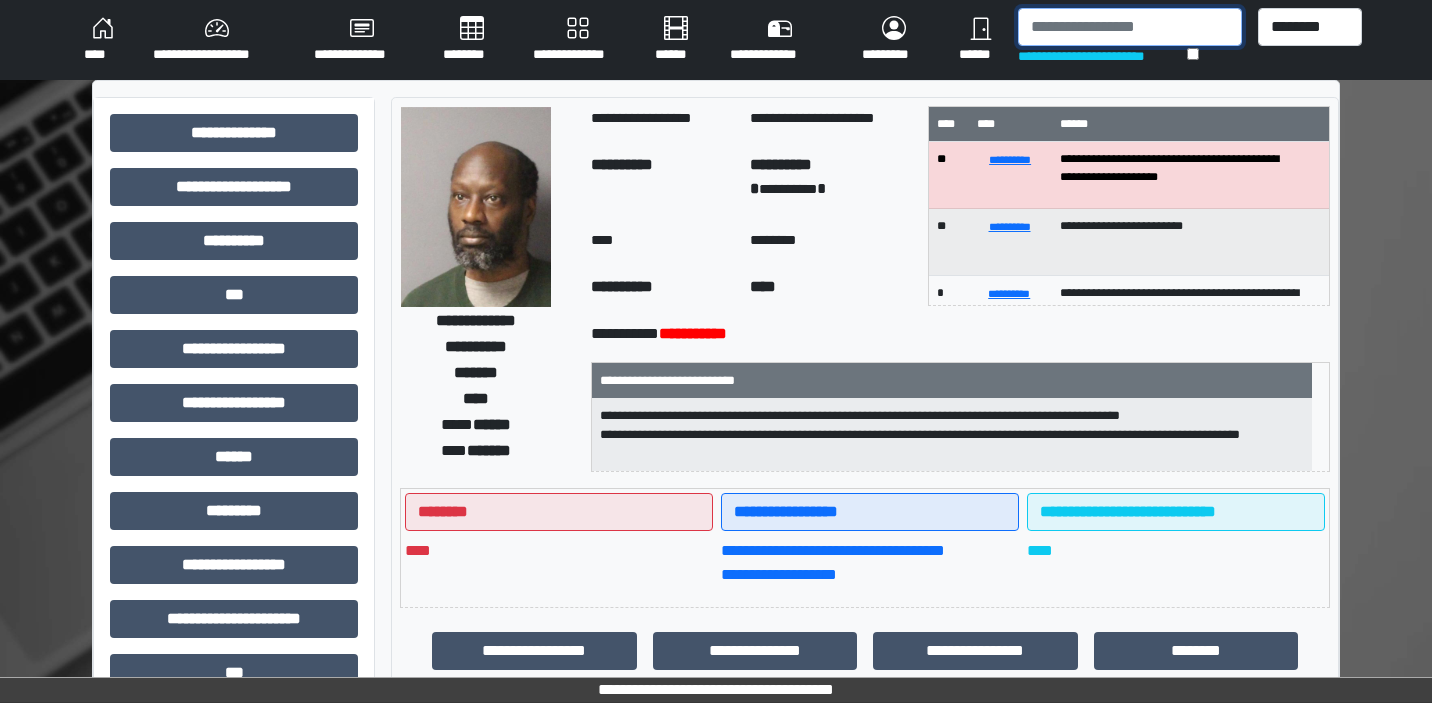click at bounding box center (1129, 27) 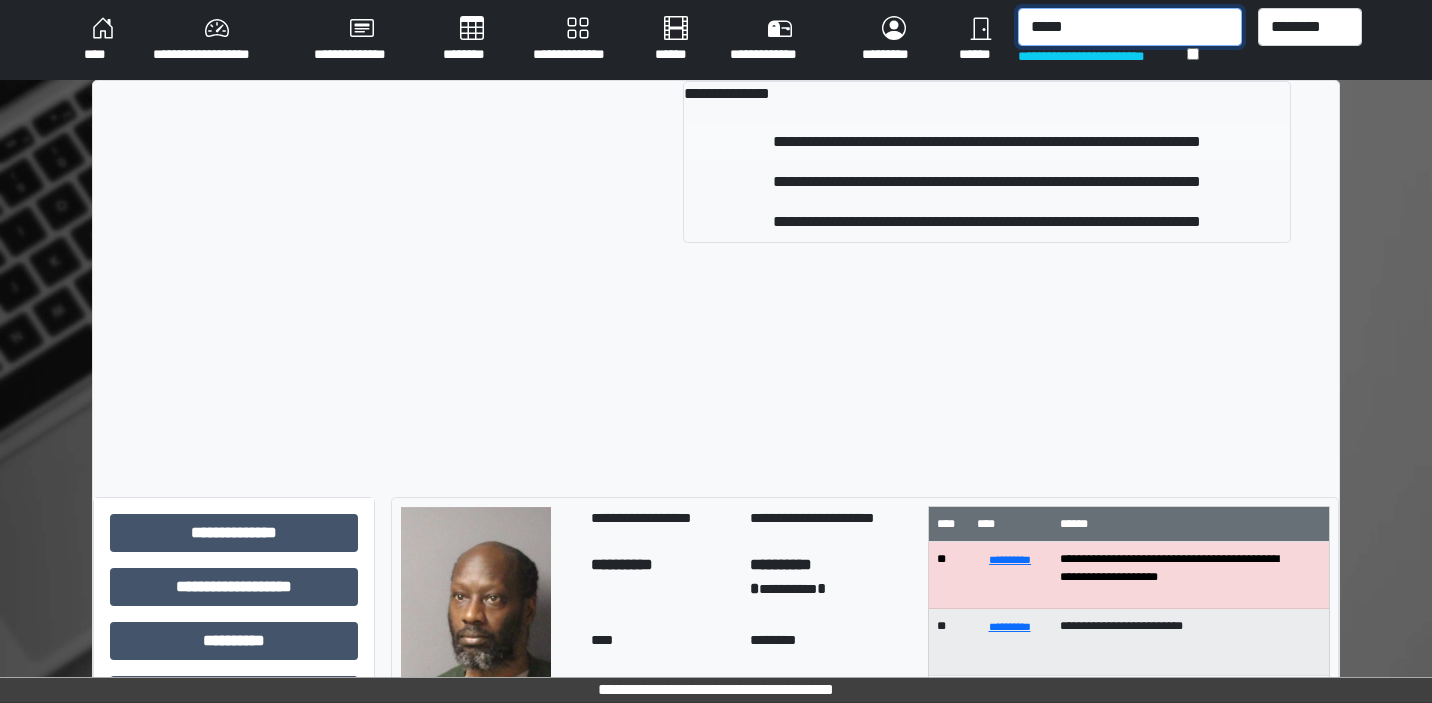 type on "*****" 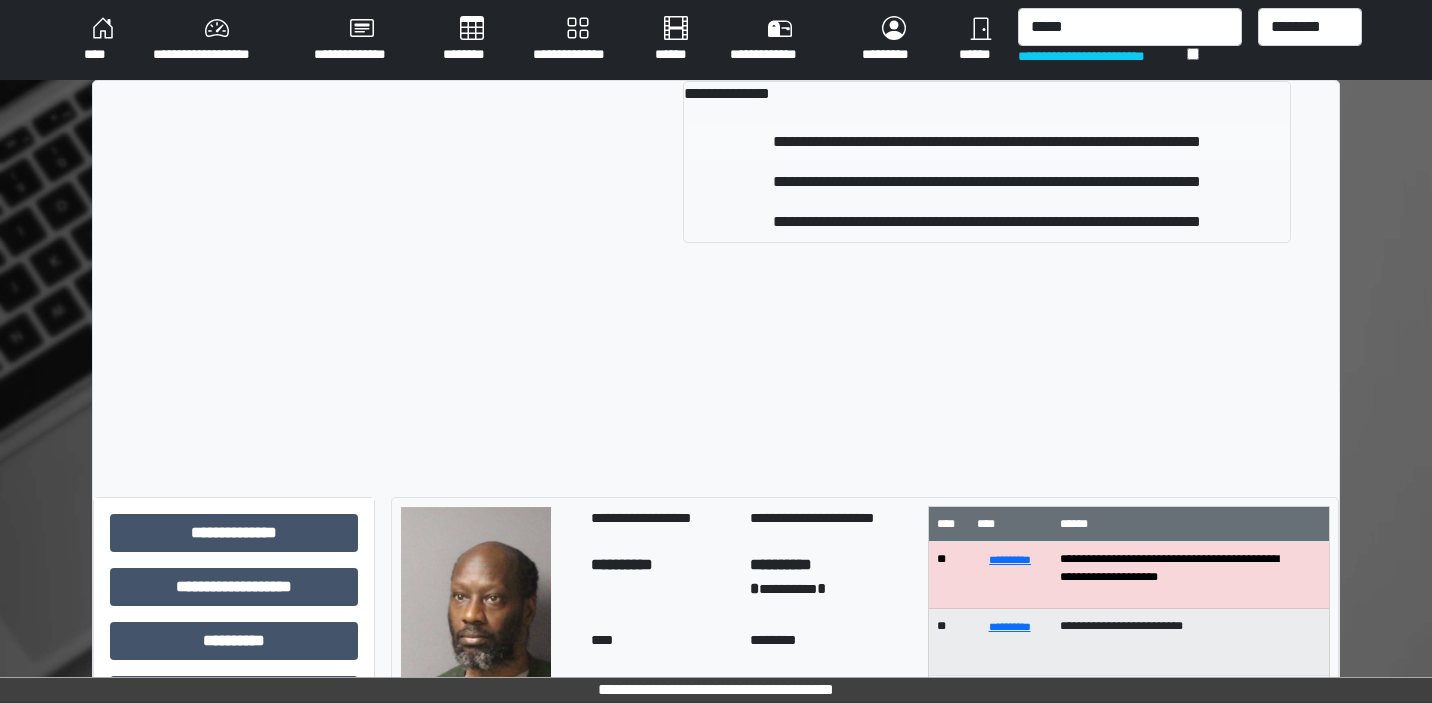 click on "**********" at bounding box center [987, 142] 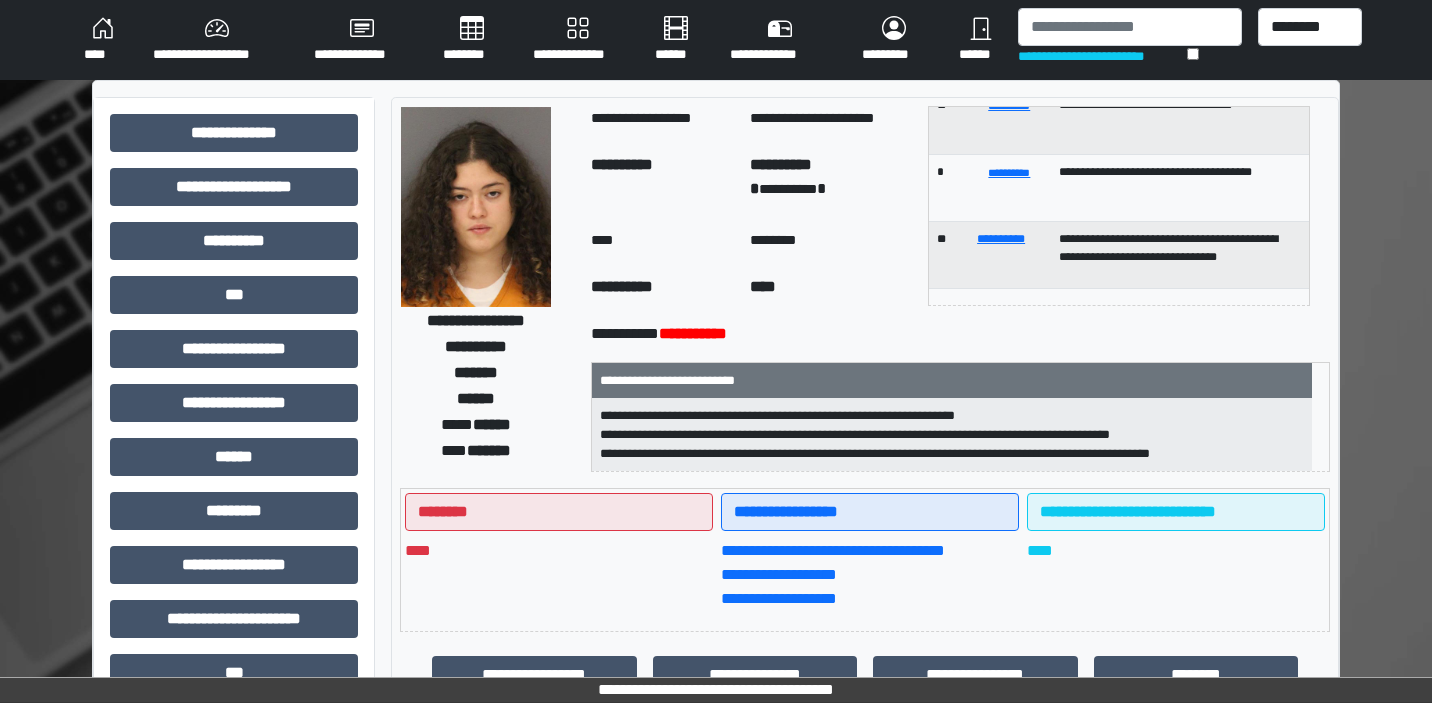 scroll, scrollTop: 389, scrollLeft: 0, axis: vertical 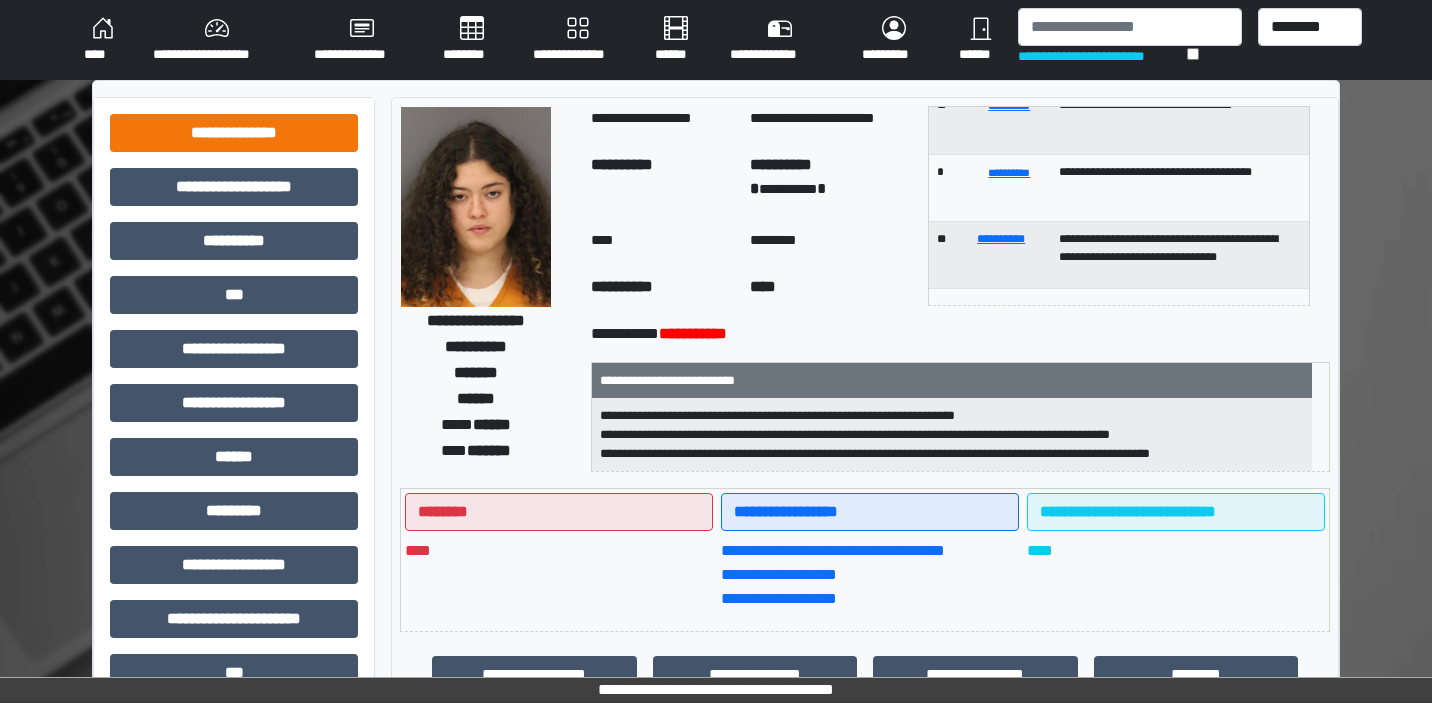 click on "**********" at bounding box center [234, 133] 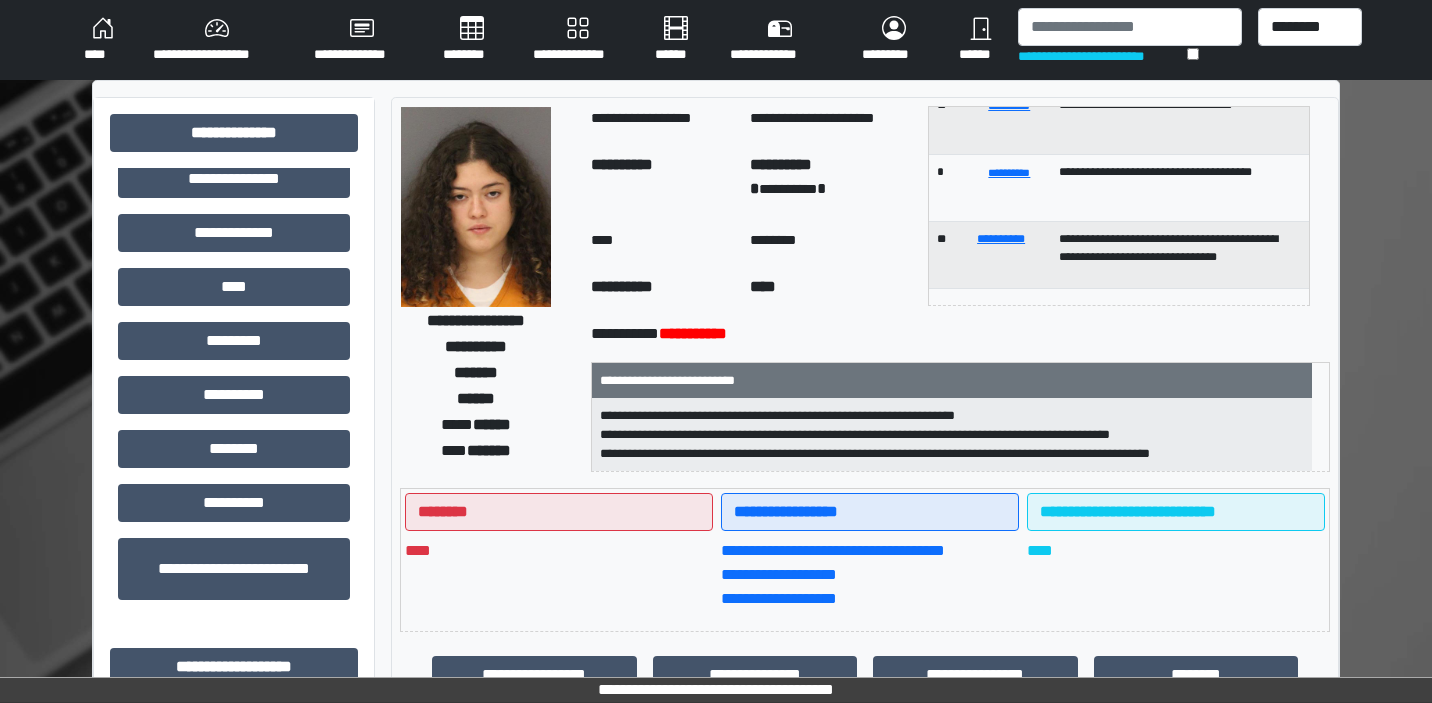 scroll, scrollTop: 580, scrollLeft: 0, axis: vertical 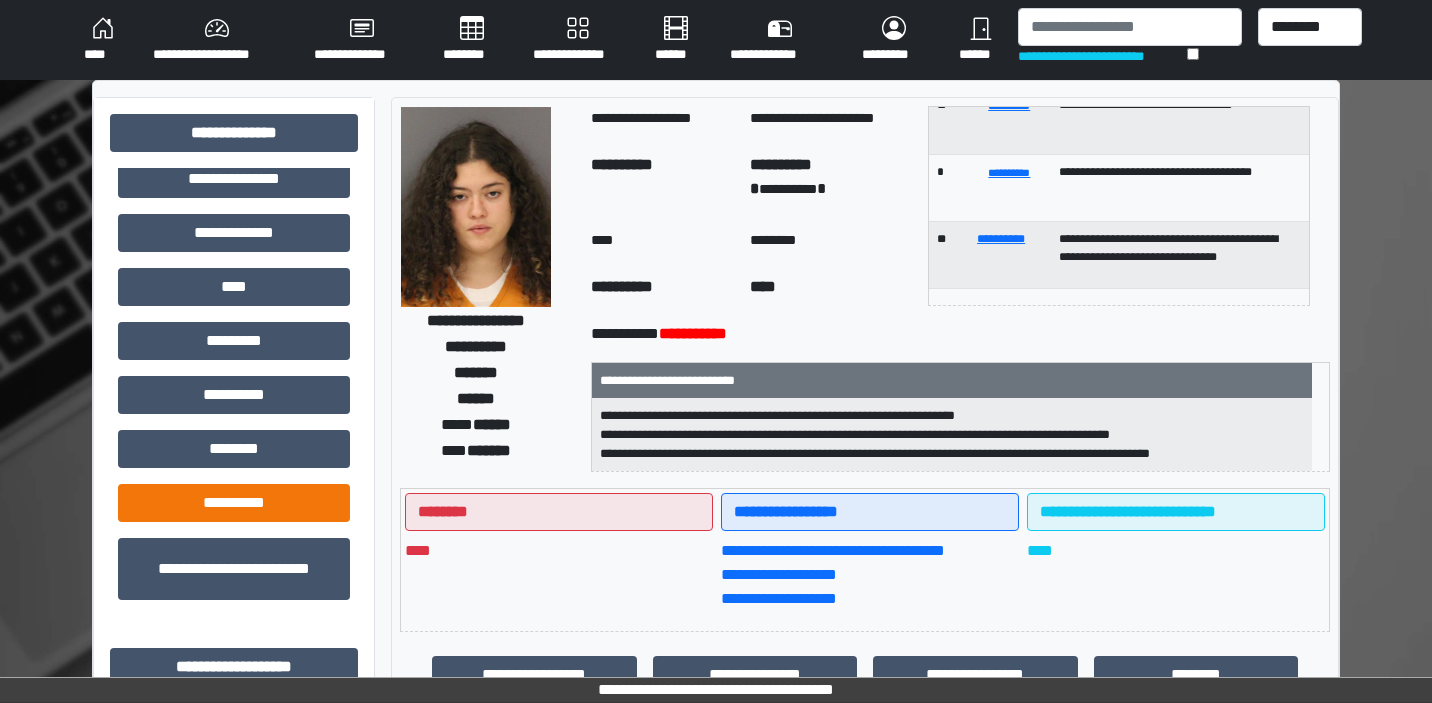 click on "**********" at bounding box center [234, 503] 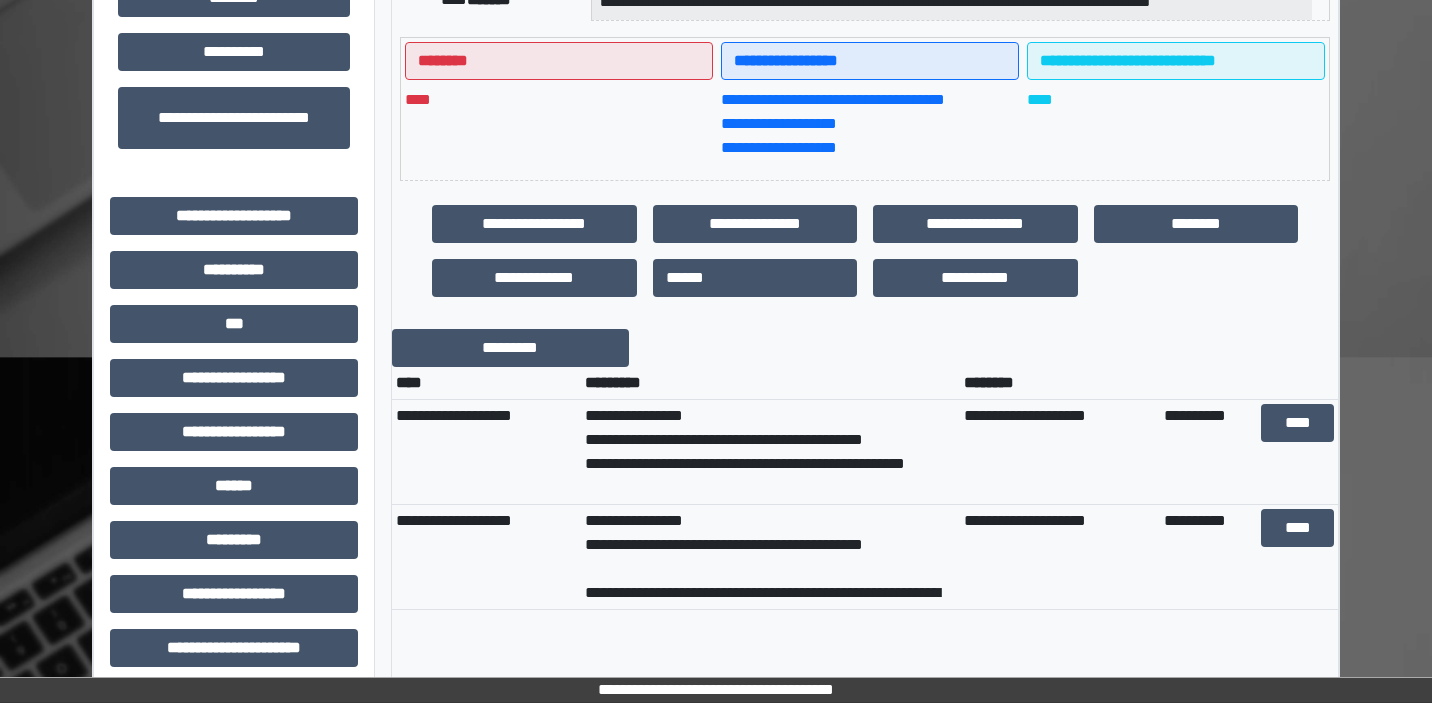 scroll, scrollTop: 478, scrollLeft: 0, axis: vertical 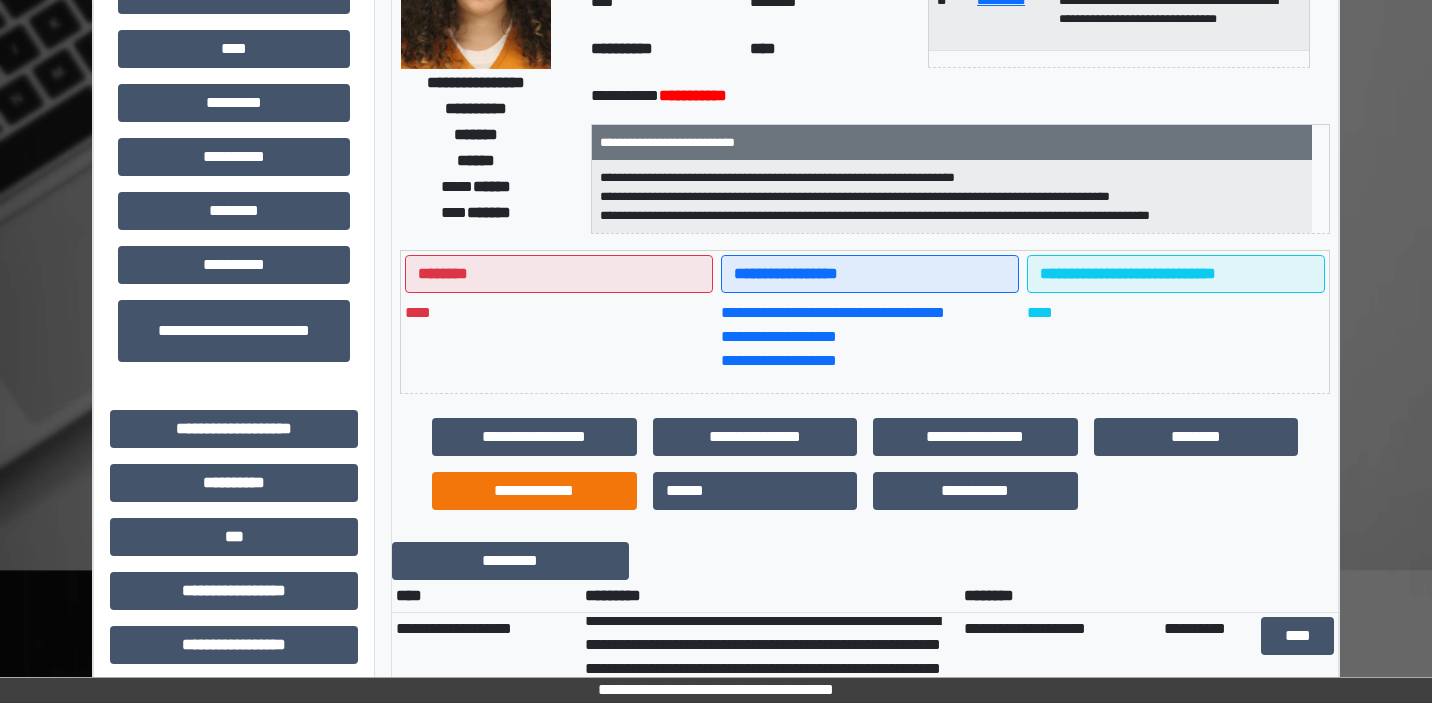 click on "**********" at bounding box center [534, 491] 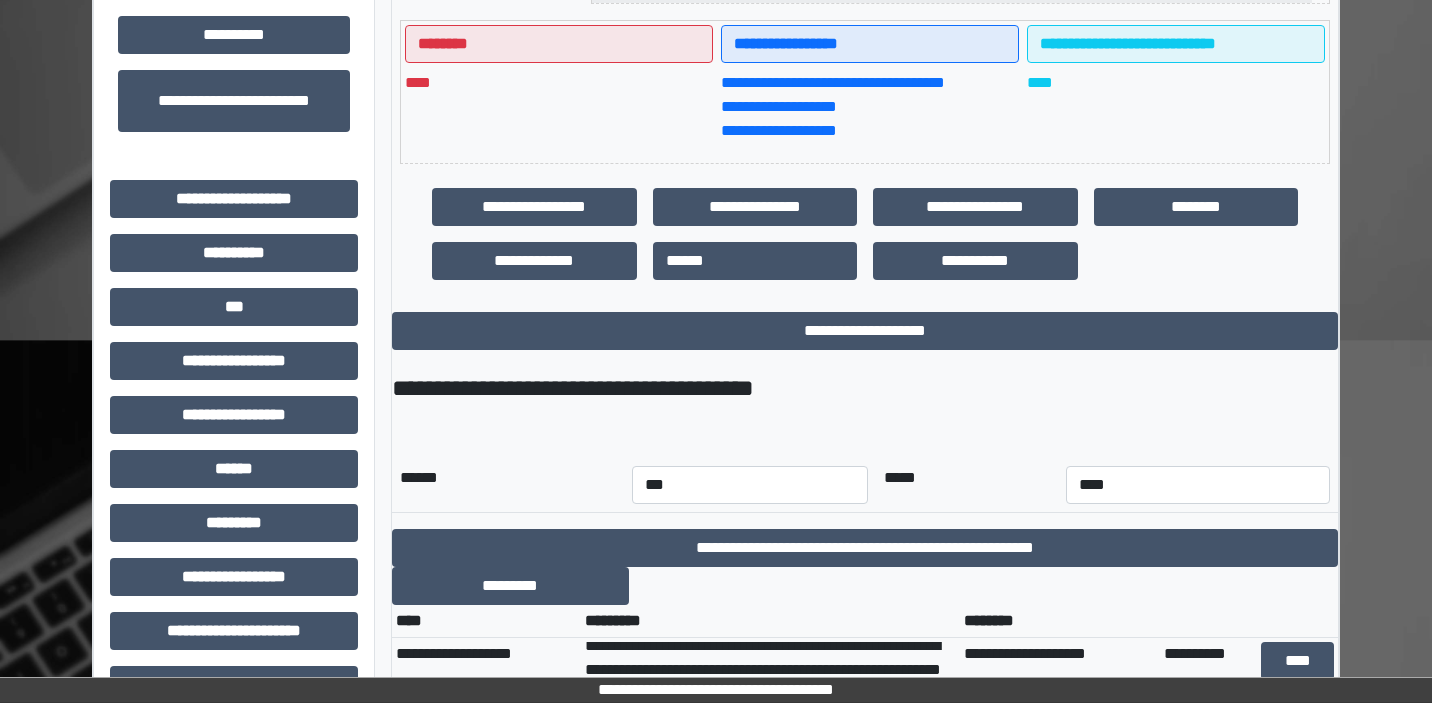 scroll, scrollTop: 458, scrollLeft: 0, axis: vertical 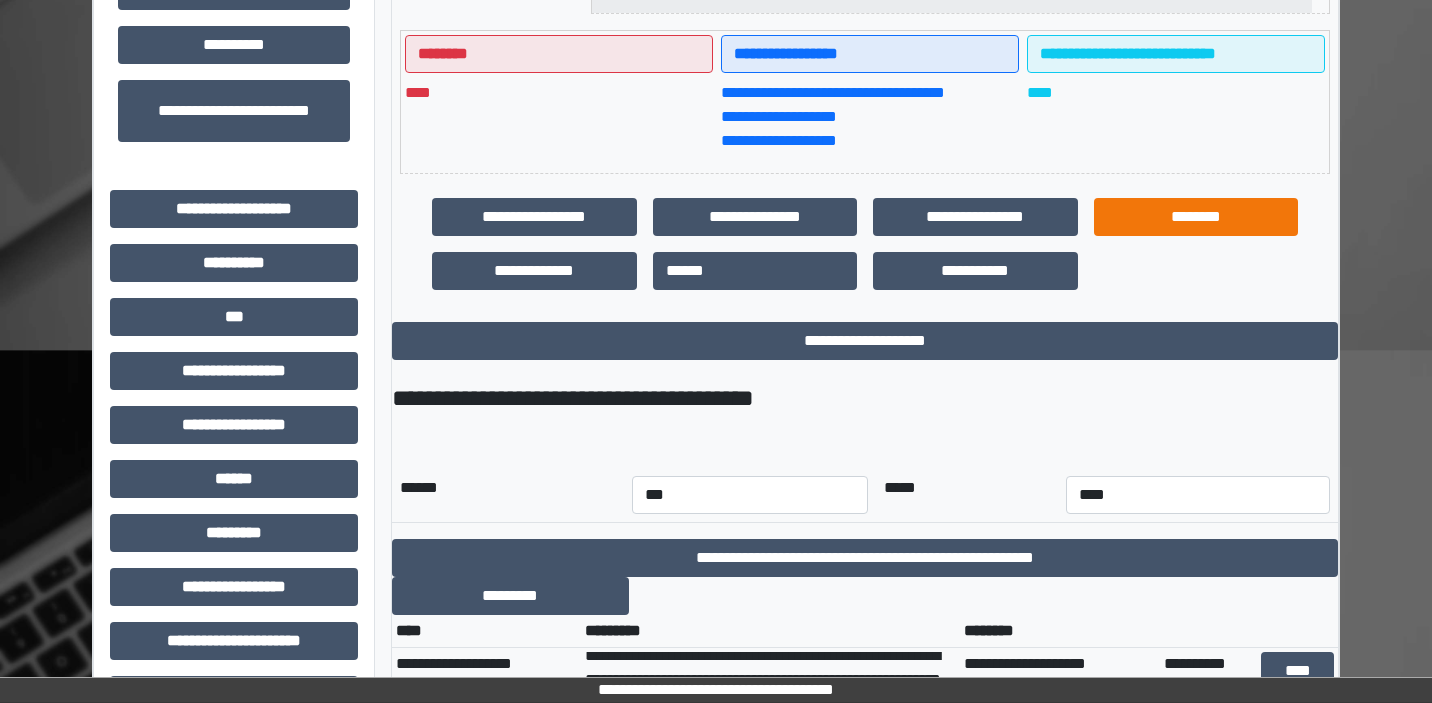 click on "********" at bounding box center [1196, 217] 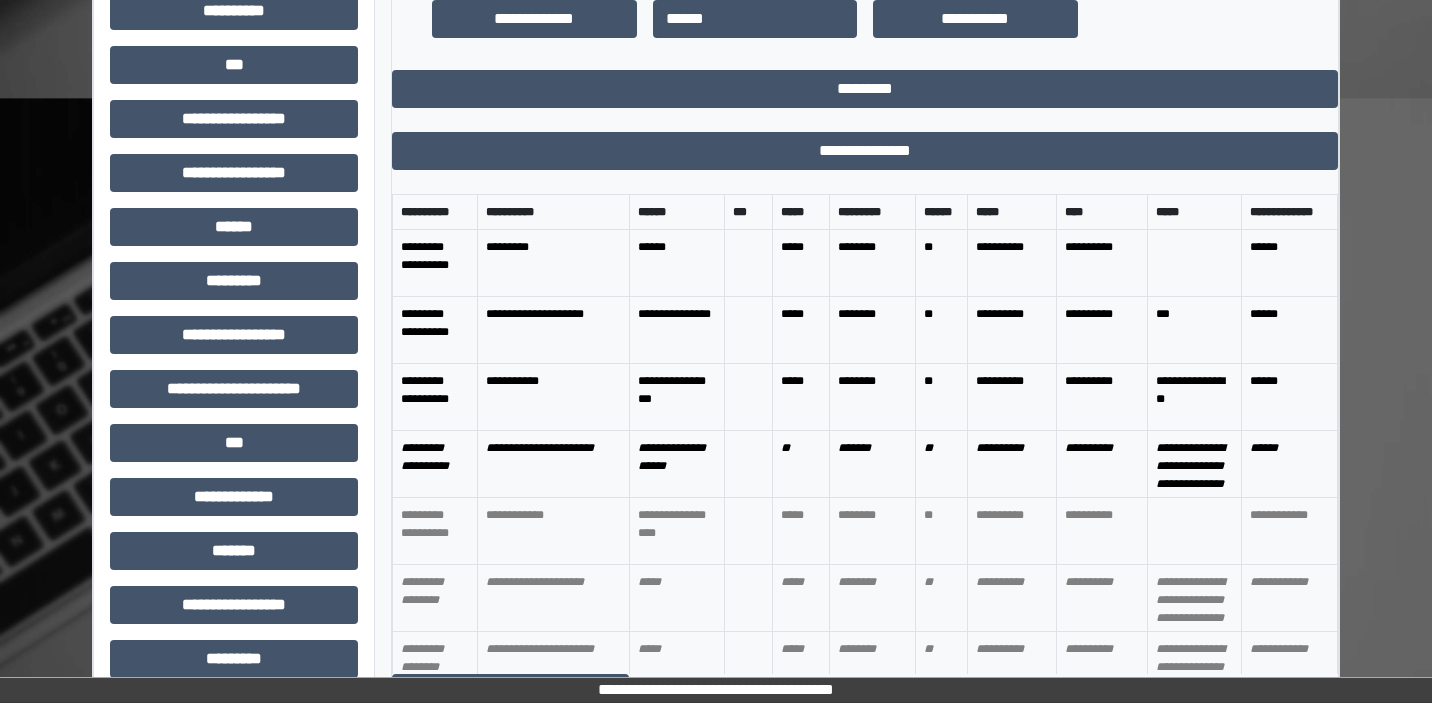 scroll, scrollTop: 723, scrollLeft: 0, axis: vertical 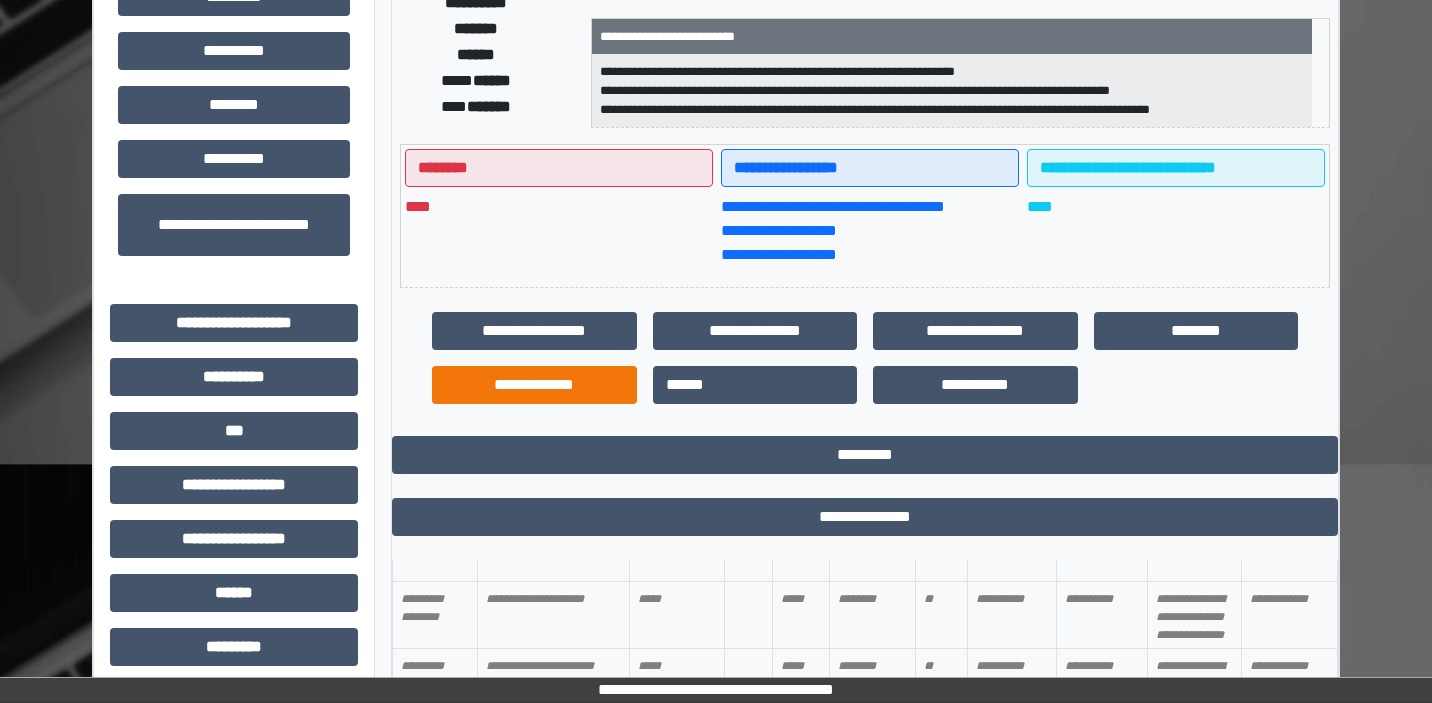 click on "**********" at bounding box center (534, 385) 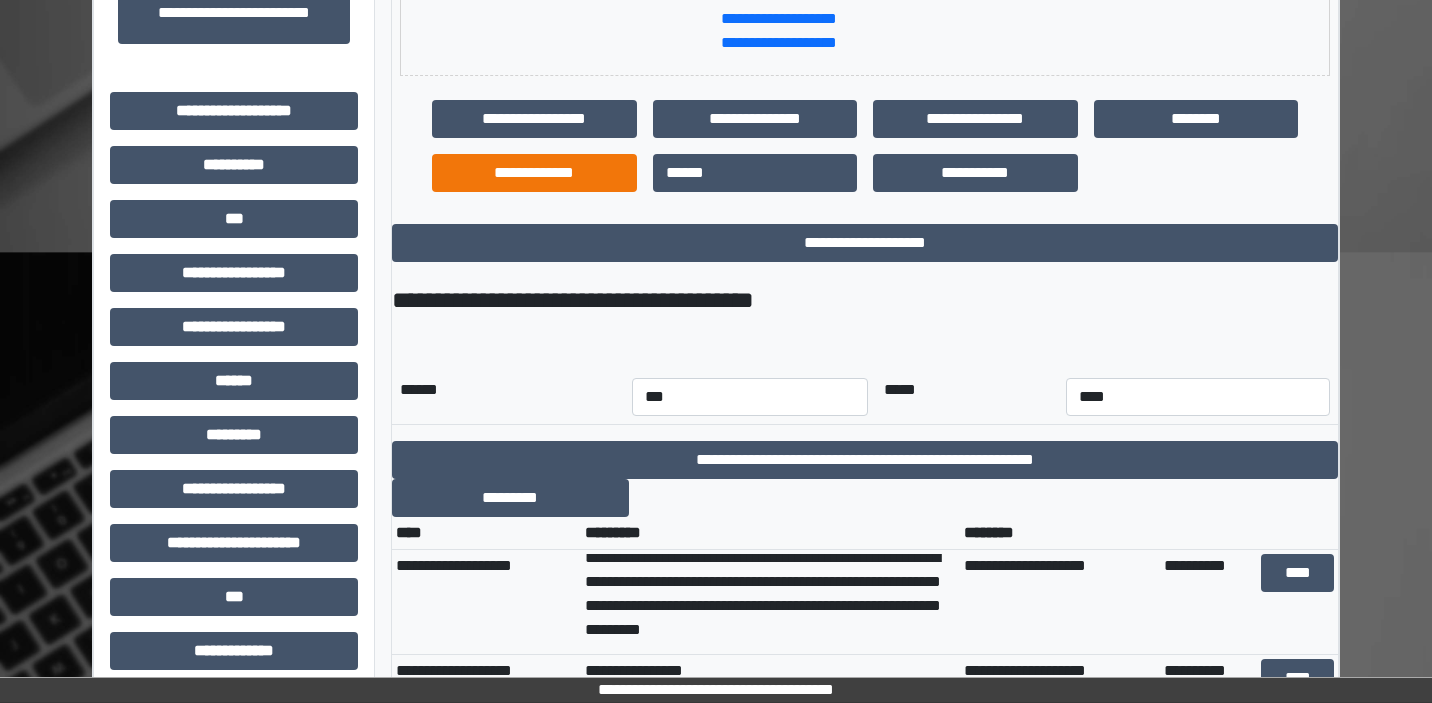 scroll, scrollTop: 601, scrollLeft: 0, axis: vertical 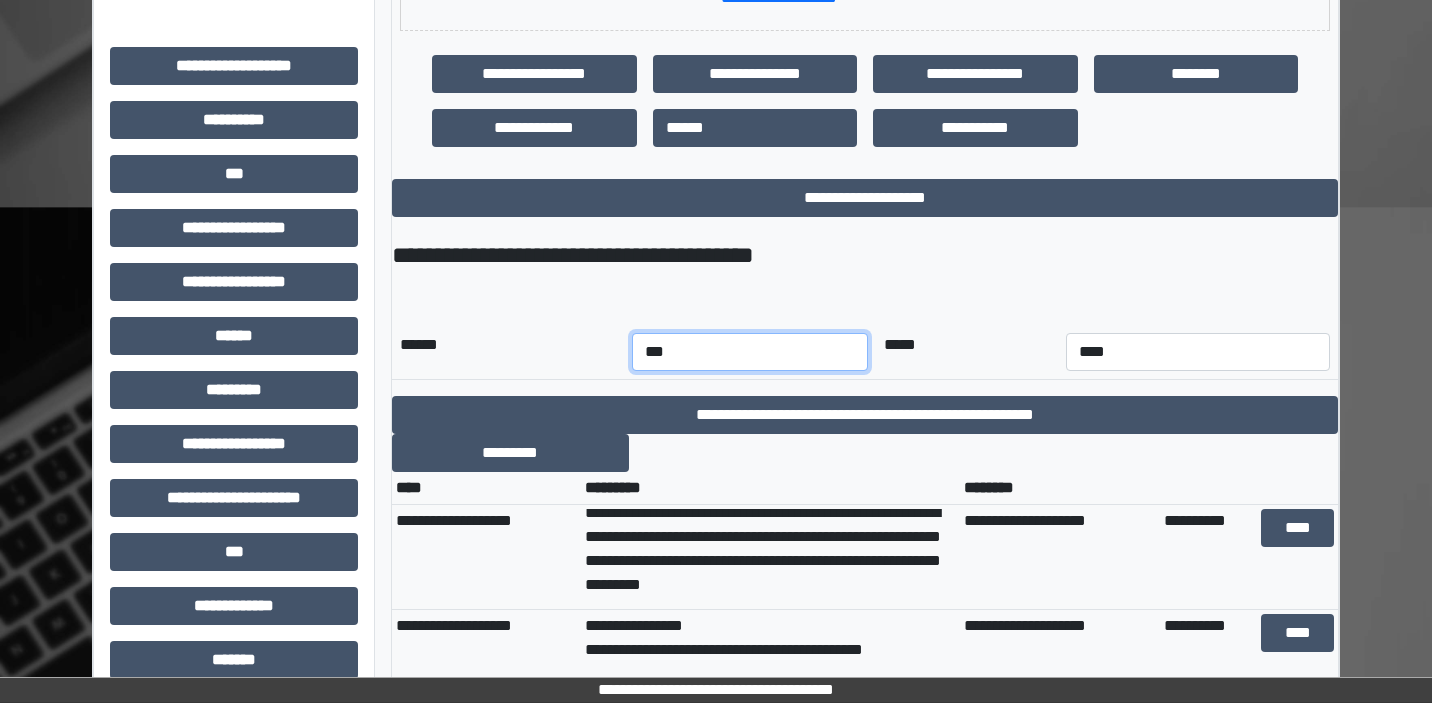 select on "*" 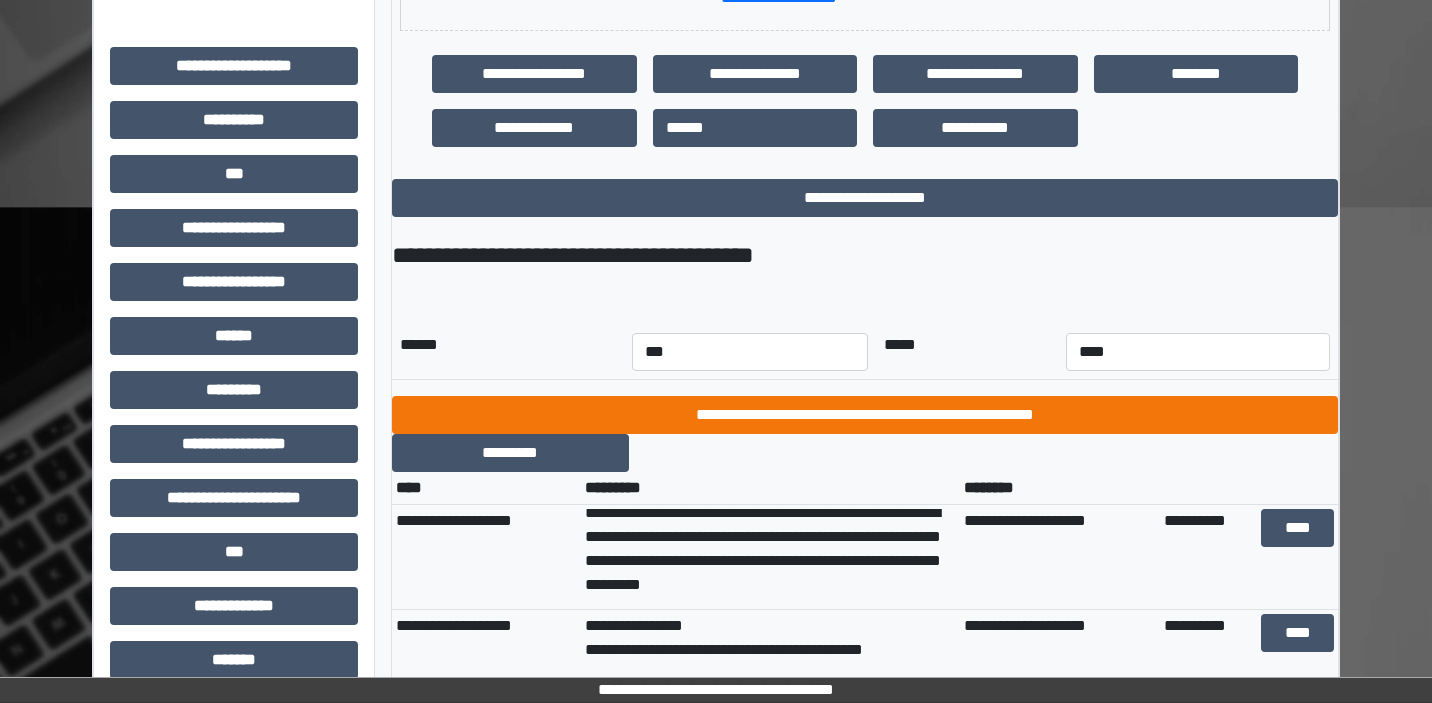 click on "**********" at bounding box center [865, 415] 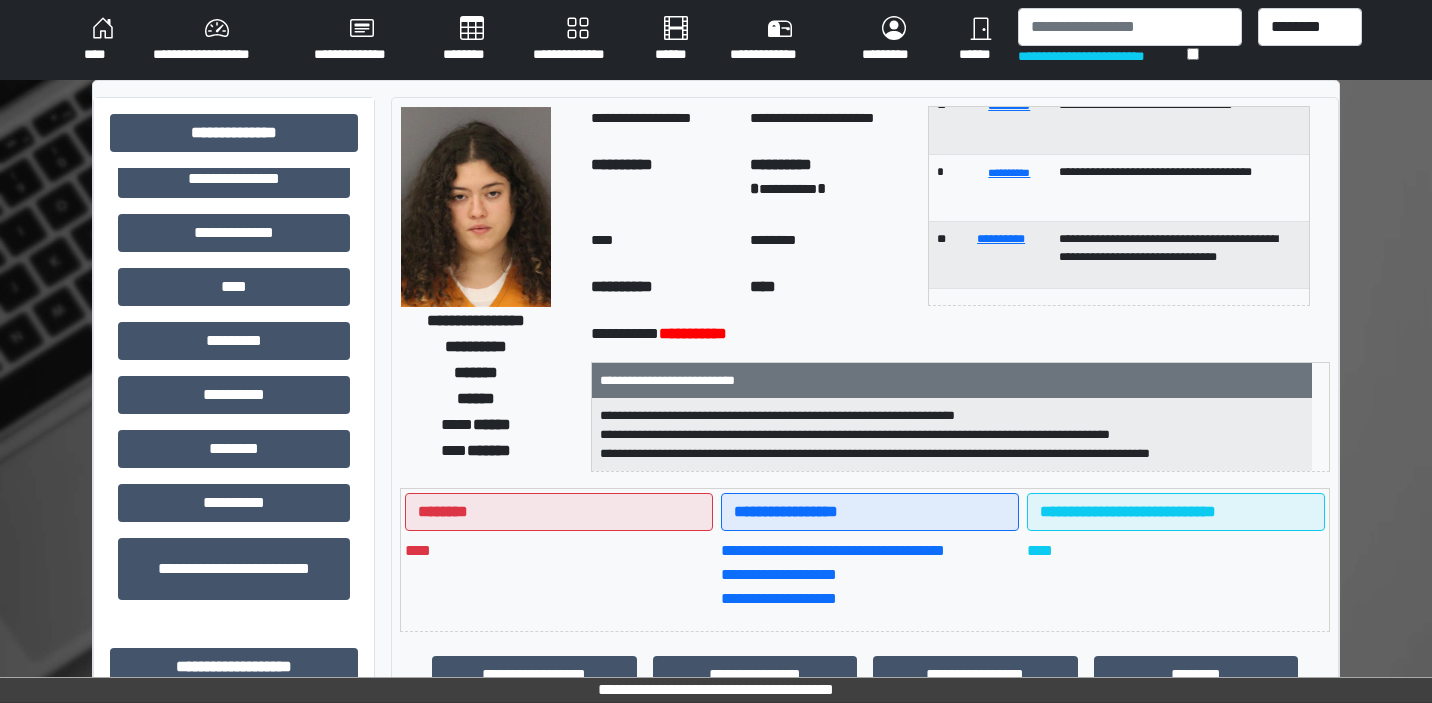 scroll, scrollTop: 0, scrollLeft: 0, axis: both 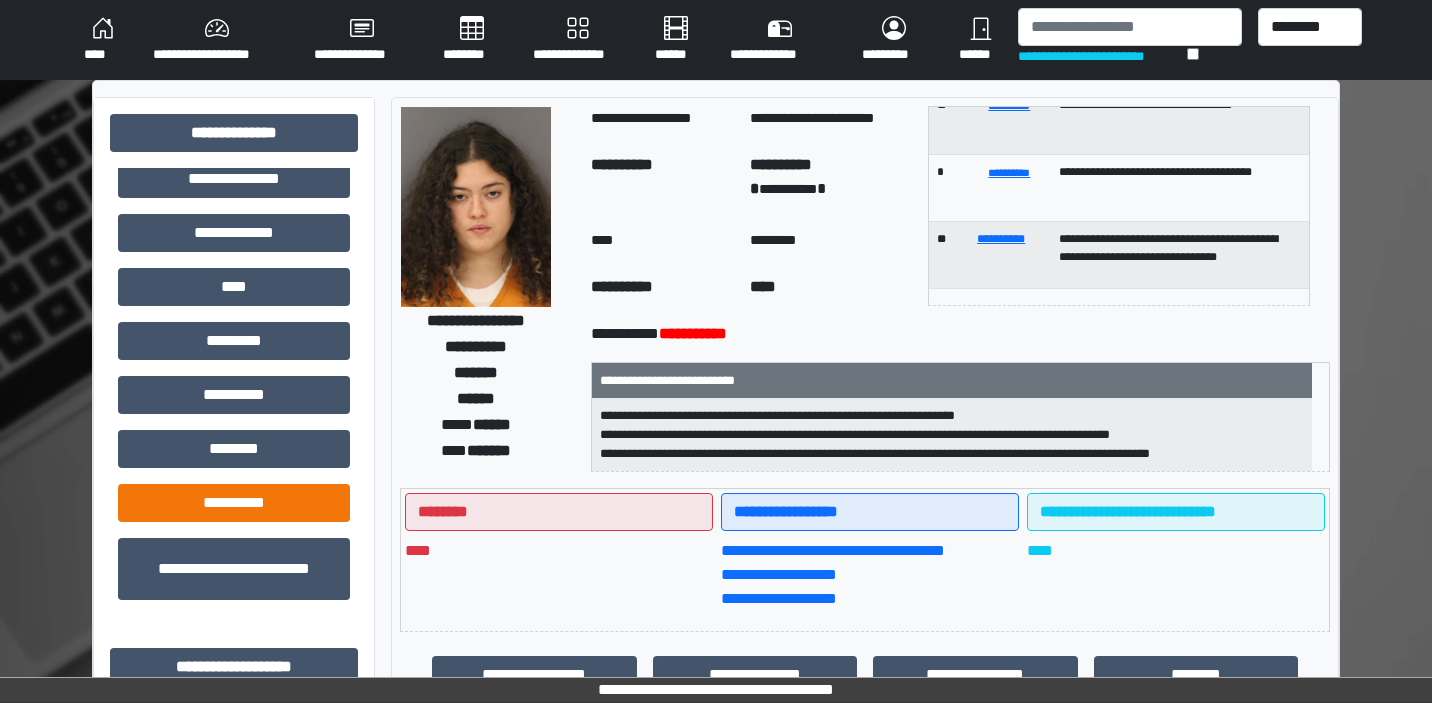 click on "**********" at bounding box center (234, 503) 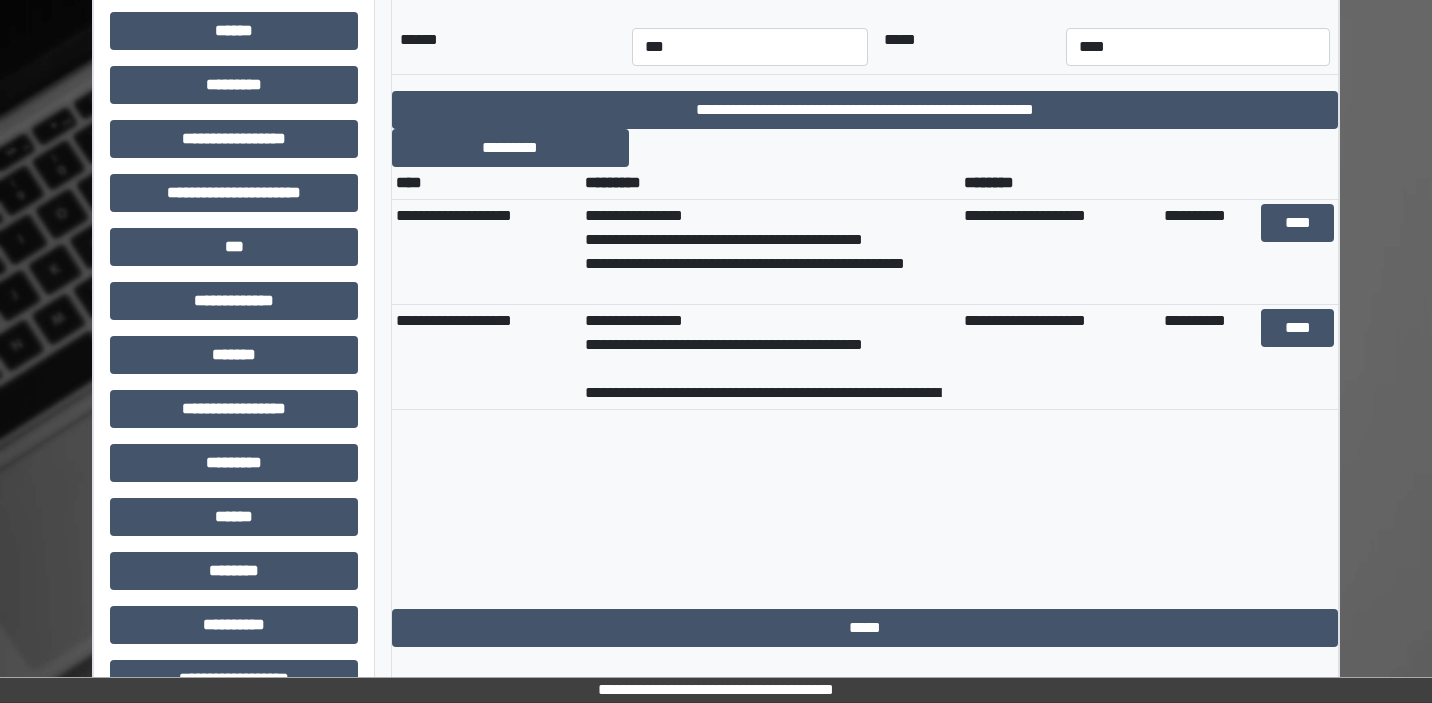 scroll, scrollTop: 905, scrollLeft: 0, axis: vertical 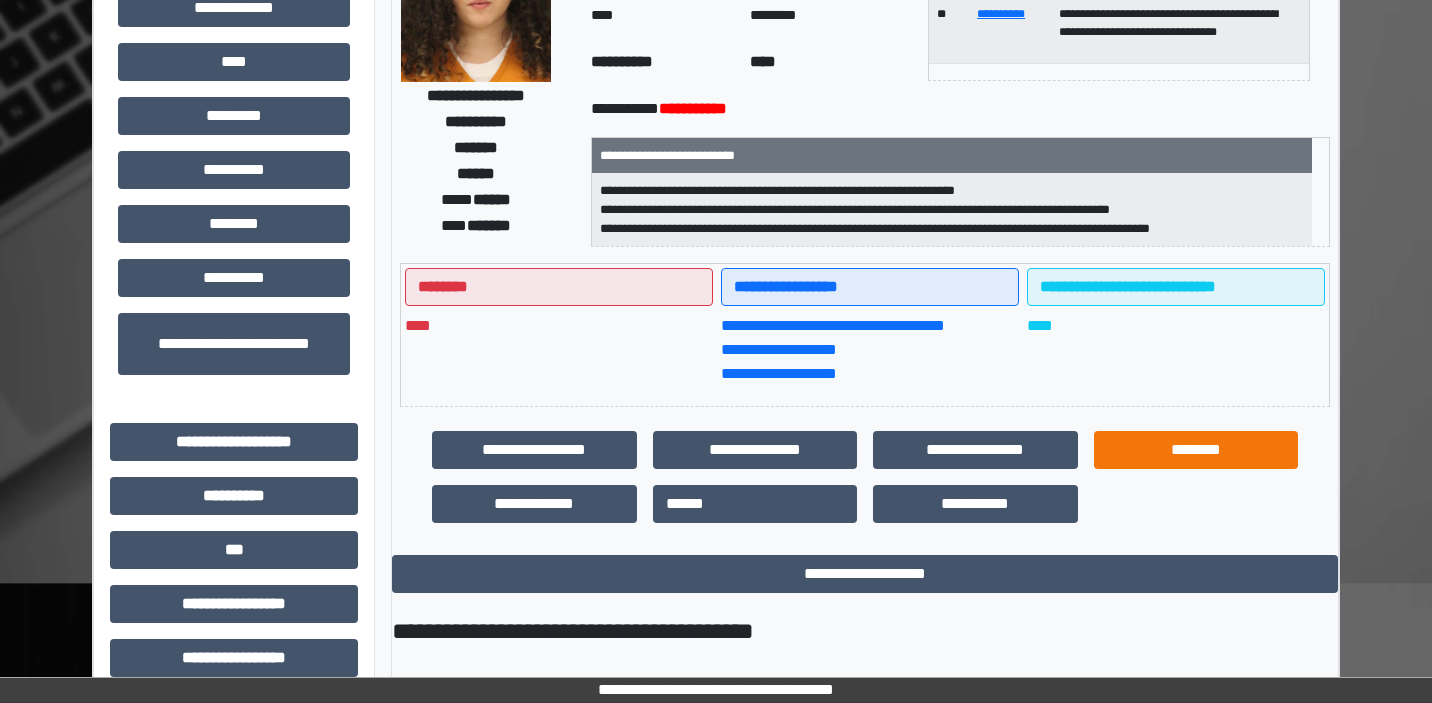 click on "********" at bounding box center [1196, 450] 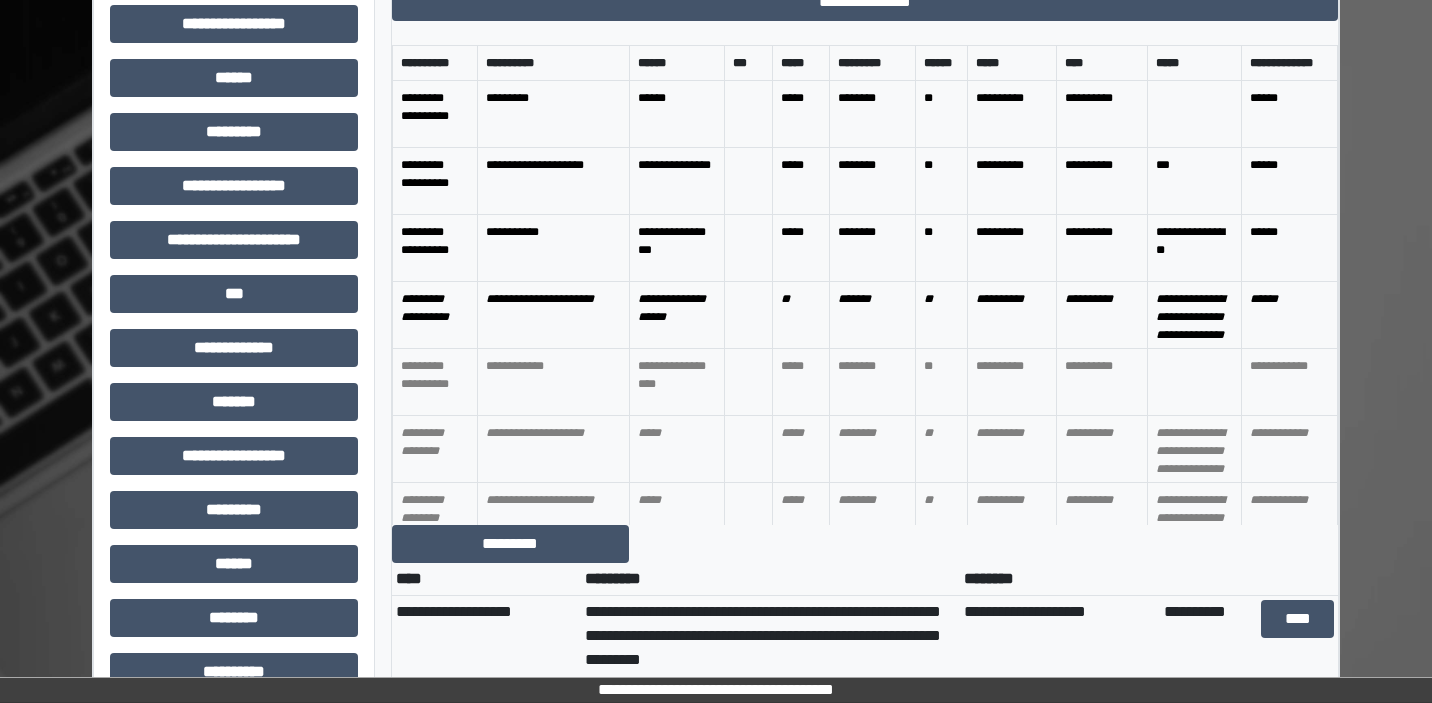 scroll, scrollTop: 849, scrollLeft: 0, axis: vertical 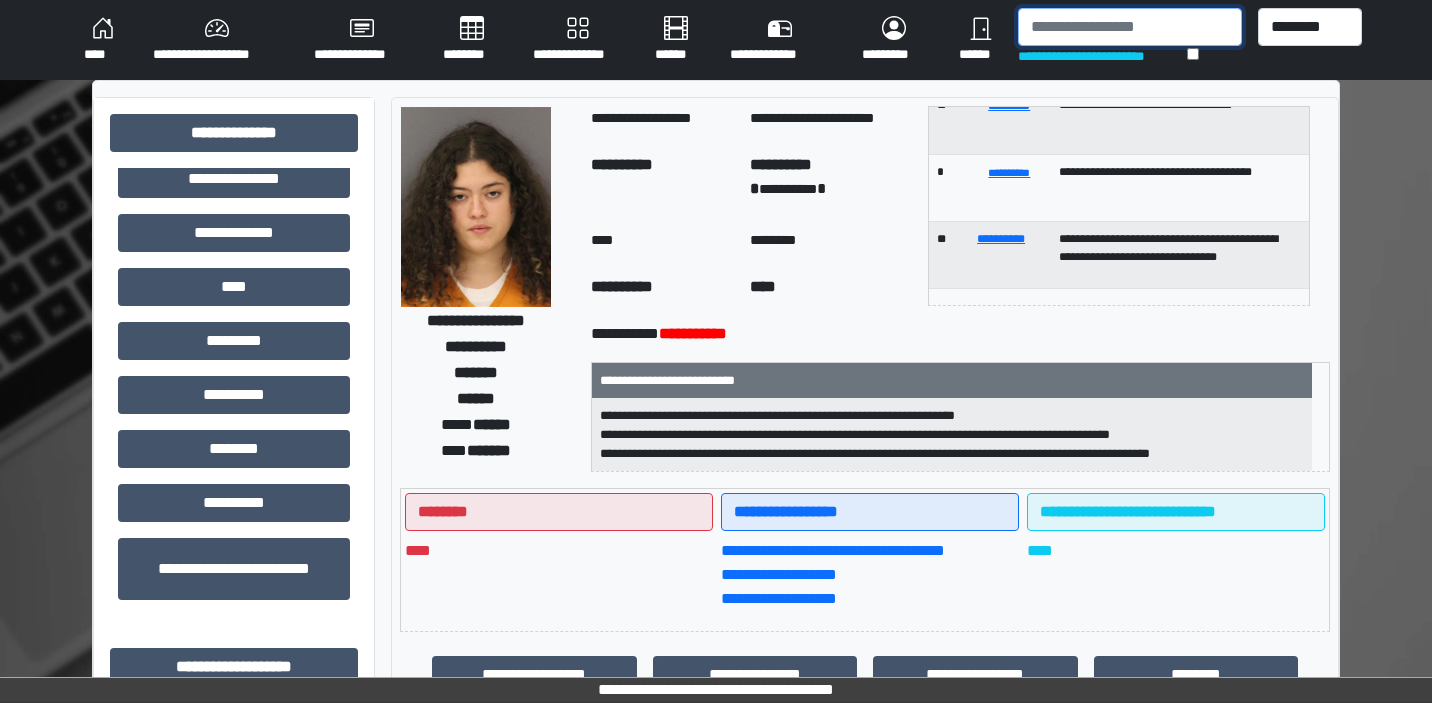 click at bounding box center (1129, 27) 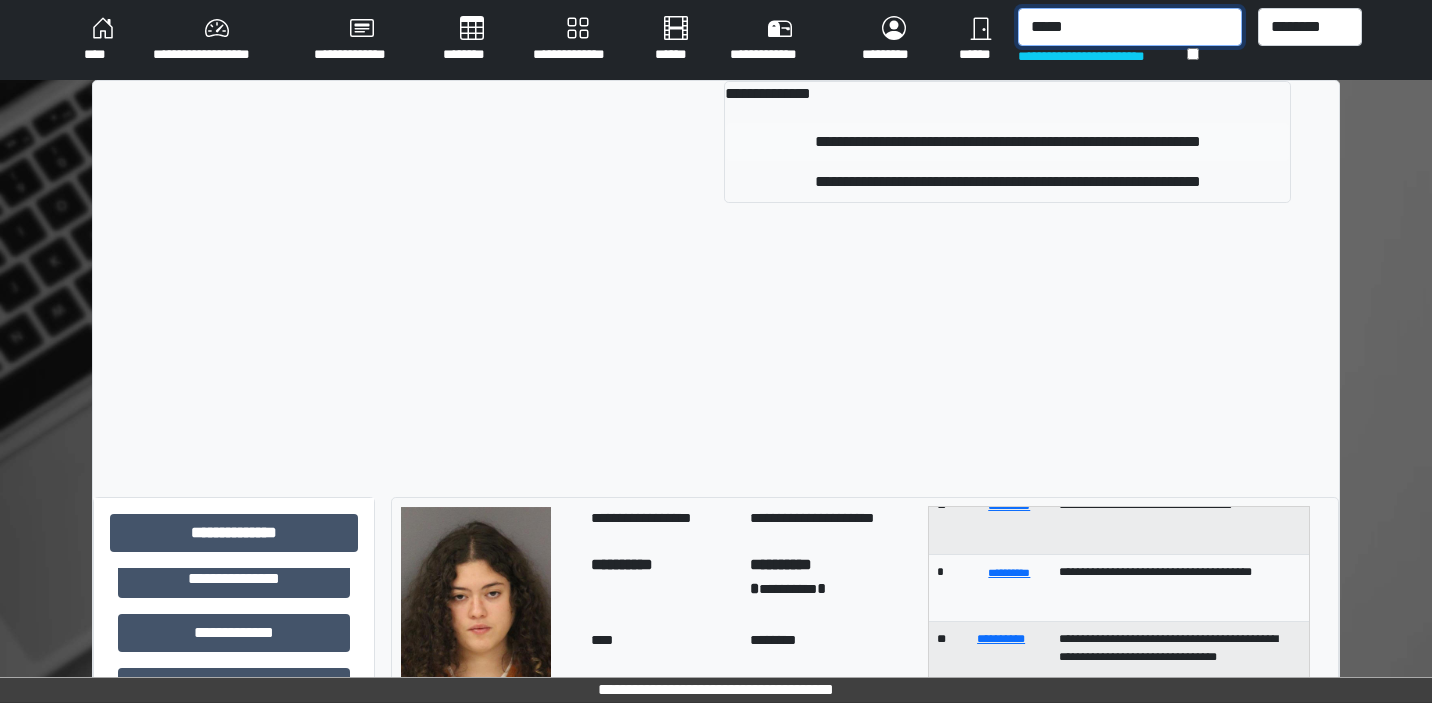 type on "*****" 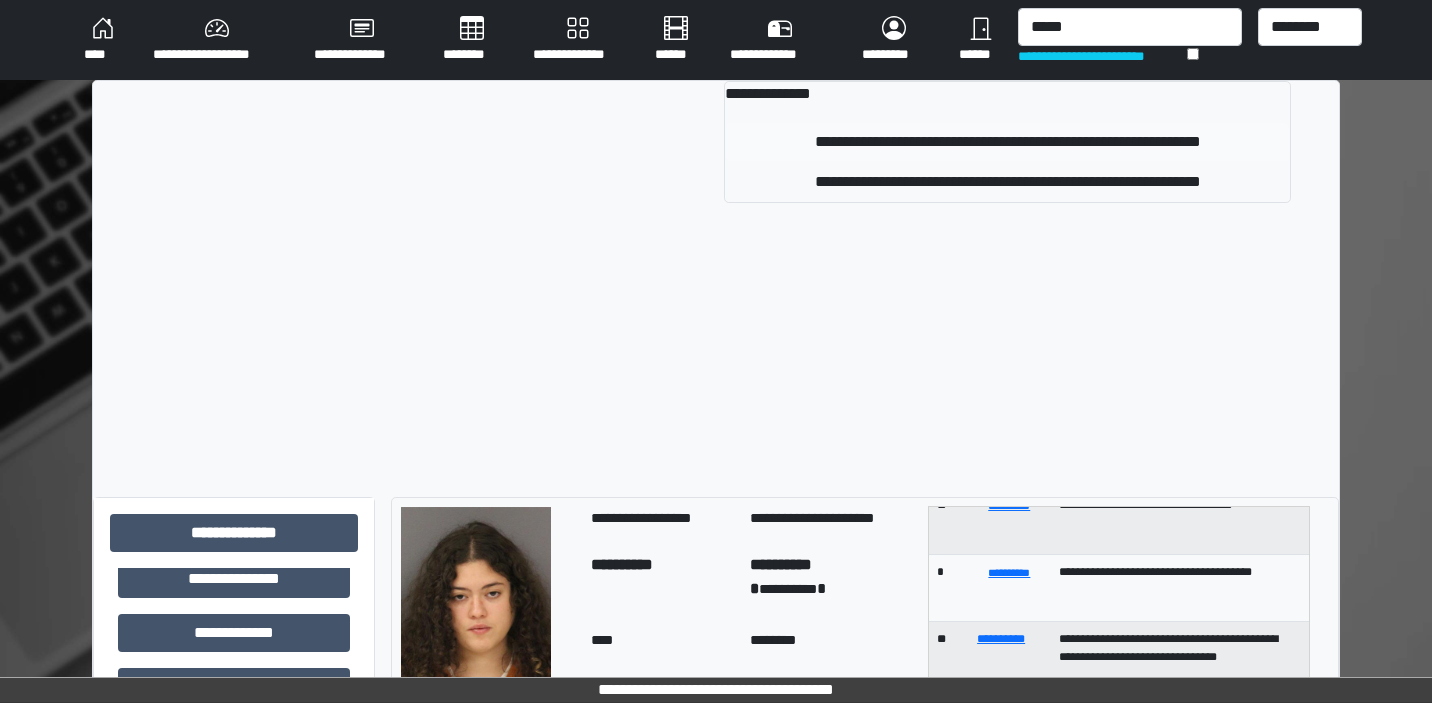 click on "**********" at bounding box center (1007, 142) 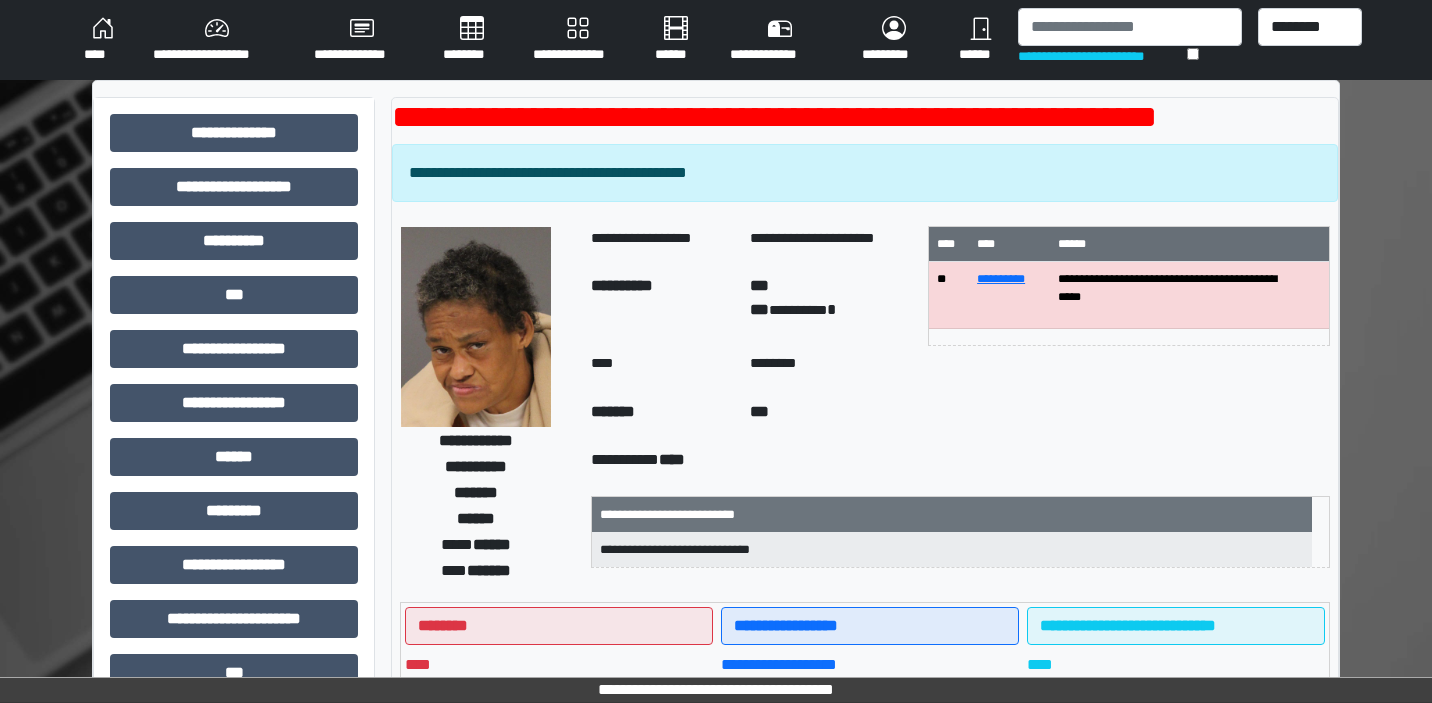 scroll, scrollTop: -1, scrollLeft: 0, axis: vertical 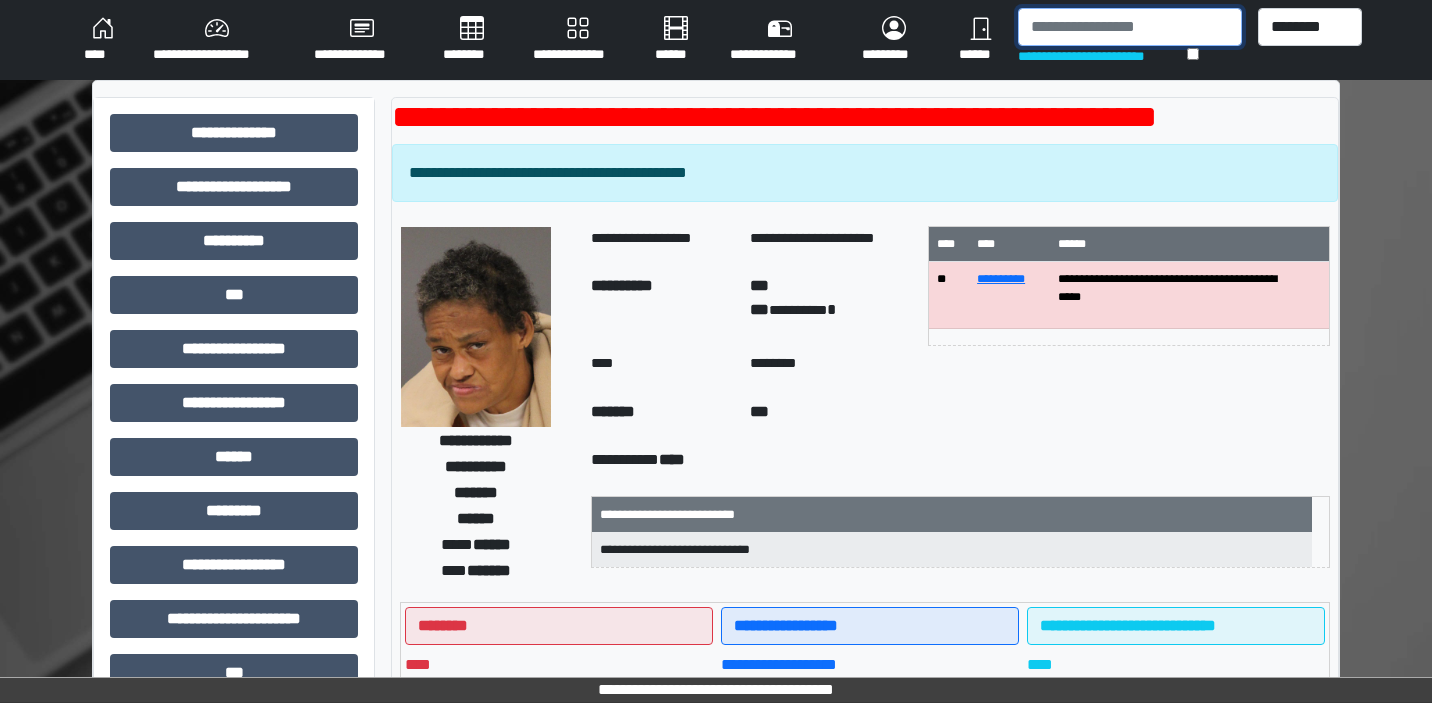 click at bounding box center (1129, 27) 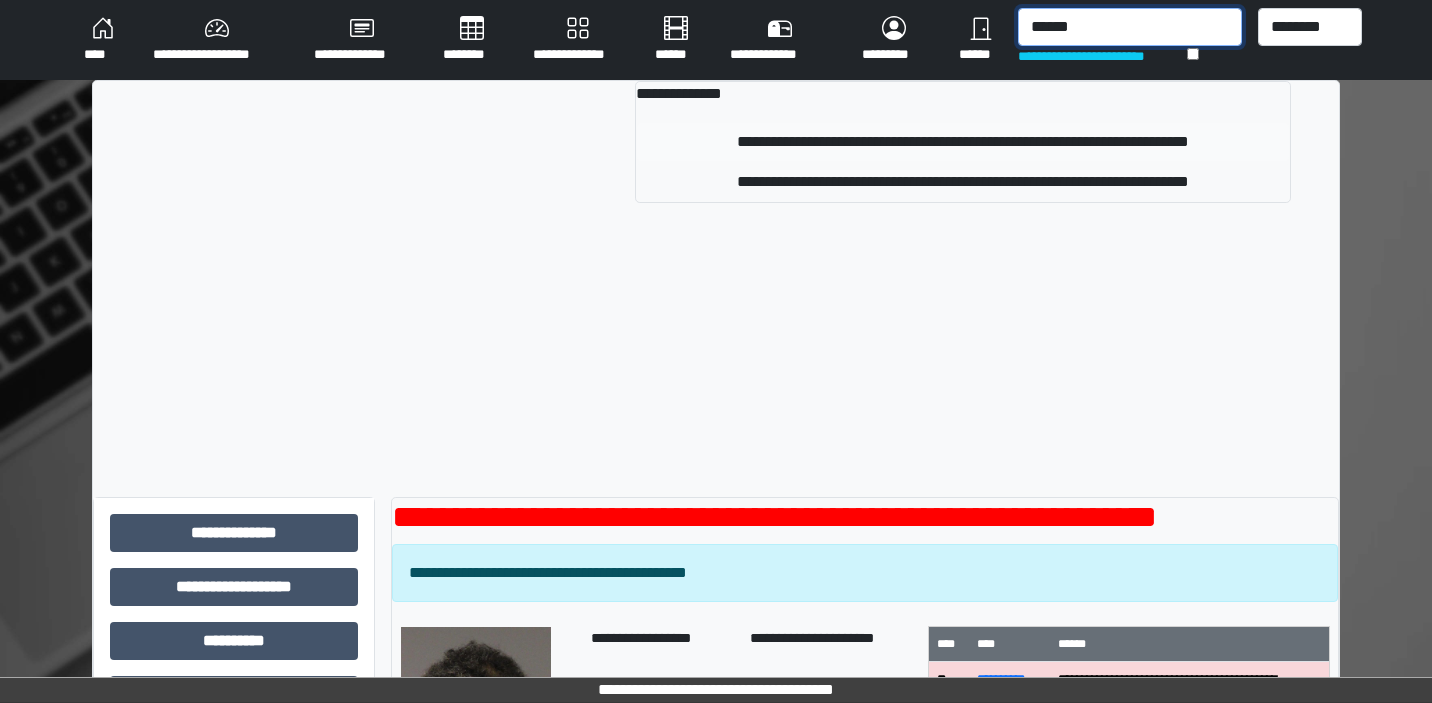 type on "******" 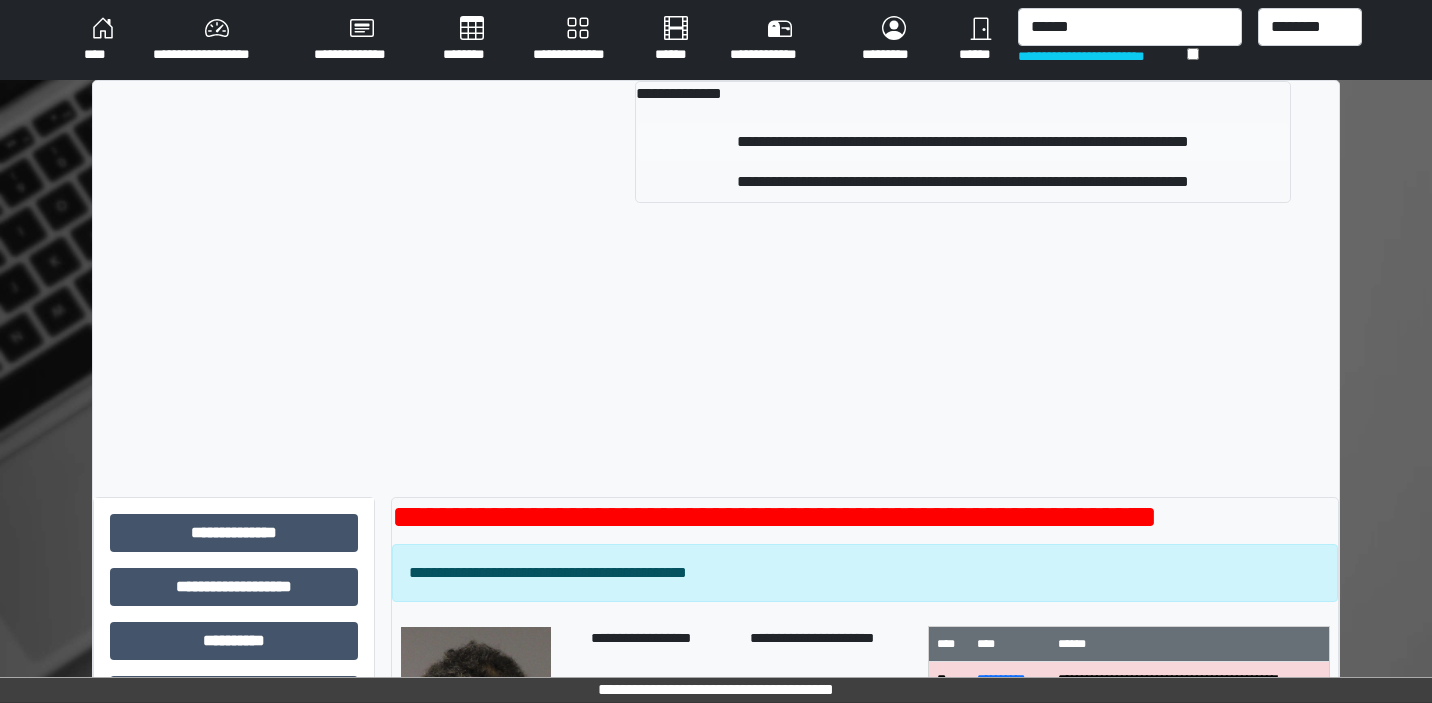 click on "**********" at bounding box center [963, 142] 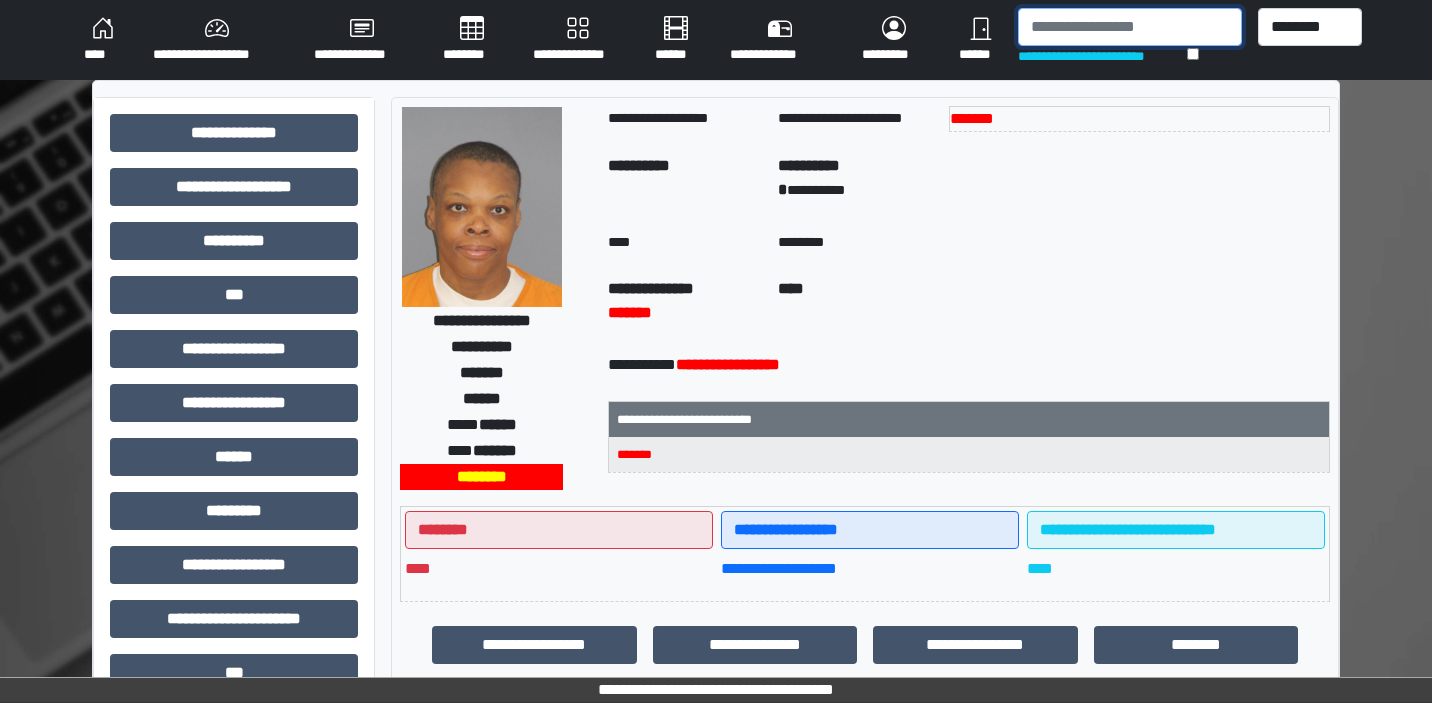 click at bounding box center (1129, 27) 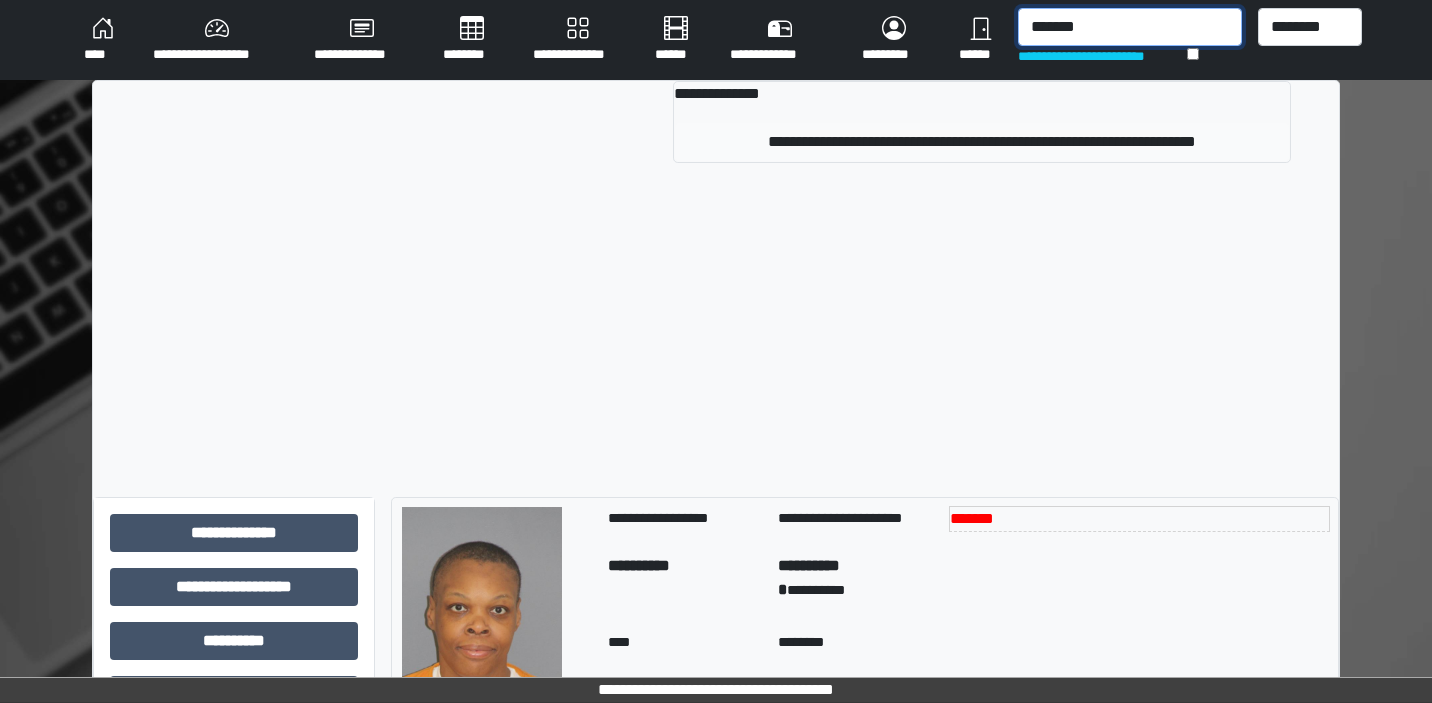 type on "*******" 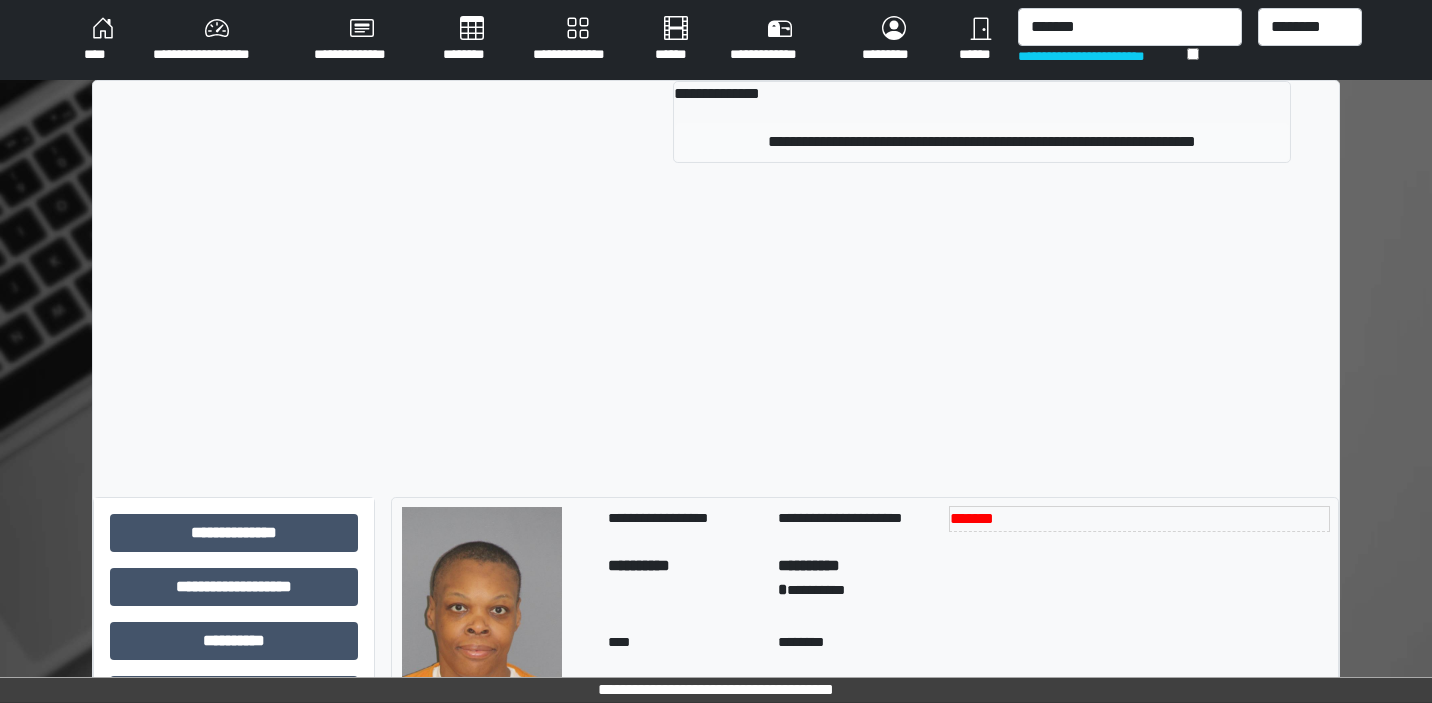 click on "**********" at bounding box center [982, 142] 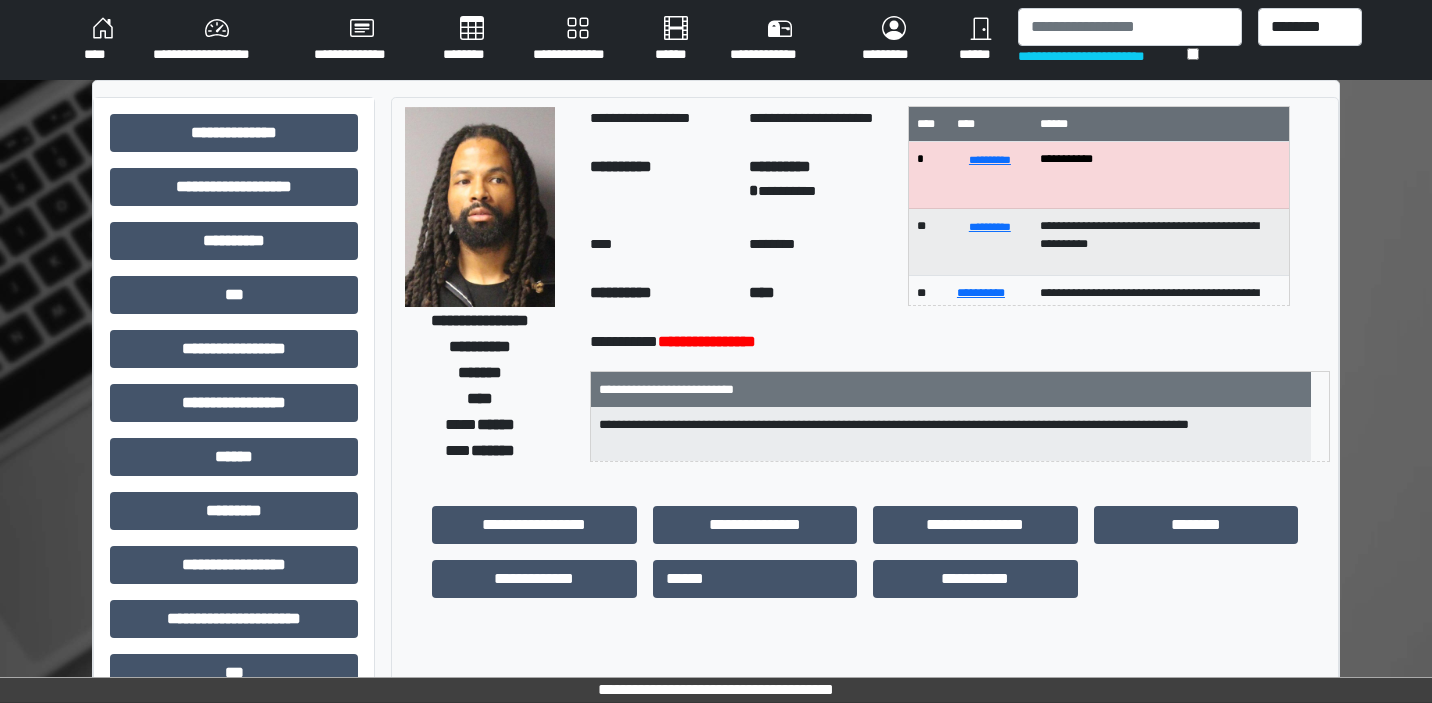 scroll, scrollTop: 0, scrollLeft: 0, axis: both 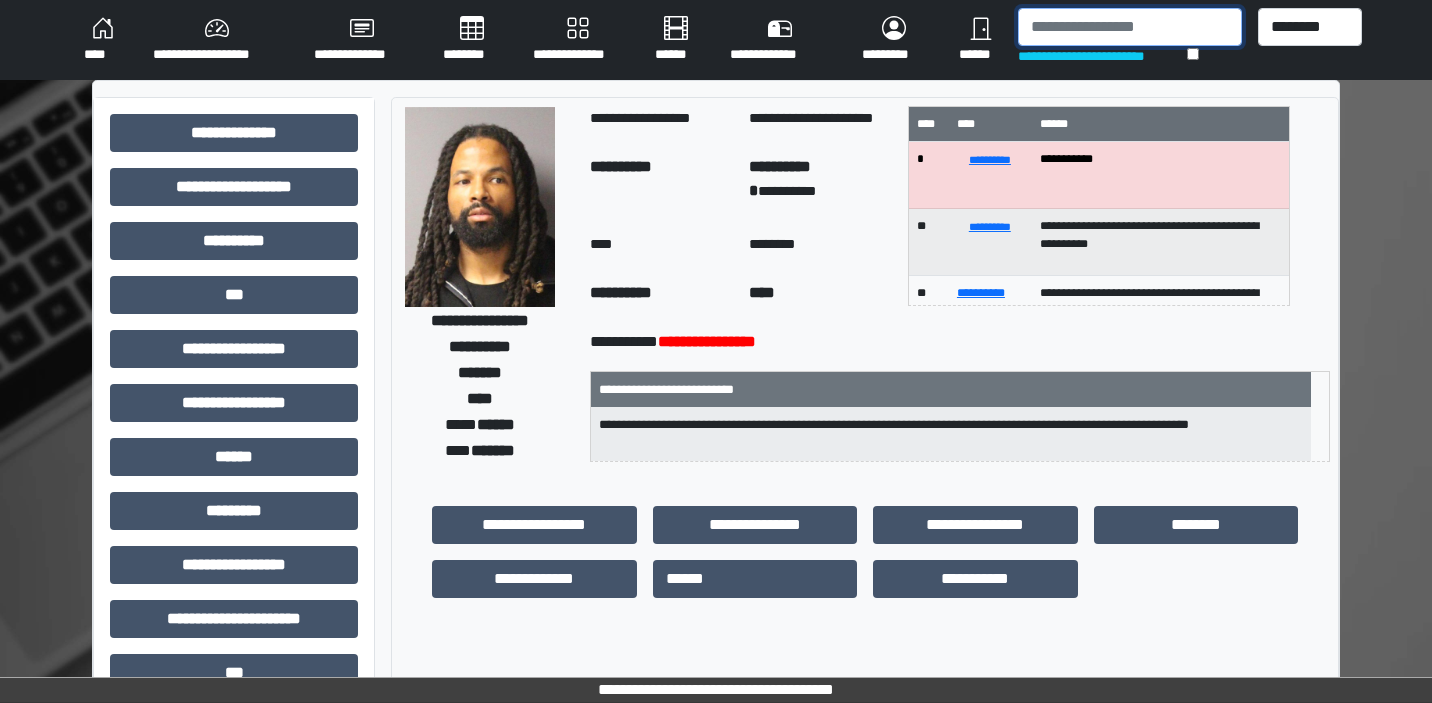 click at bounding box center [1129, 27] 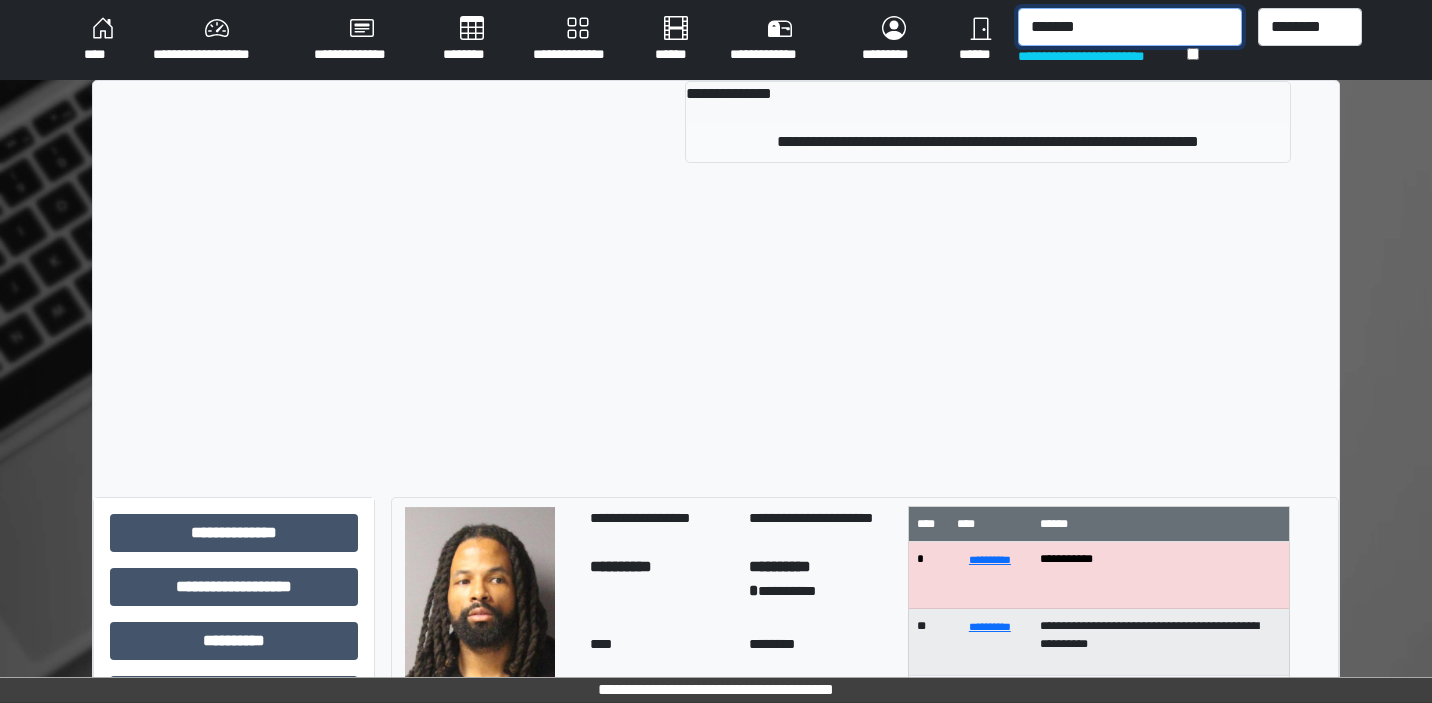 type on "*******" 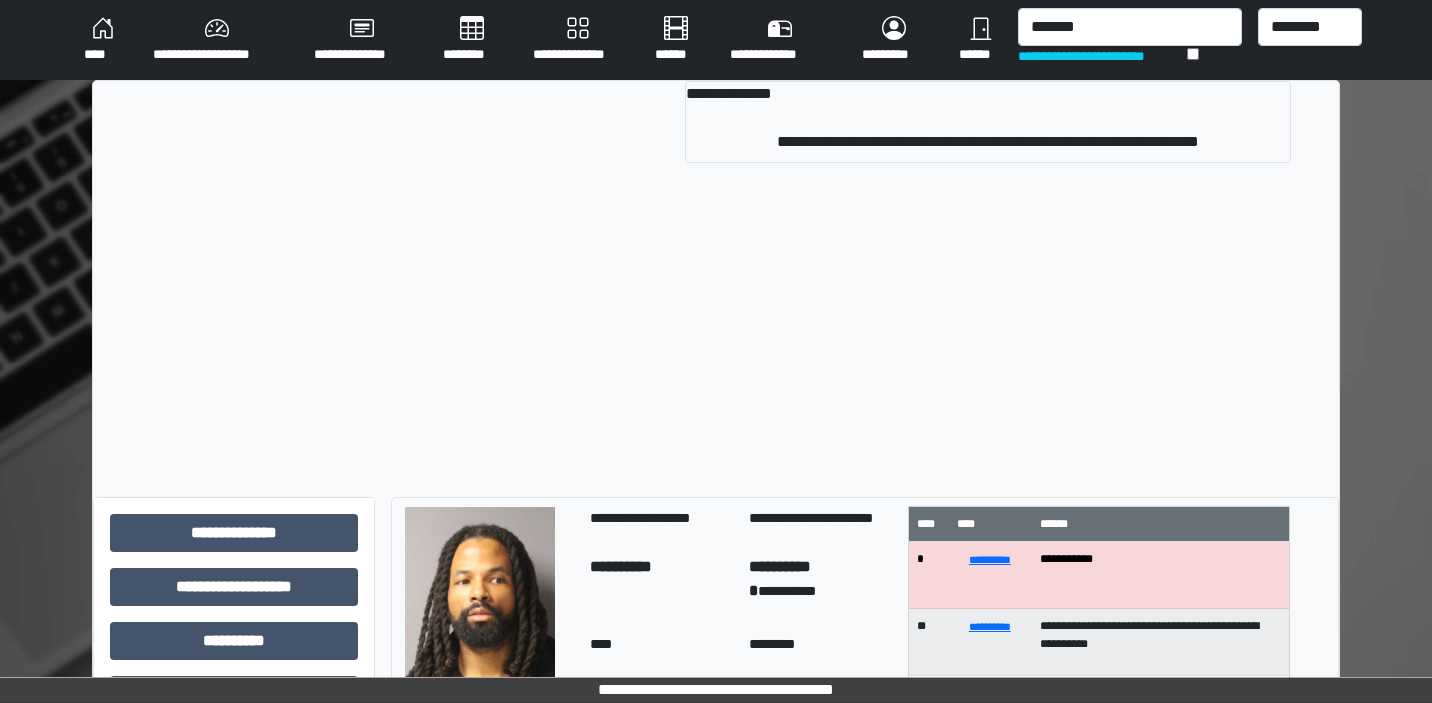 click on "**********" at bounding box center [988, 142] 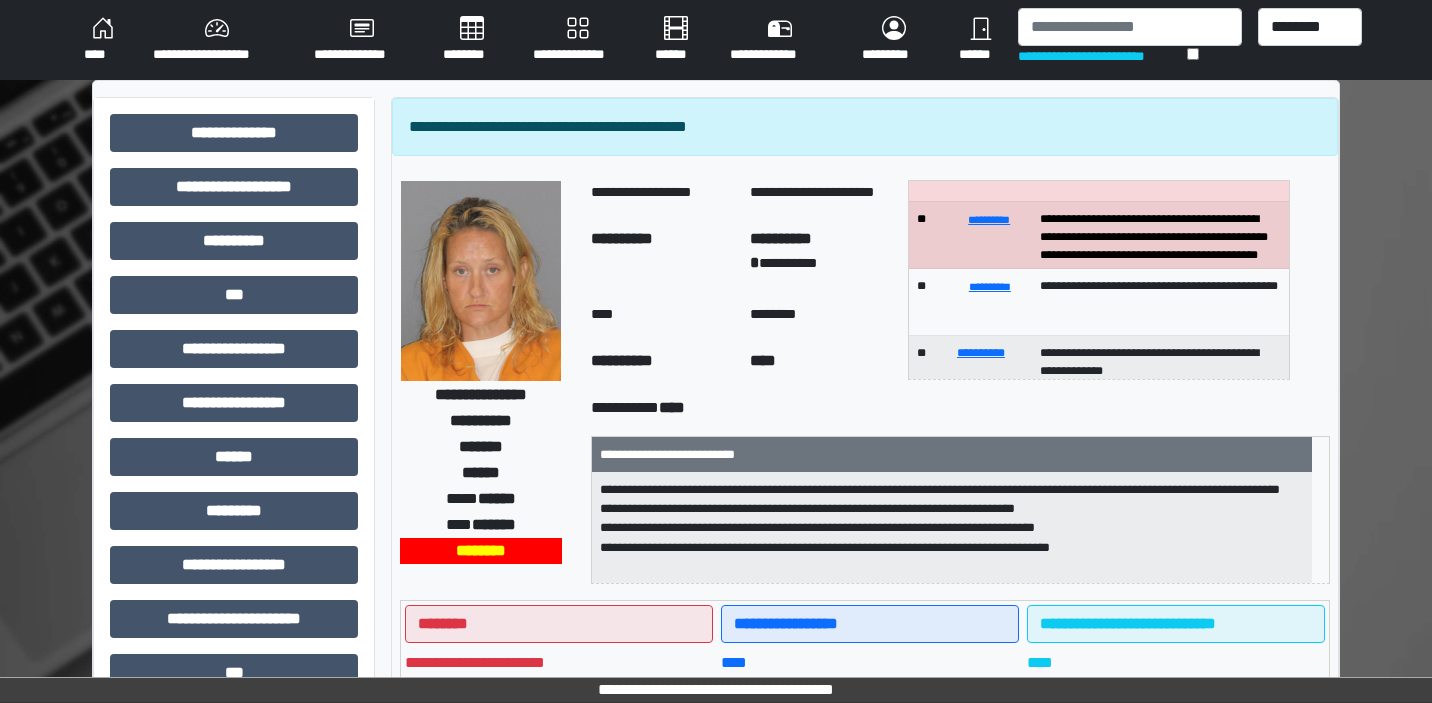 scroll, scrollTop: 85, scrollLeft: 0, axis: vertical 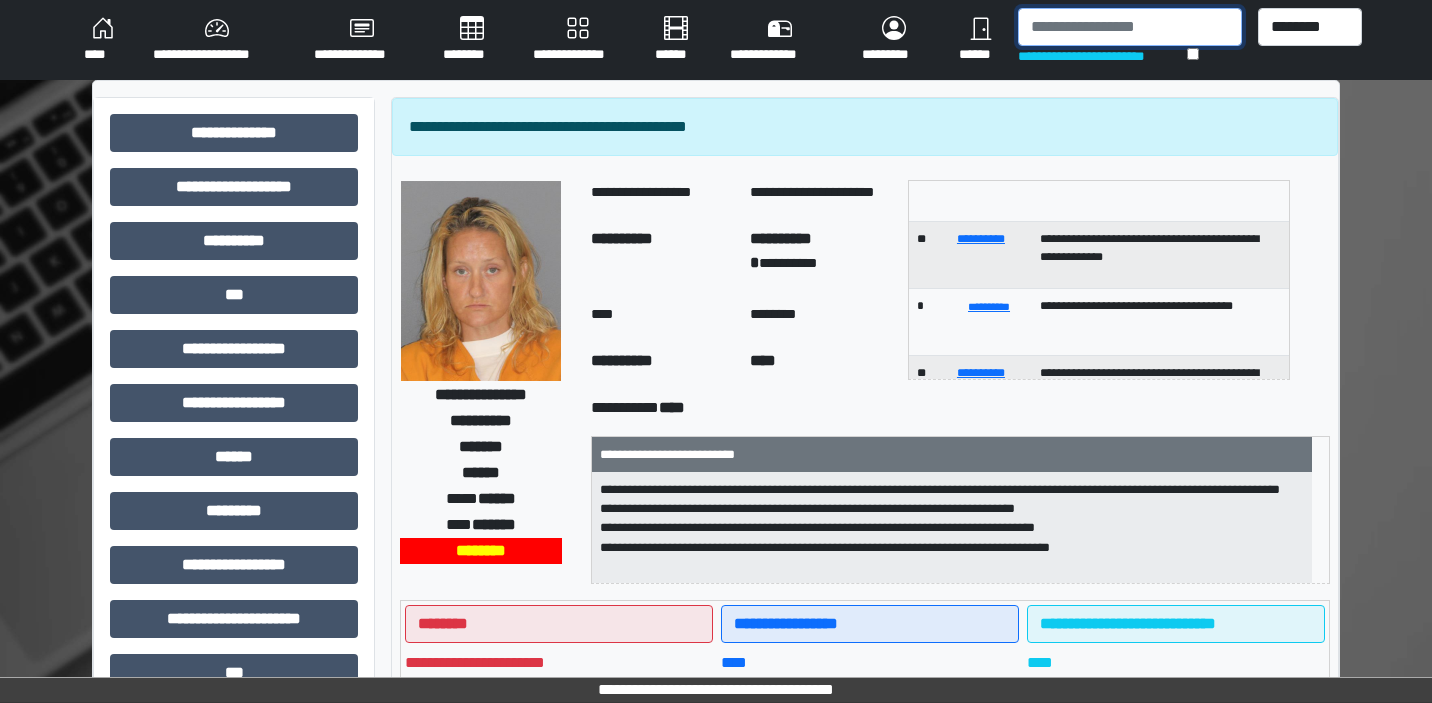 click at bounding box center [1129, 27] 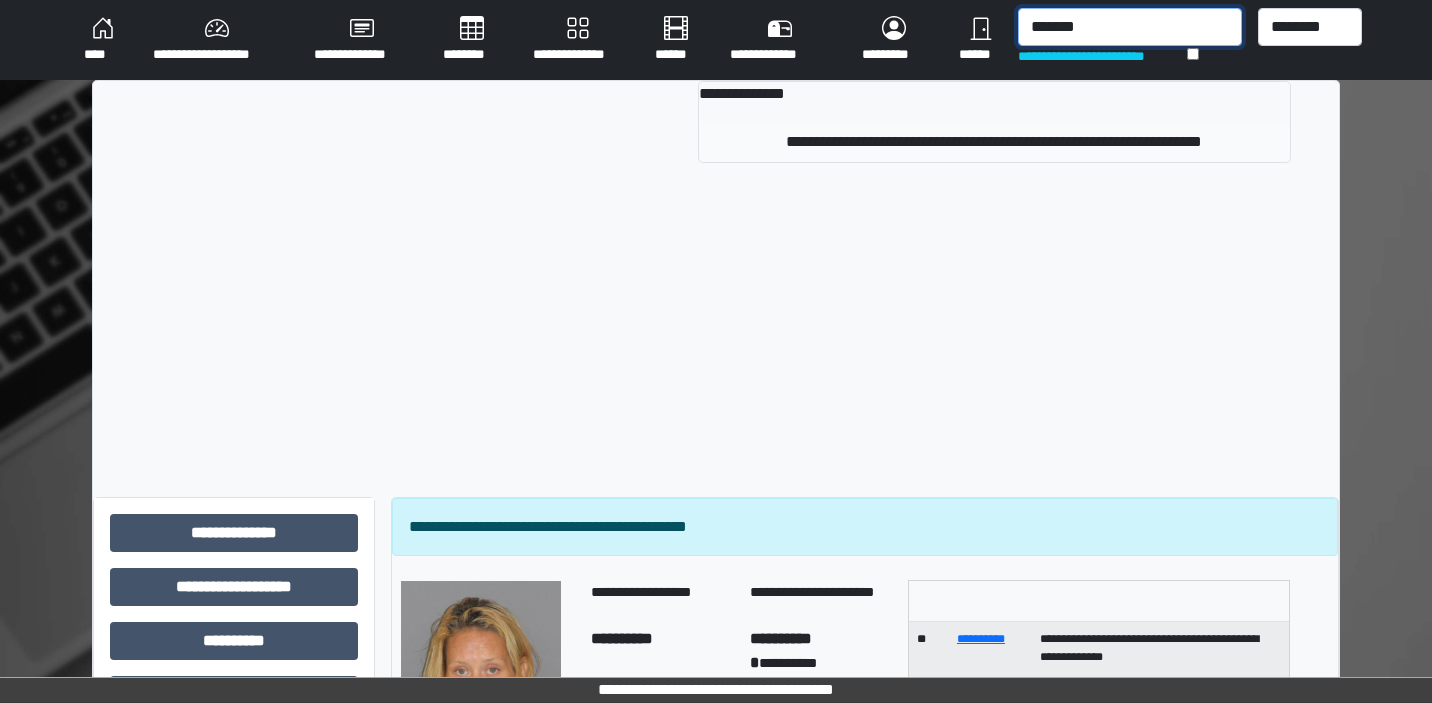 type on "*******" 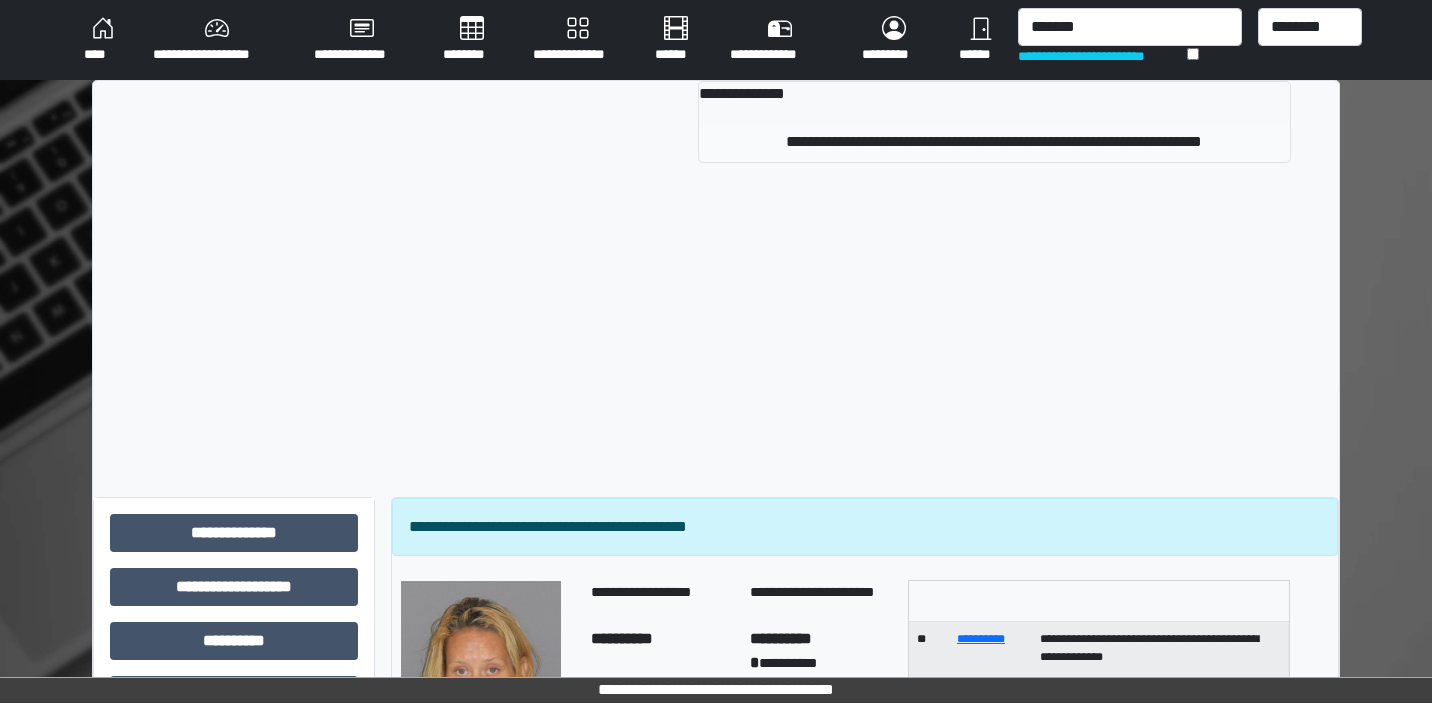click on "**********" at bounding box center (994, 142) 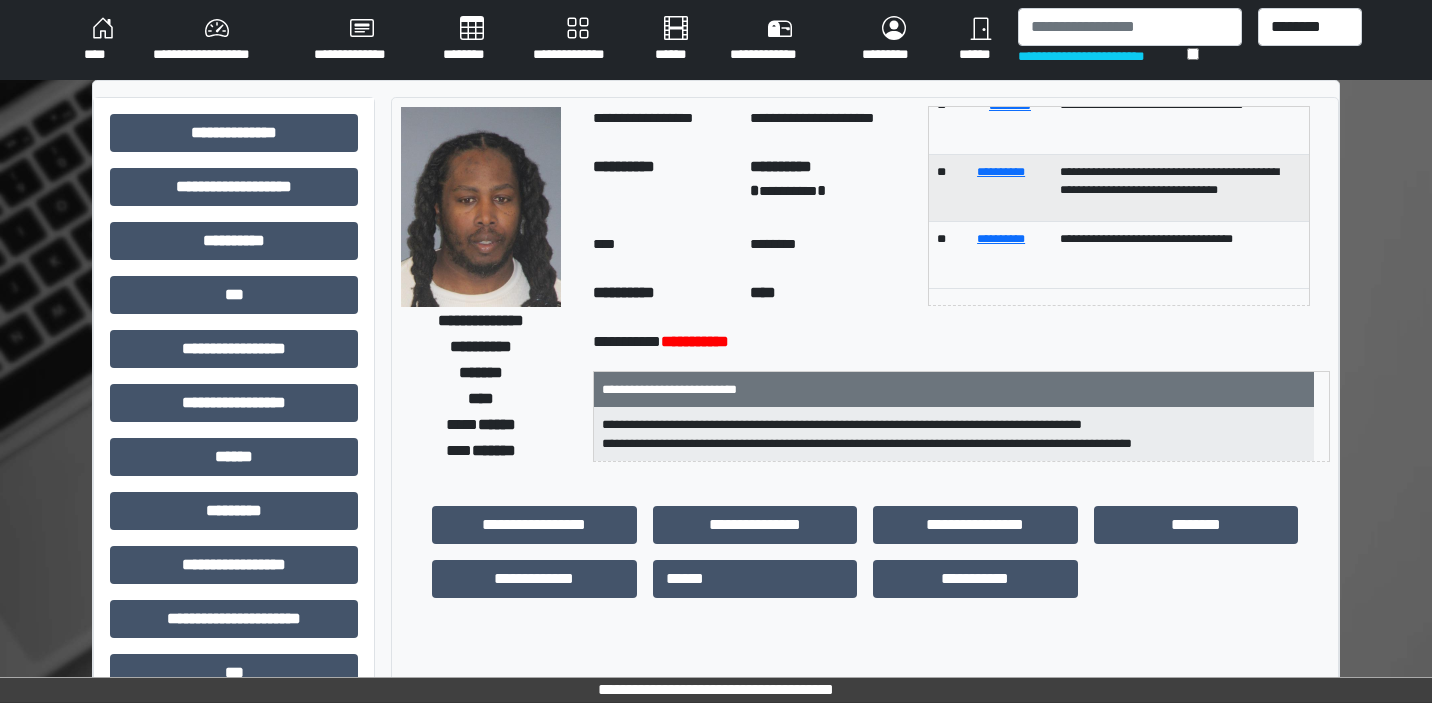 scroll, scrollTop: 188, scrollLeft: 0, axis: vertical 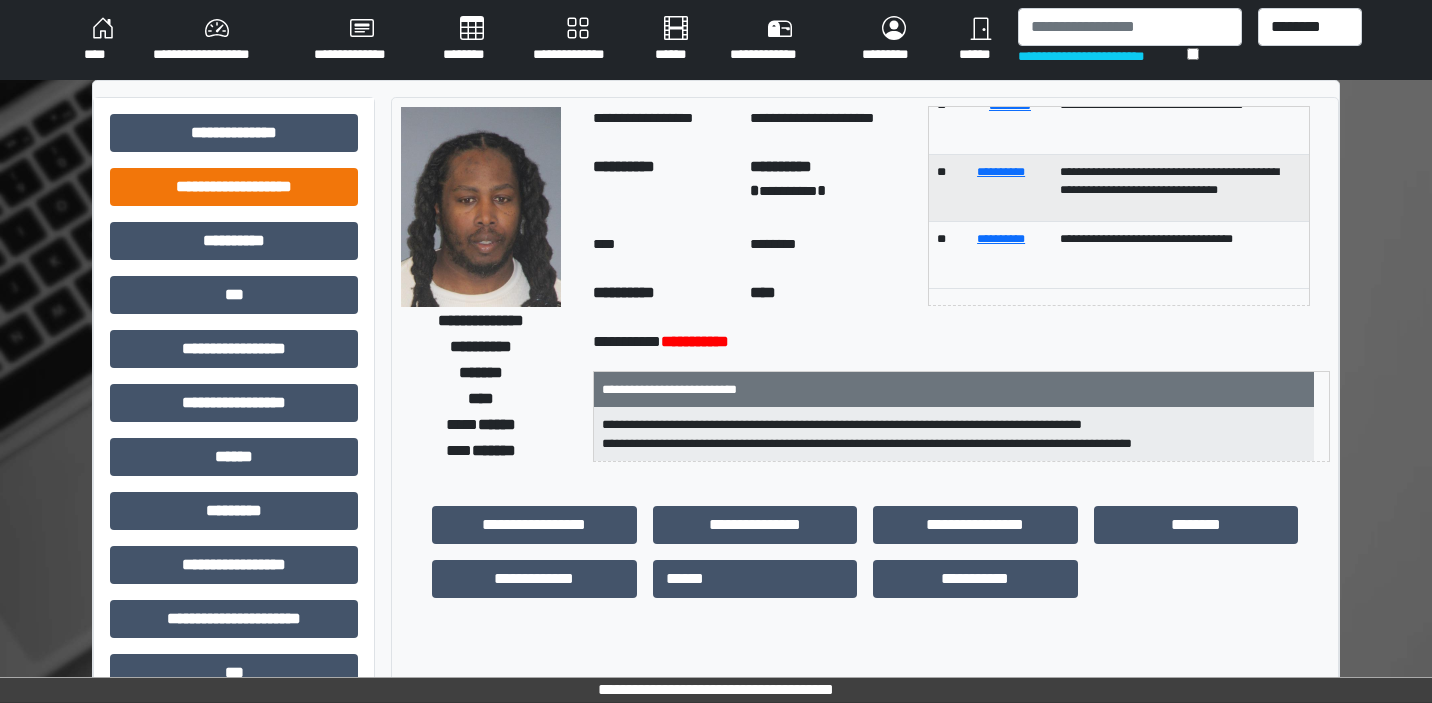 click on "**********" at bounding box center [234, 187] 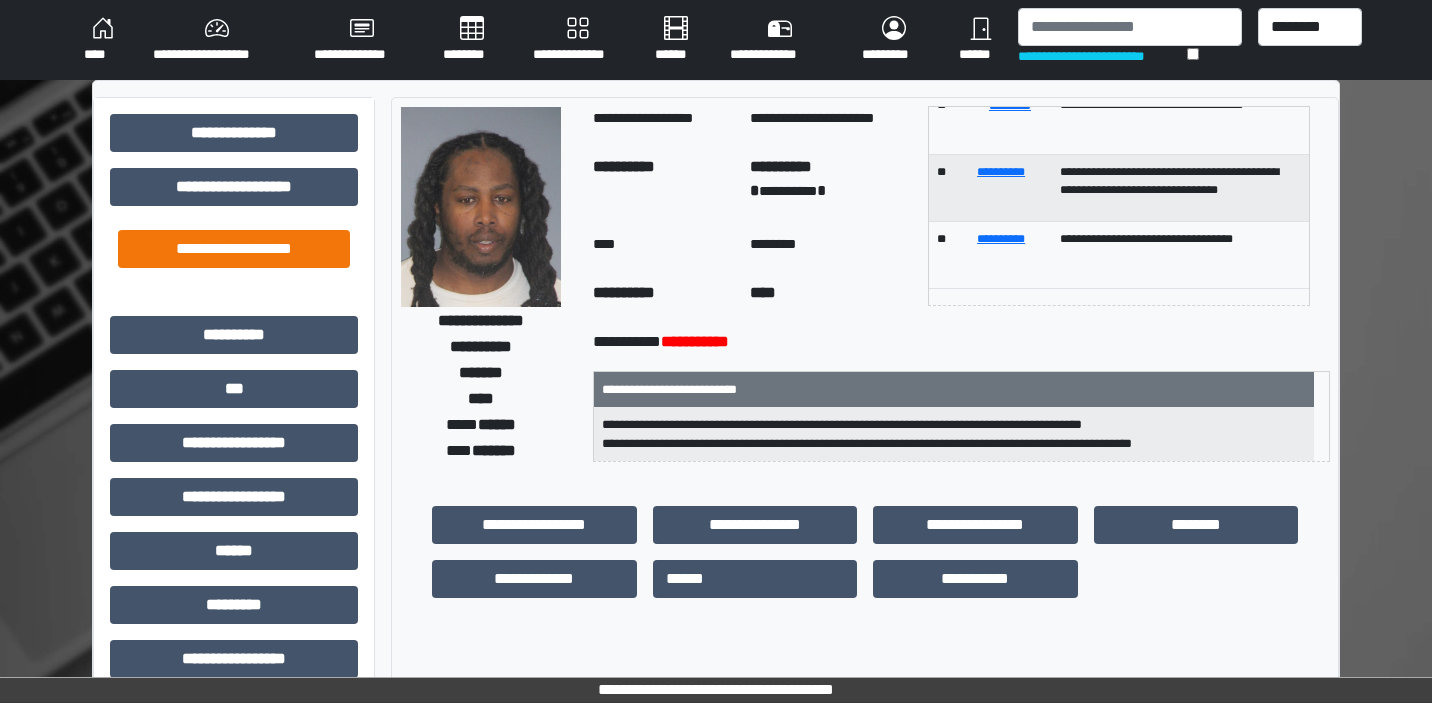 click on "**********" at bounding box center (234, 249) 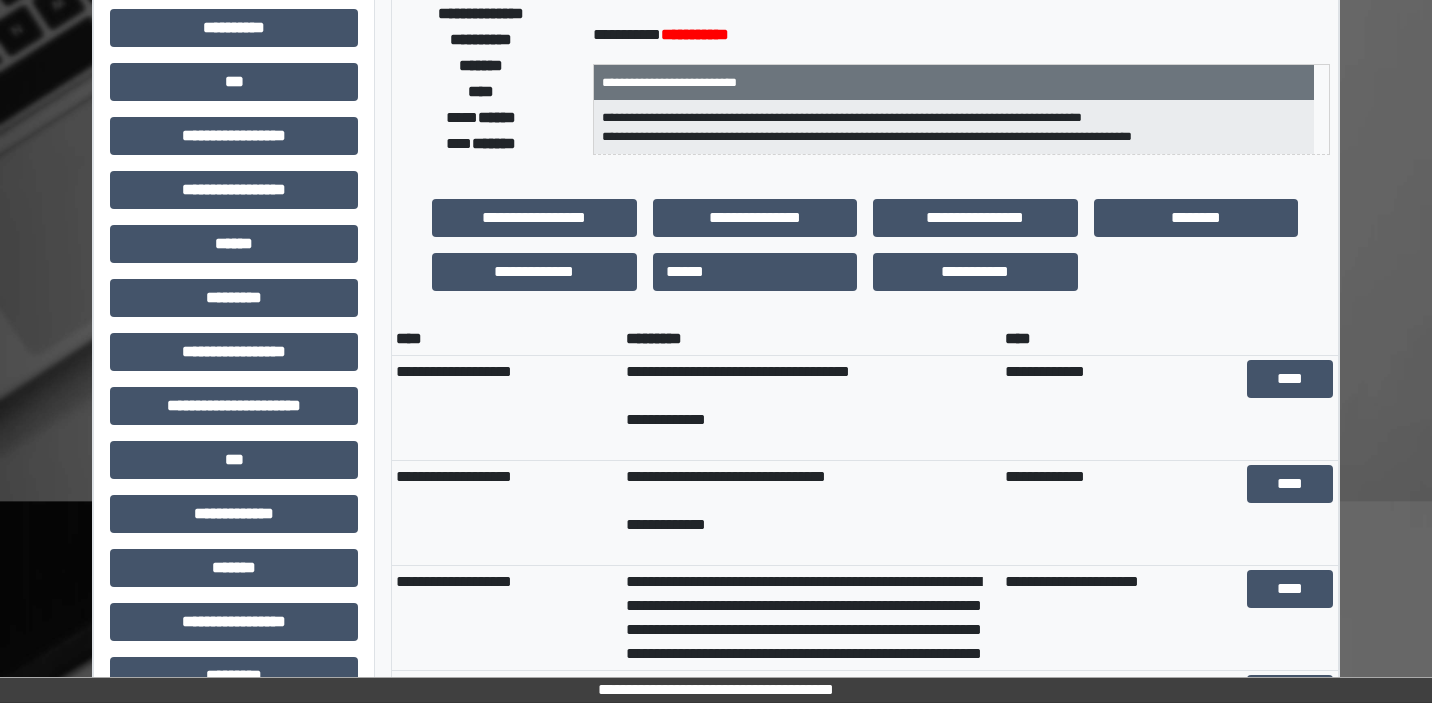 scroll, scrollTop: 308, scrollLeft: 0, axis: vertical 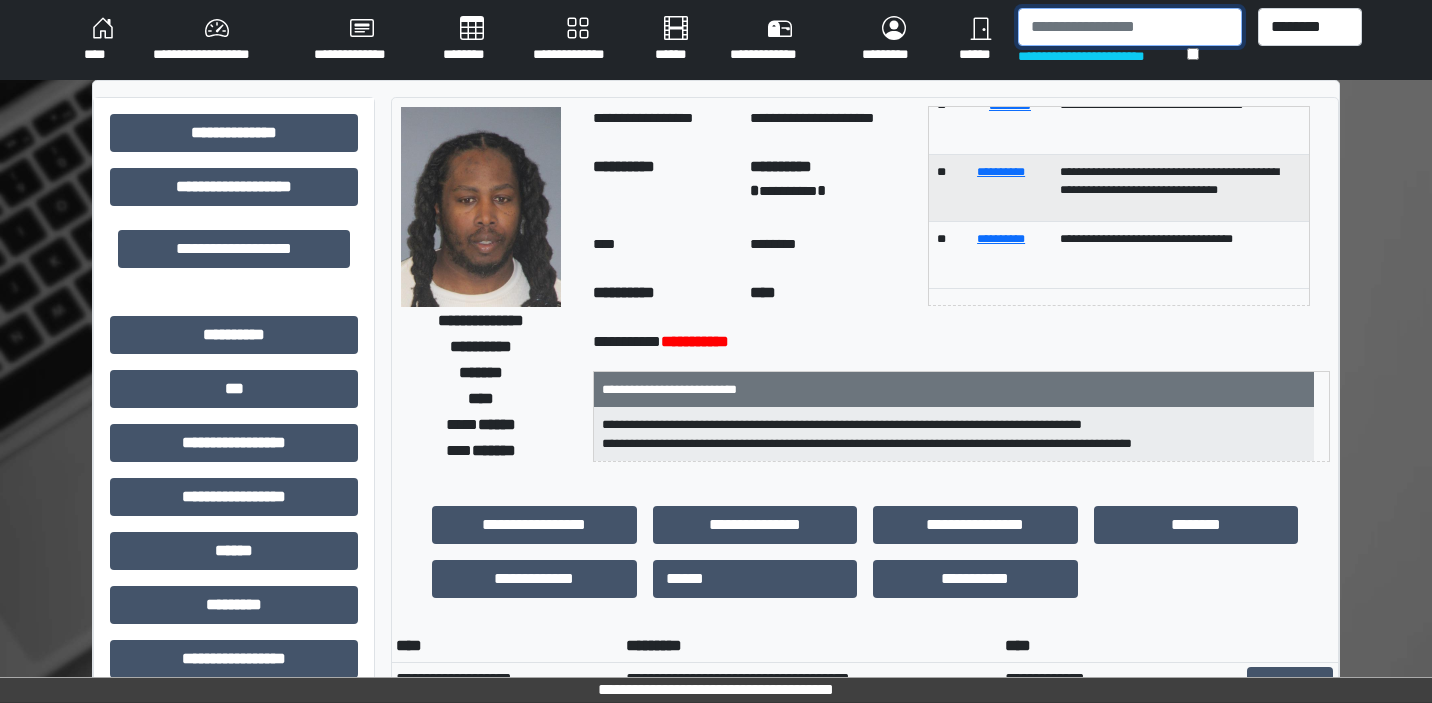 click at bounding box center [1129, 27] 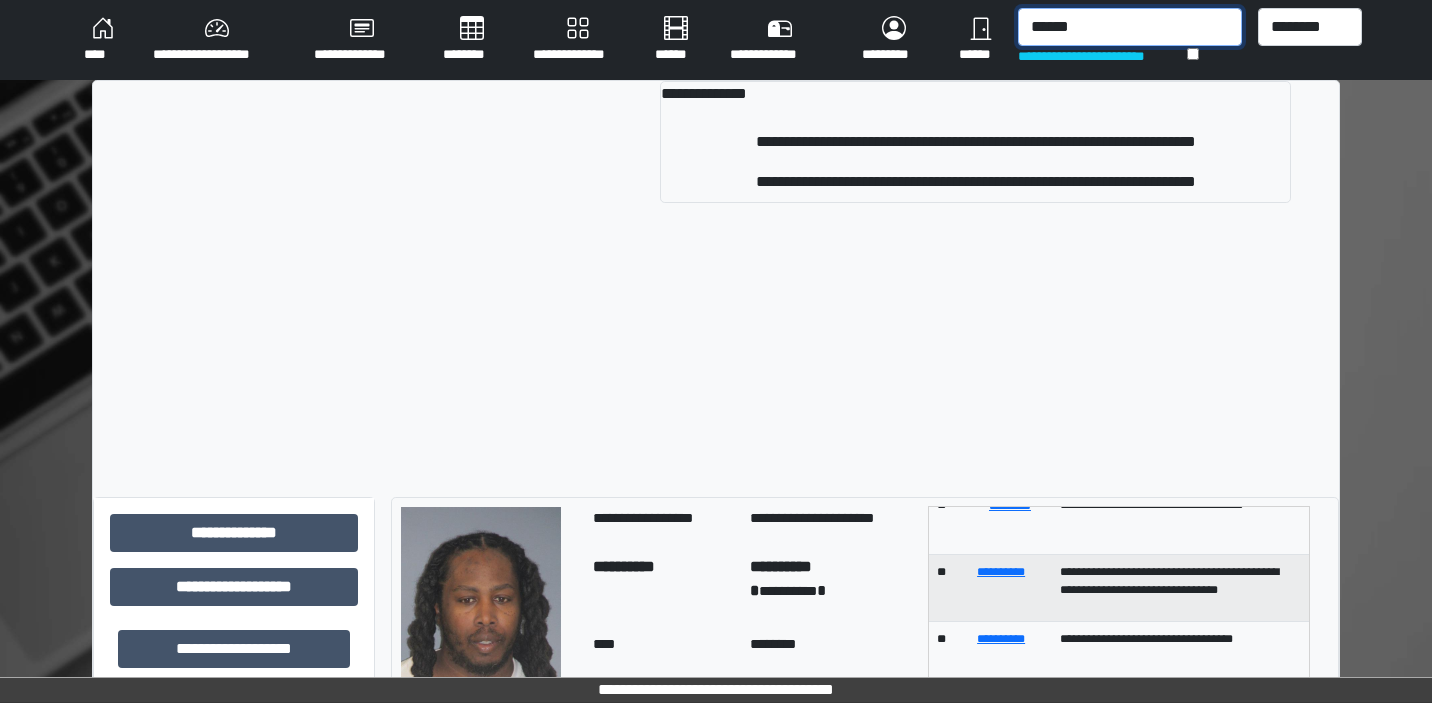 type on "******" 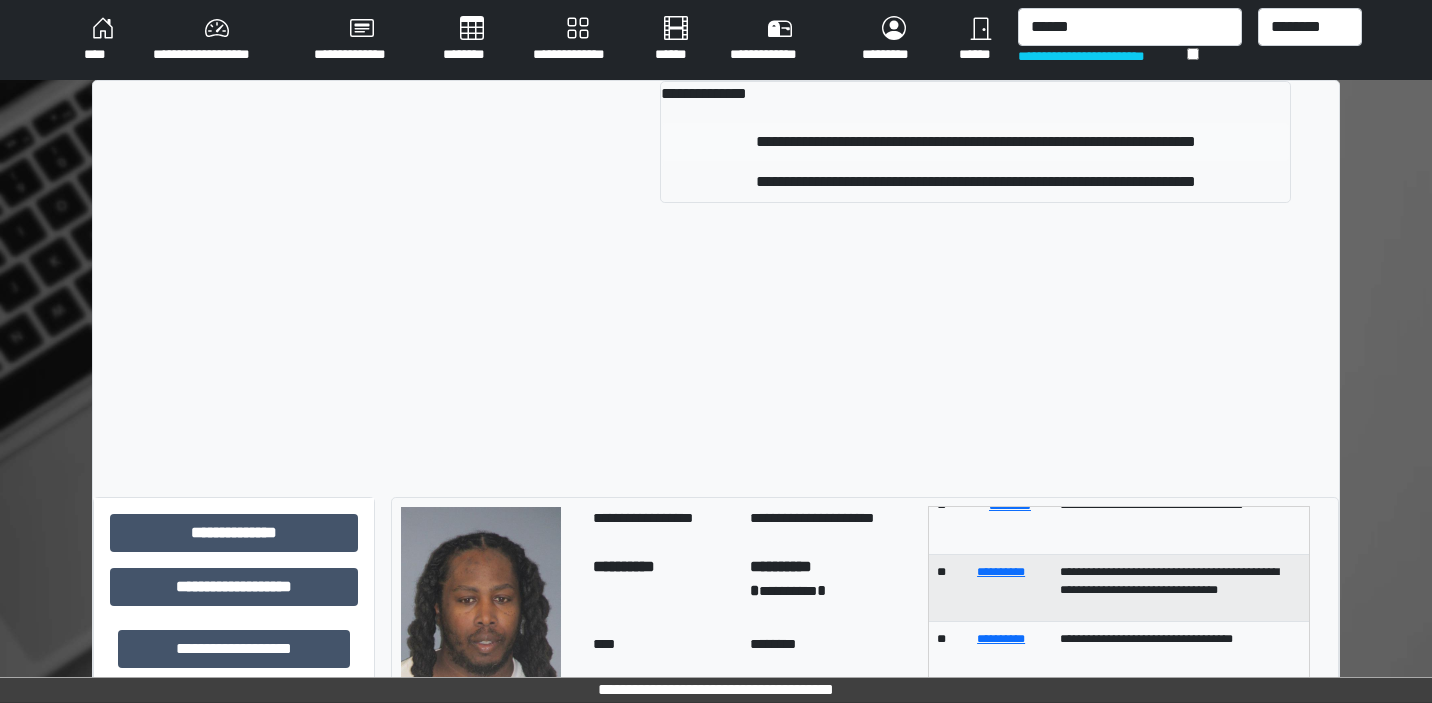 drag, startPoint x: 1094, startPoint y: 62, endPoint x: 1082, endPoint y: 148, distance: 86.833176 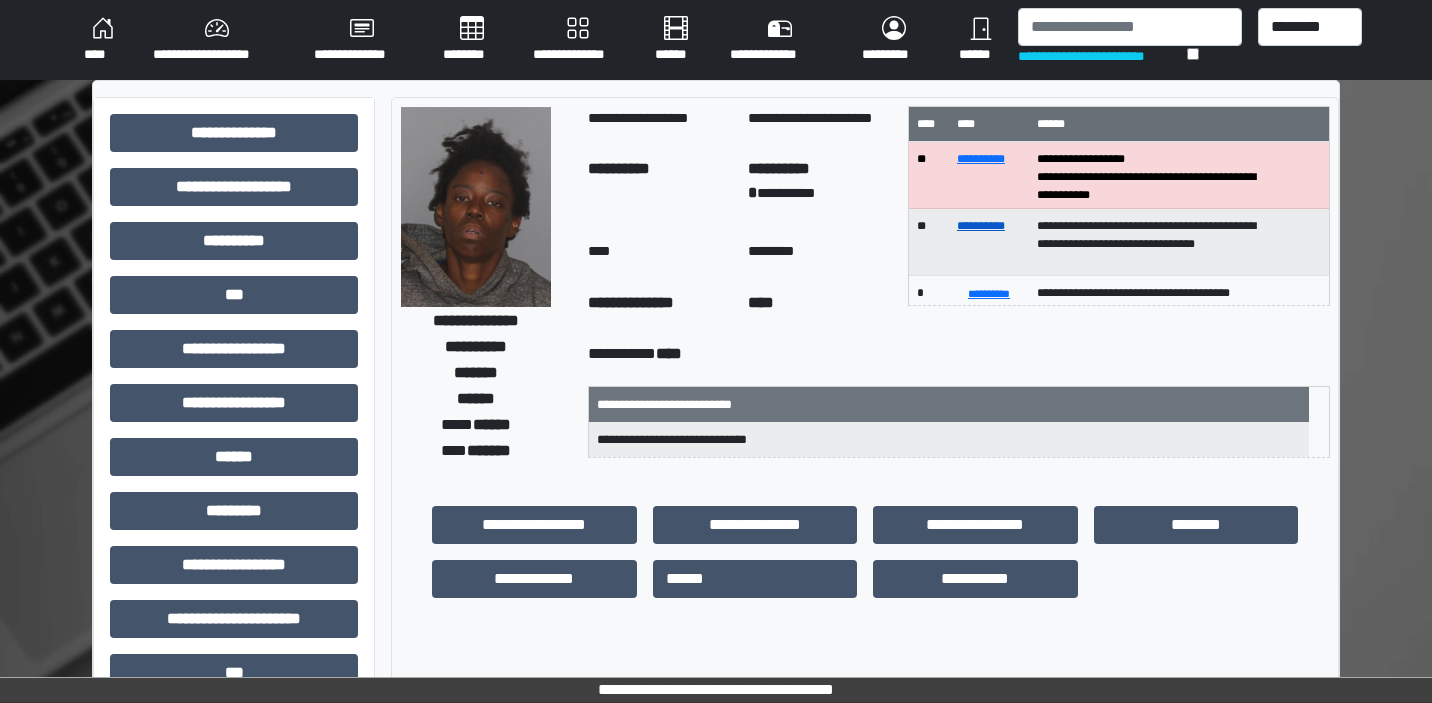 scroll, scrollTop: 4, scrollLeft: 0, axis: vertical 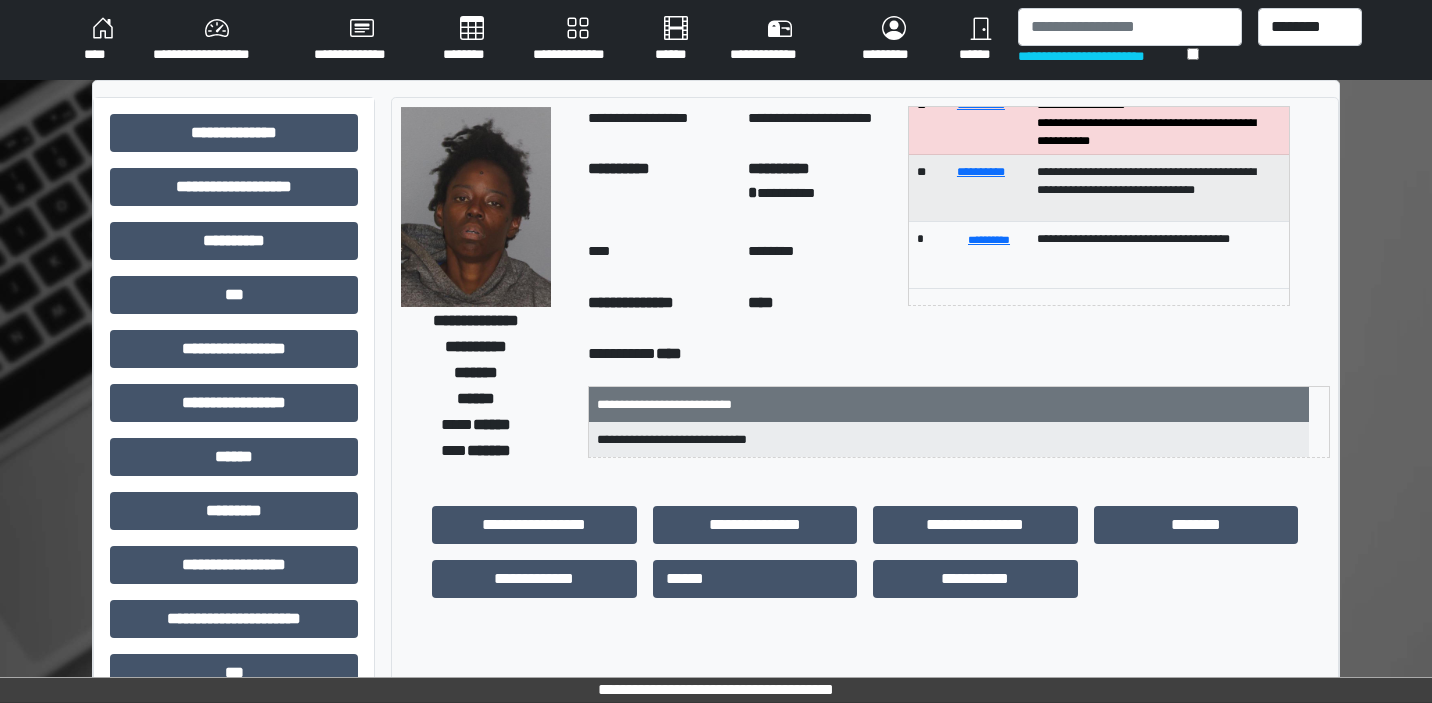 click on "**********" at bounding box center [234, 627] 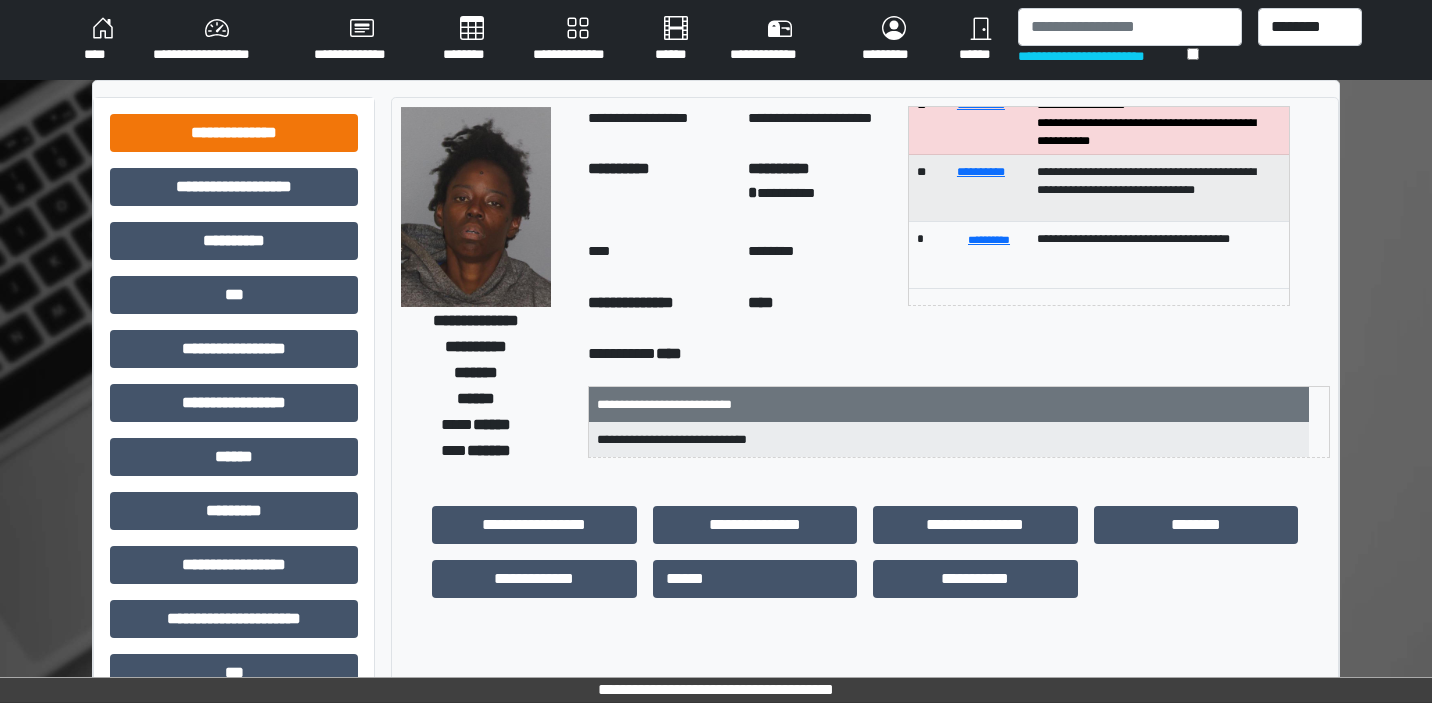 click on "**********" at bounding box center (234, 133) 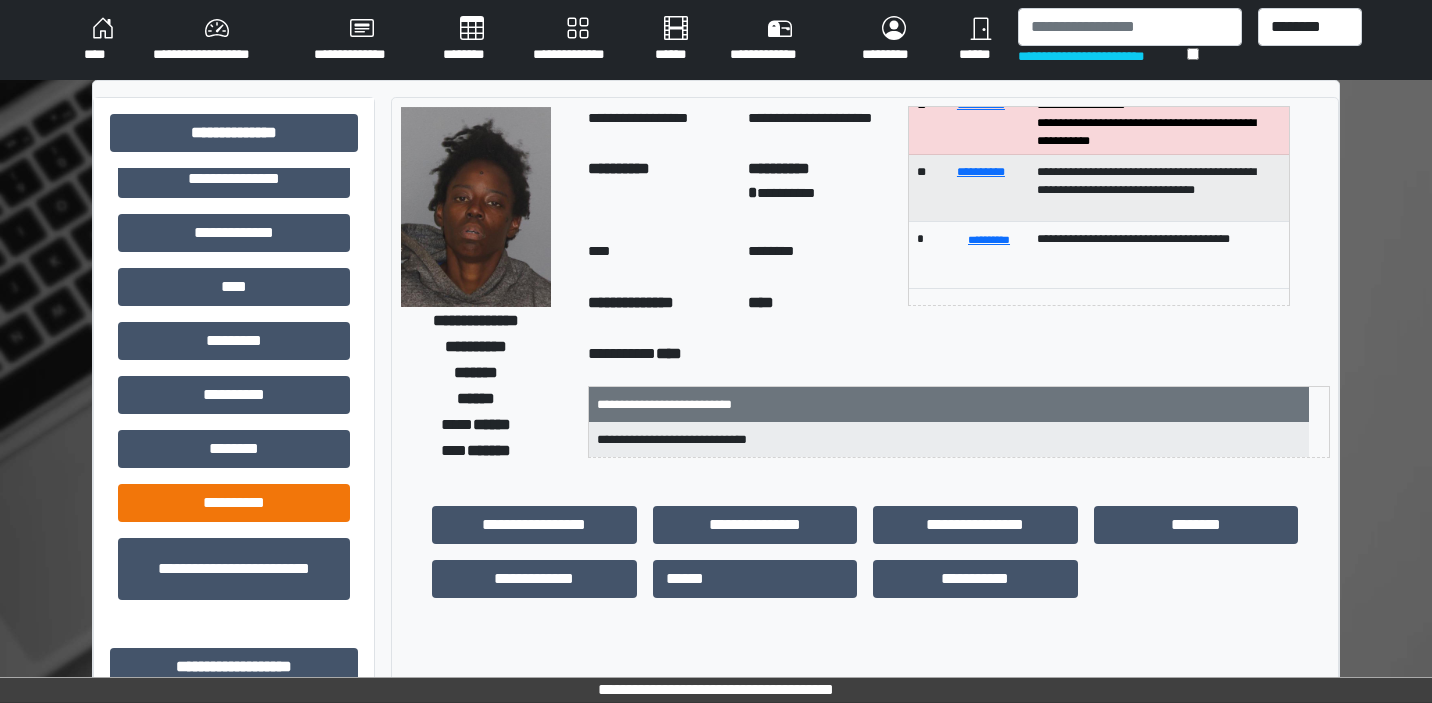 scroll, scrollTop: 580, scrollLeft: 0, axis: vertical 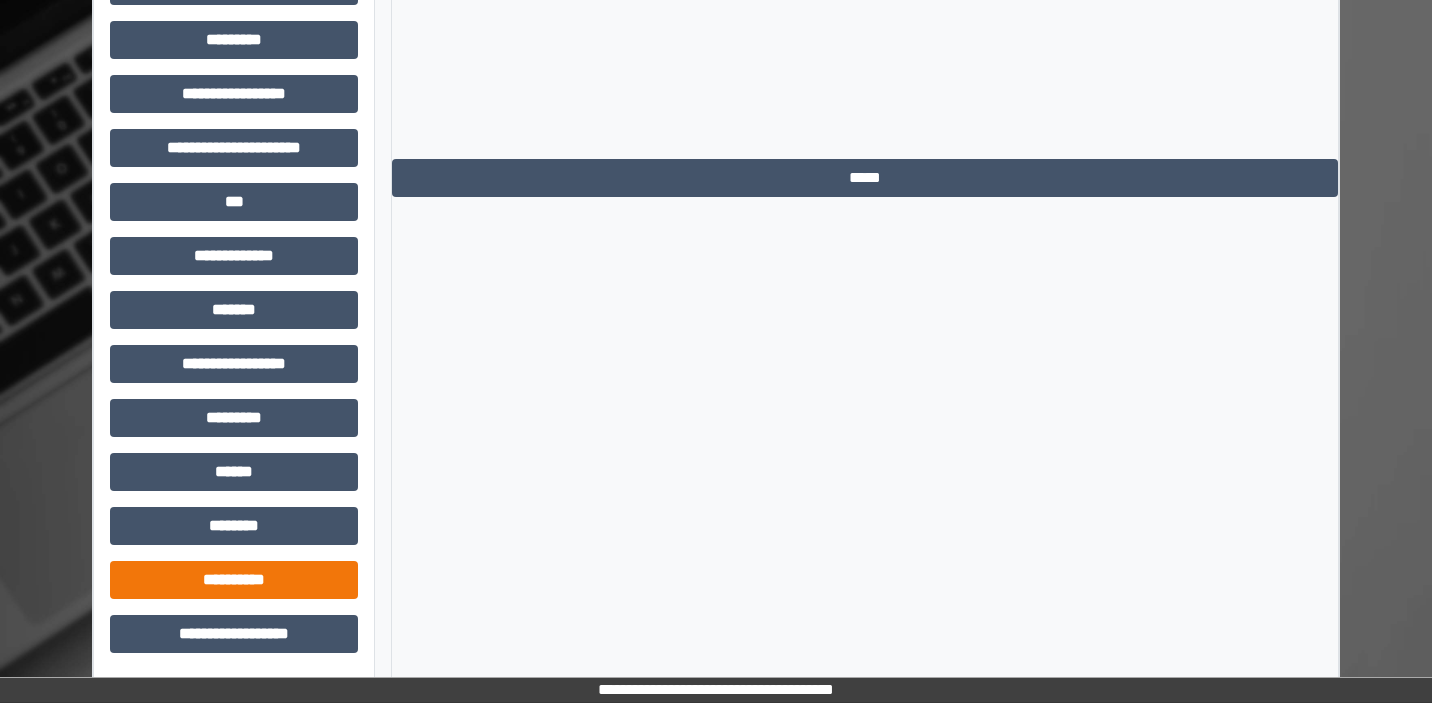 click on "**********" at bounding box center [234, 580] 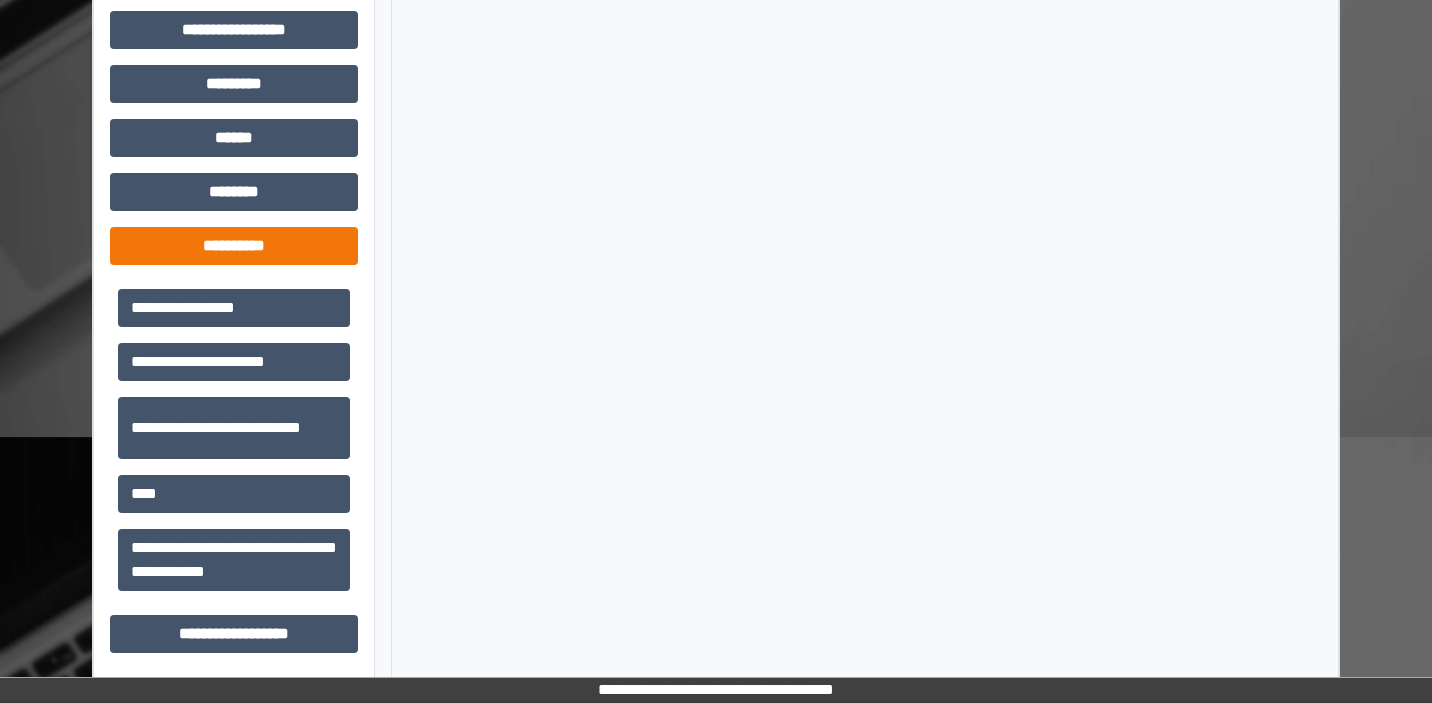 scroll, scrollTop: 1285, scrollLeft: 0, axis: vertical 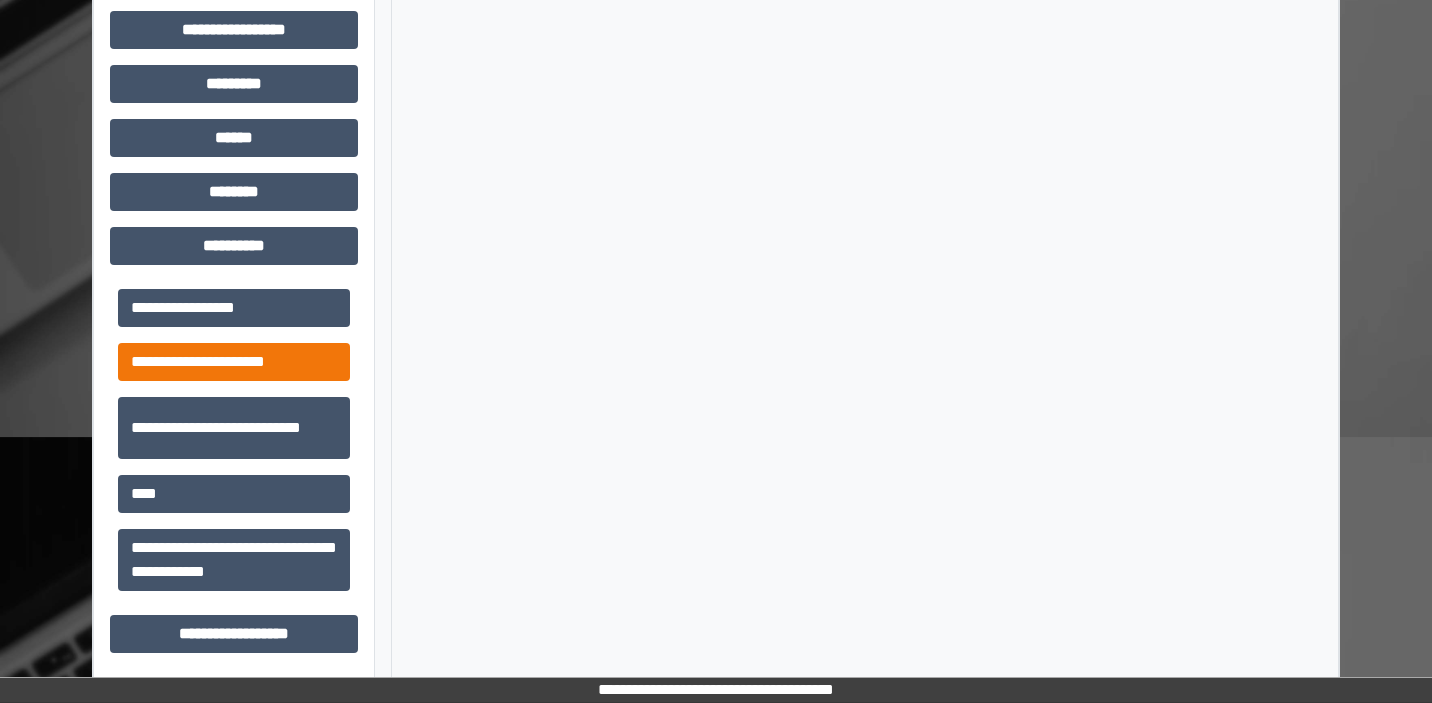click on "**********" at bounding box center [234, 362] 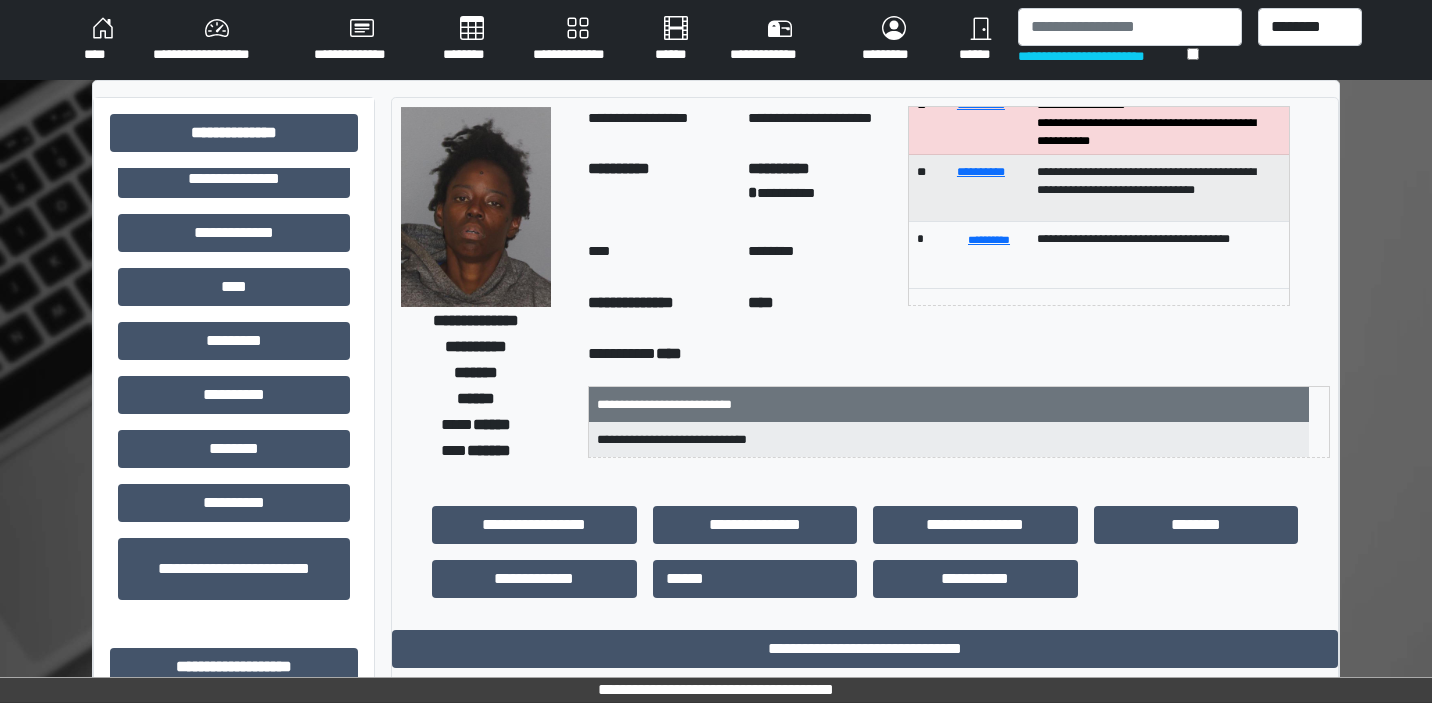 scroll, scrollTop: 0, scrollLeft: 0, axis: both 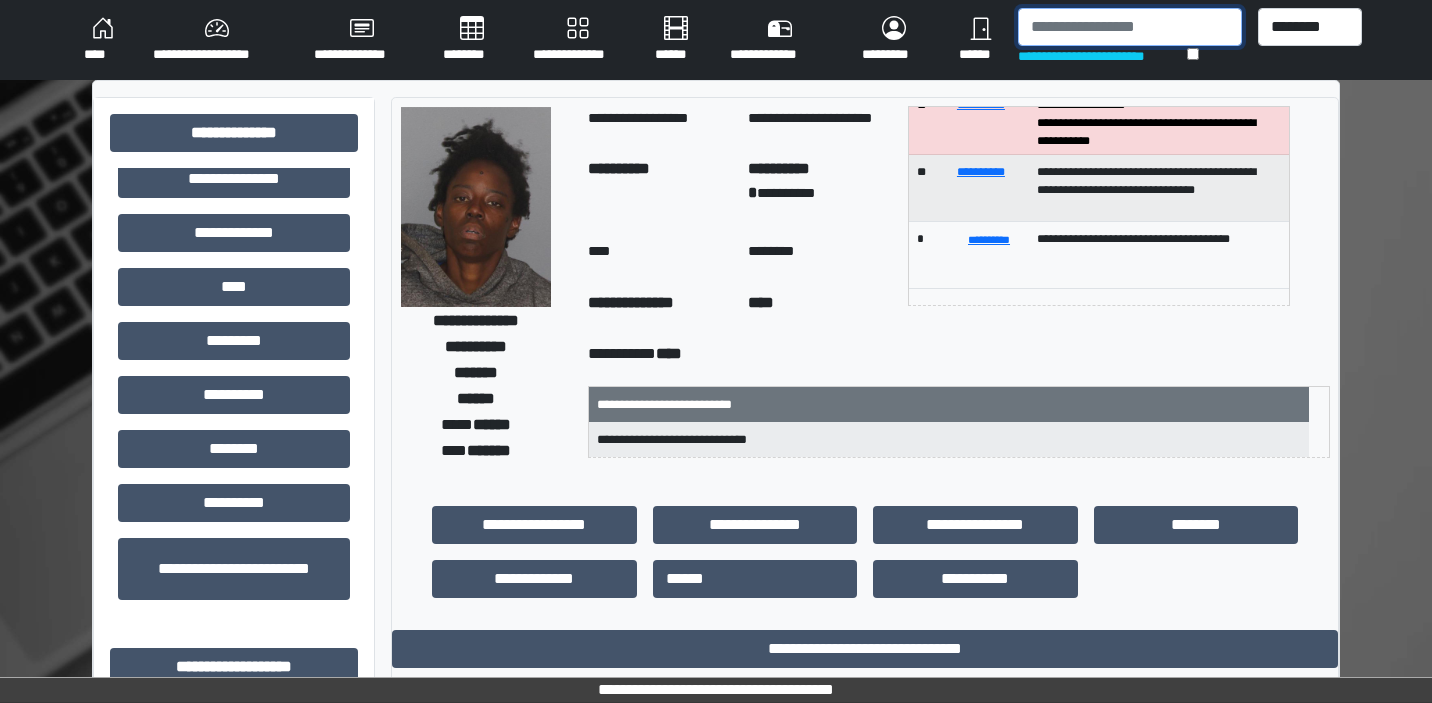 click at bounding box center (1129, 27) 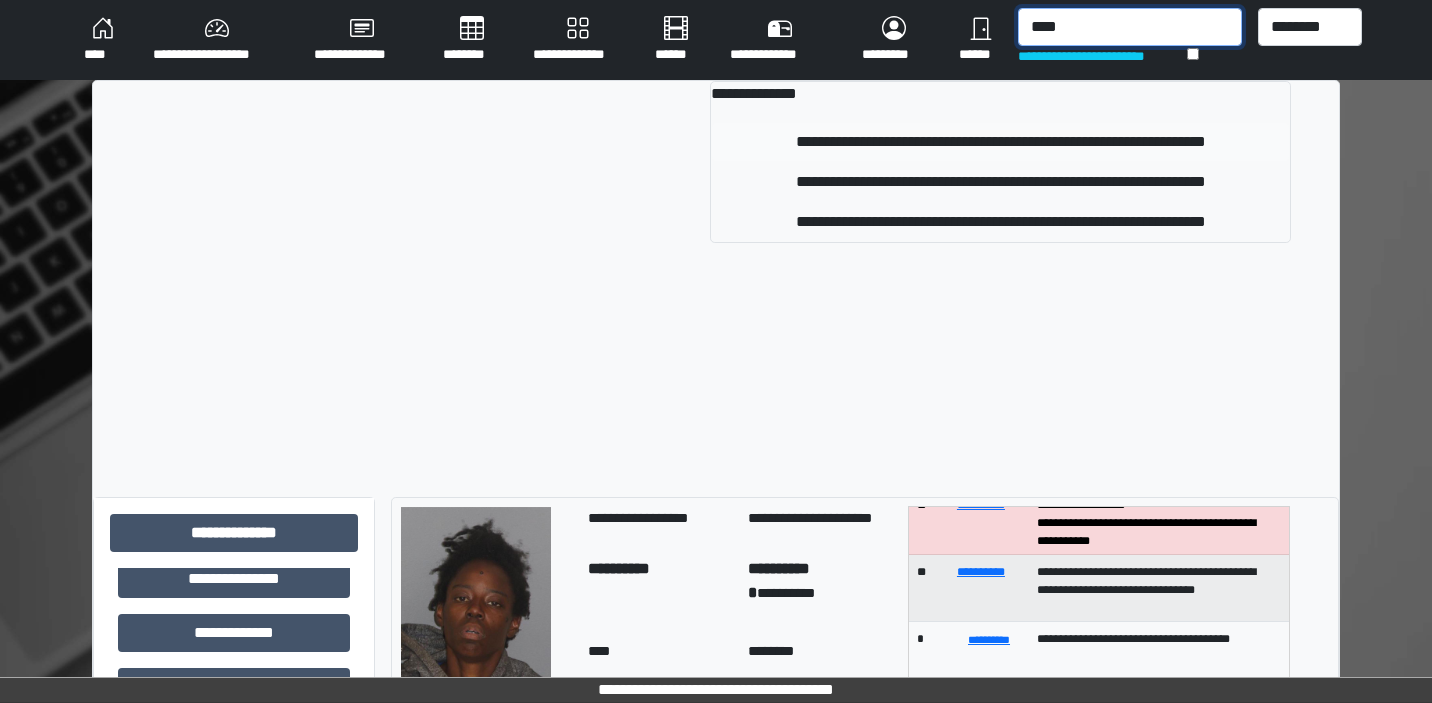 type on "****" 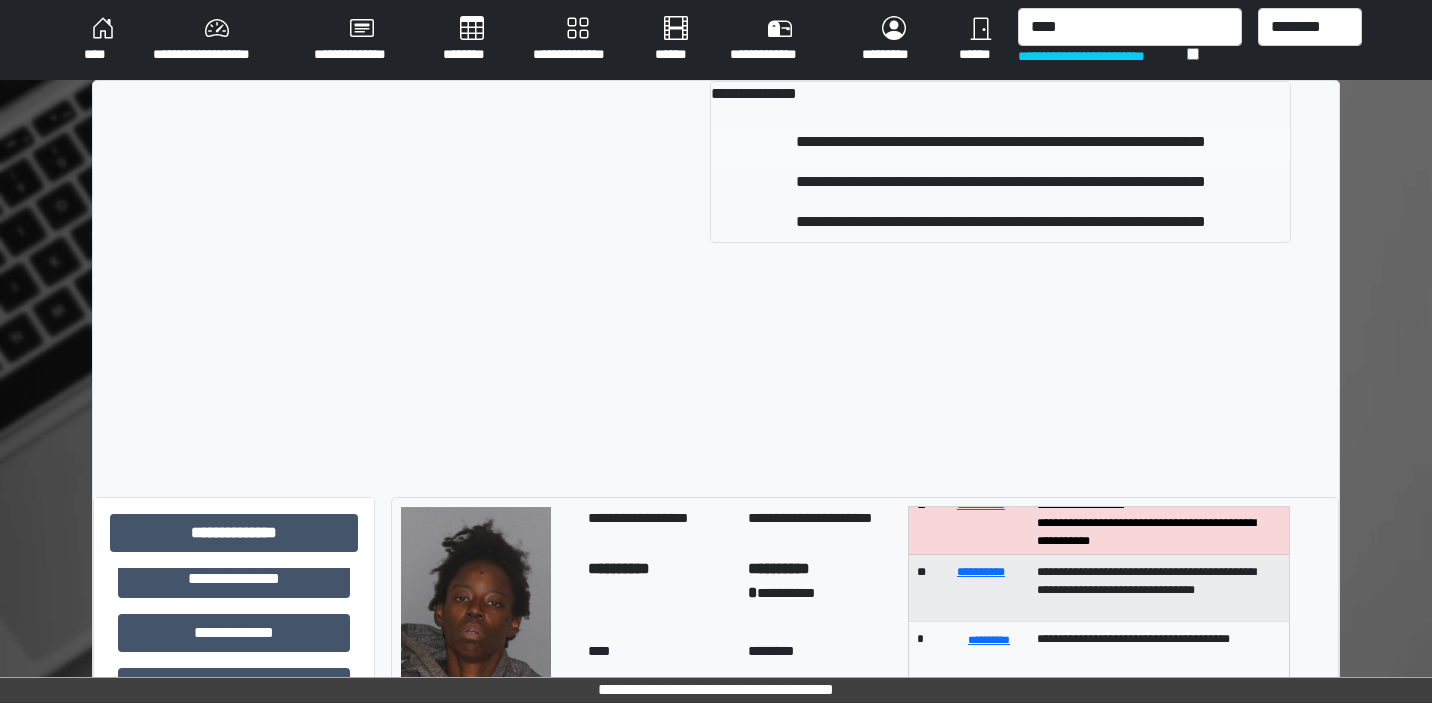 click on "**********" at bounding box center (1000, 142) 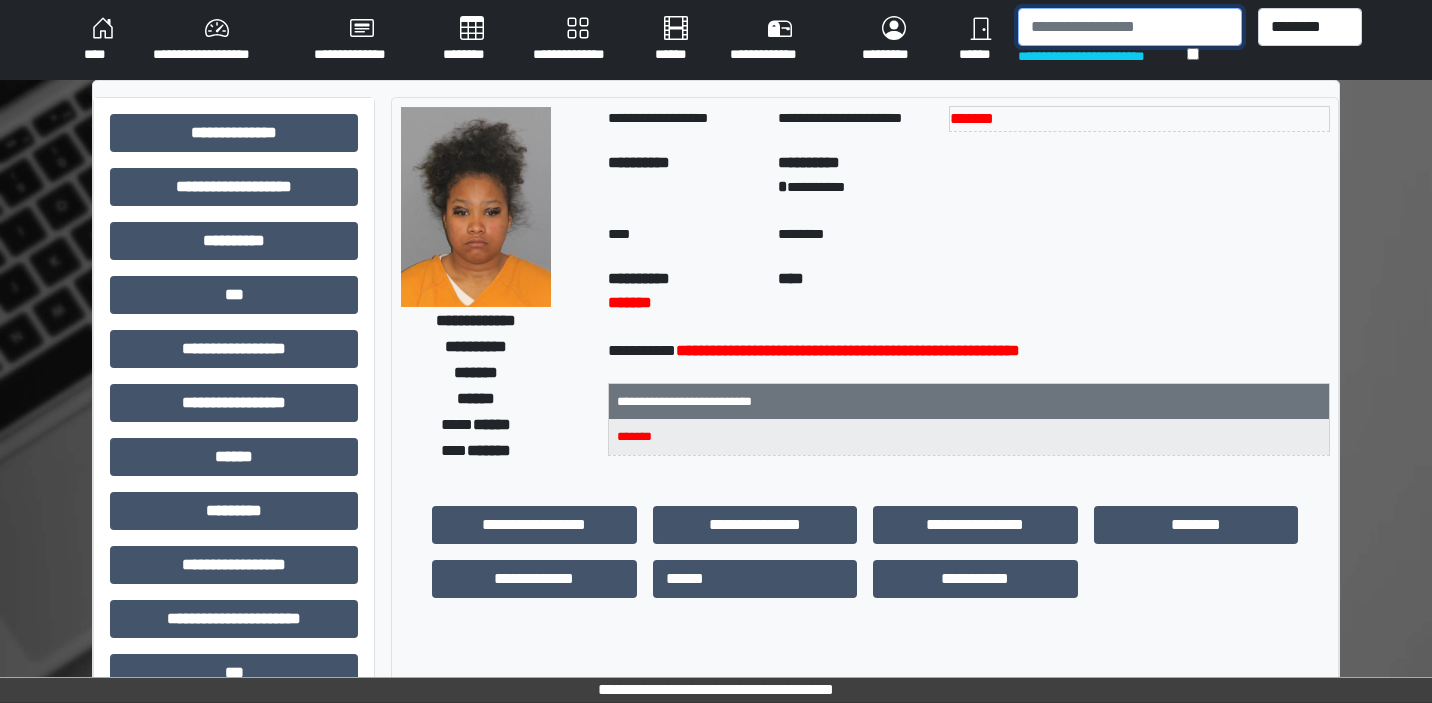 click at bounding box center (1129, 27) 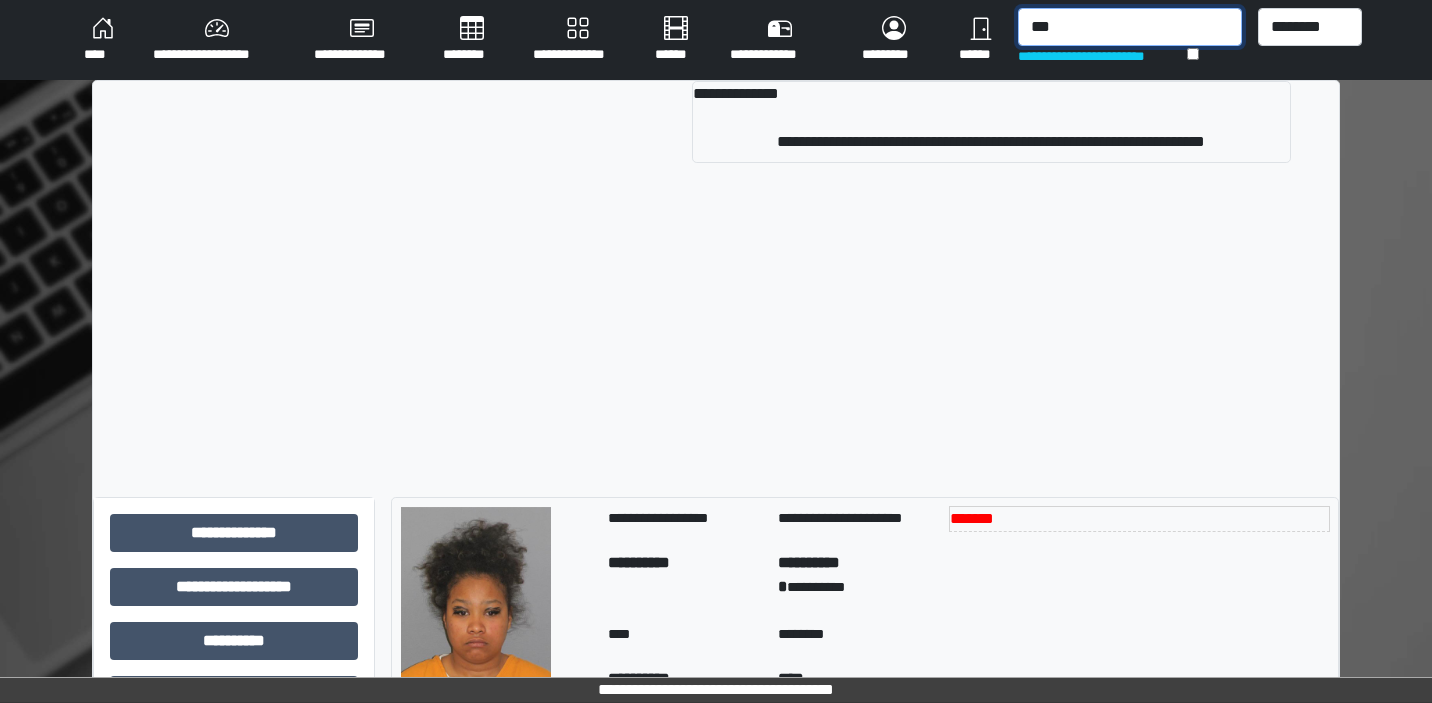 type on "***" 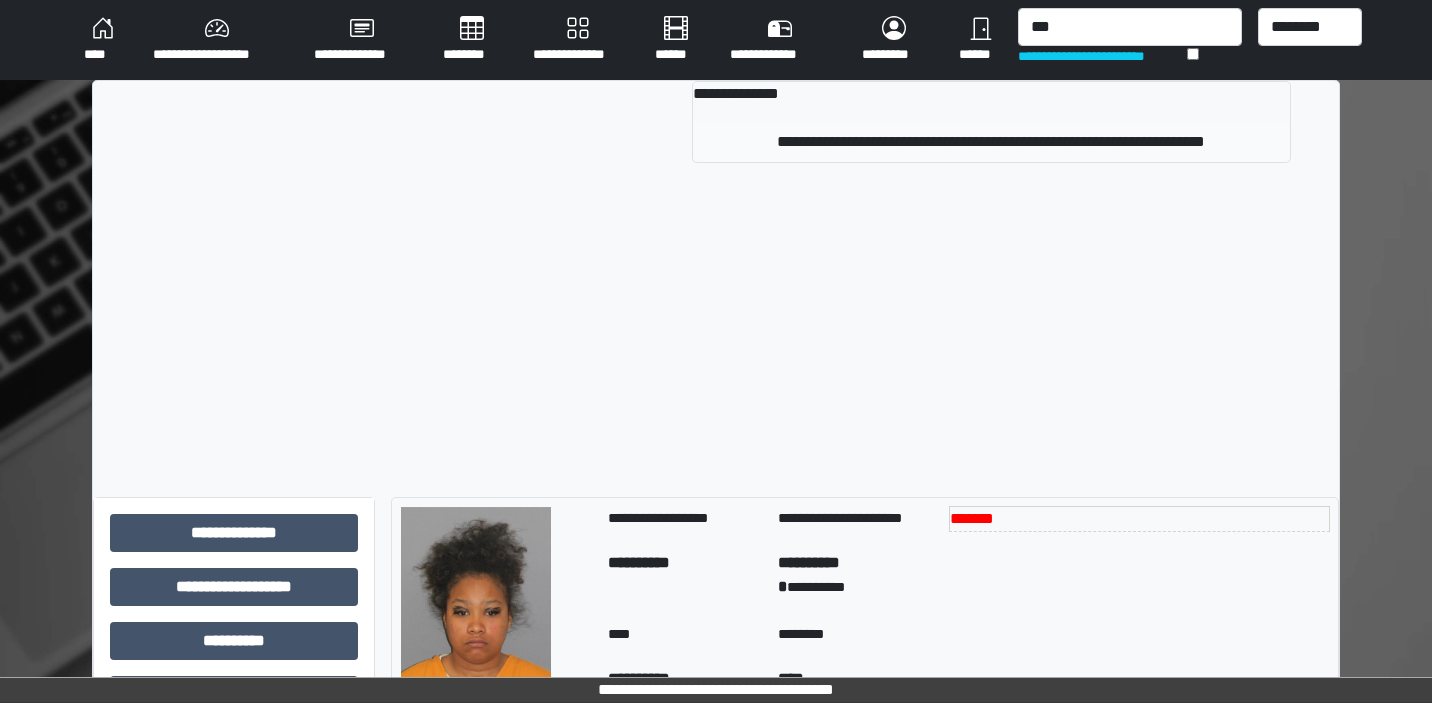 drag, startPoint x: 1046, startPoint y: 65, endPoint x: 944, endPoint y: 142, distance: 127.80063 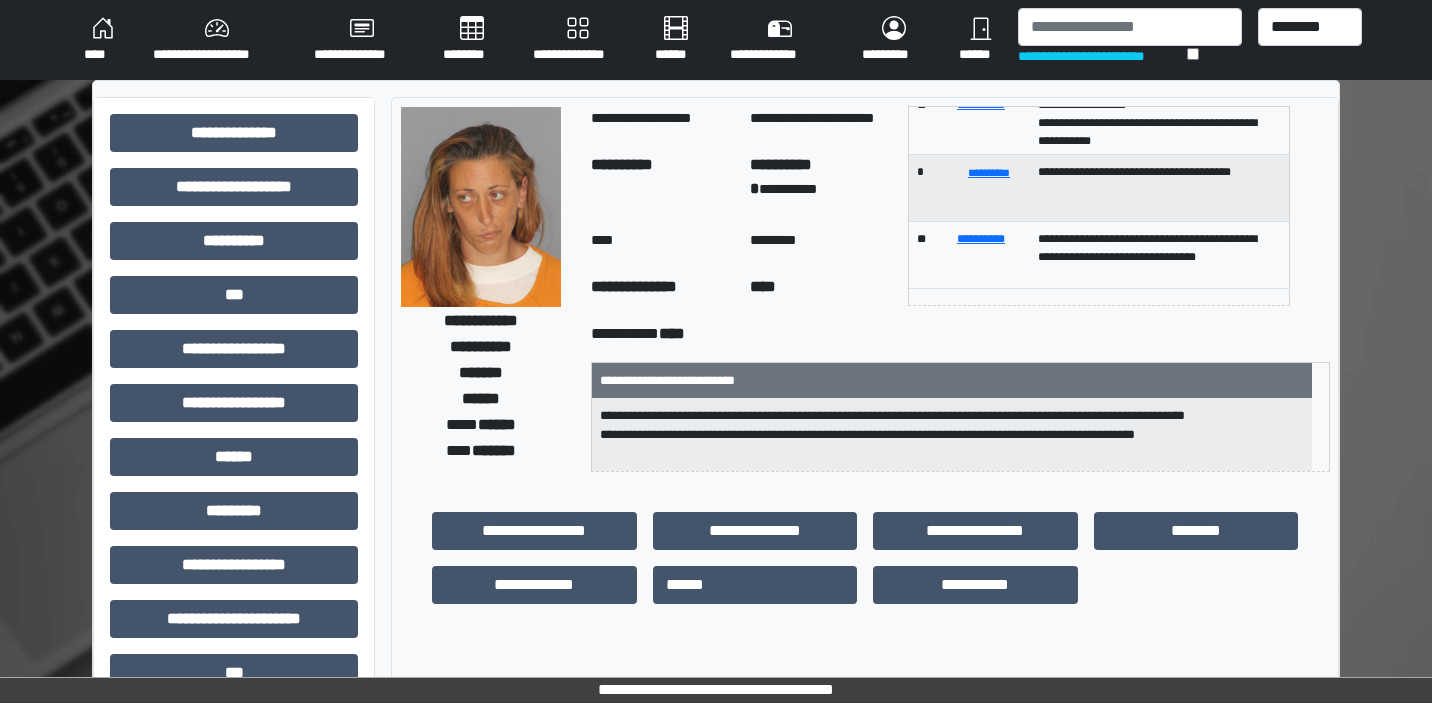 scroll, scrollTop: 54, scrollLeft: 0, axis: vertical 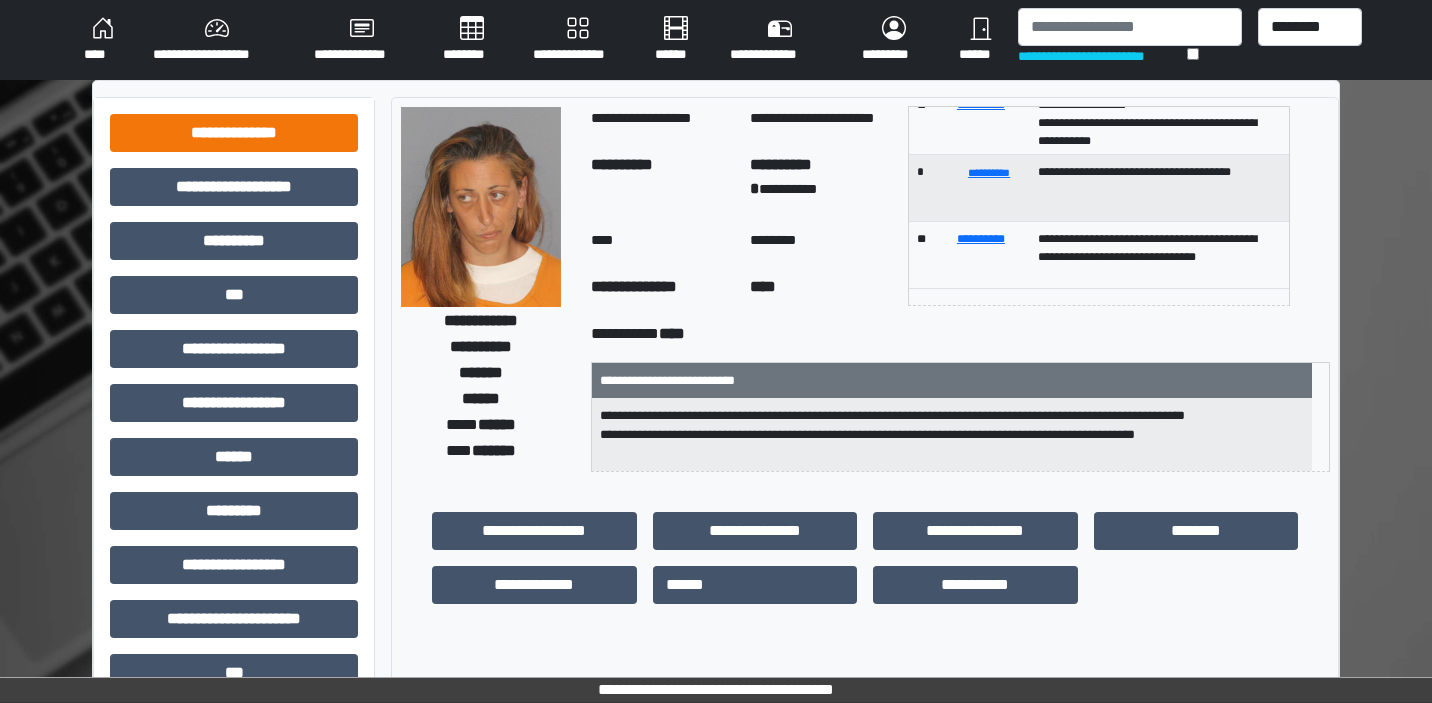 click on "**********" at bounding box center (234, 133) 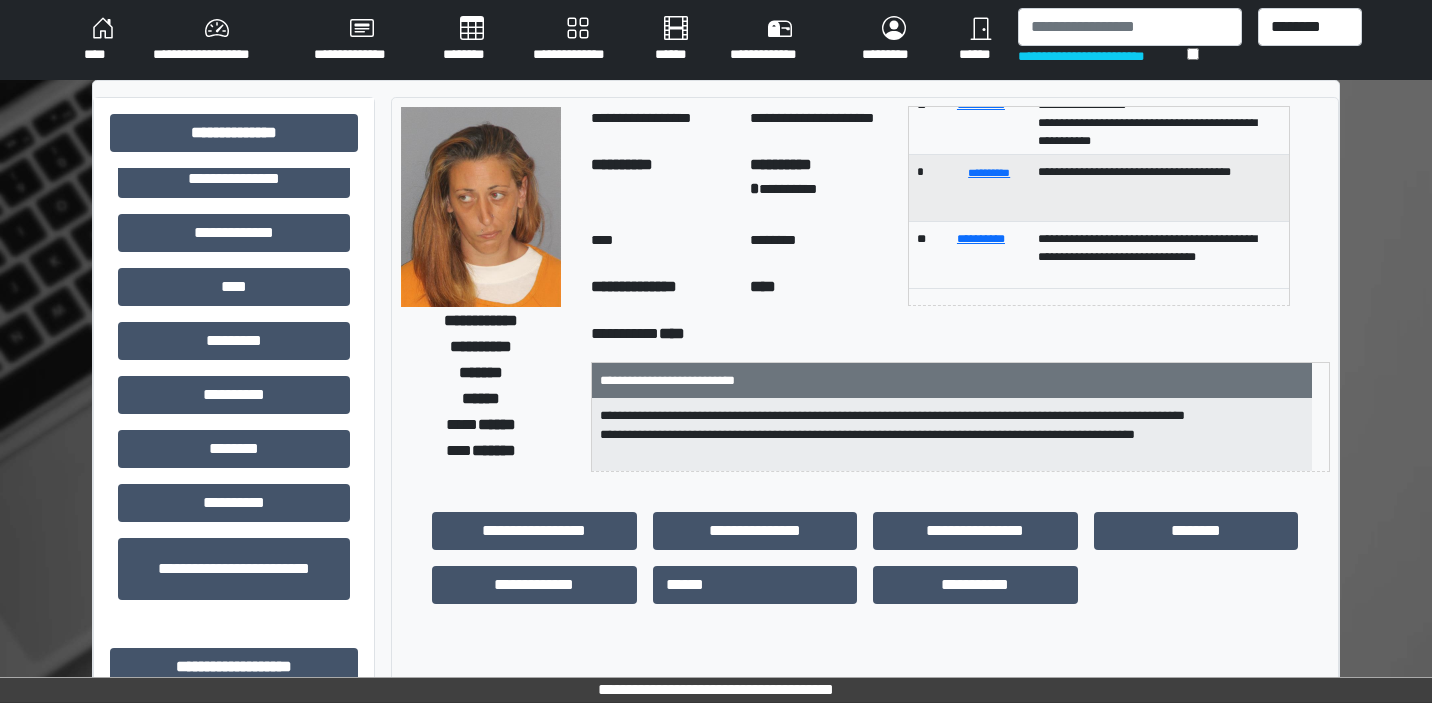 scroll, scrollTop: 580, scrollLeft: 0, axis: vertical 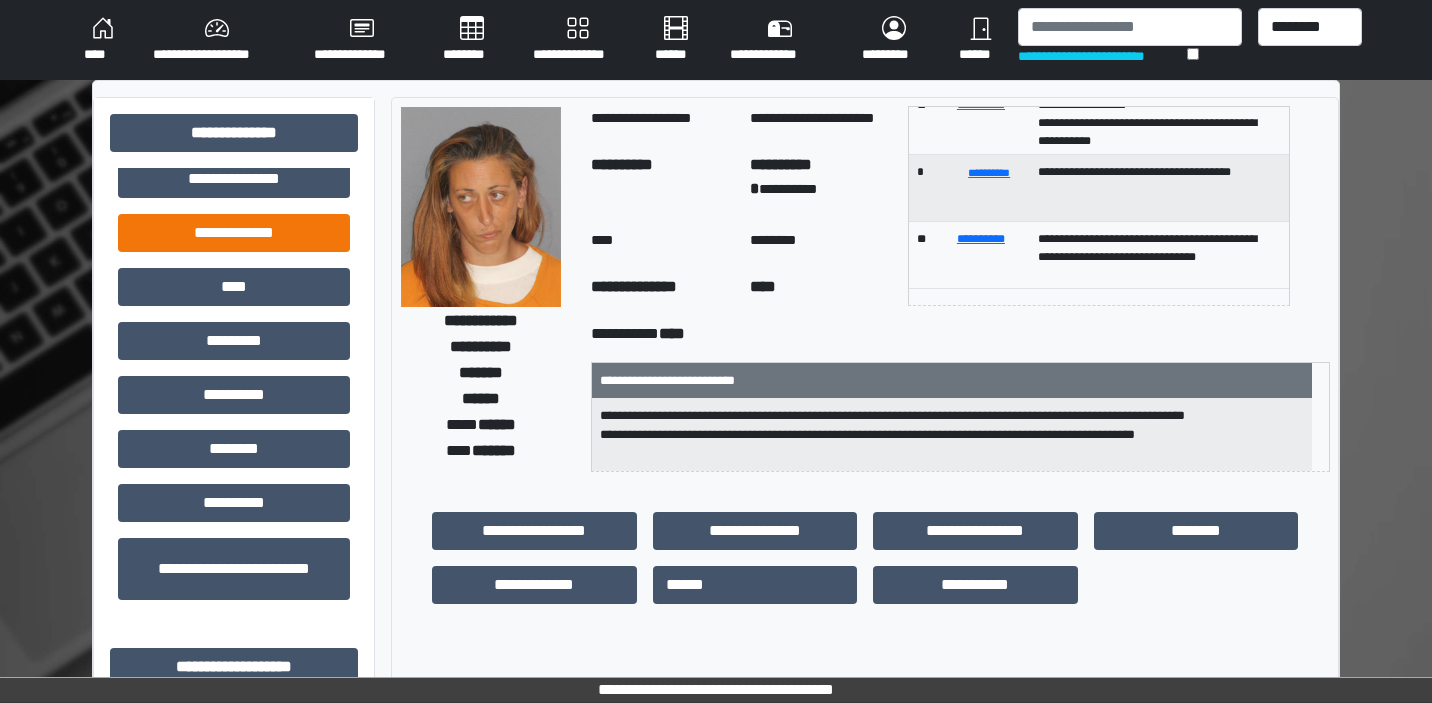 click on "**********" at bounding box center [234, 233] 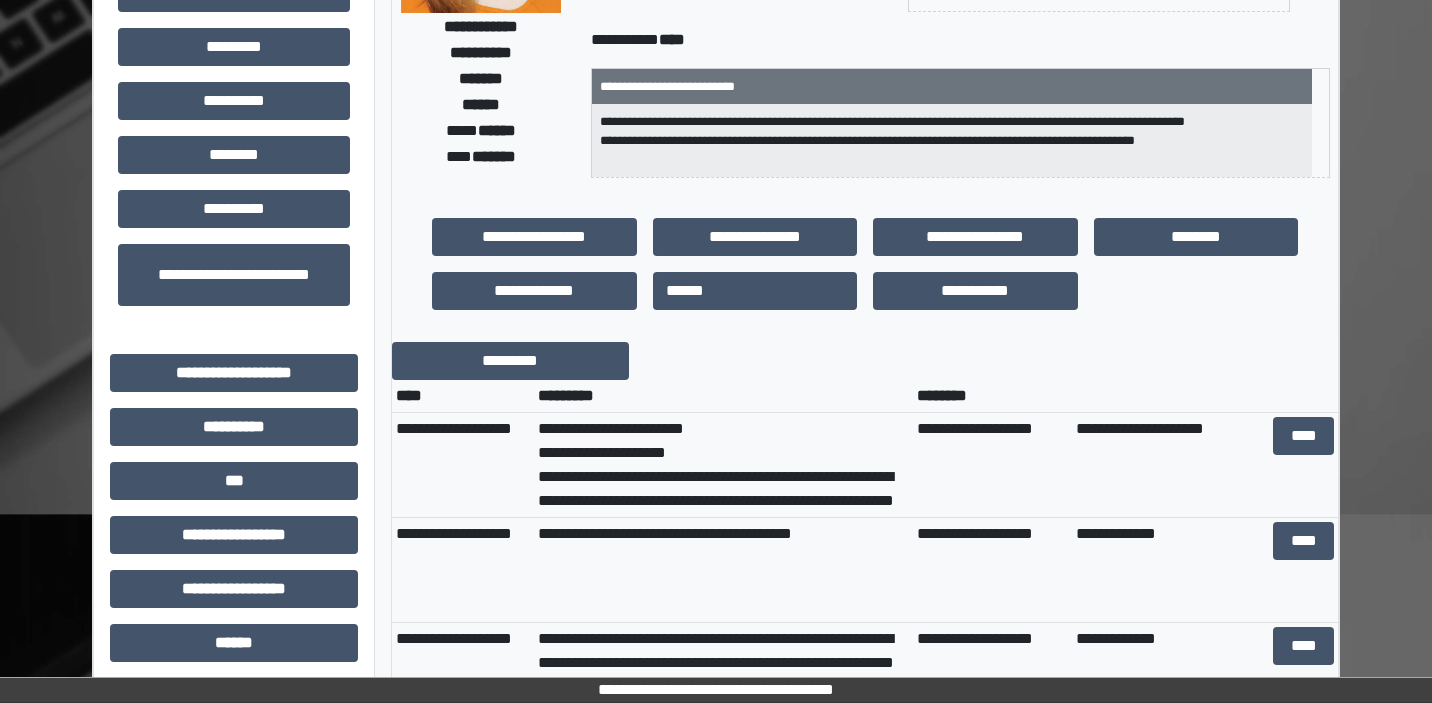 scroll, scrollTop: 307, scrollLeft: 0, axis: vertical 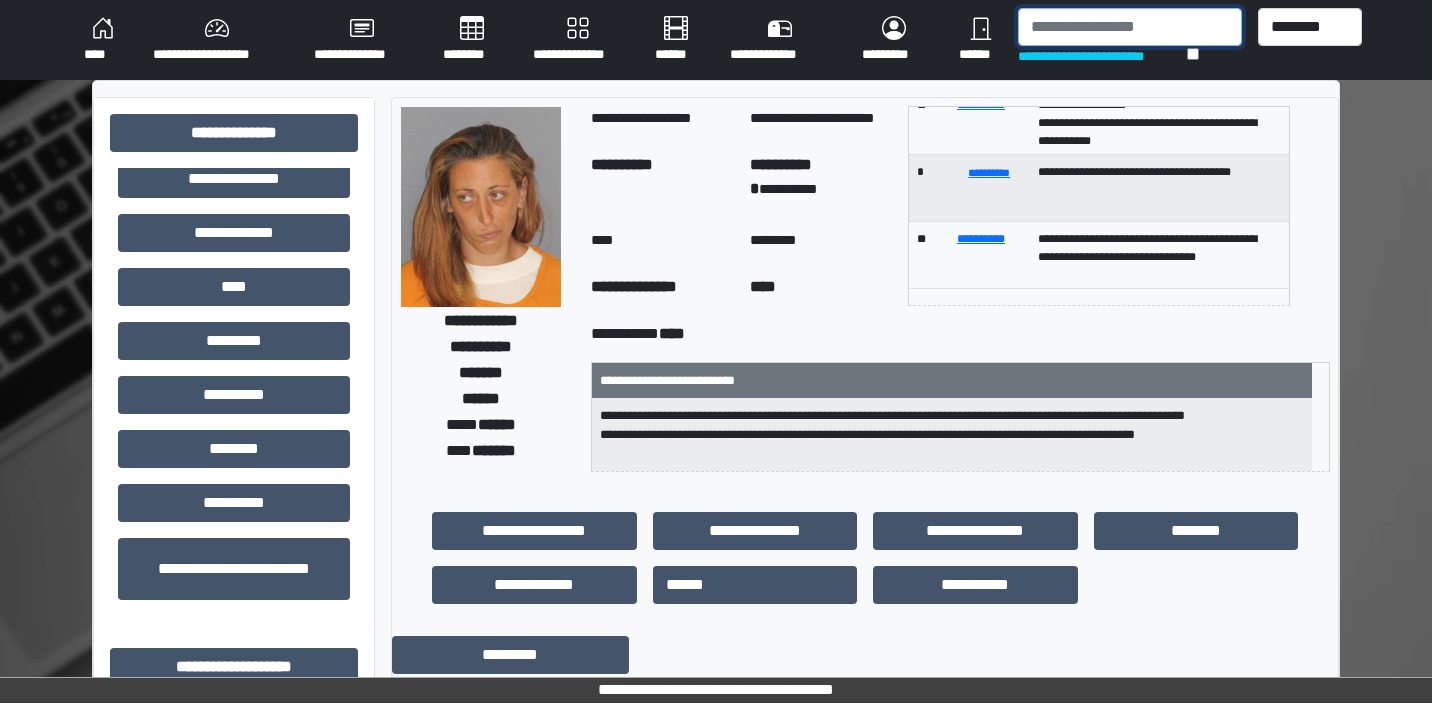 click at bounding box center (1129, 27) 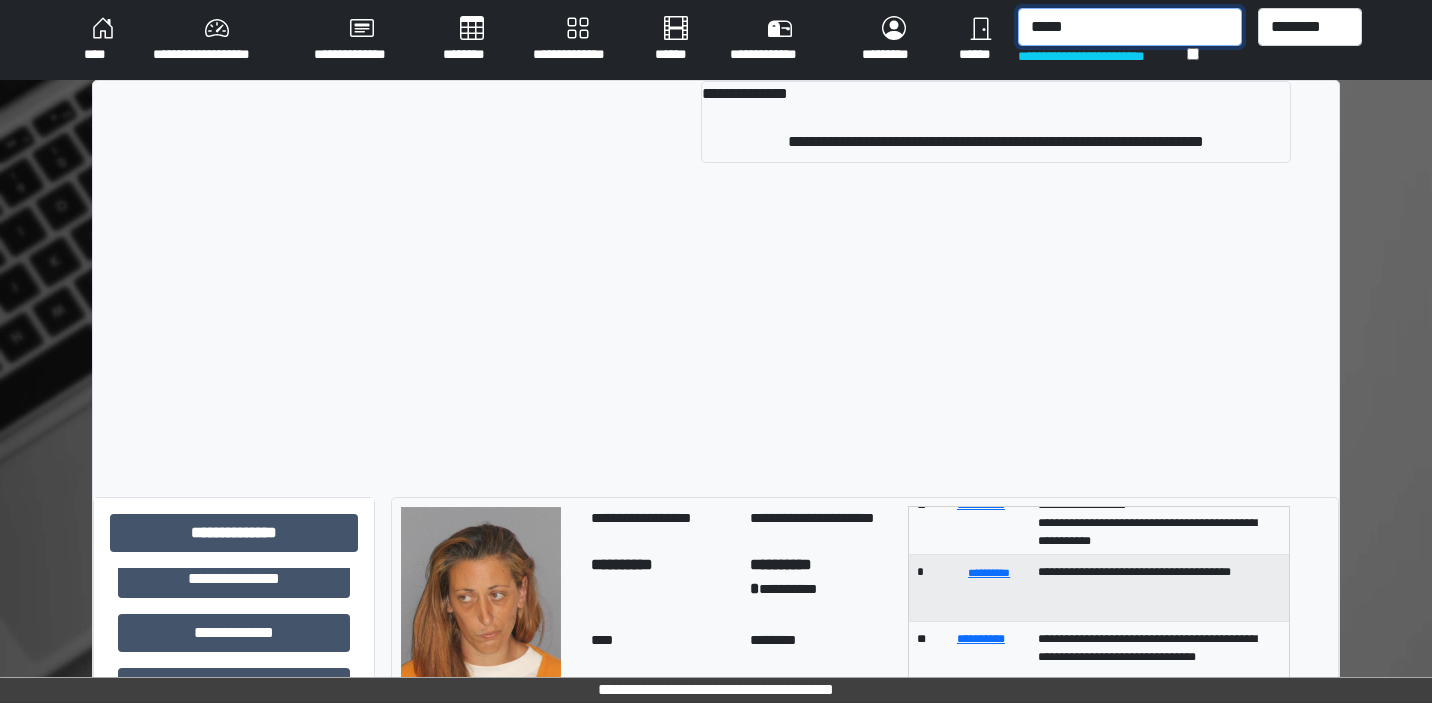 type on "****" 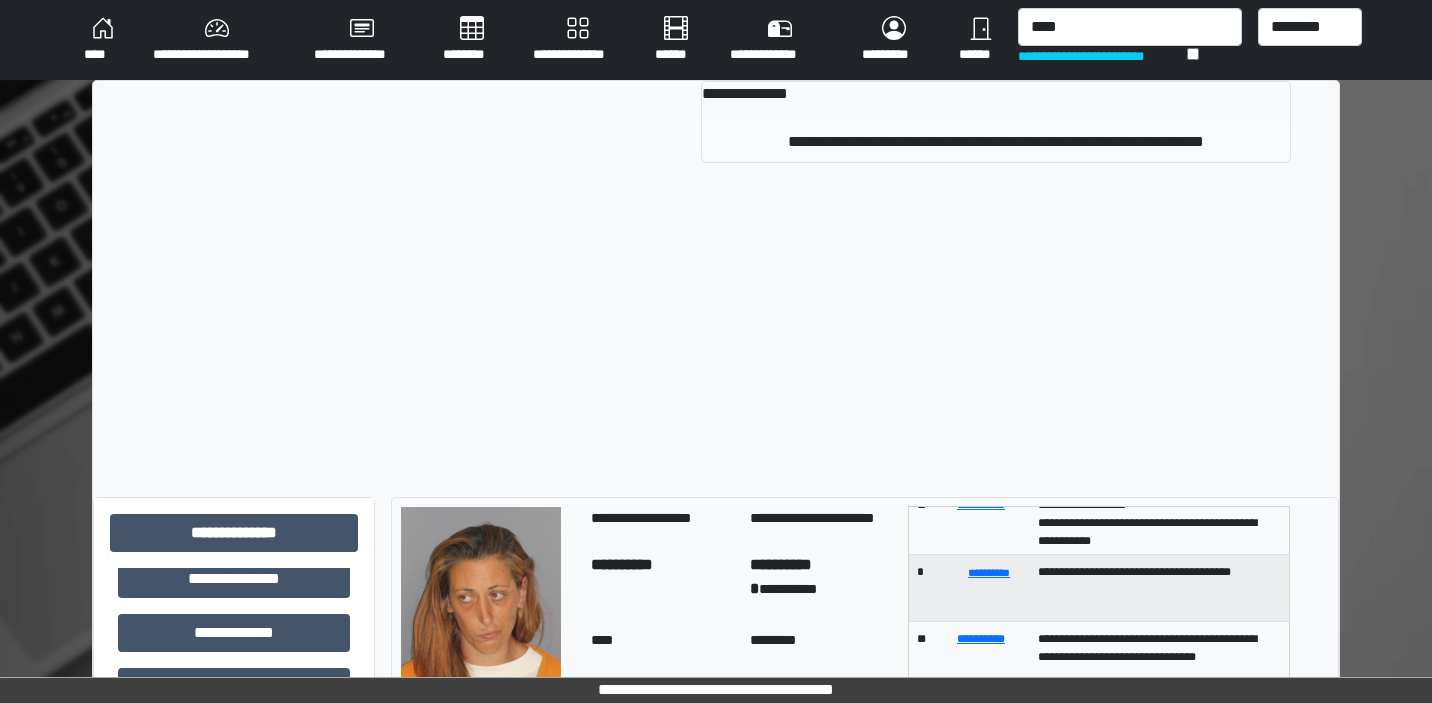drag, startPoint x: 1053, startPoint y: 62, endPoint x: 1011, endPoint y: 148, distance: 95.707886 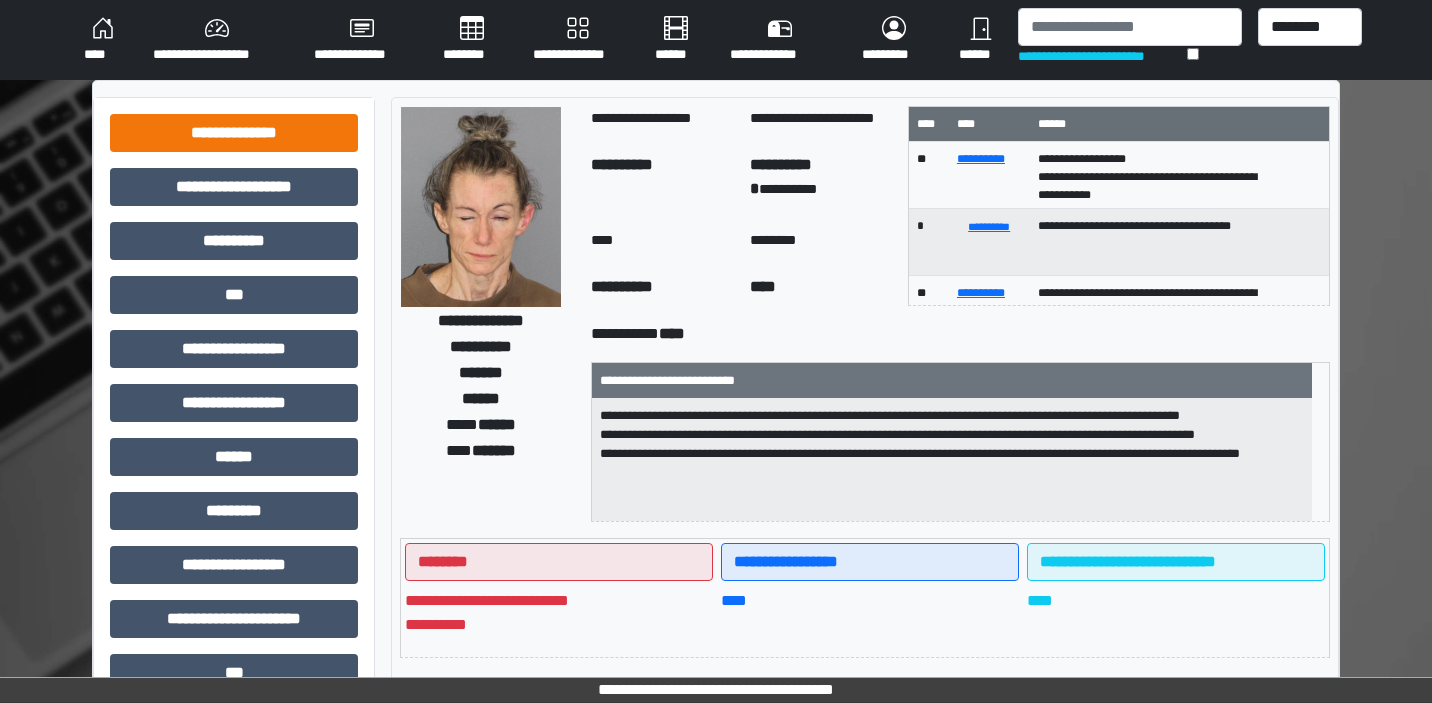 click on "**********" at bounding box center [234, 133] 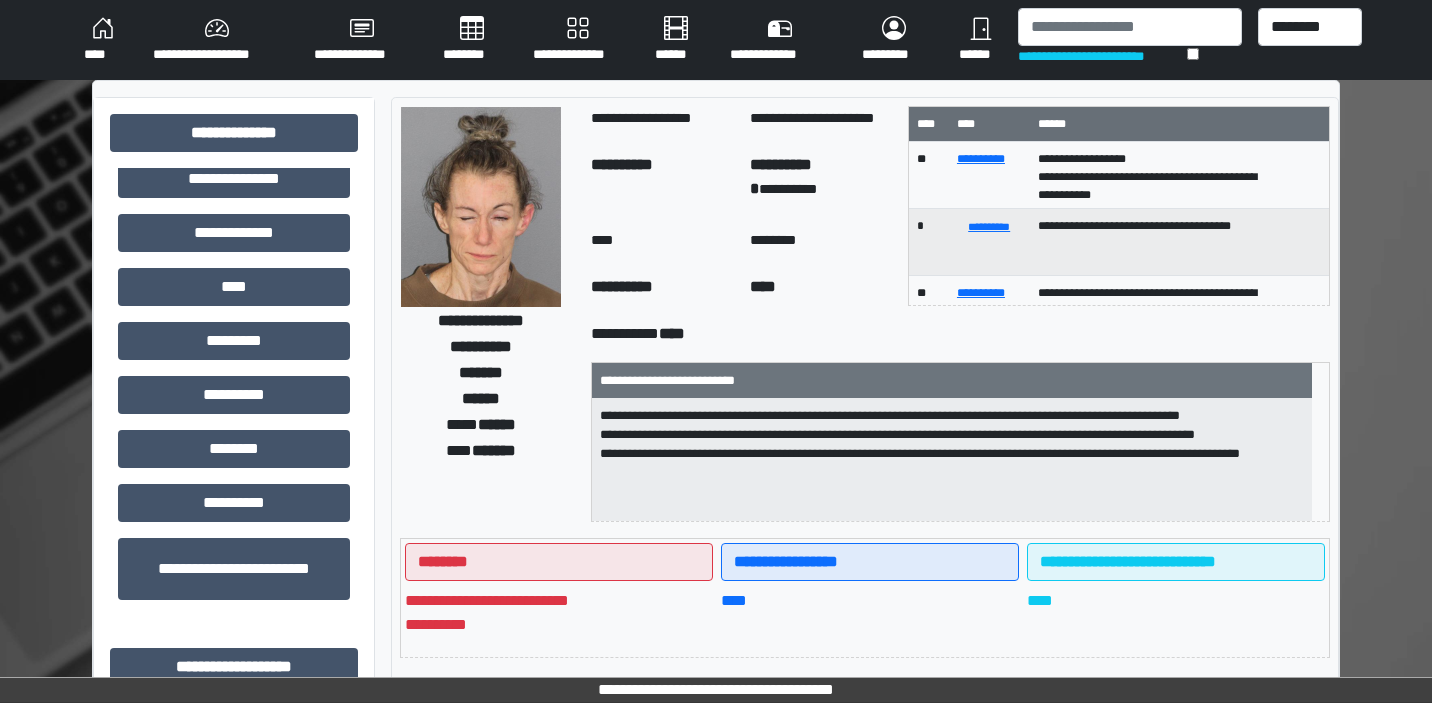 scroll, scrollTop: 580, scrollLeft: 0, axis: vertical 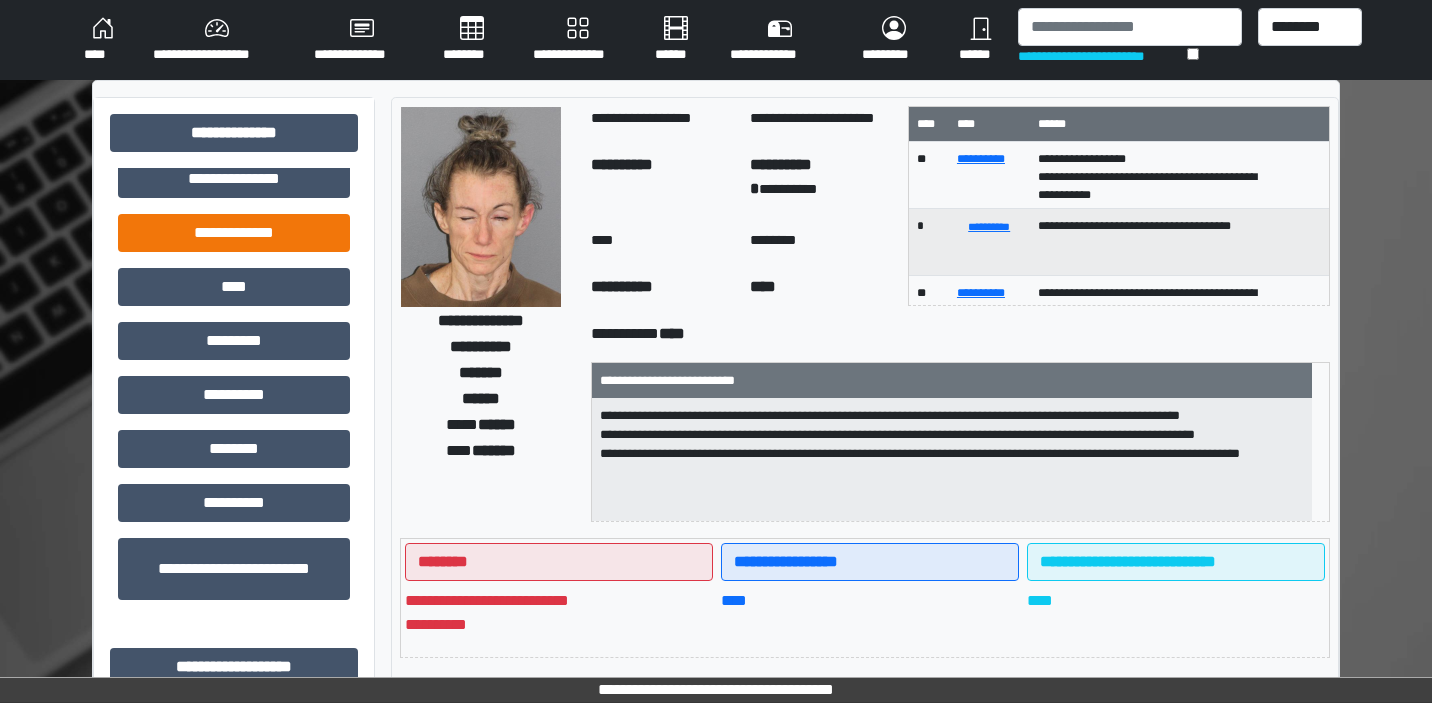 click on "**********" at bounding box center (234, 233) 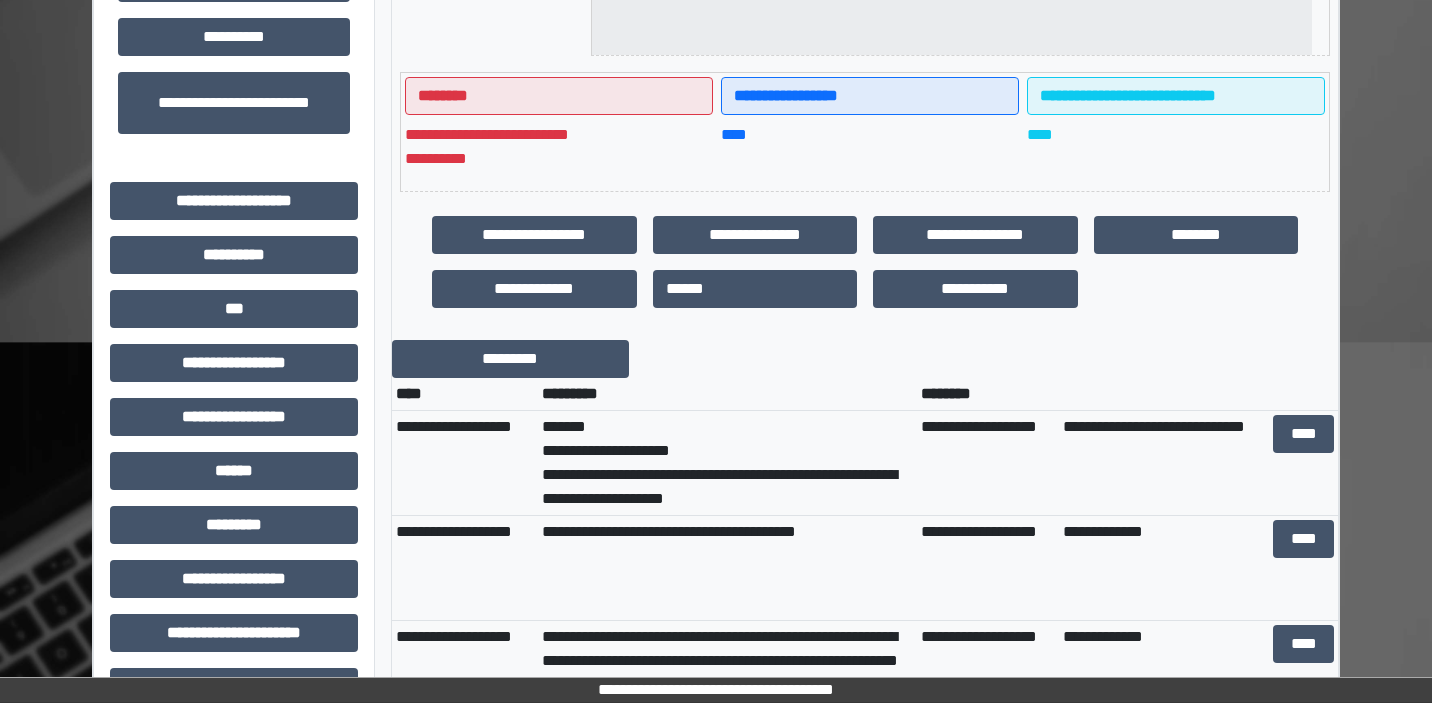 scroll, scrollTop: 468, scrollLeft: 0, axis: vertical 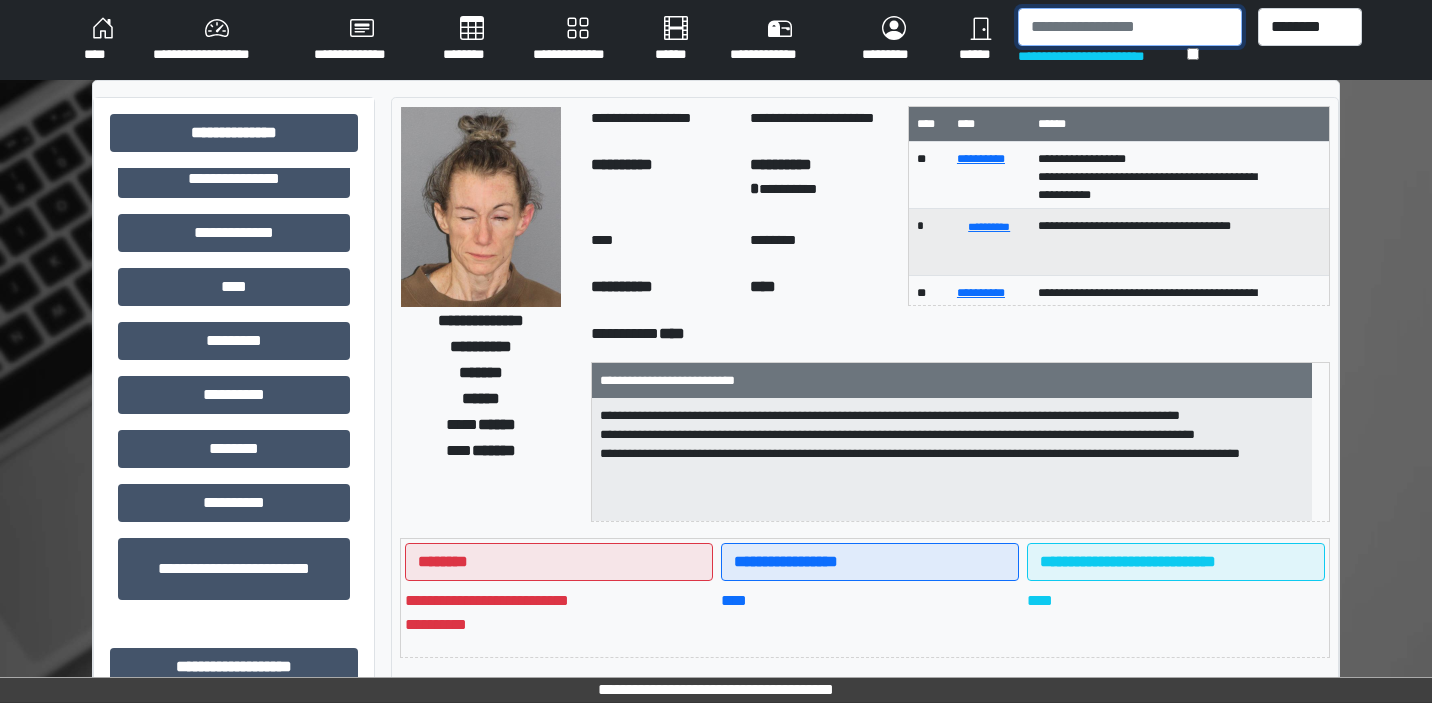 click at bounding box center (1129, 27) 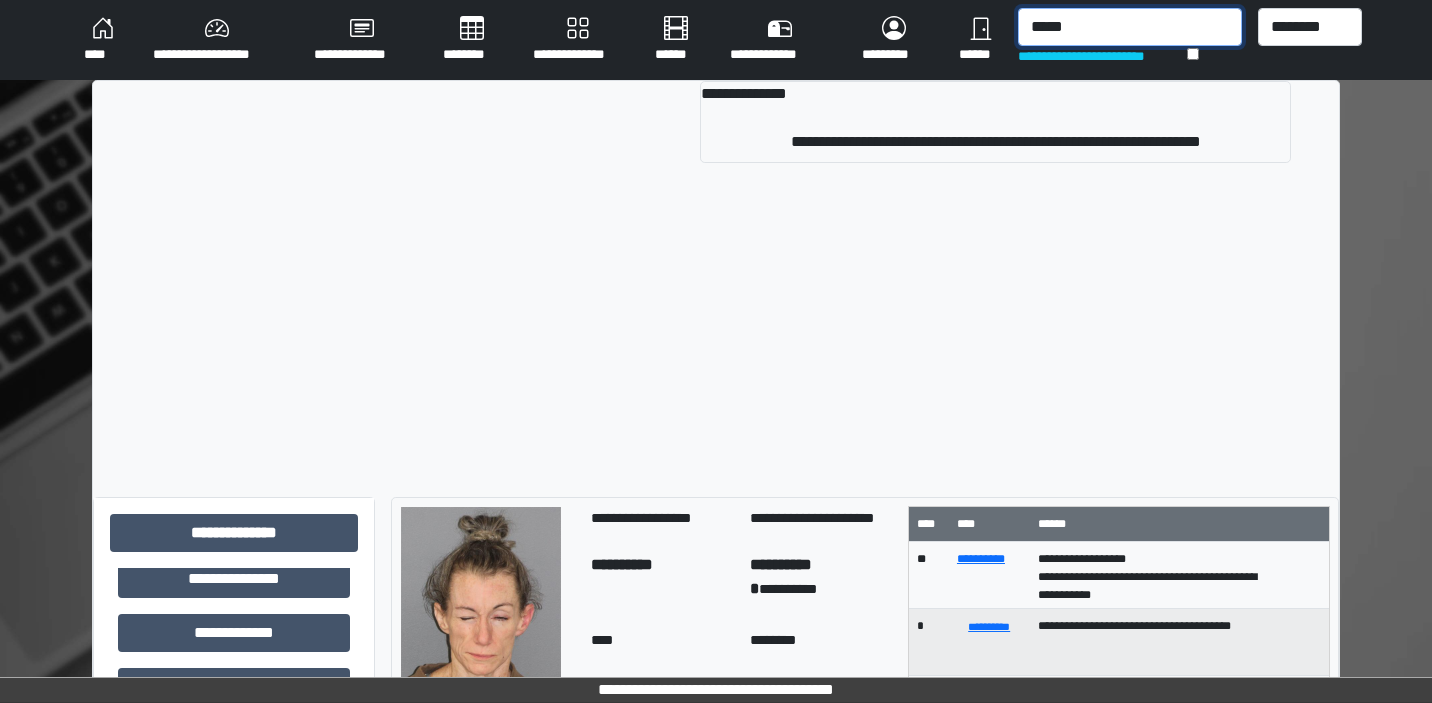 type on "******" 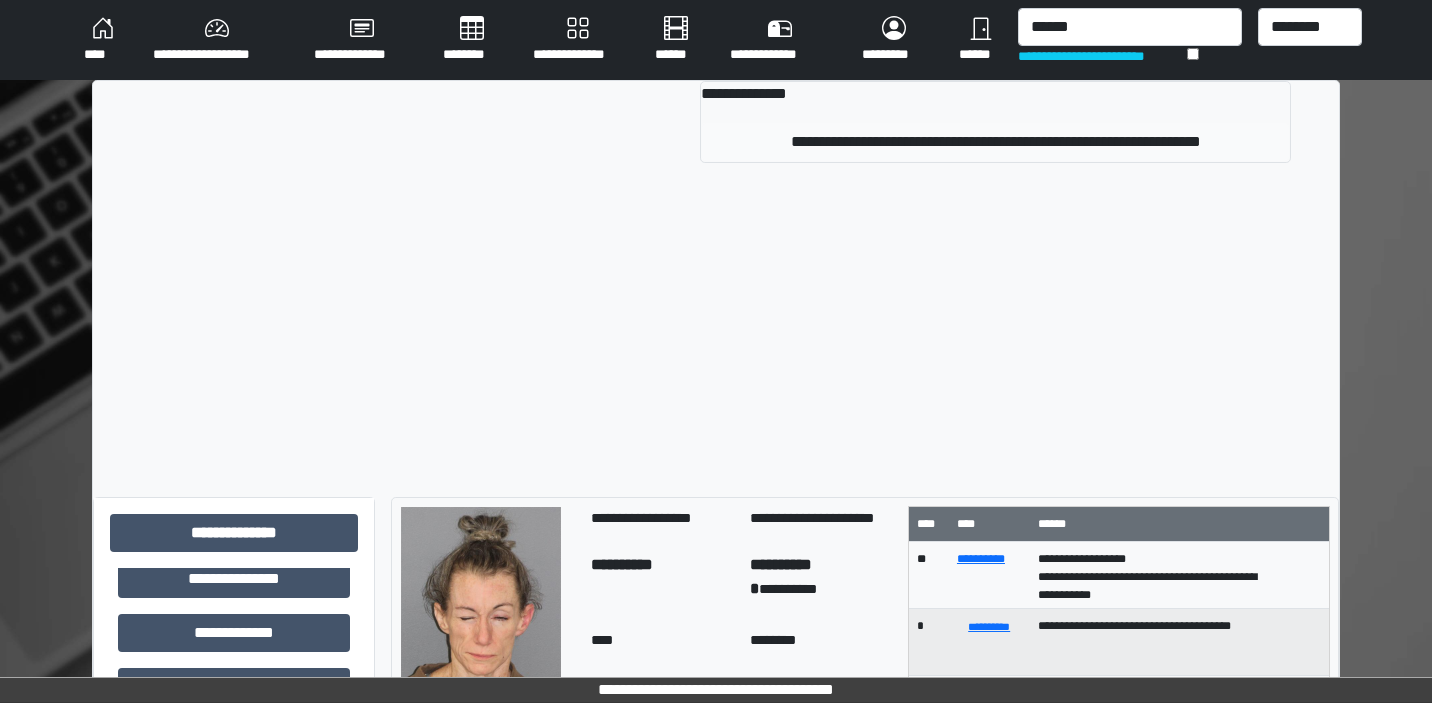 drag, startPoint x: 1044, startPoint y: 60, endPoint x: 996, endPoint y: 153, distance: 104.65658 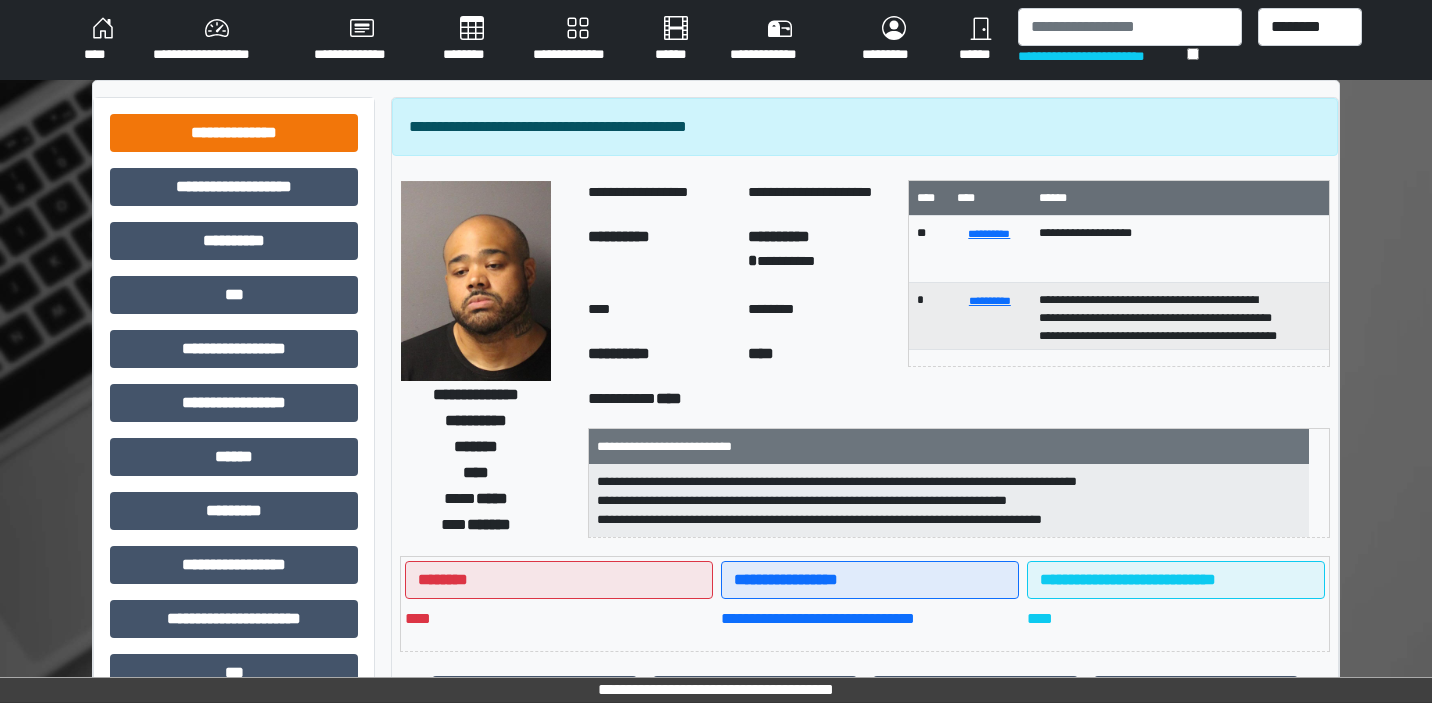 click on "**********" at bounding box center [234, 133] 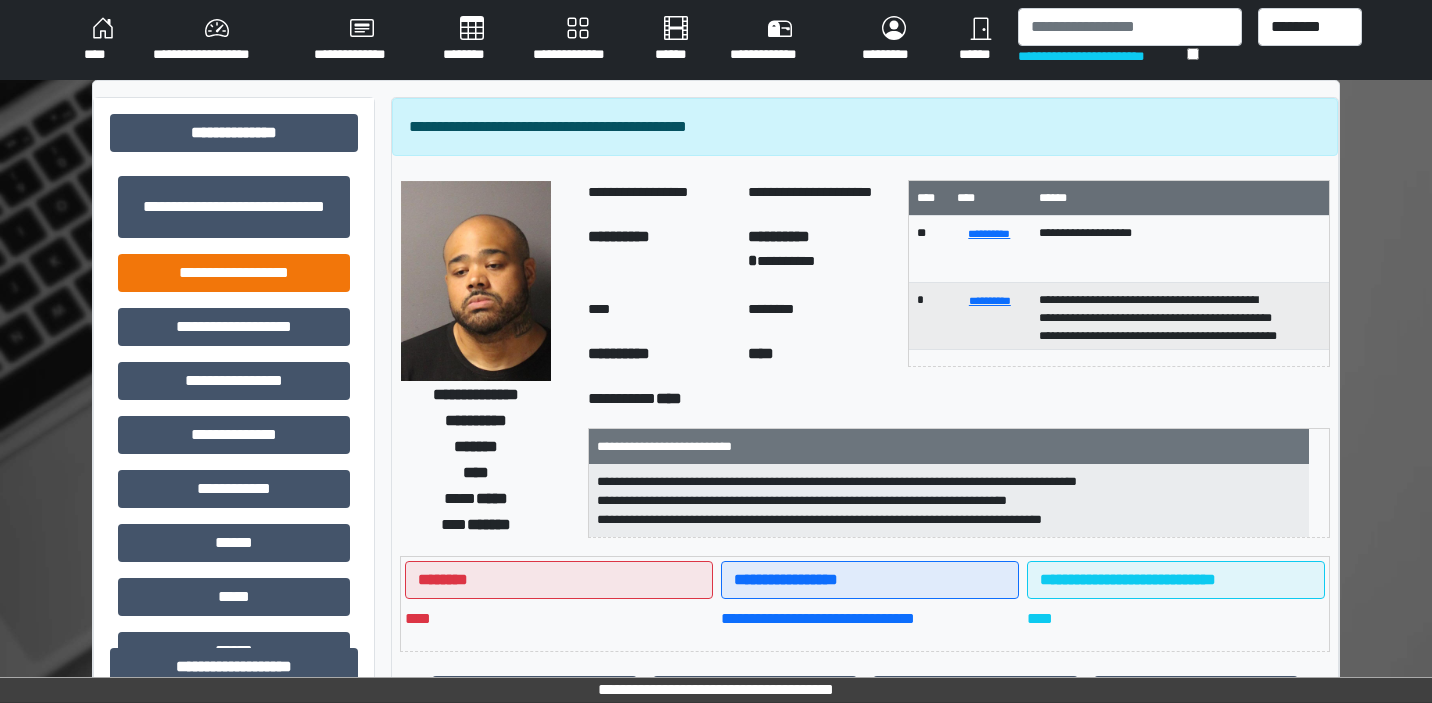 click on "**********" at bounding box center [234, 273] 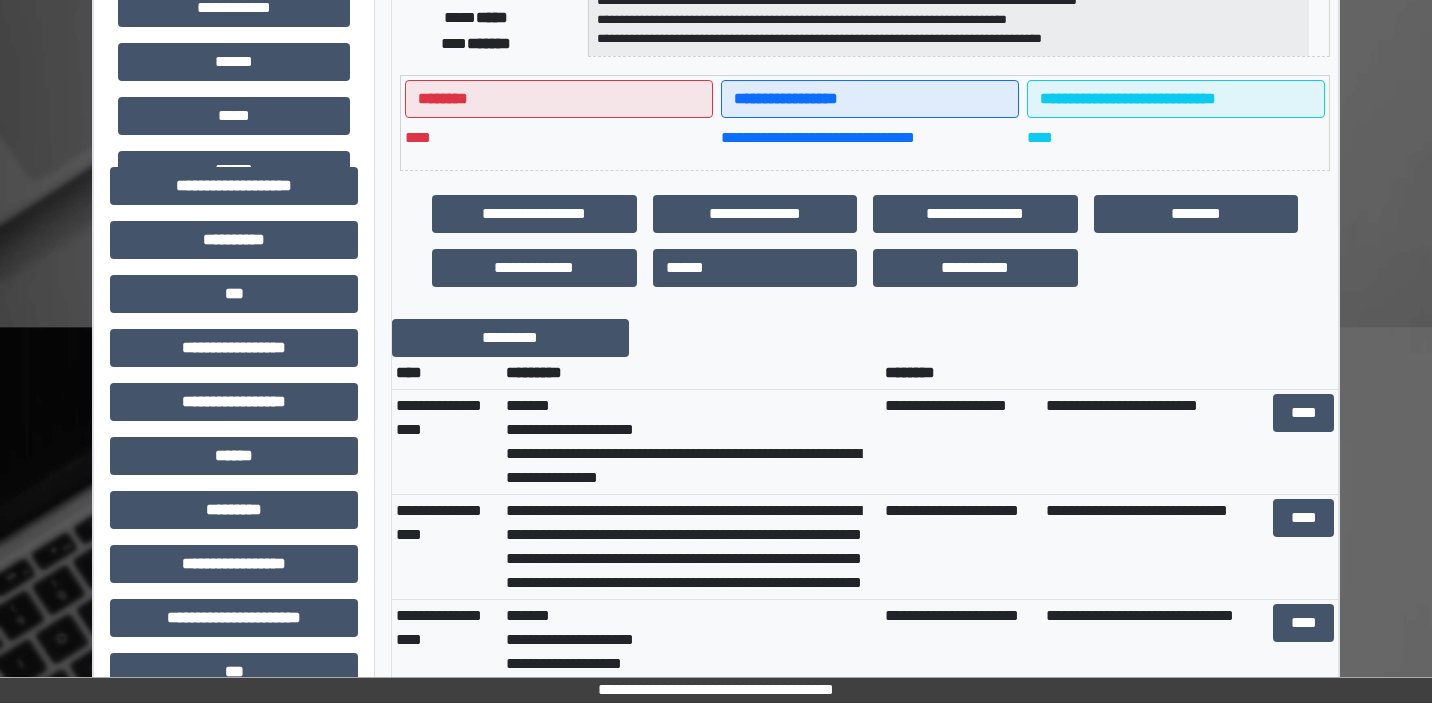 scroll, scrollTop: 555, scrollLeft: 0, axis: vertical 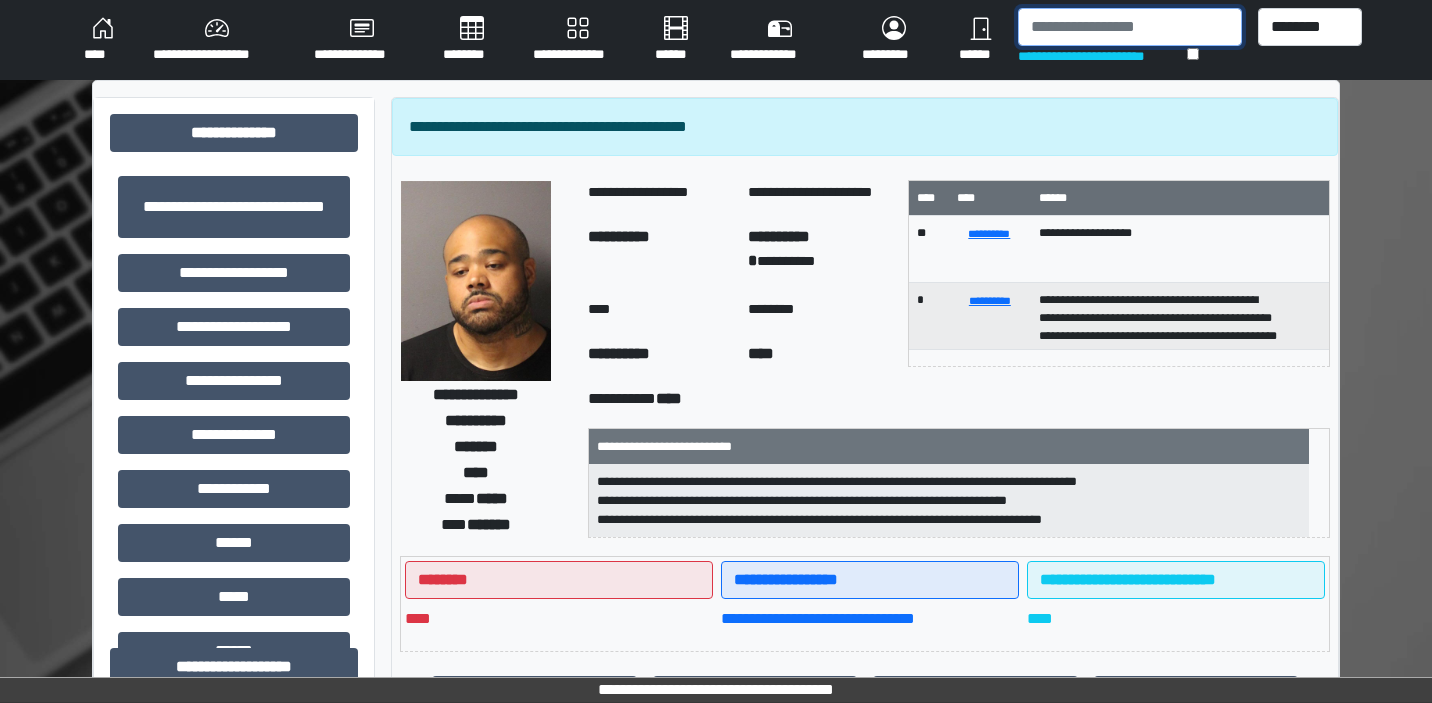 click at bounding box center (1129, 27) 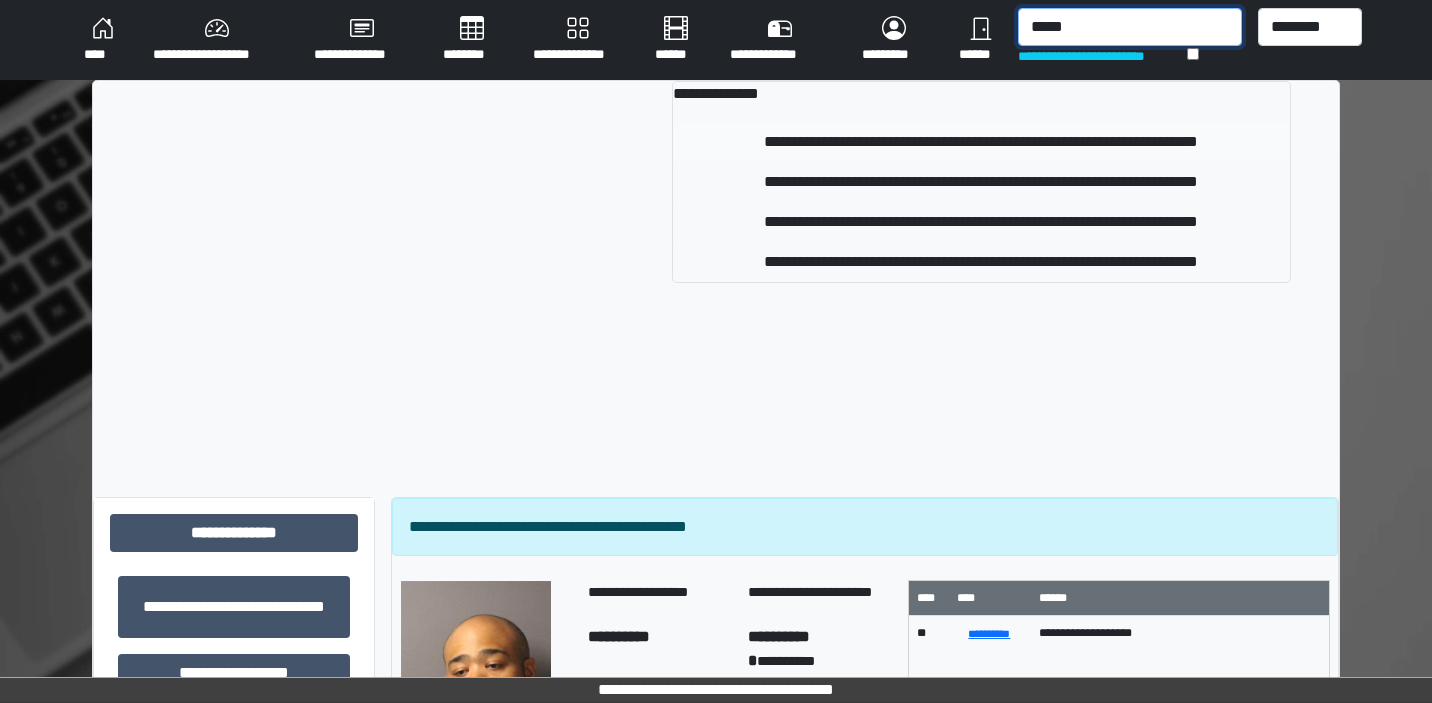 type on "*****" 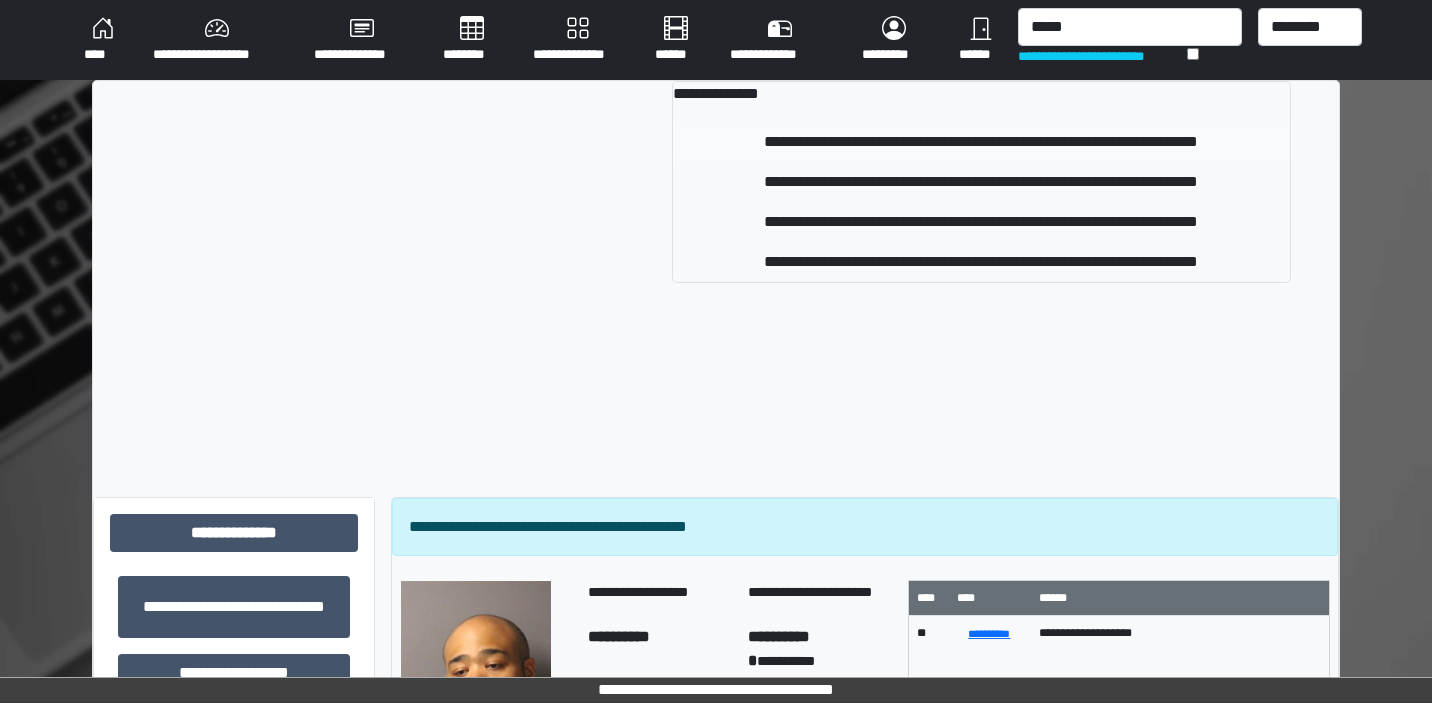click on "**********" at bounding box center [981, 142] 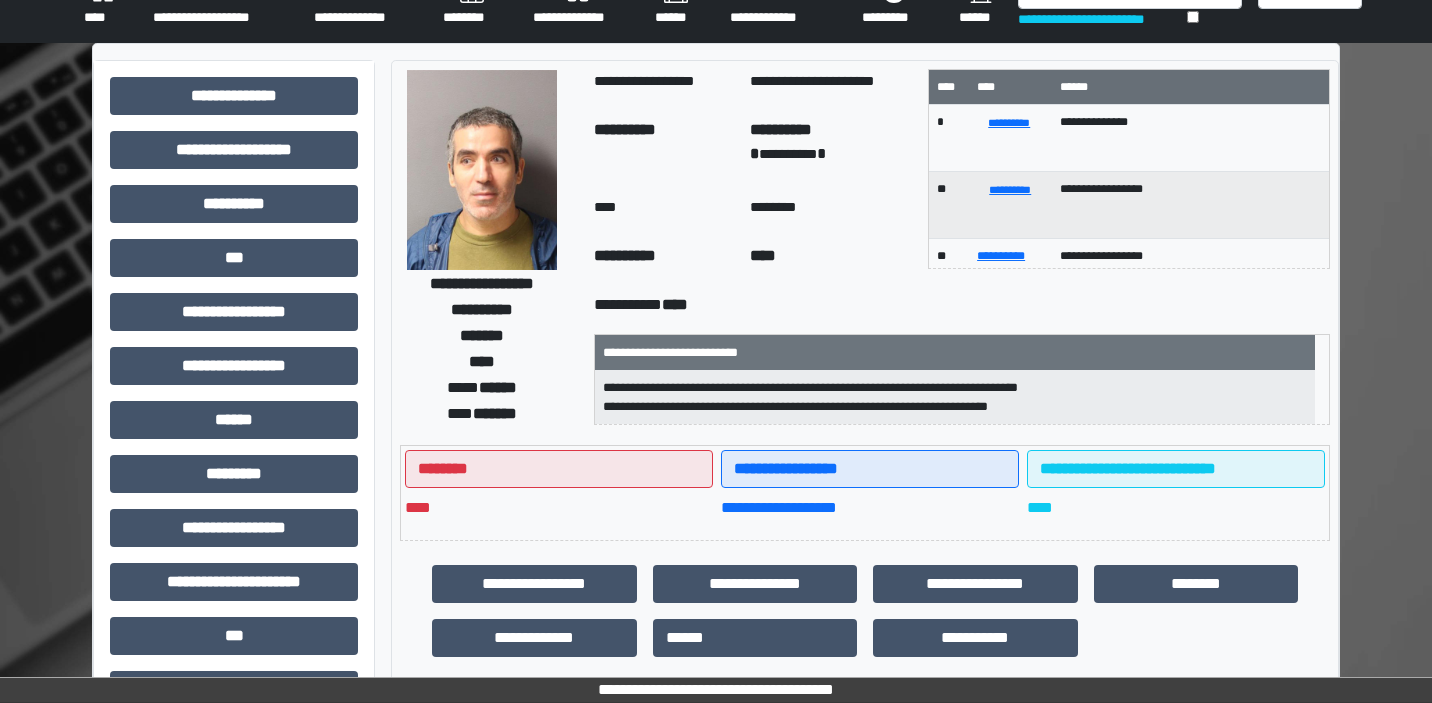 scroll, scrollTop: 42, scrollLeft: 0, axis: vertical 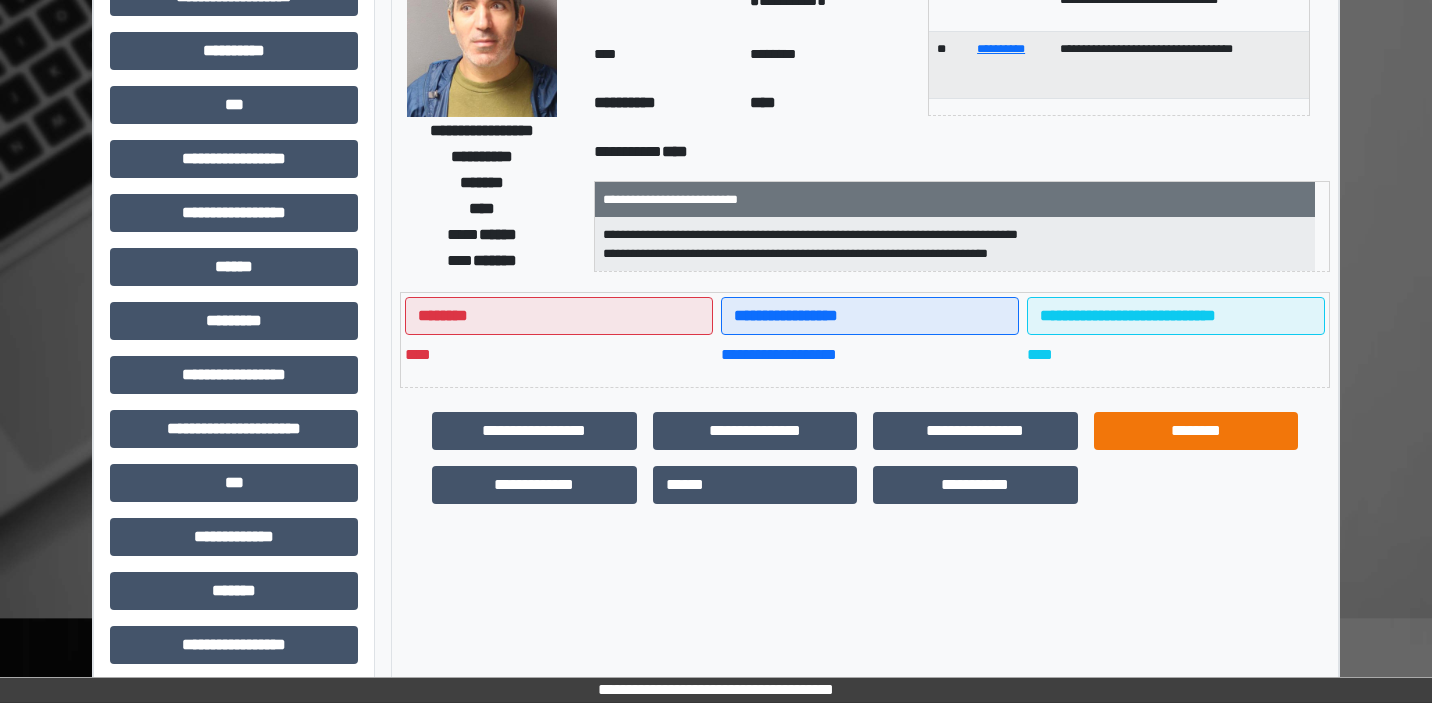 click on "********" at bounding box center [1196, 431] 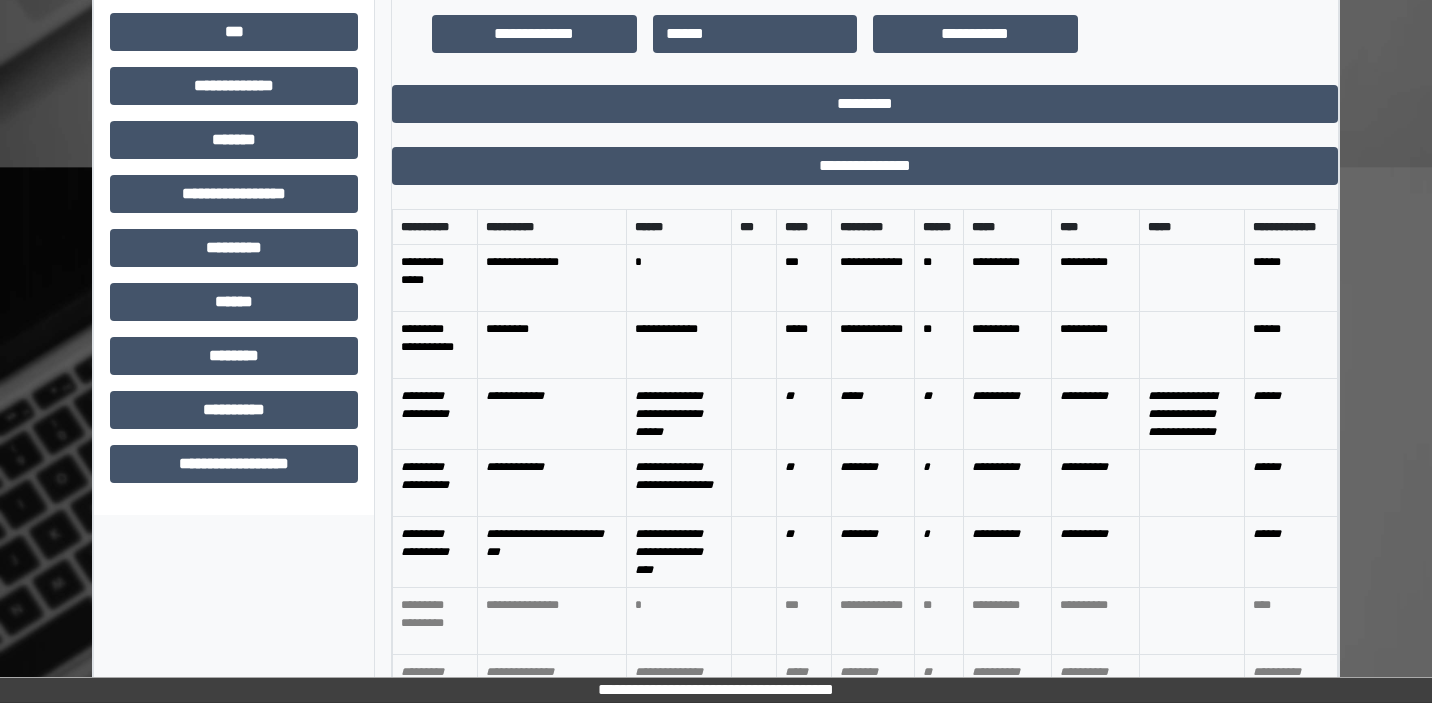 scroll, scrollTop: 645, scrollLeft: 0, axis: vertical 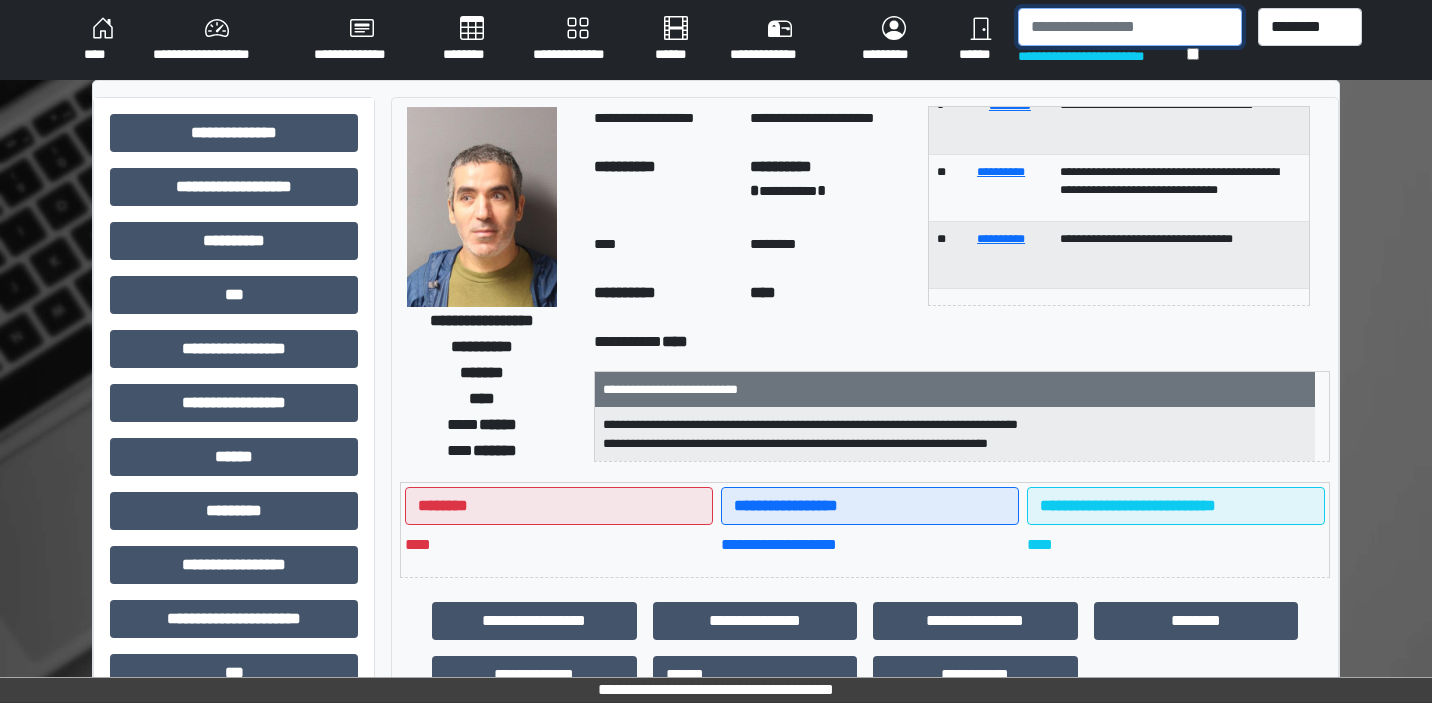 click at bounding box center [1129, 27] 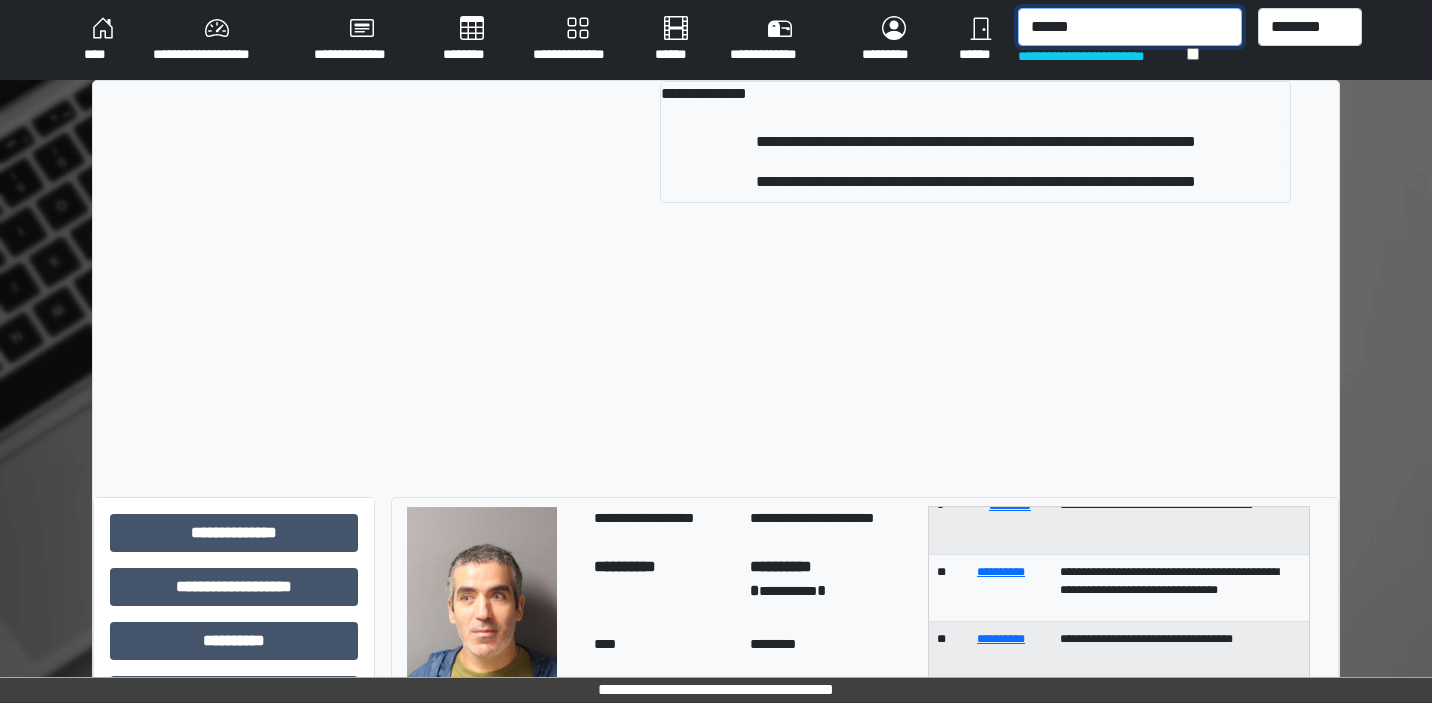 type on "******" 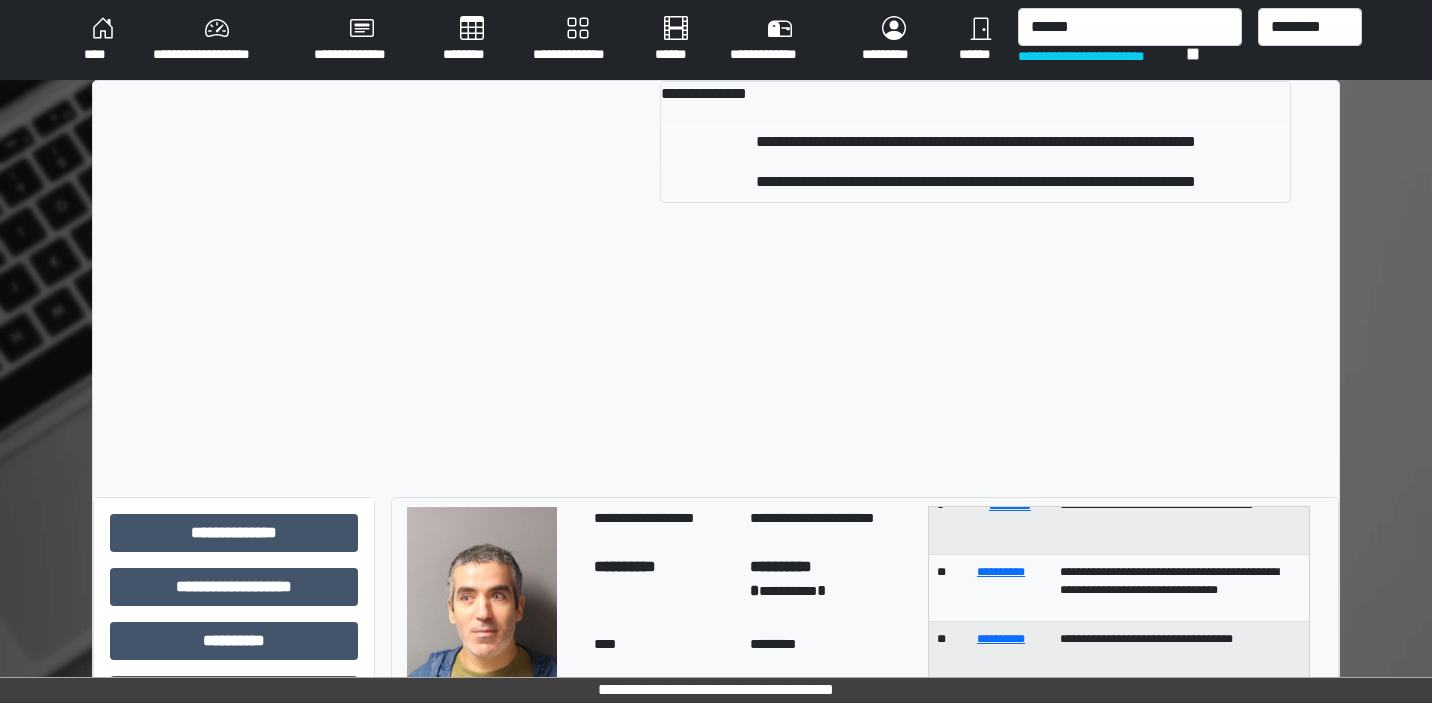 drag, startPoint x: 1049, startPoint y: 61, endPoint x: 936, endPoint y: 133, distance: 133.9888 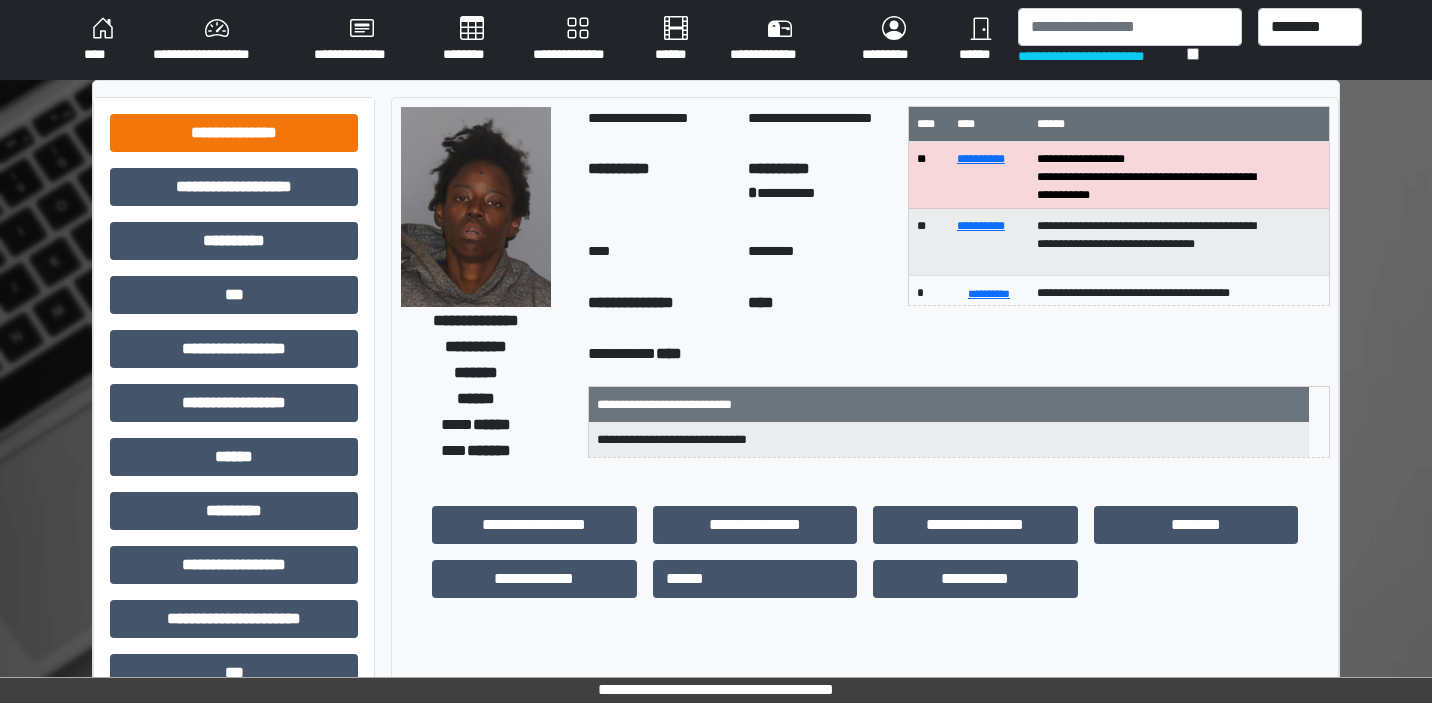 click on "**********" at bounding box center (234, 133) 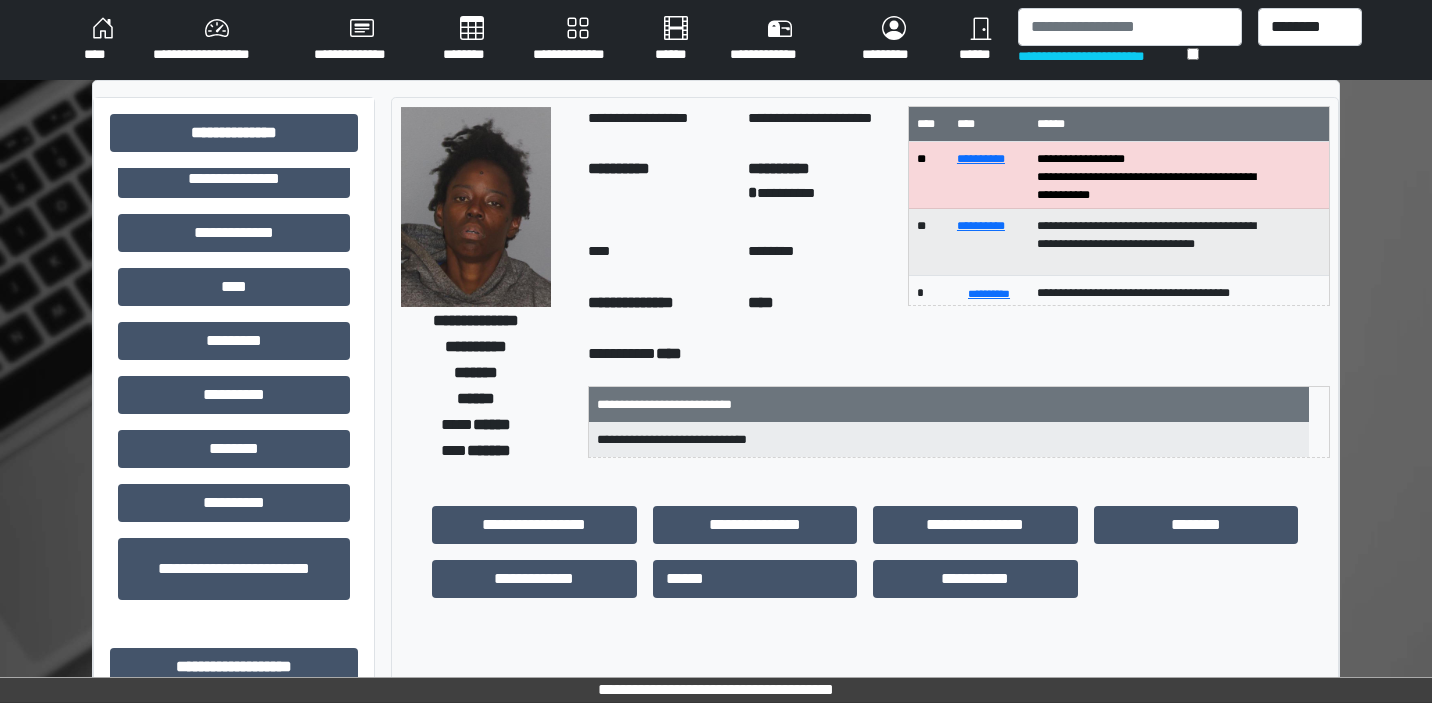 scroll, scrollTop: 580, scrollLeft: 0, axis: vertical 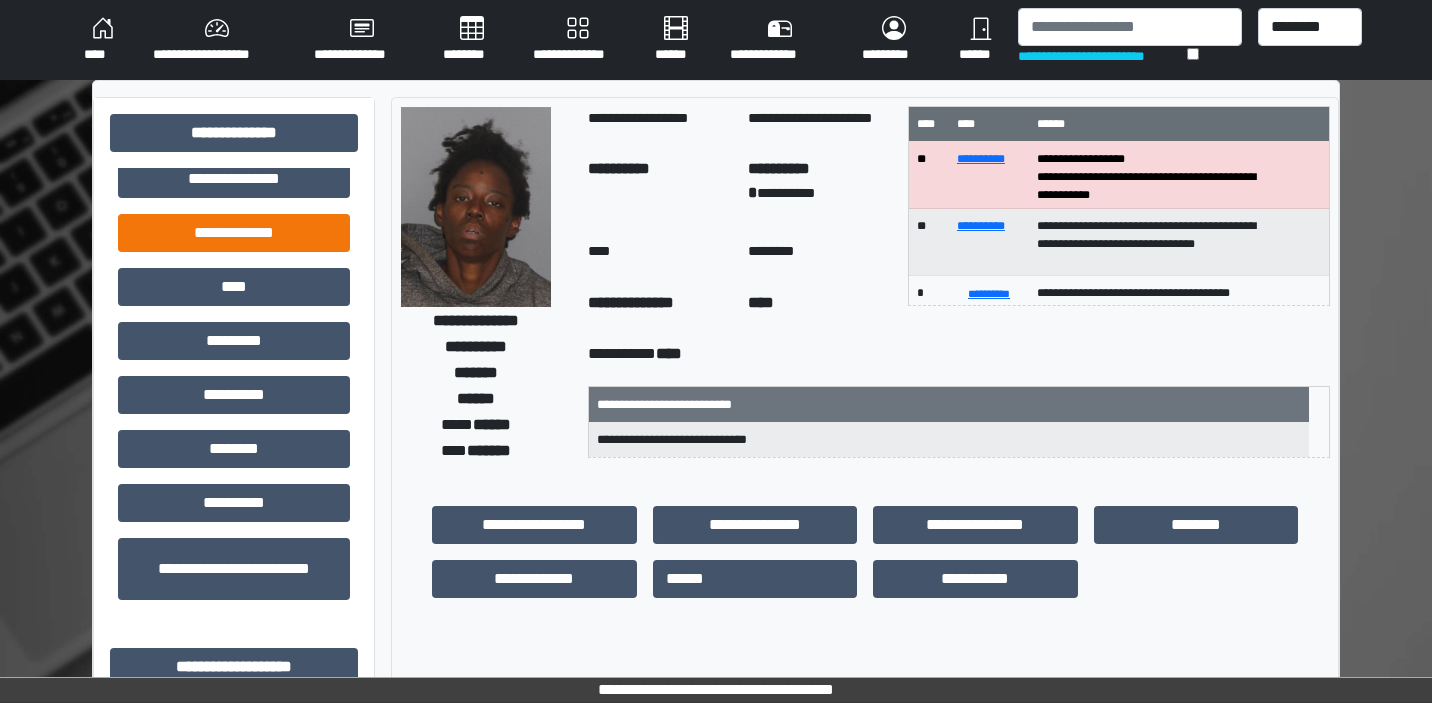 click on "**********" at bounding box center (234, 233) 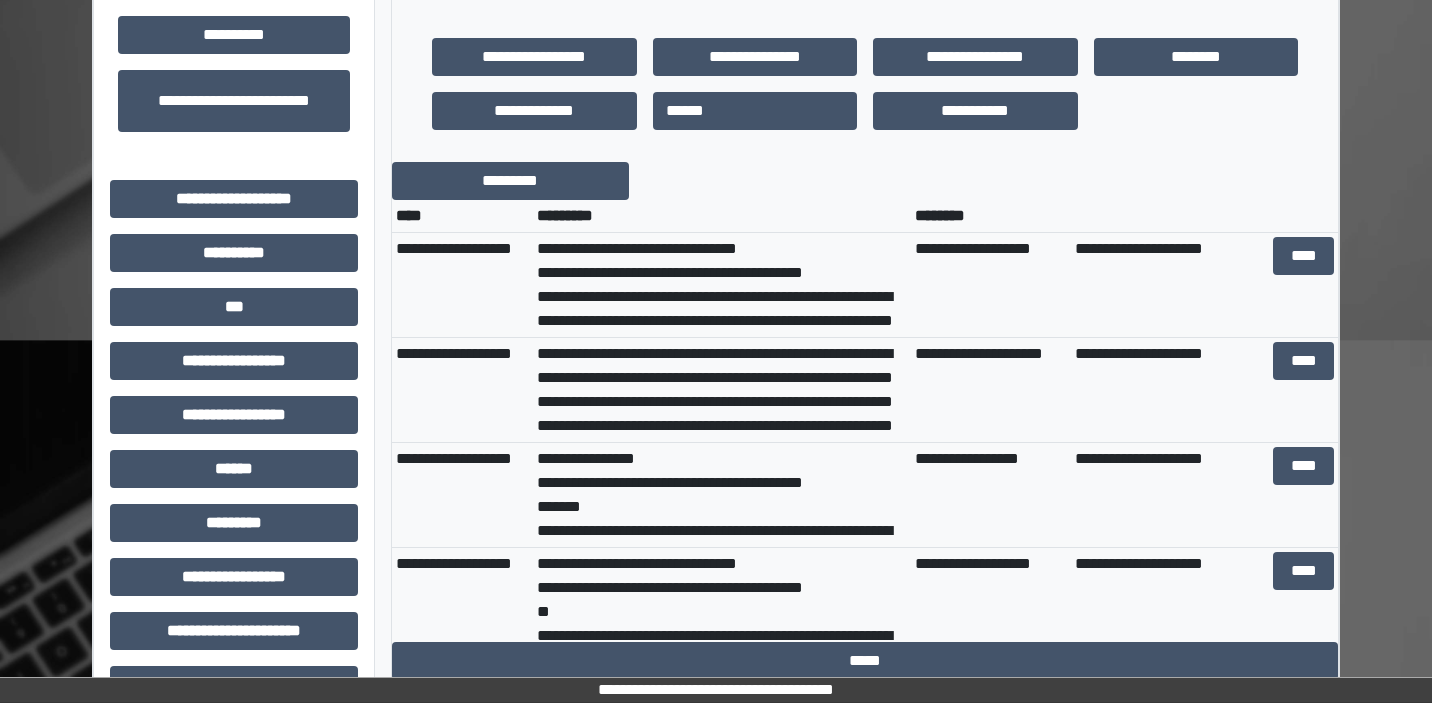 scroll, scrollTop: 471, scrollLeft: 0, axis: vertical 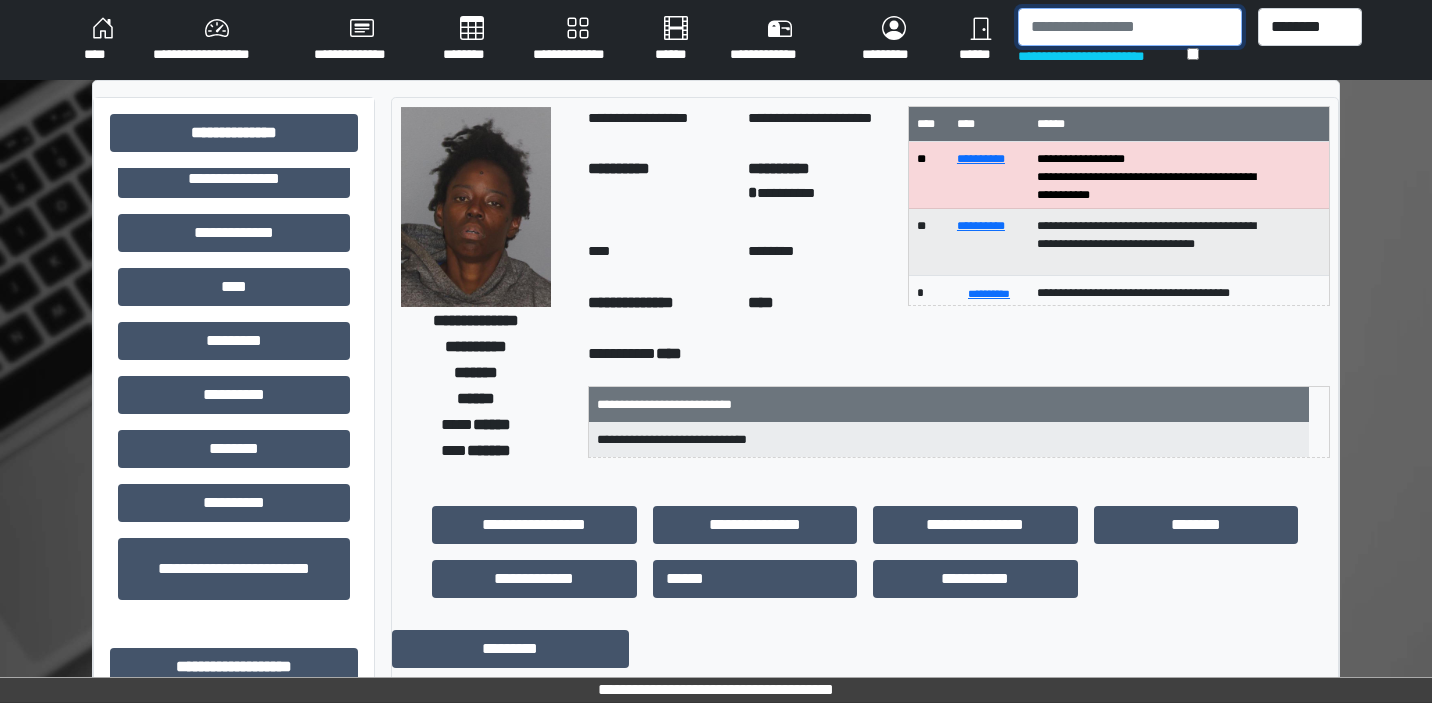 click at bounding box center [1129, 27] 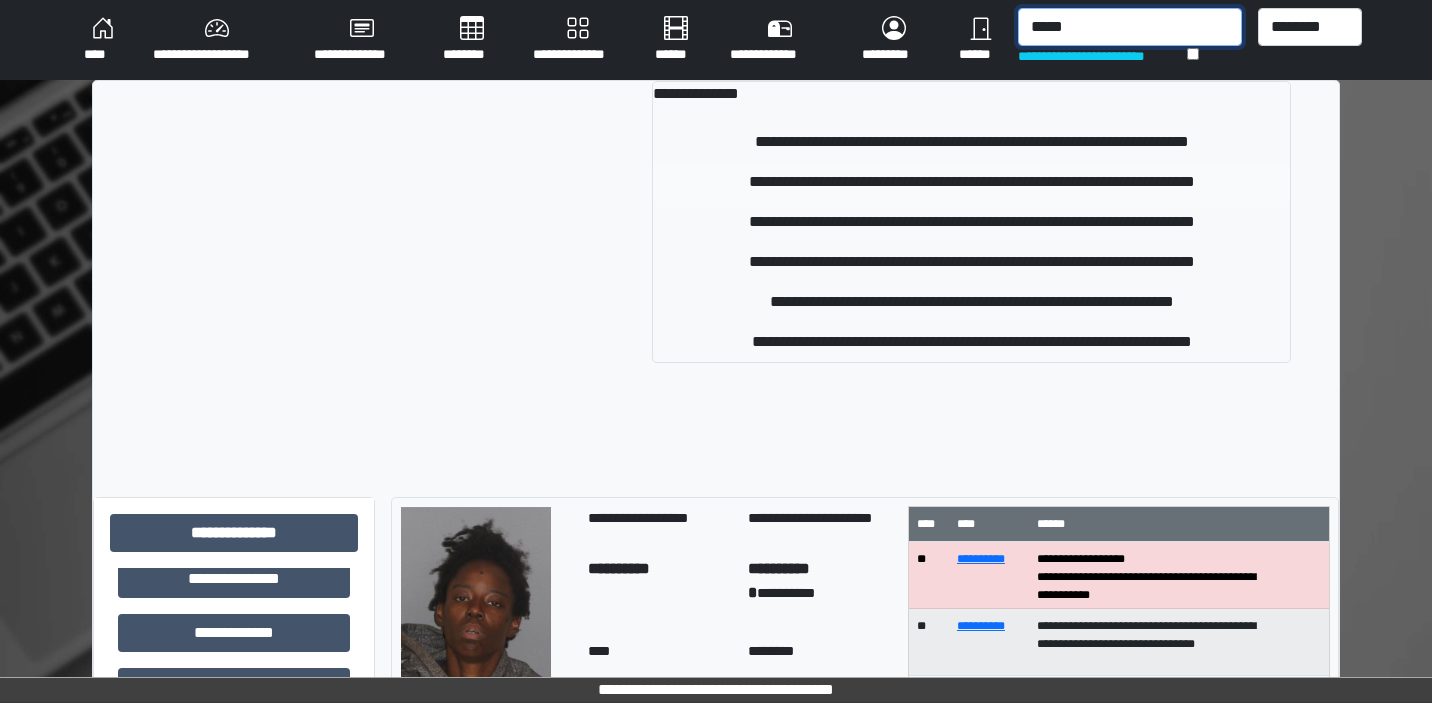 type on "*****" 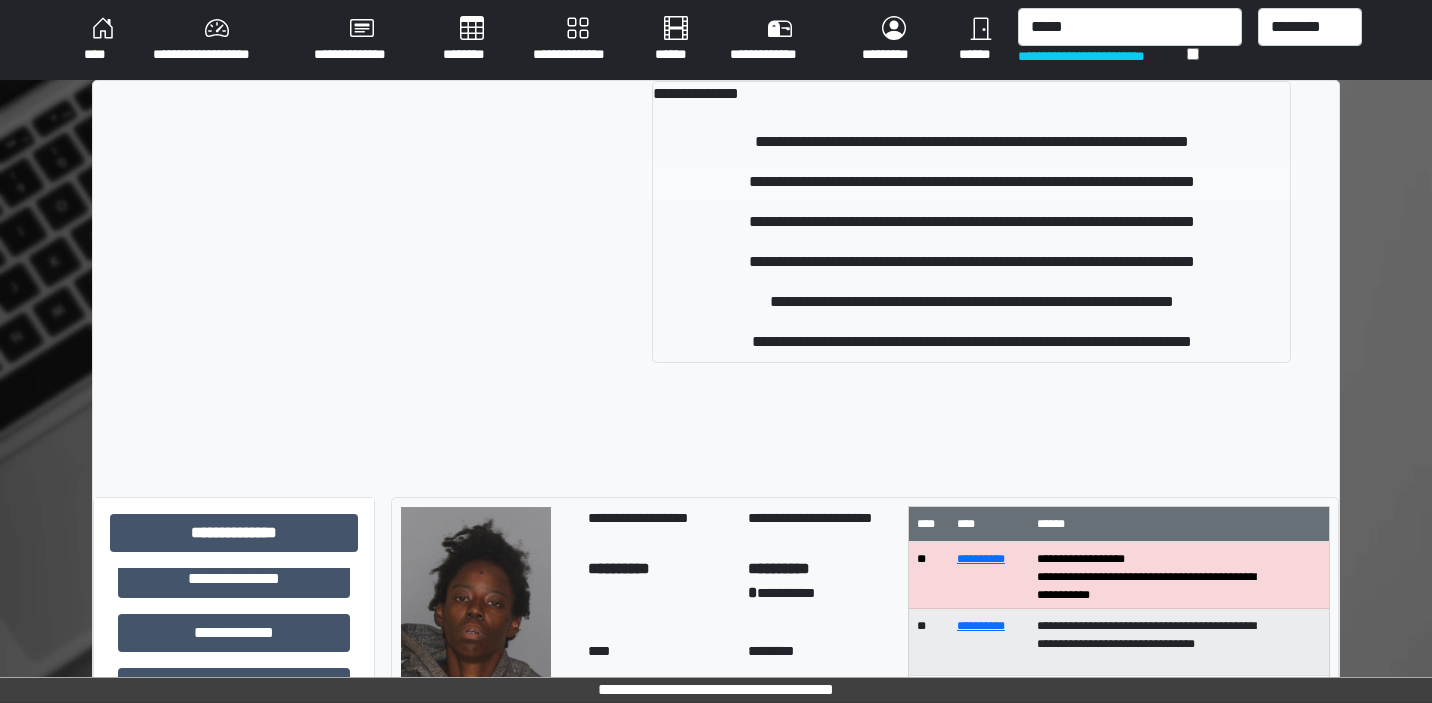 click on "**********" at bounding box center (971, 182) 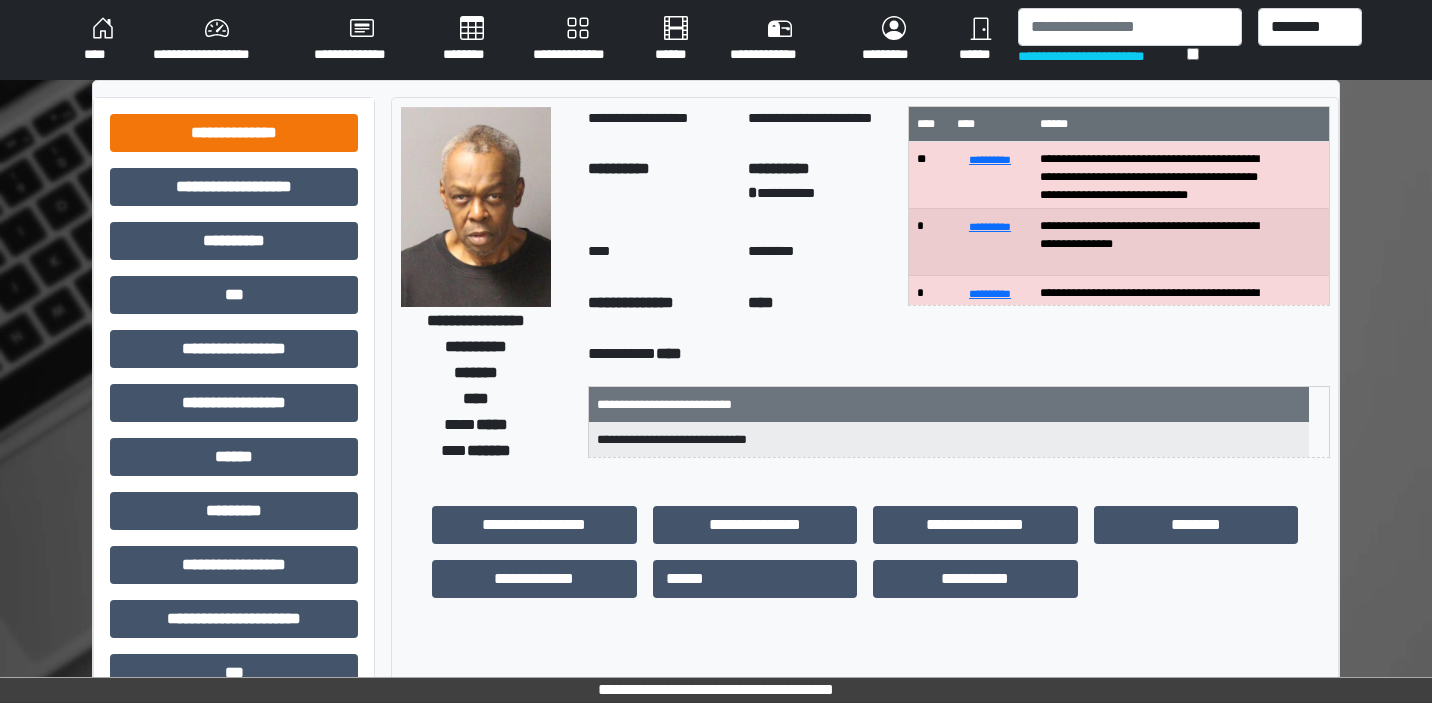 click on "**********" at bounding box center [234, 133] 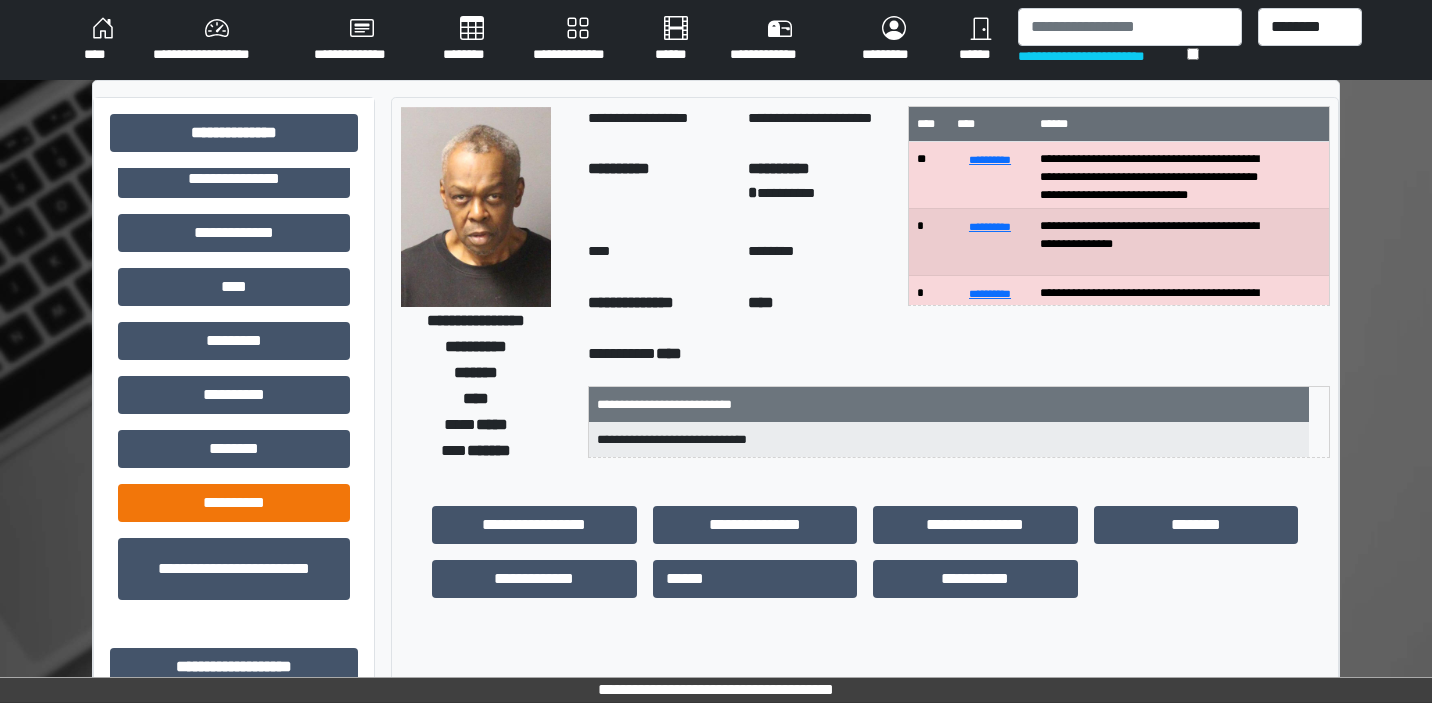 scroll, scrollTop: 580, scrollLeft: 0, axis: vertical 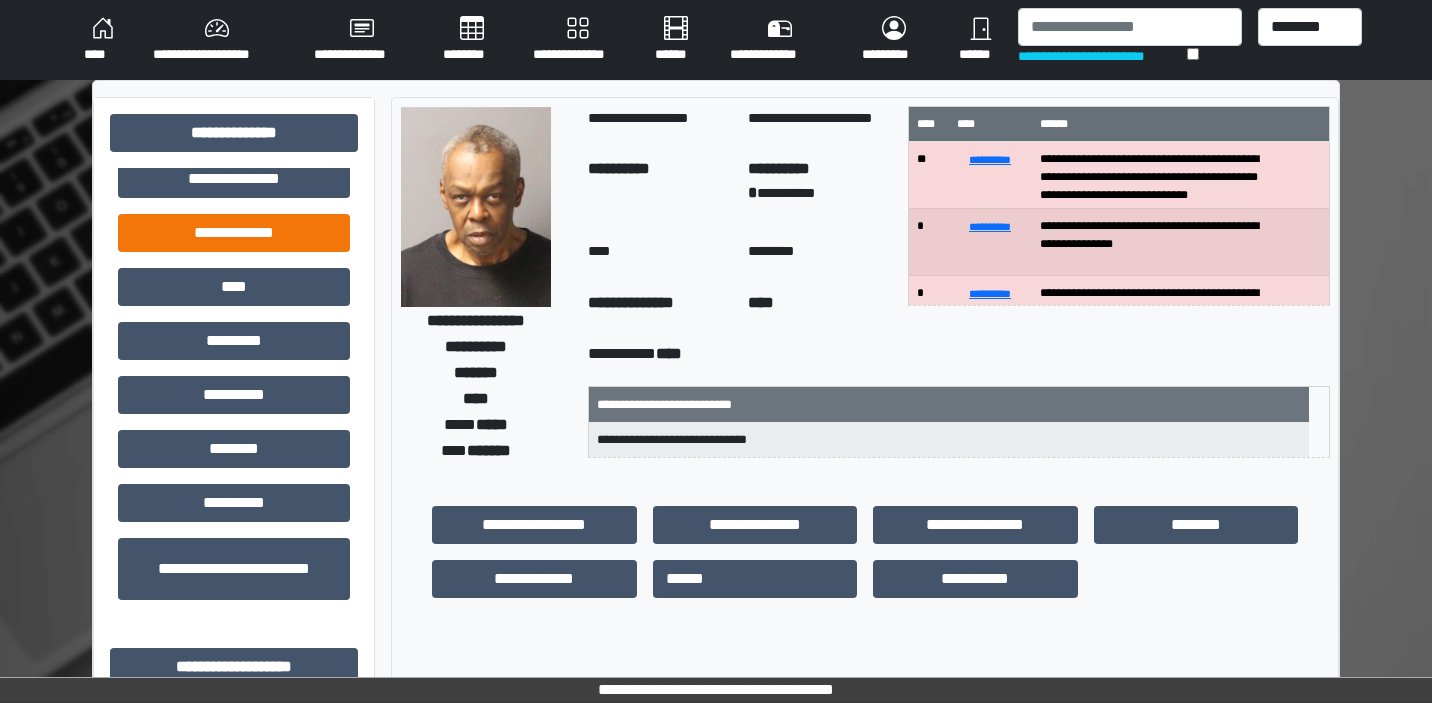 click on "**********" at bounding box center (234, 233) 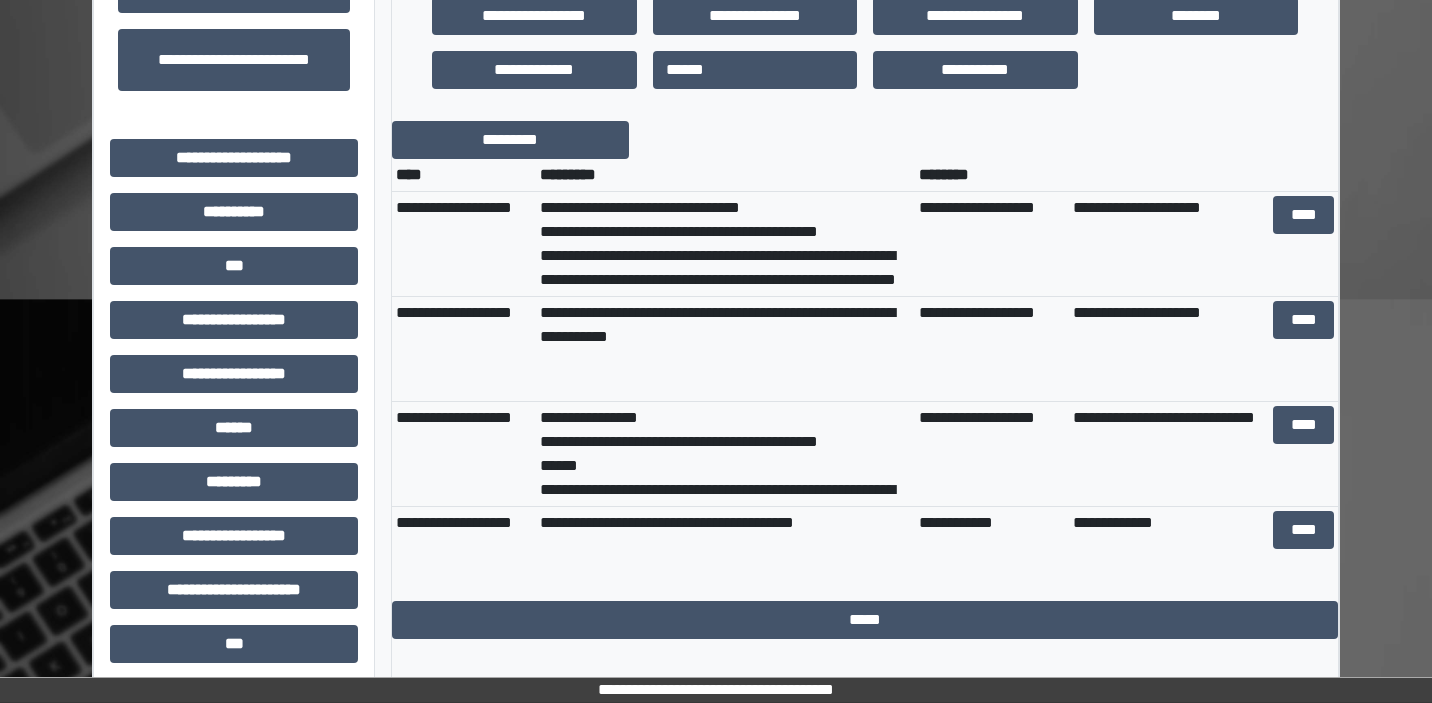 scroll, scrollTop: 550, scrollLeft: 0, axis: vertical 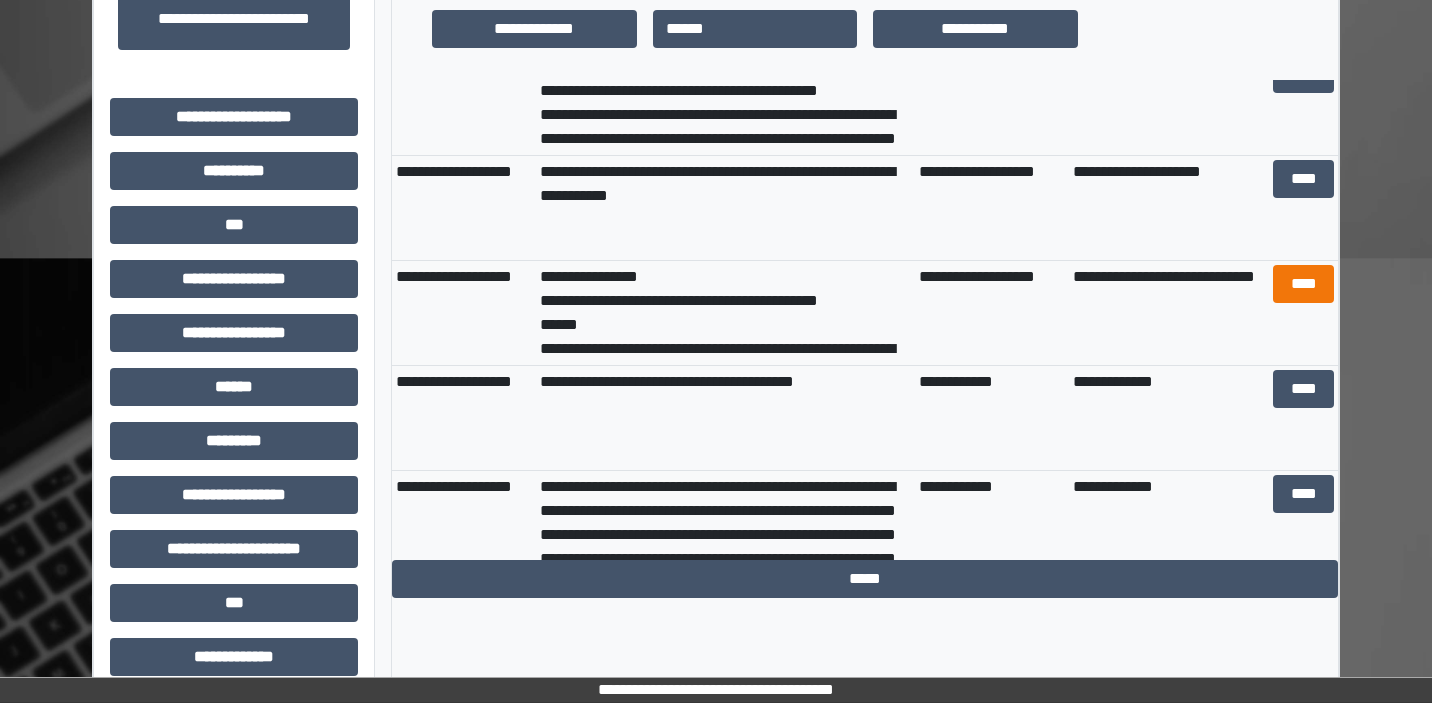 click on "****" at bounding box center (1303, 284) 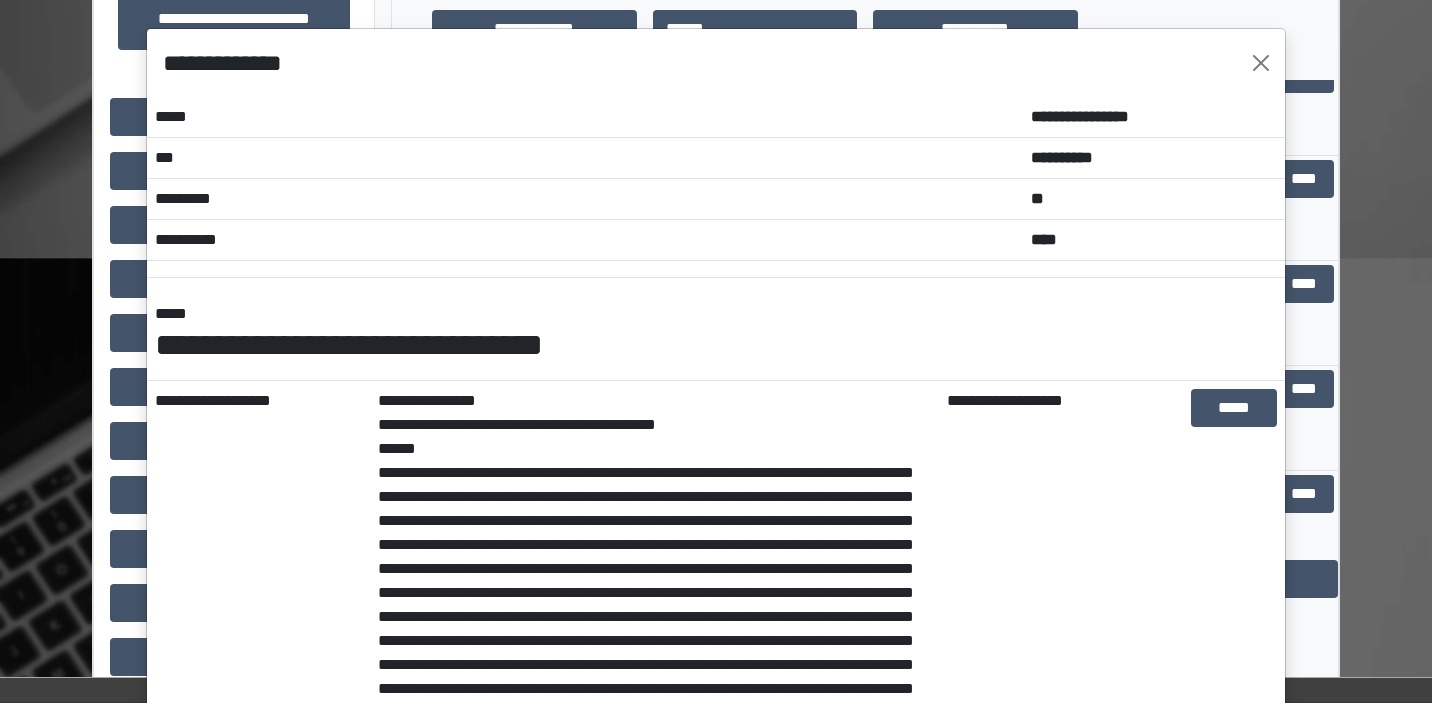 scroll, scrollTop: 0, scrollLeft: 0, axis: both 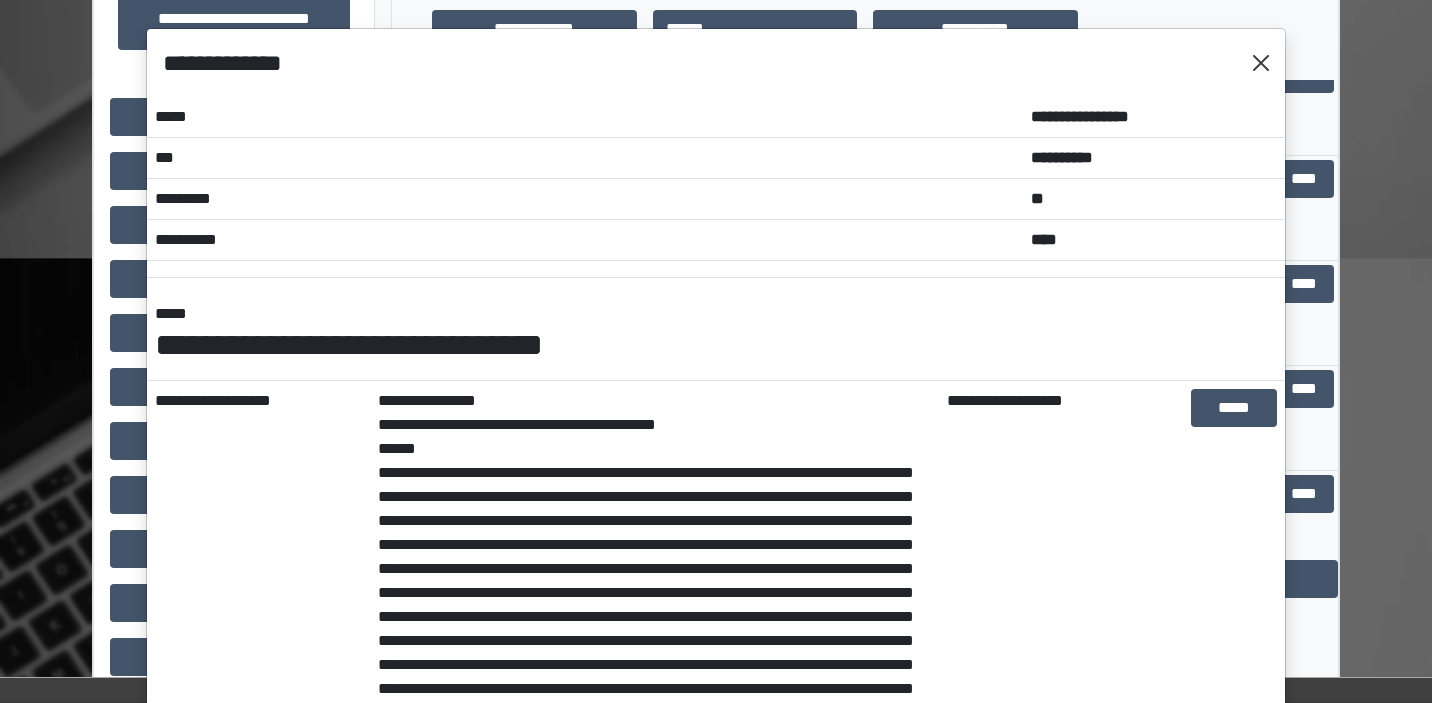 click at bounding box center (1261, 63) 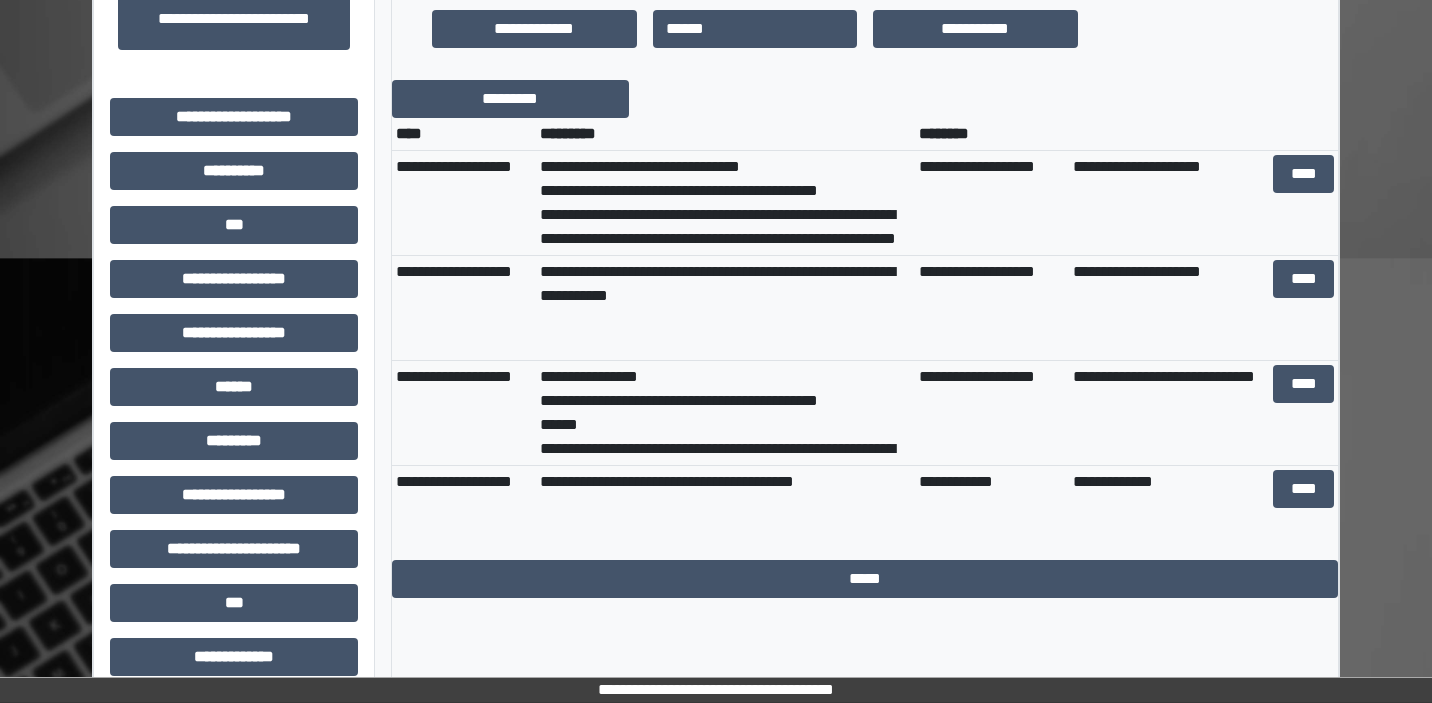 scroll, scrollTop: 0, scrollLeft: 0, axis: both 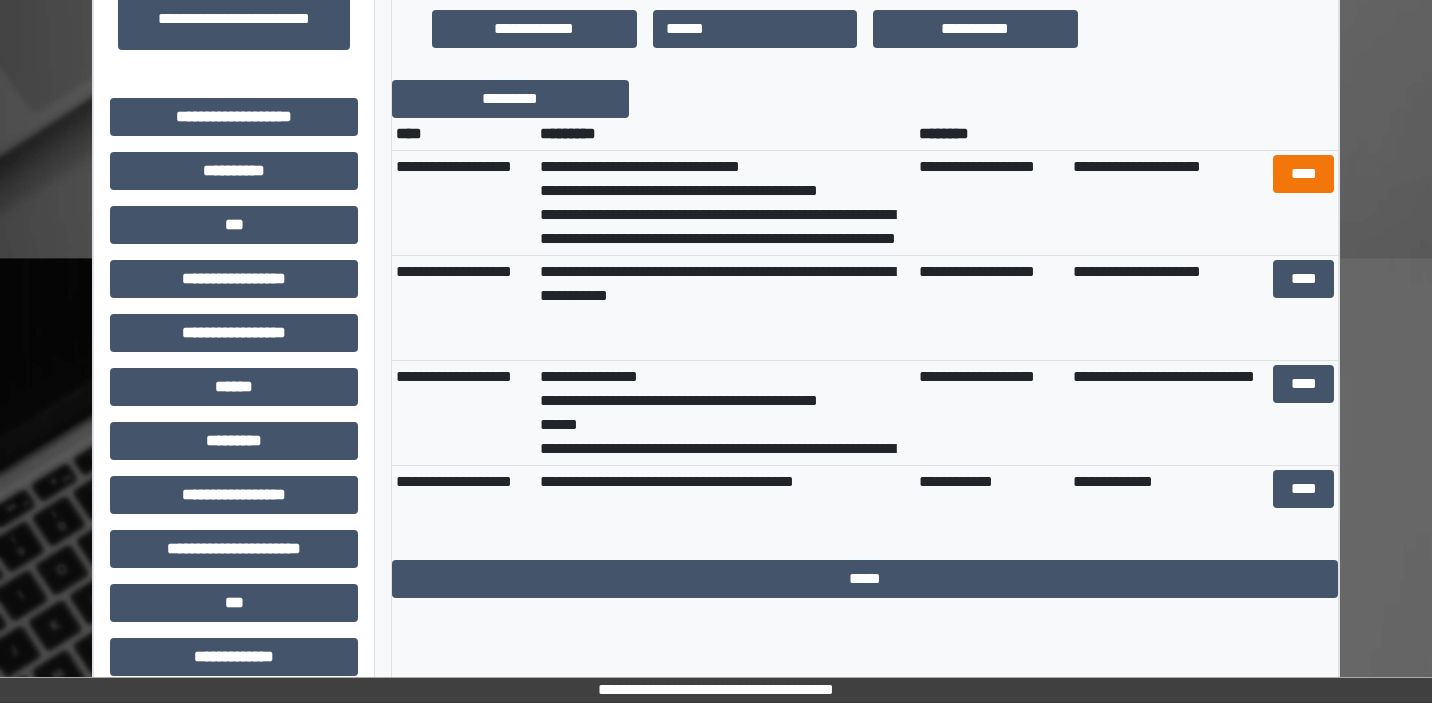 click on "****" at bounding box center (1303, 174) 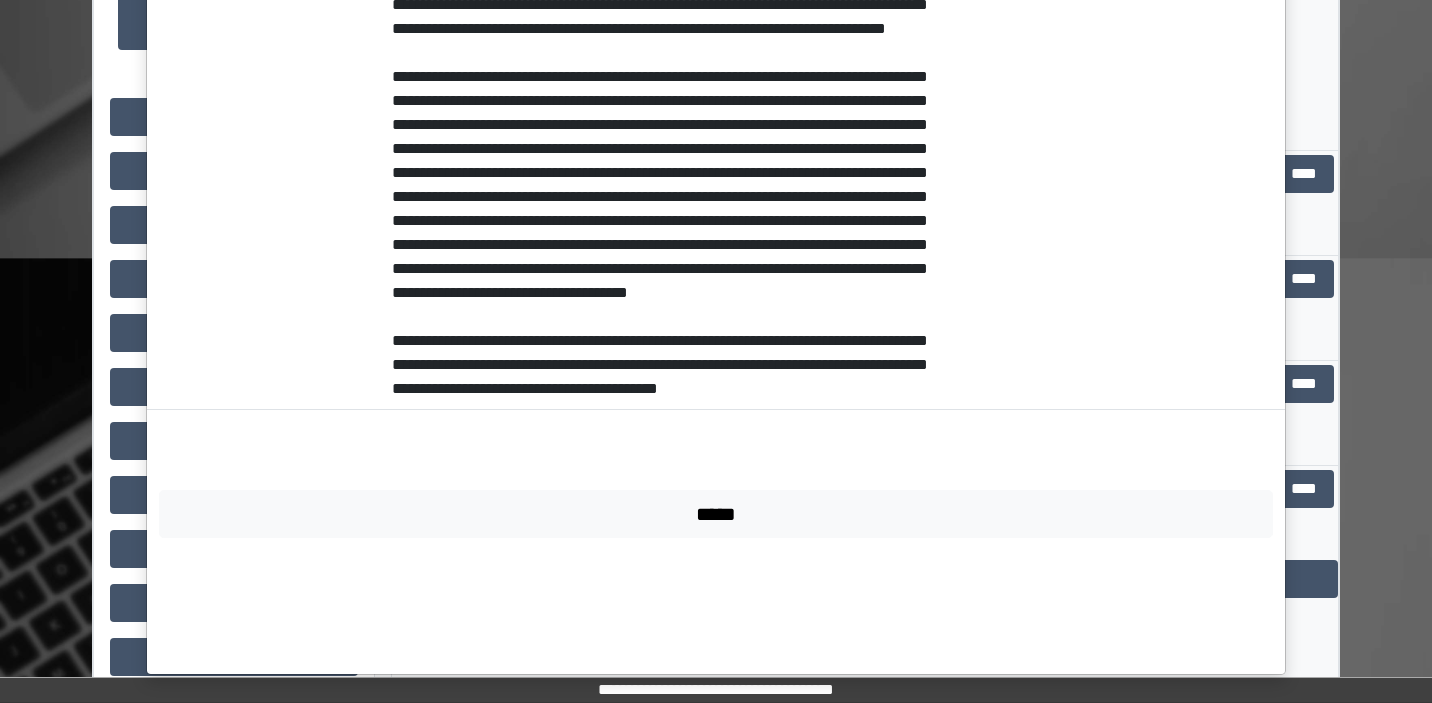 scroll, scrollTop: 660, scrollLeft: 0, axis: vertical 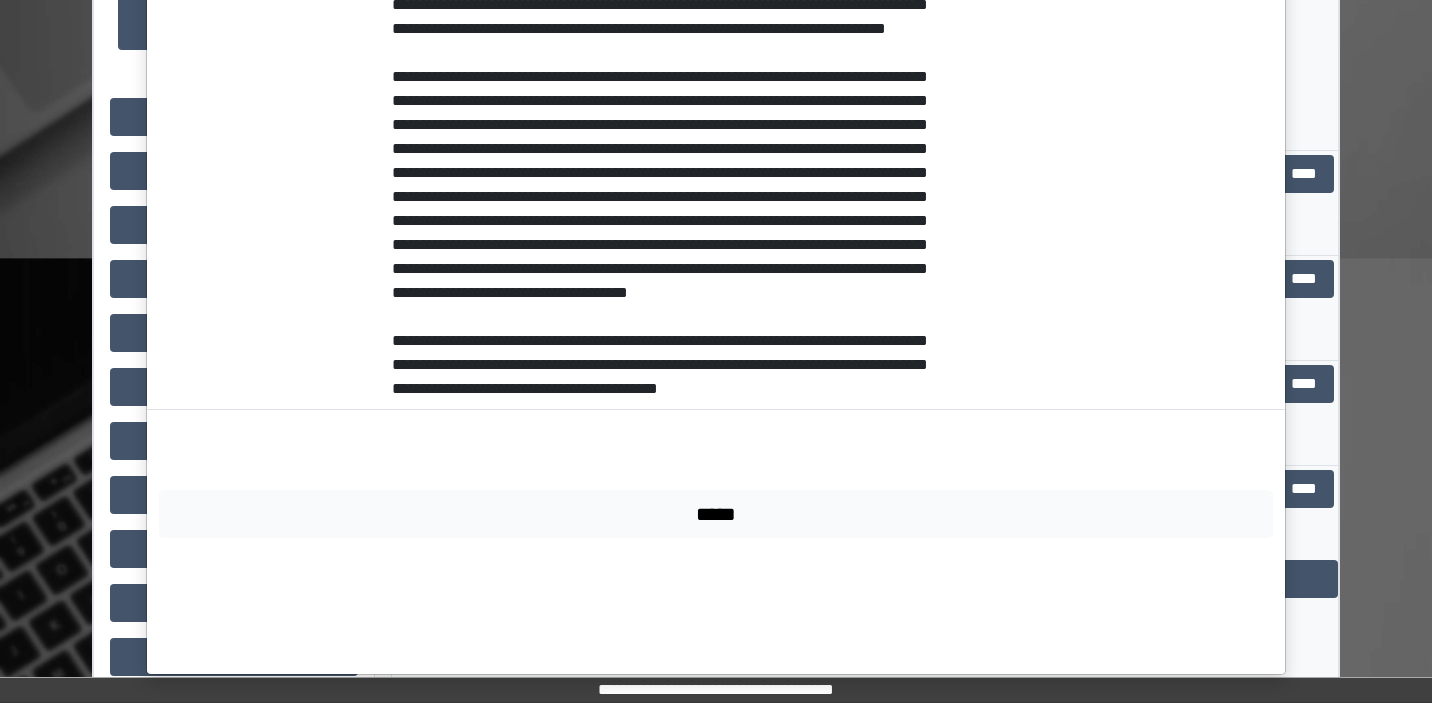 click on "*****" at bounding box center [716, 514] 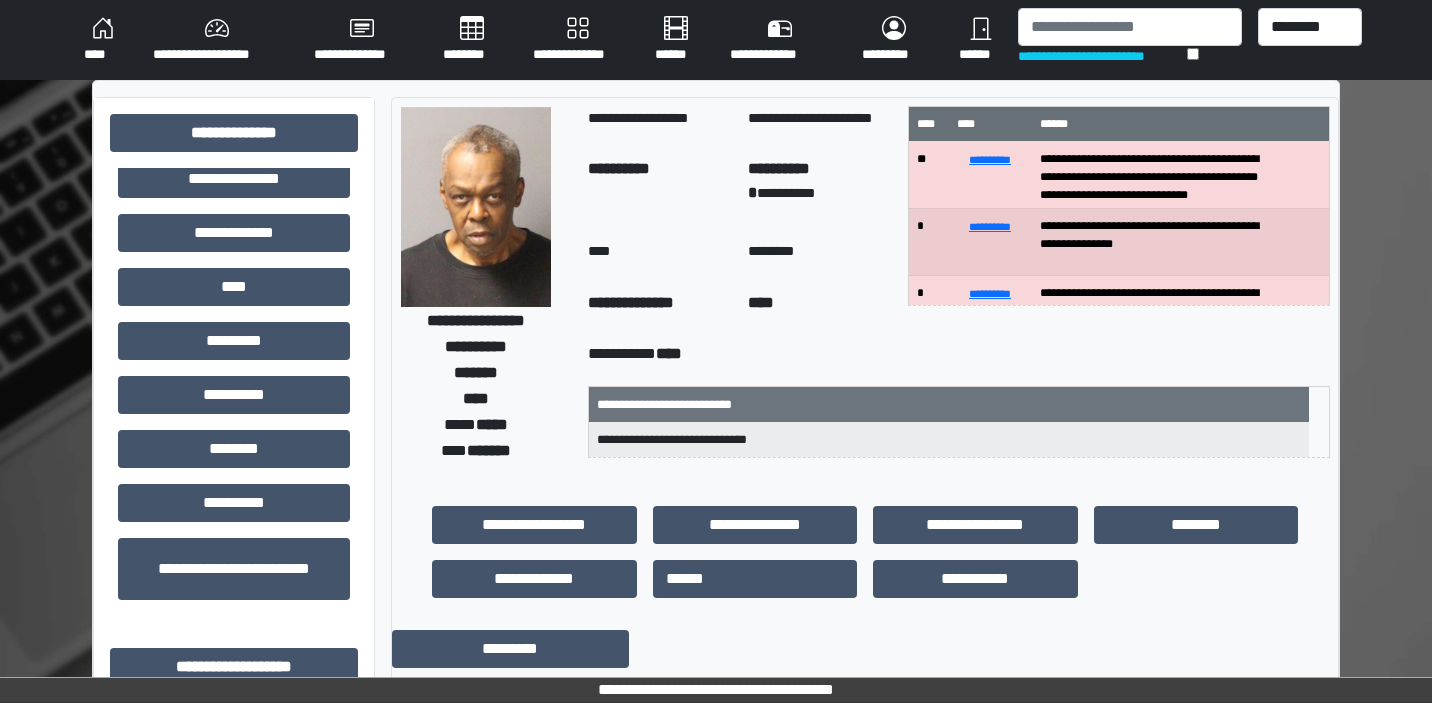 scroll, scrollTop: 0, scrollLeft: 0, axis: both 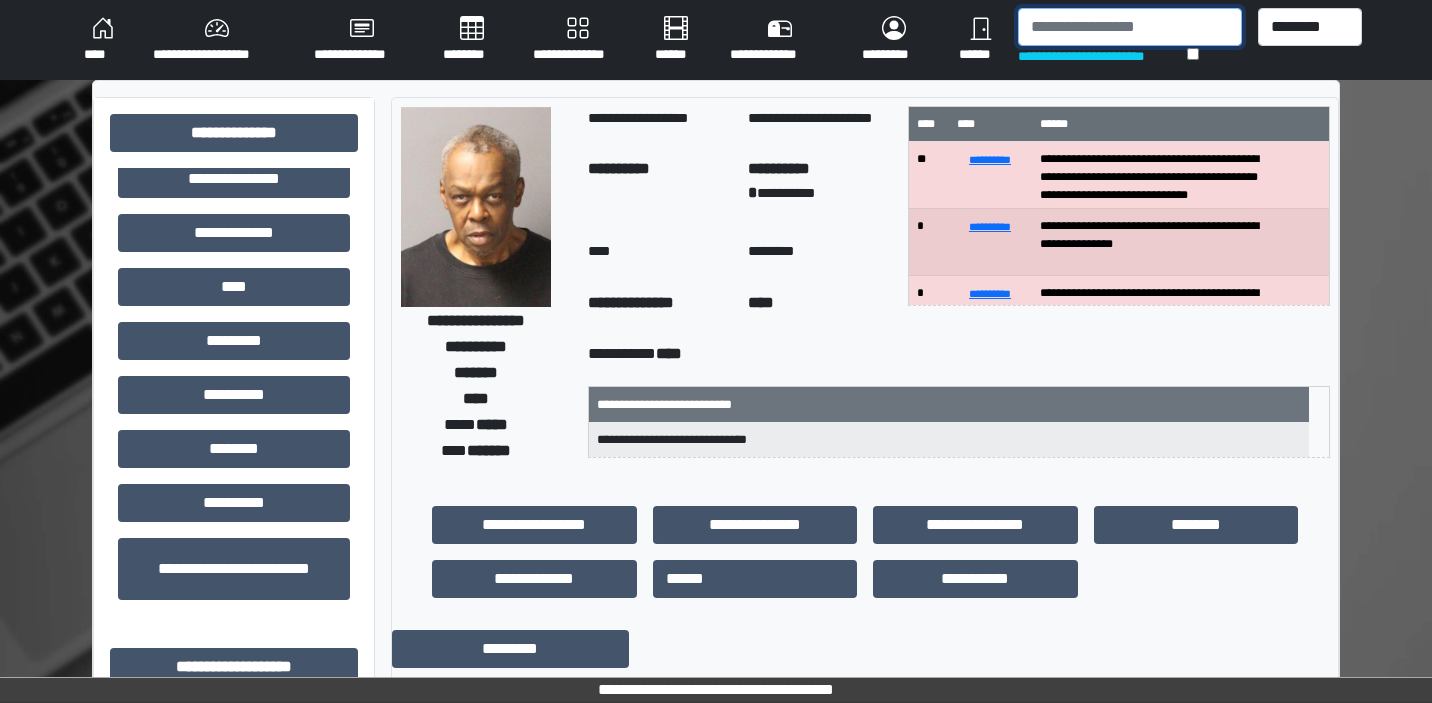 click at bounding box center [1129, 27] 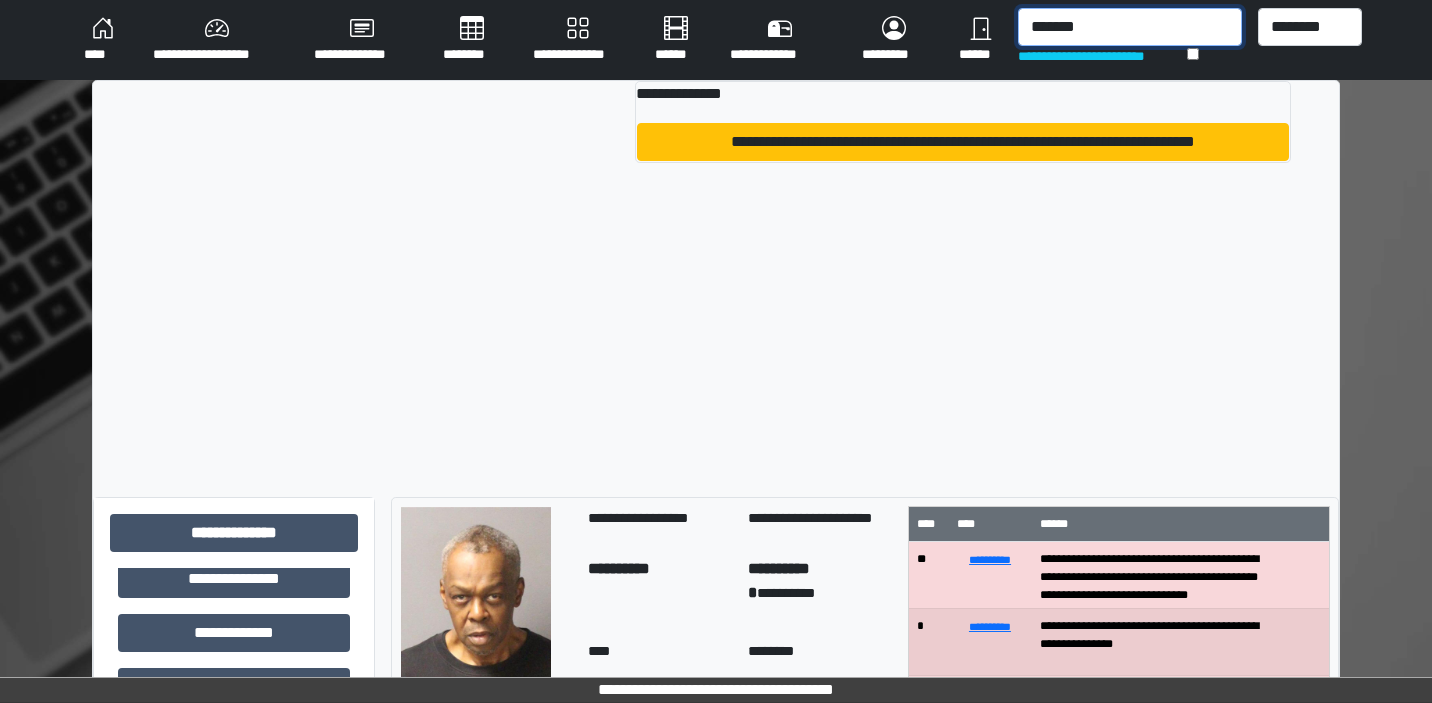 type on "*******" 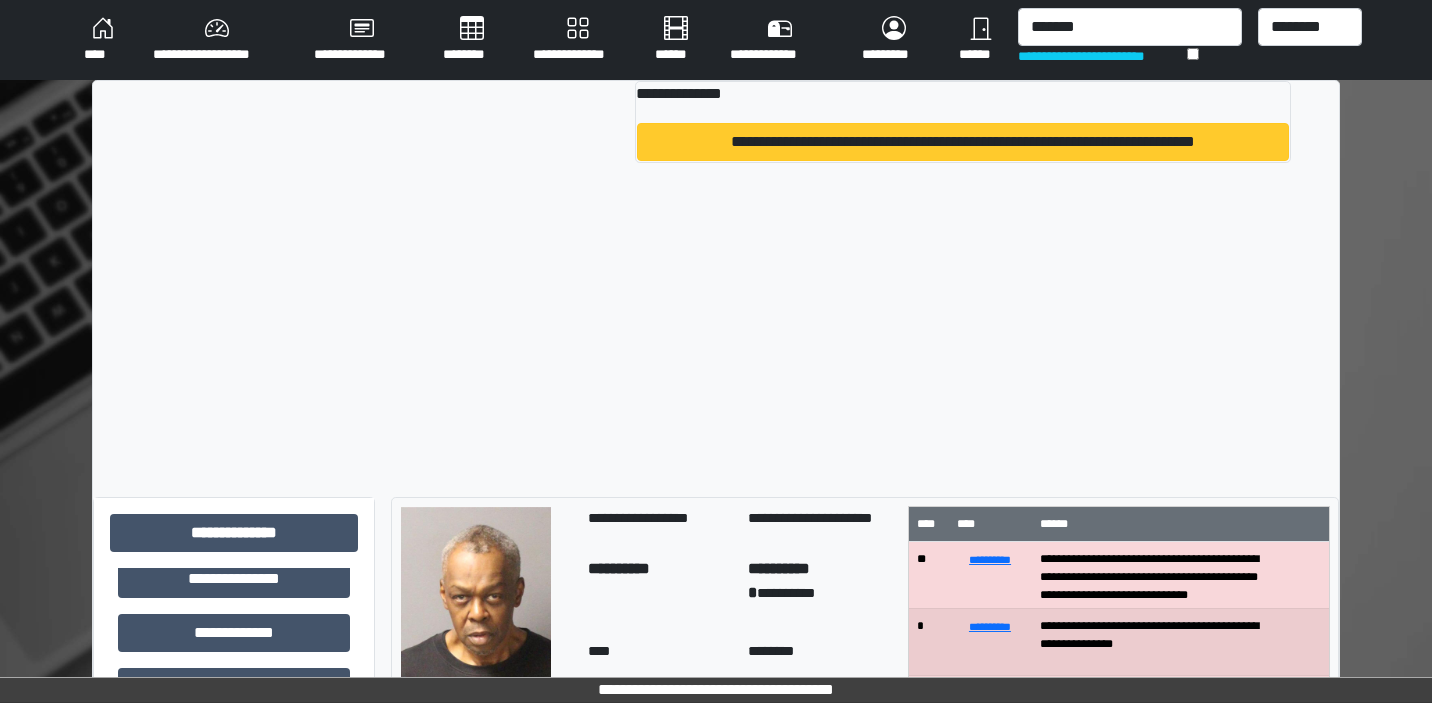drag, startPoint x: 1024, startPoint y: 60, endPoint x: 989, endPoint y: 158, distance: 104.062485 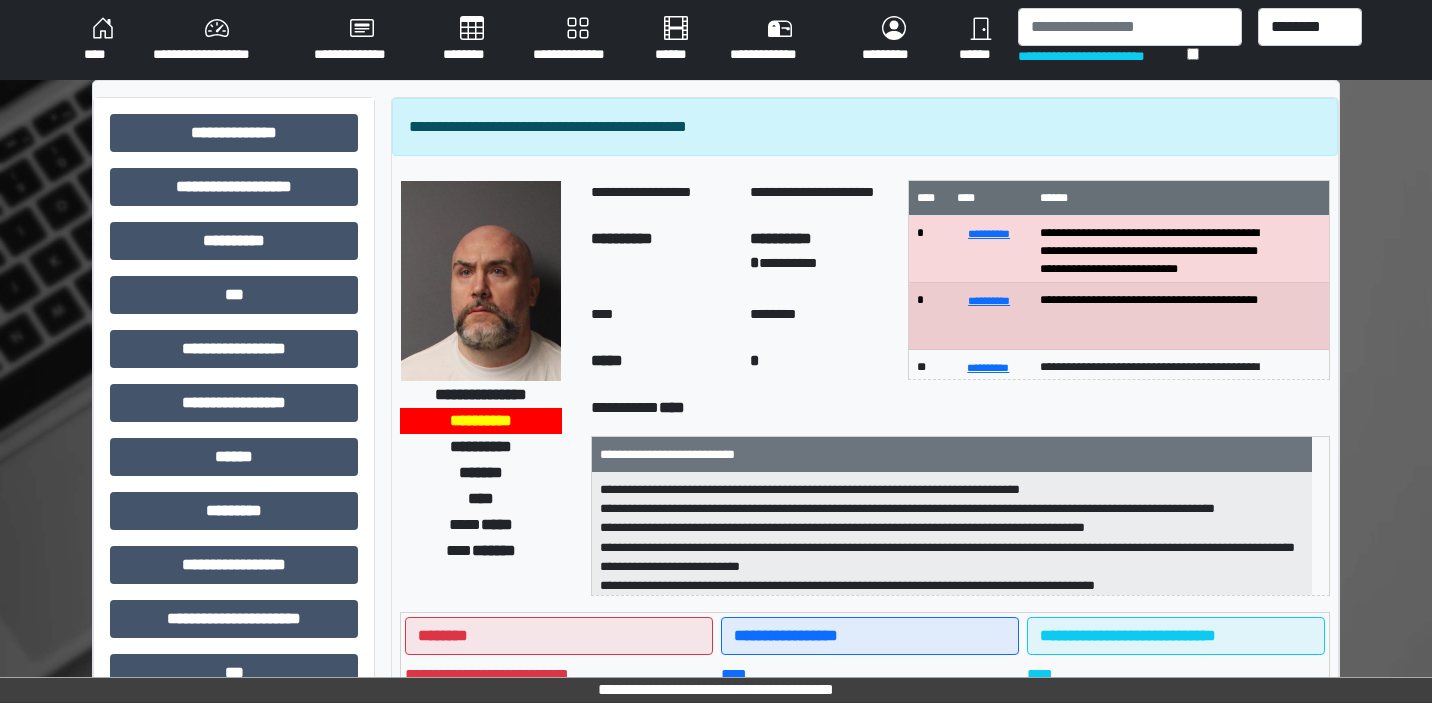 scroll, scrollTop: 0, scrollLeft: 0, axis: both 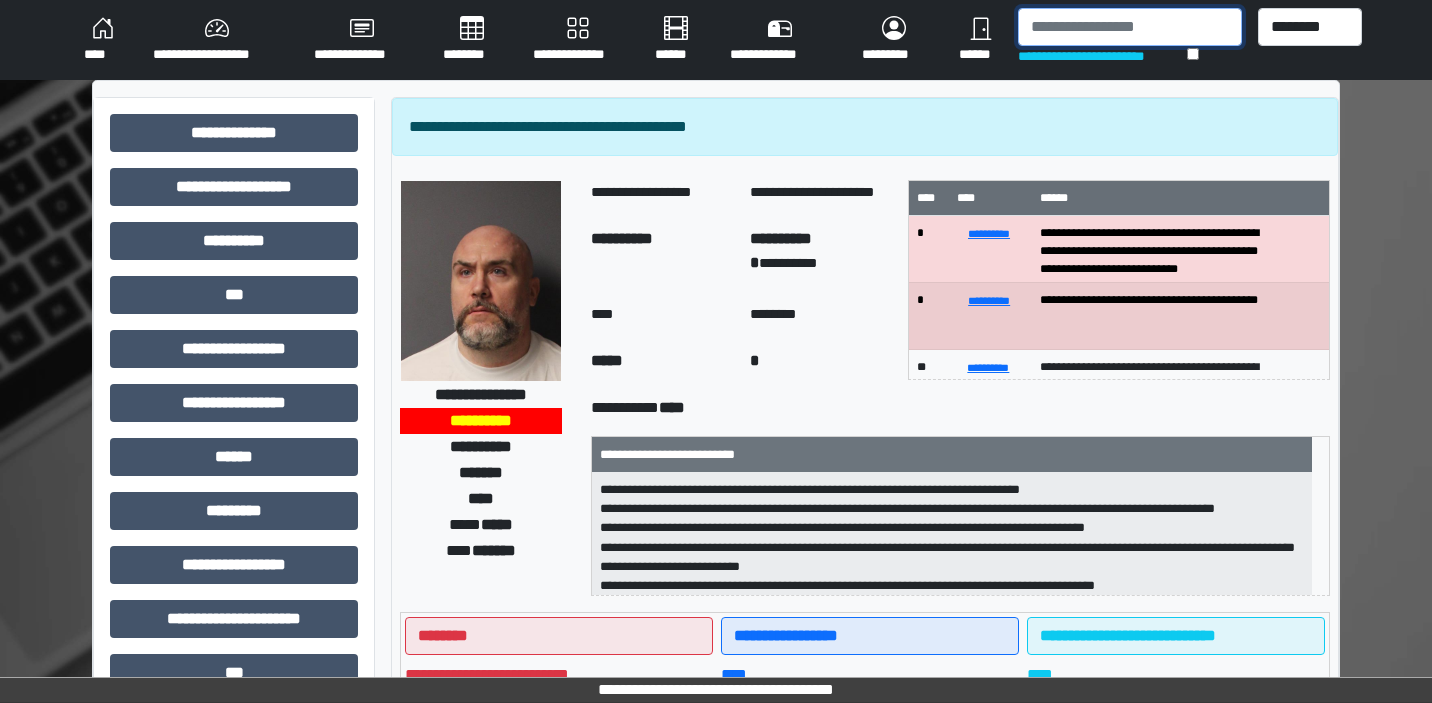 click at bounding box center (1129, 27) 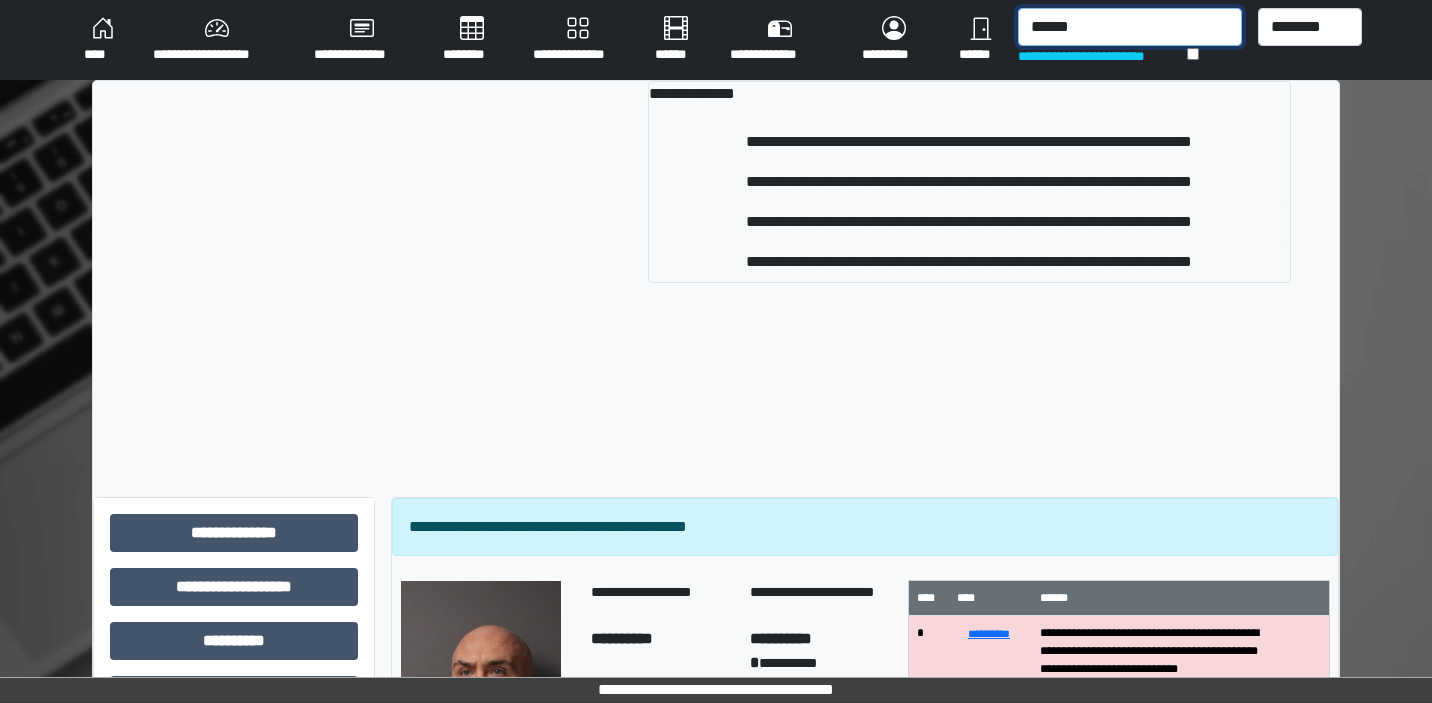 type on "******" 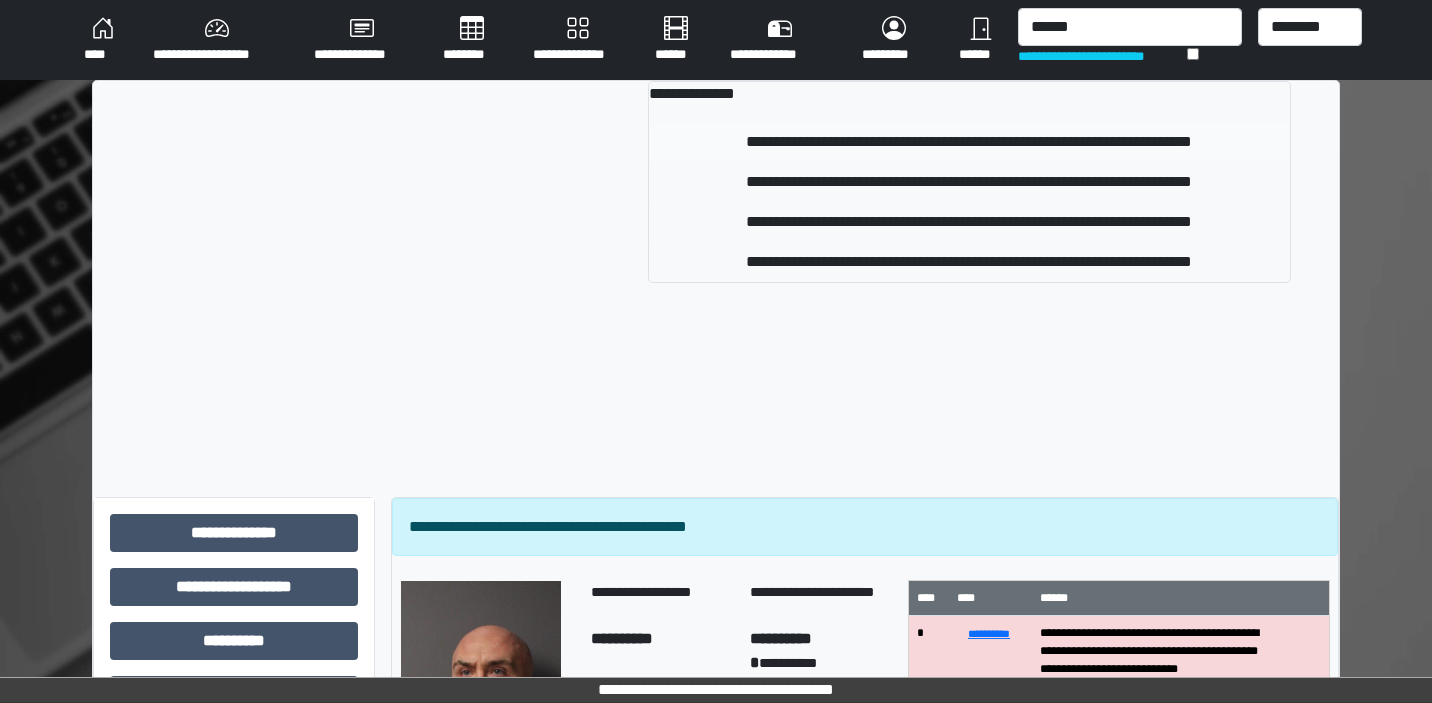 click on "**********" at bounding box center (970, 142) 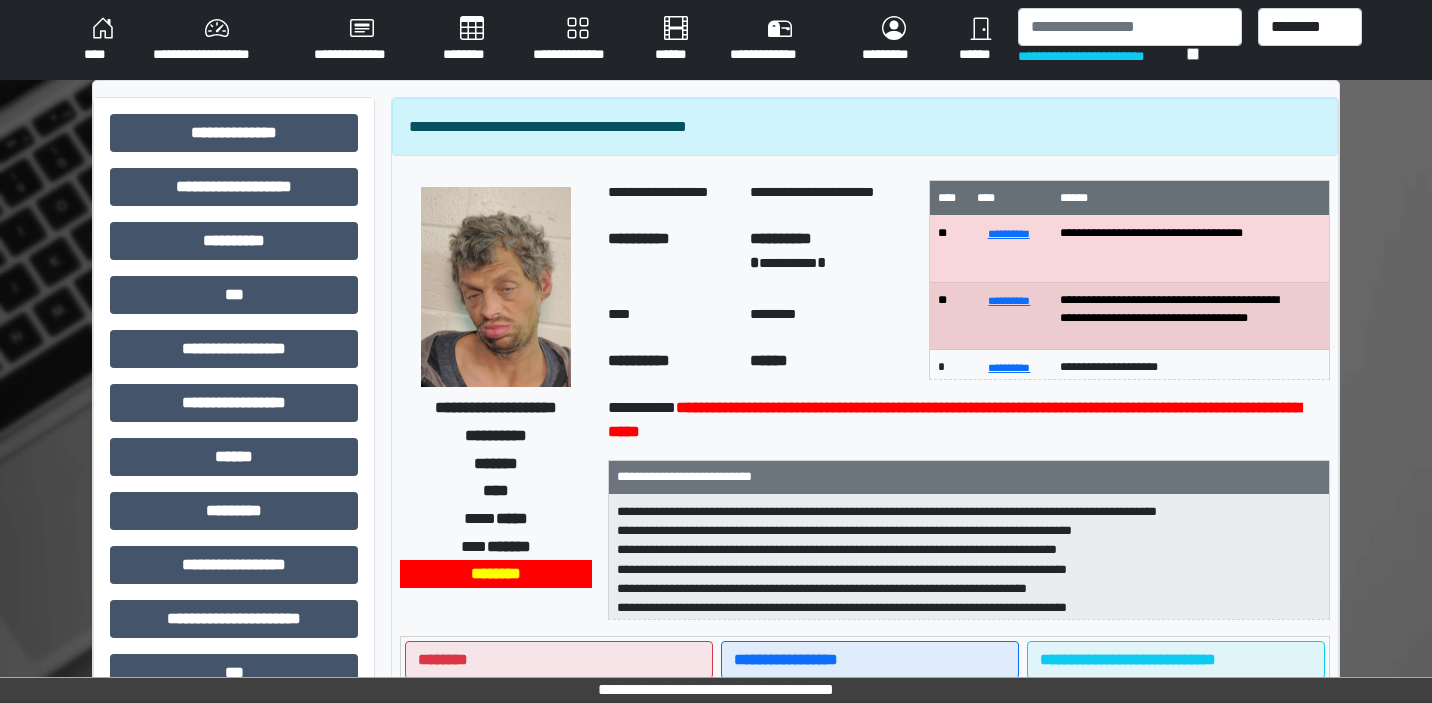 scroll, scrollTop: 2, scrollLeft: 0, axis: vertical 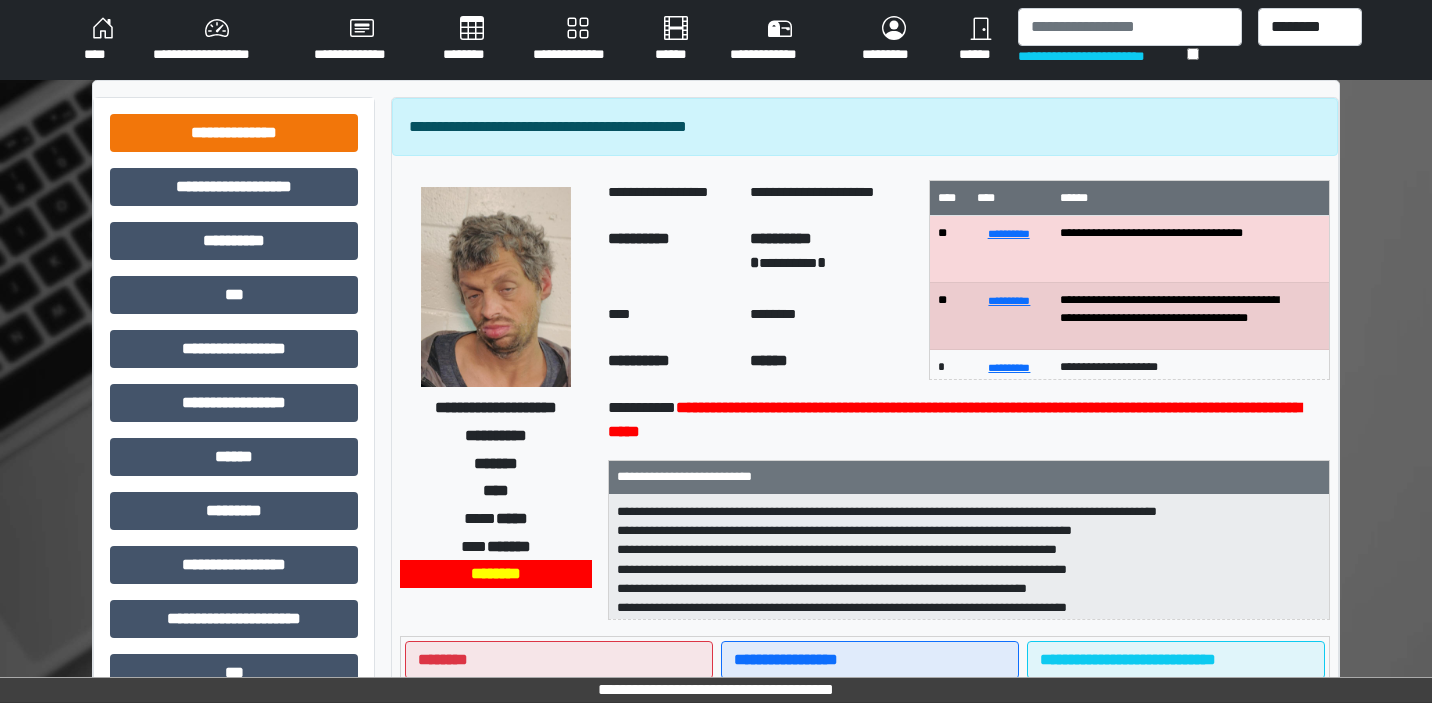 click on "**********" at bounding box center (234, 133) 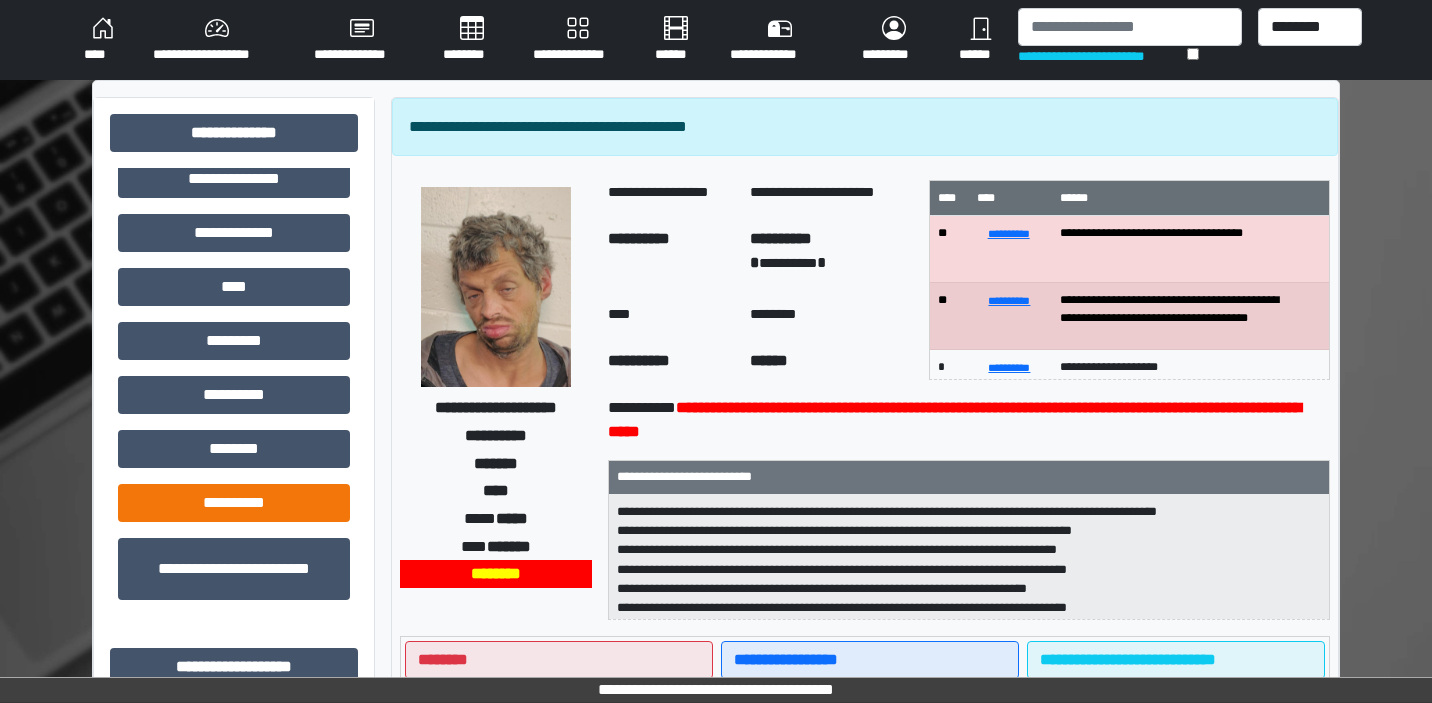 scroll, scrollTop: 580, scrollLeft: 0, axis: vertical 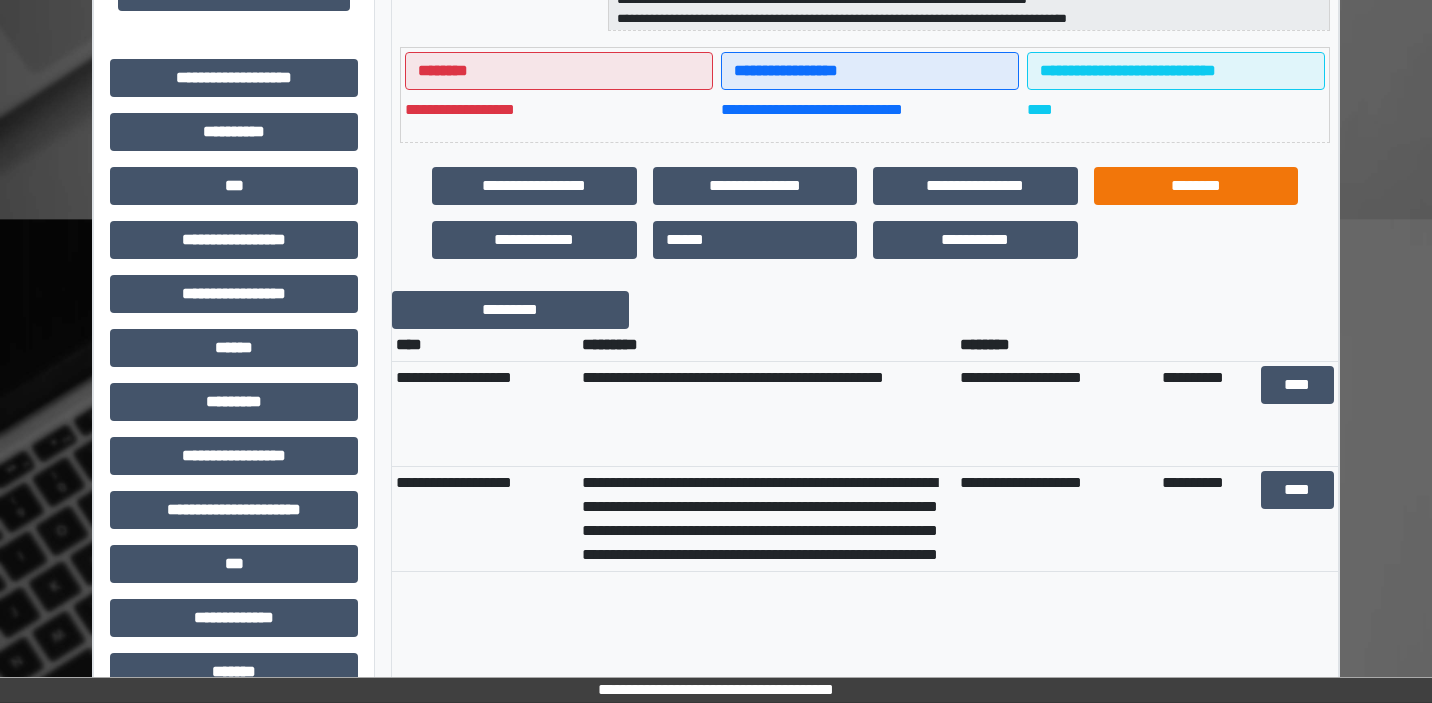 click on "********" at bounding box center (1196, 186) 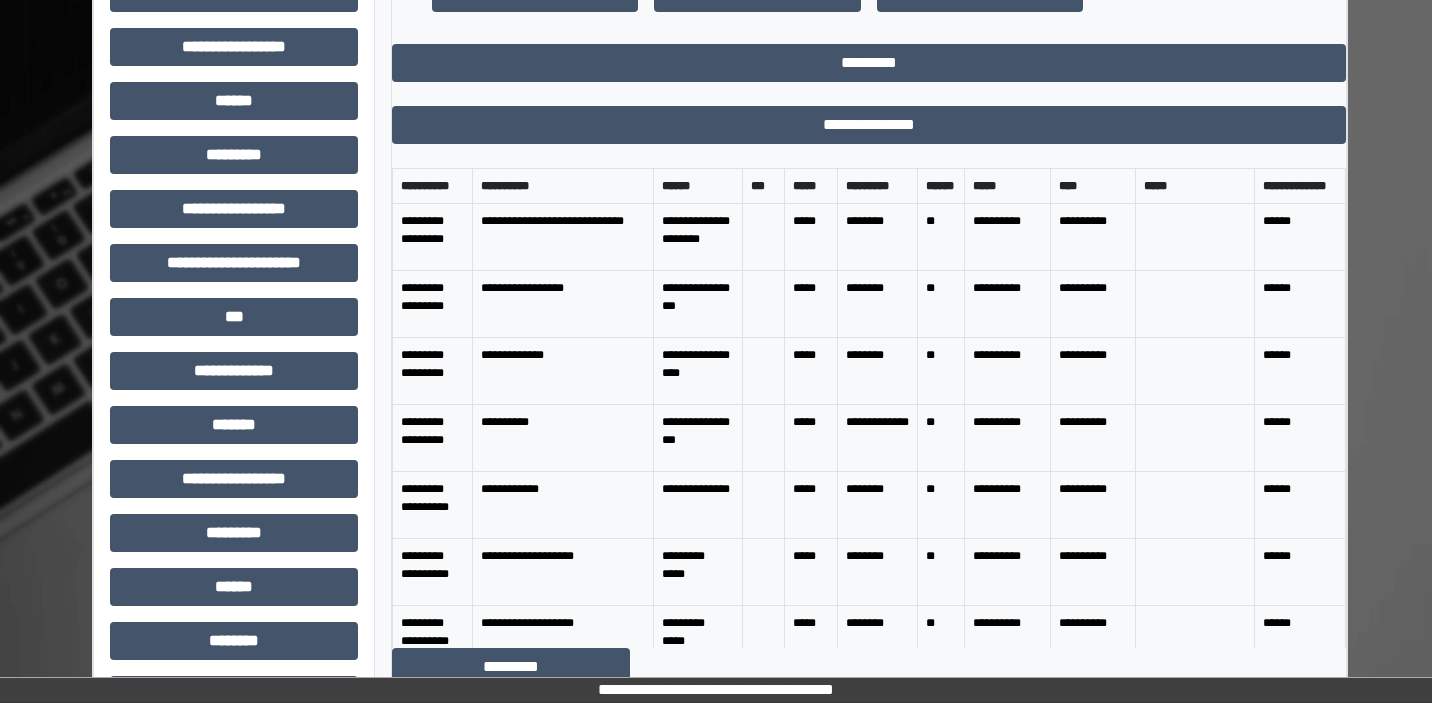 scroll, scrollTop: 838, scrollLeft: 0, axis: vertical 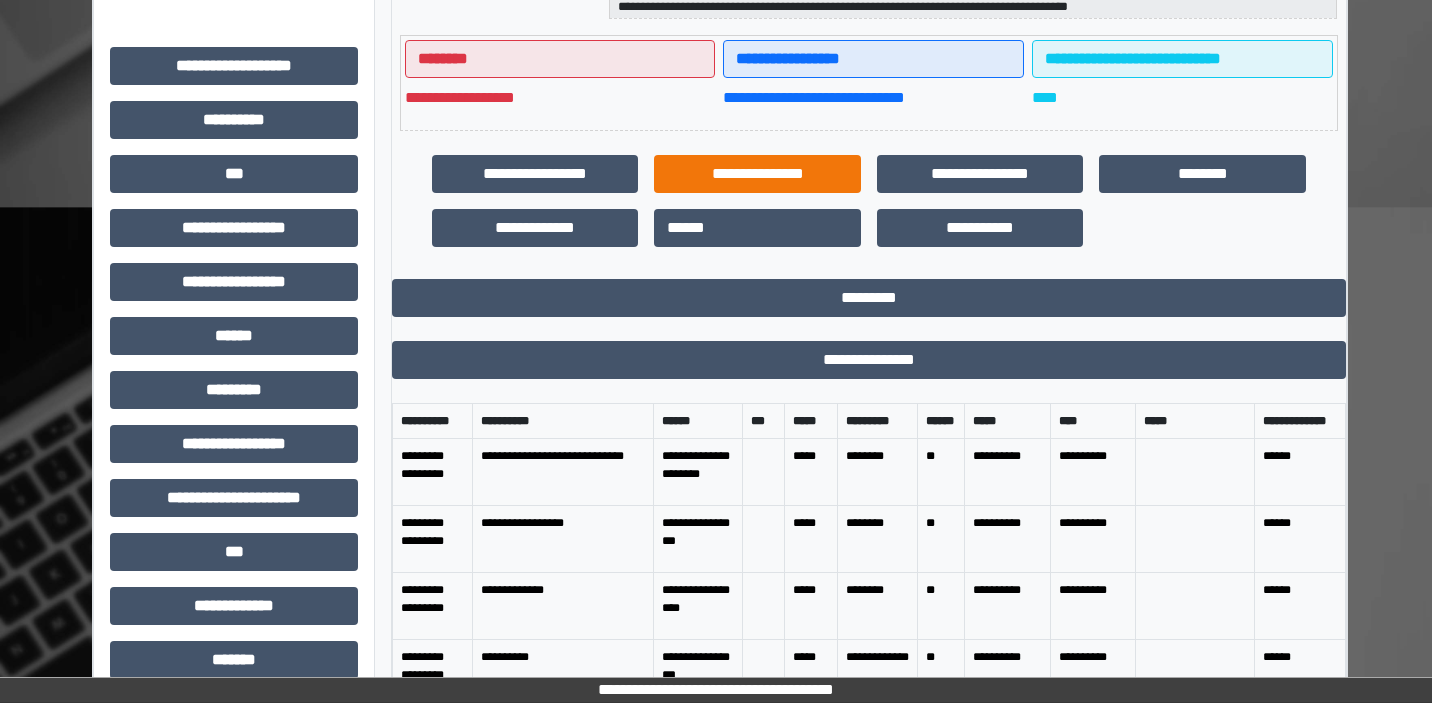 click on "**********" at bounding box center (757, 174) 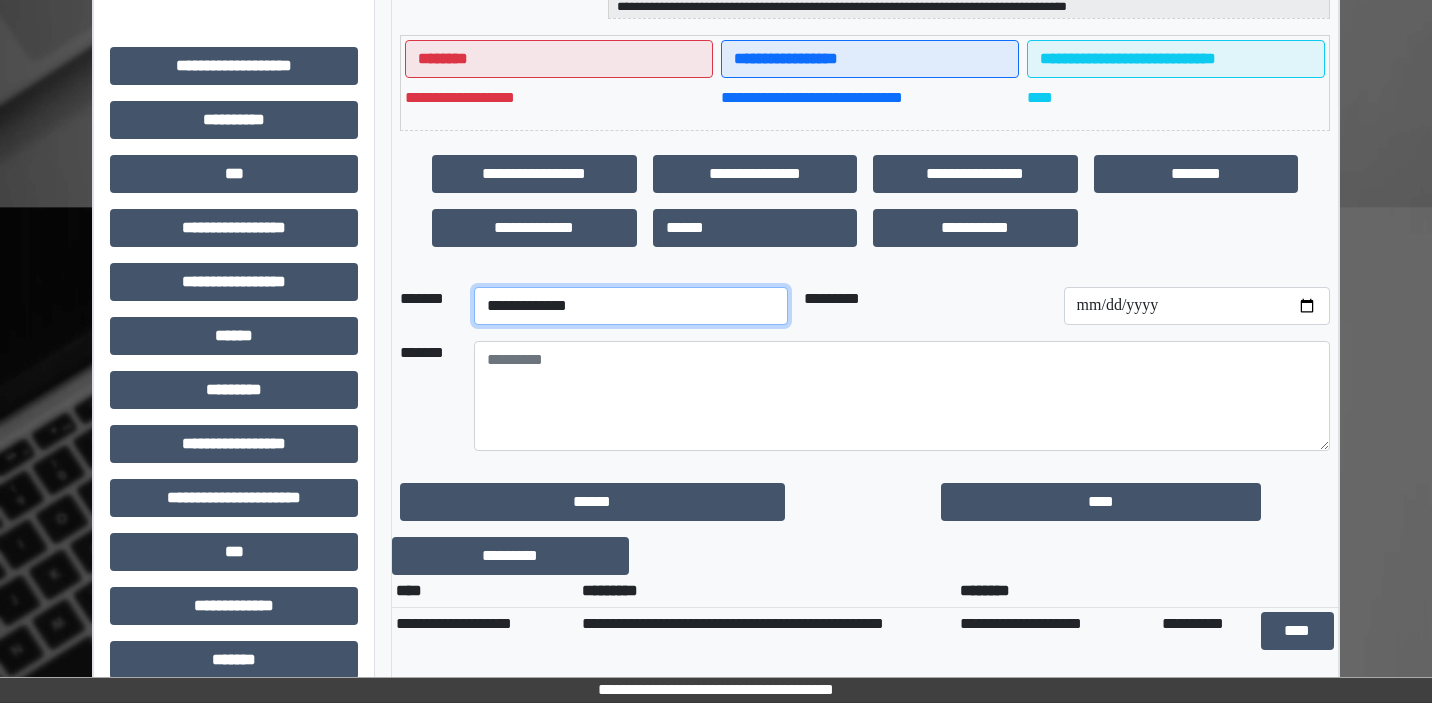 select on "*" 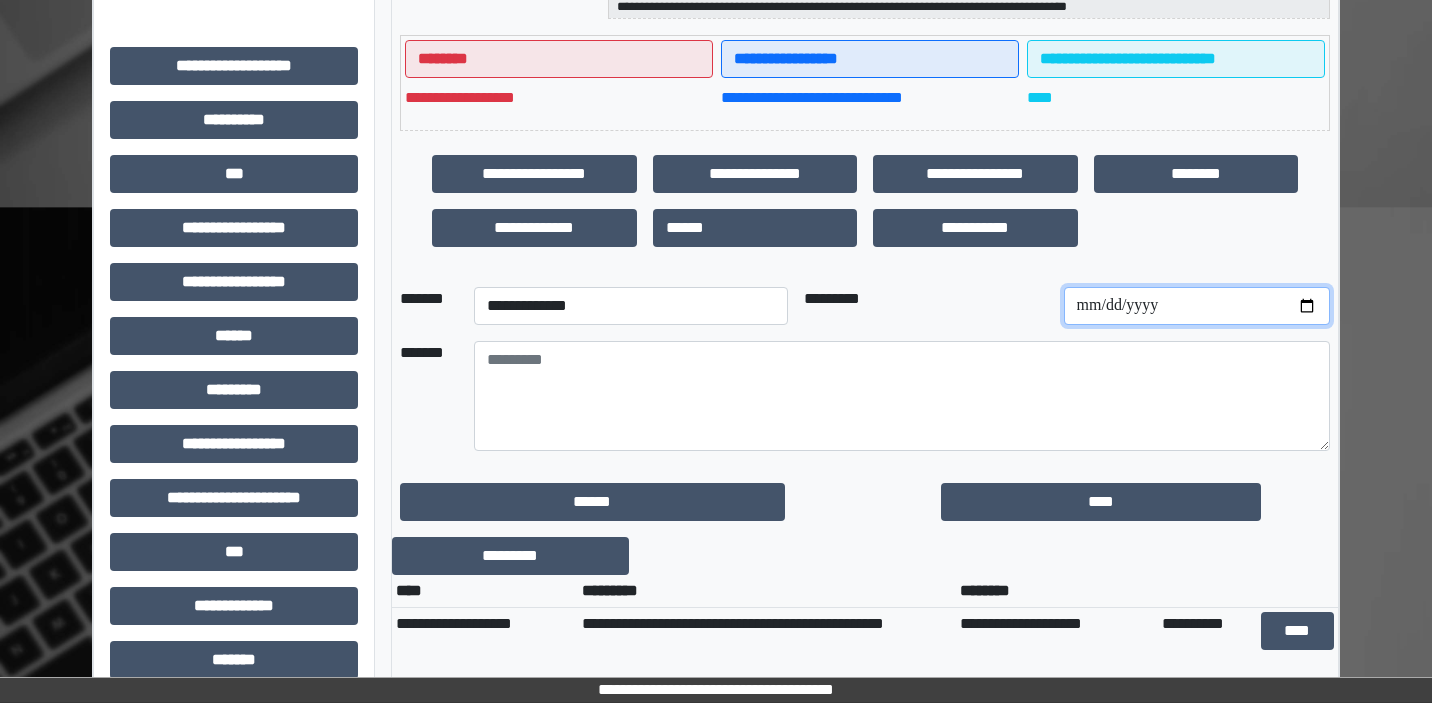 click at bounding box center (1197, 306) 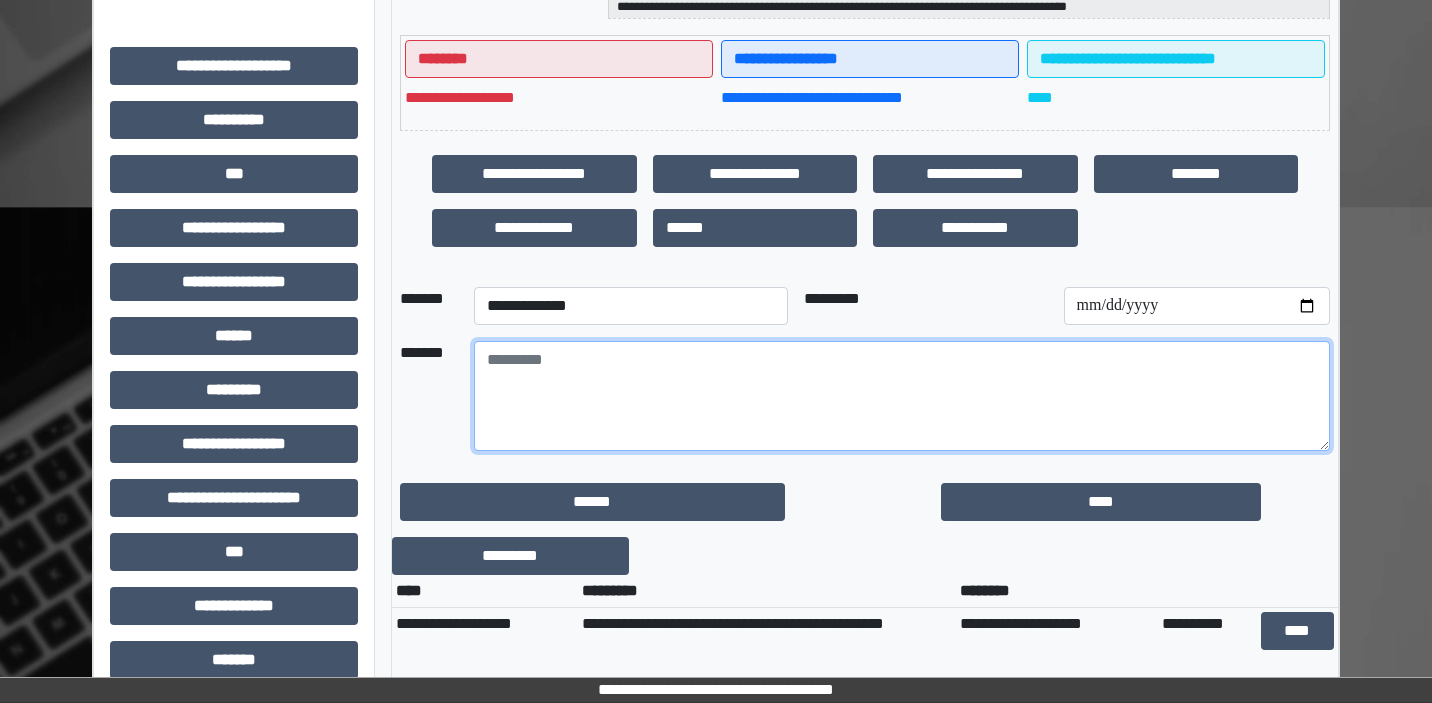 click at bounding box center [902, 396] 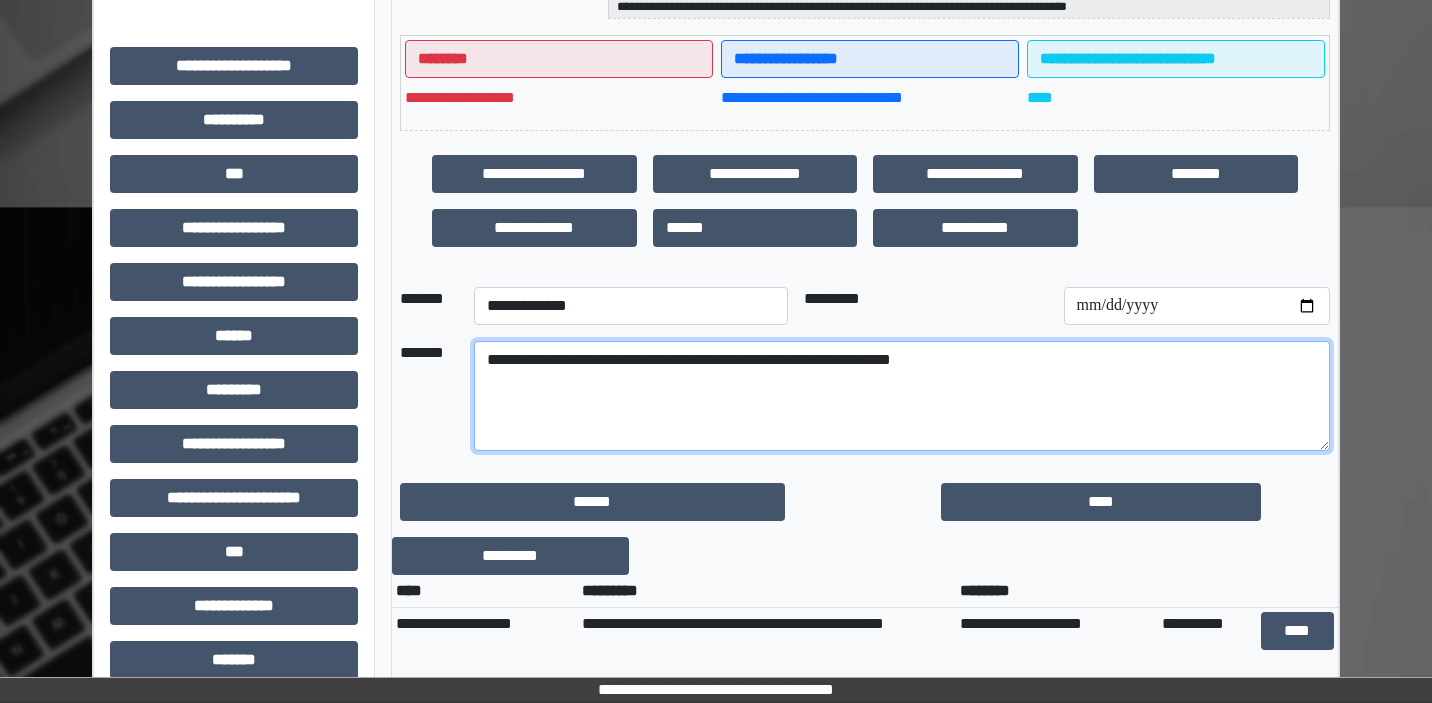 type on "**********" 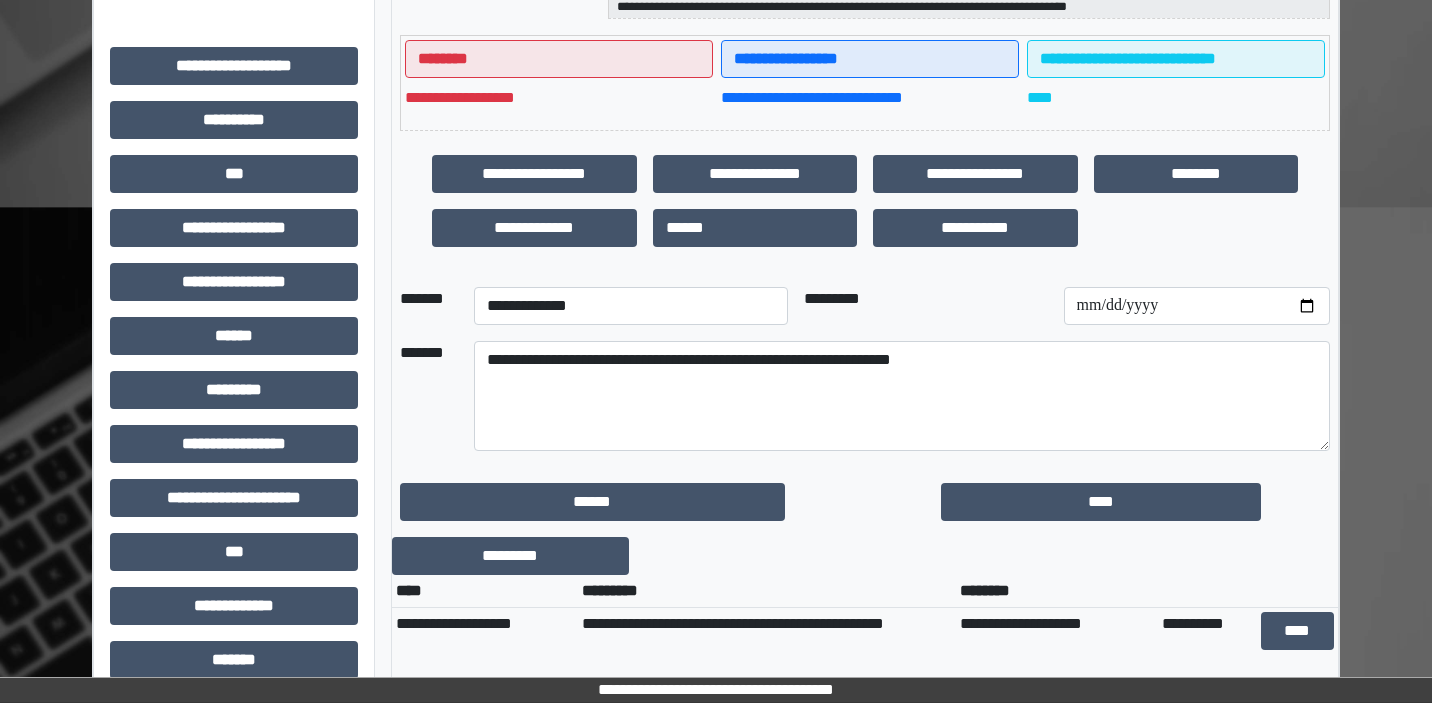 click on "**********" at bounding box center [865, 284] 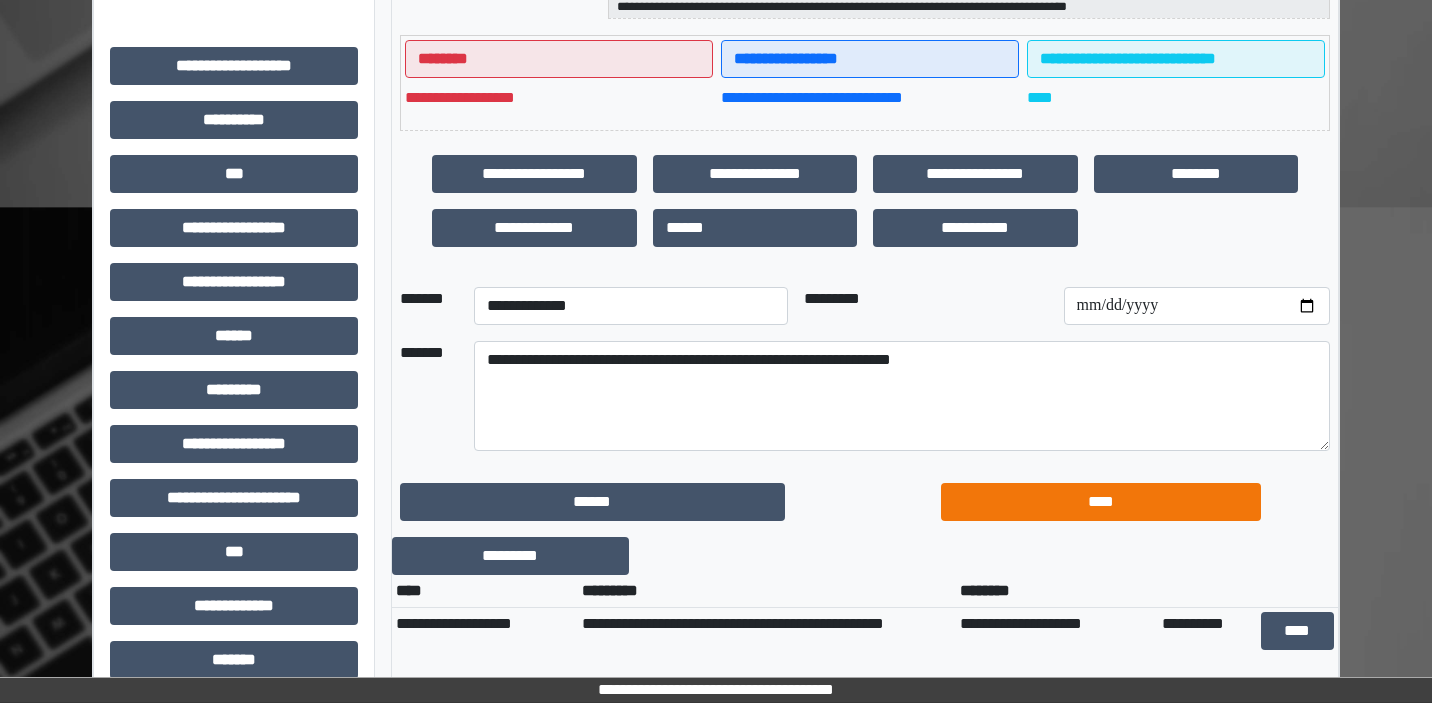 click on "****" at bounding box center [1101, 502] 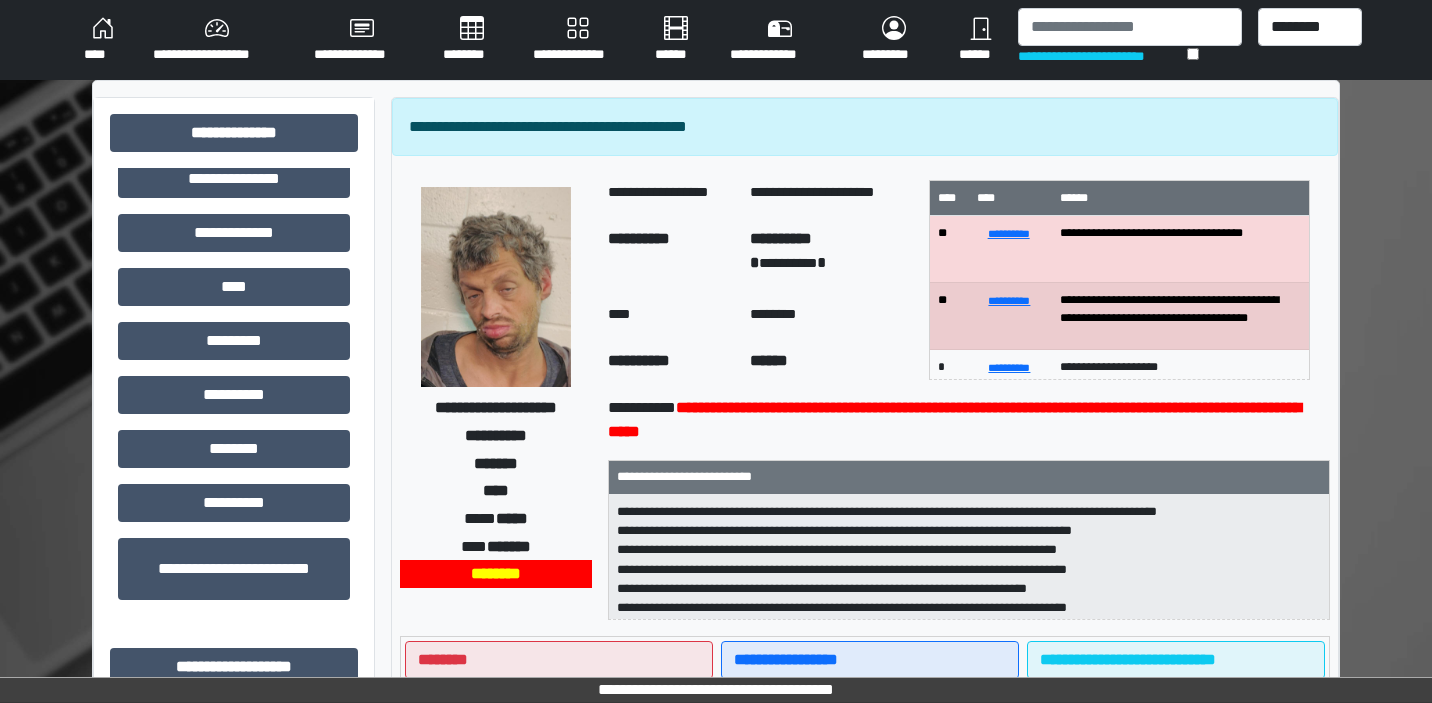 scroll, scrollTop: -1, scrollLeft: 0, axis: vertical 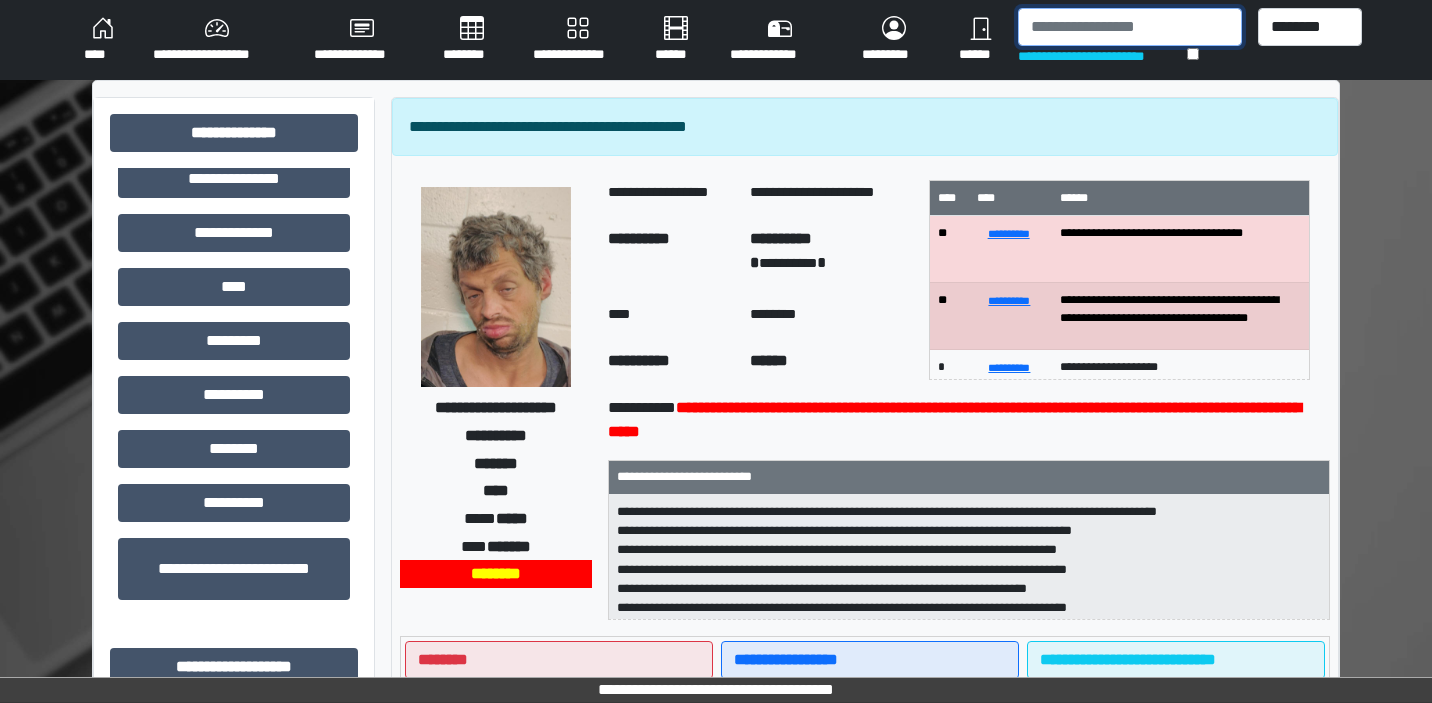 click at bounding box center (1129, 27) 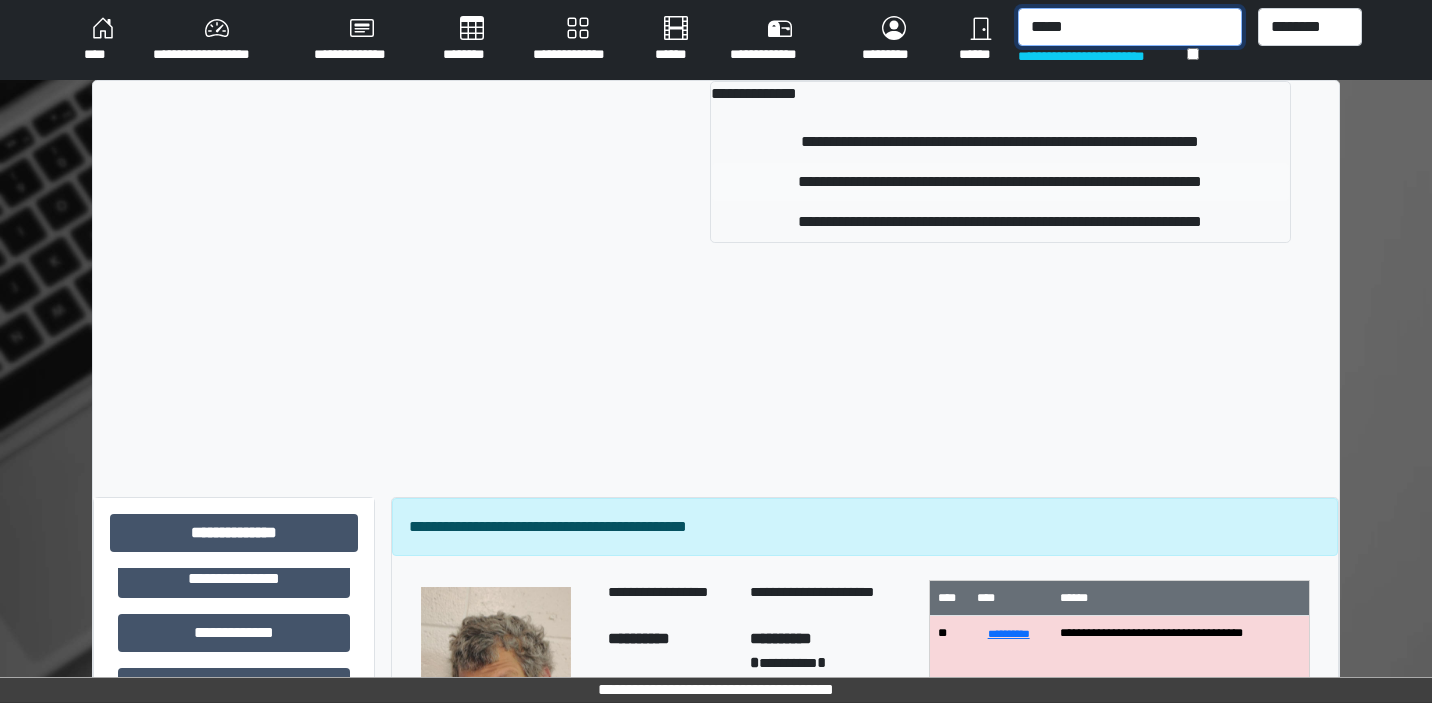 type on "*****" 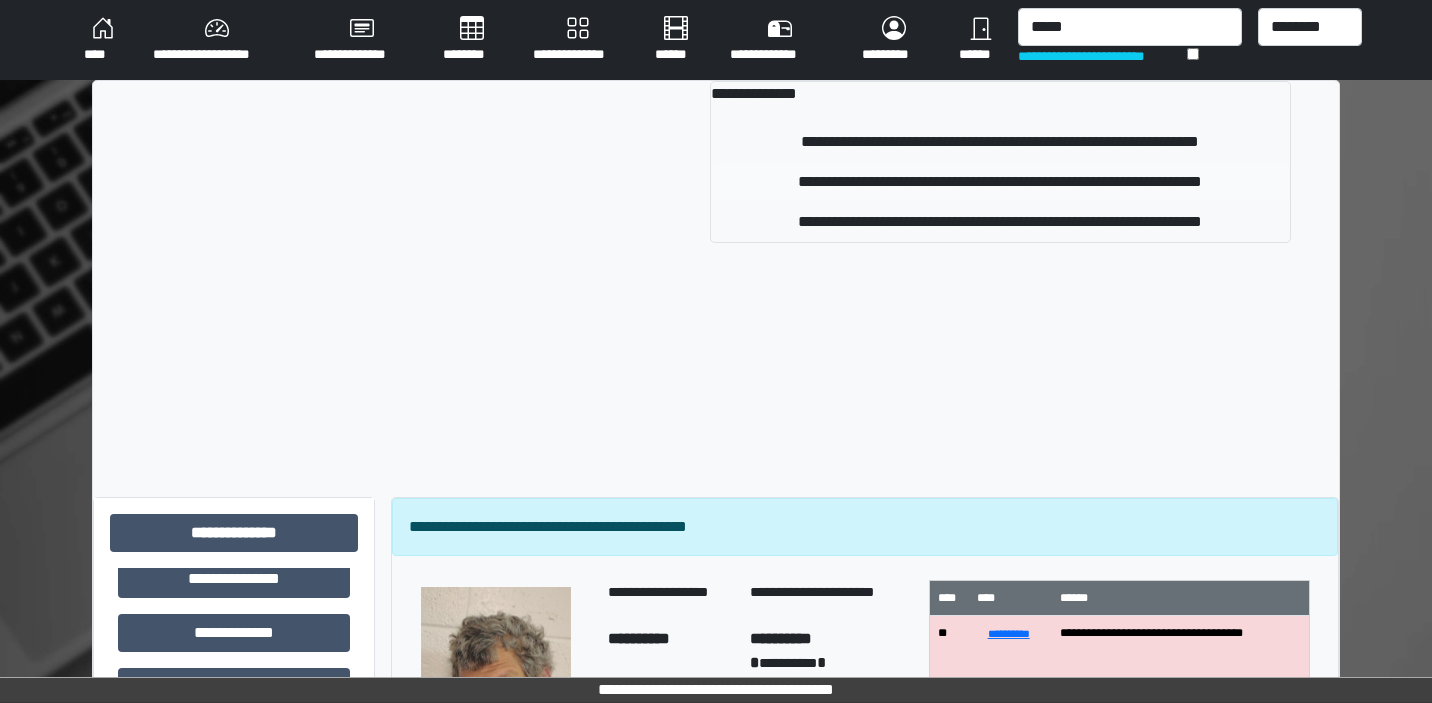 click on "**********" at bounding box center (1000, 182) 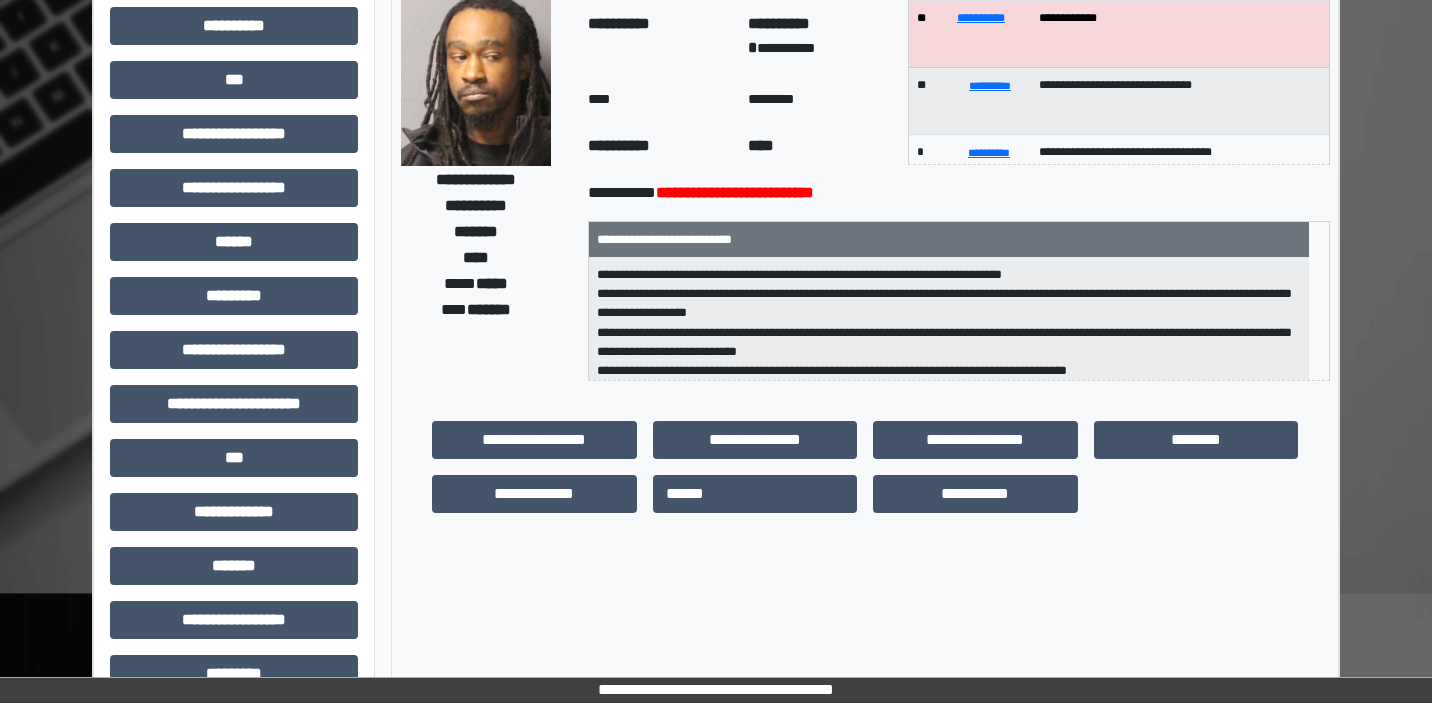 scroll, scrollTop: 218, scrollLeft: 0, axis: vertical 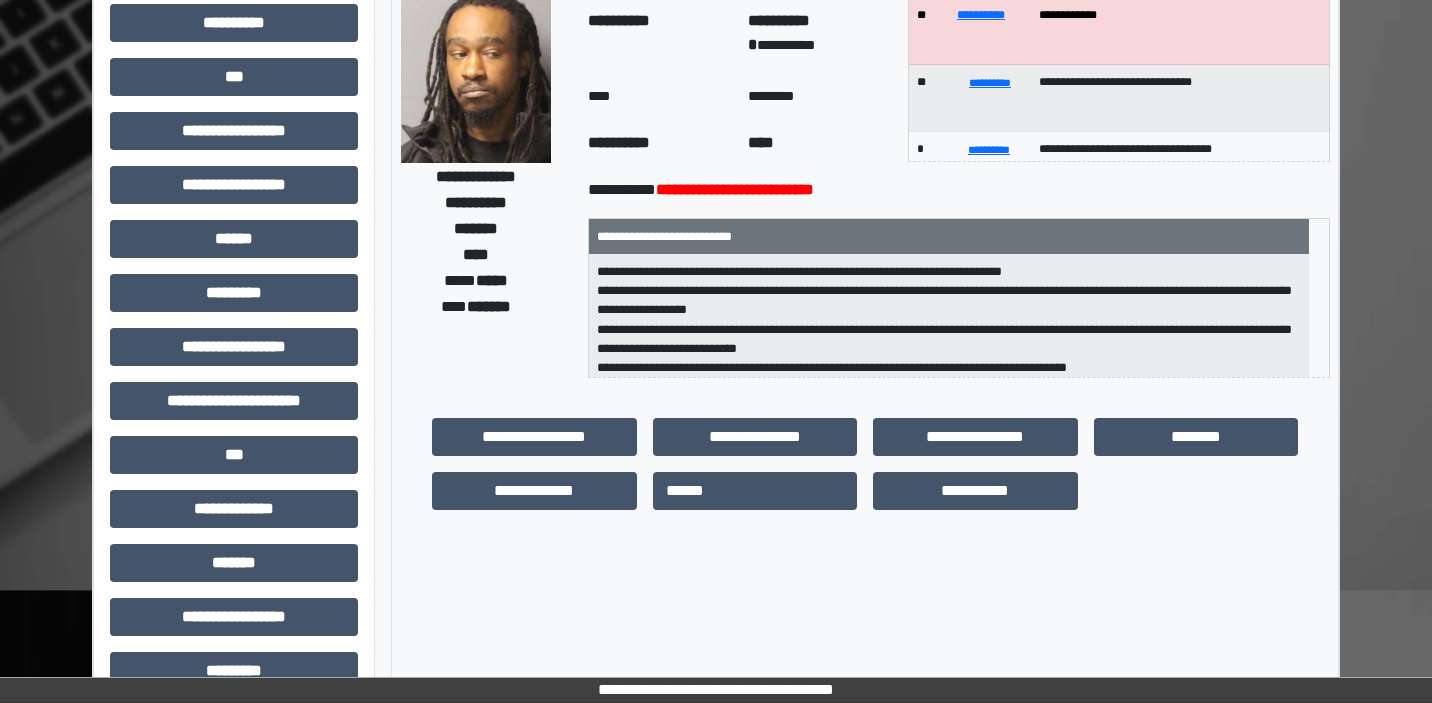 click on "********" at bounding box center [1196, 437] 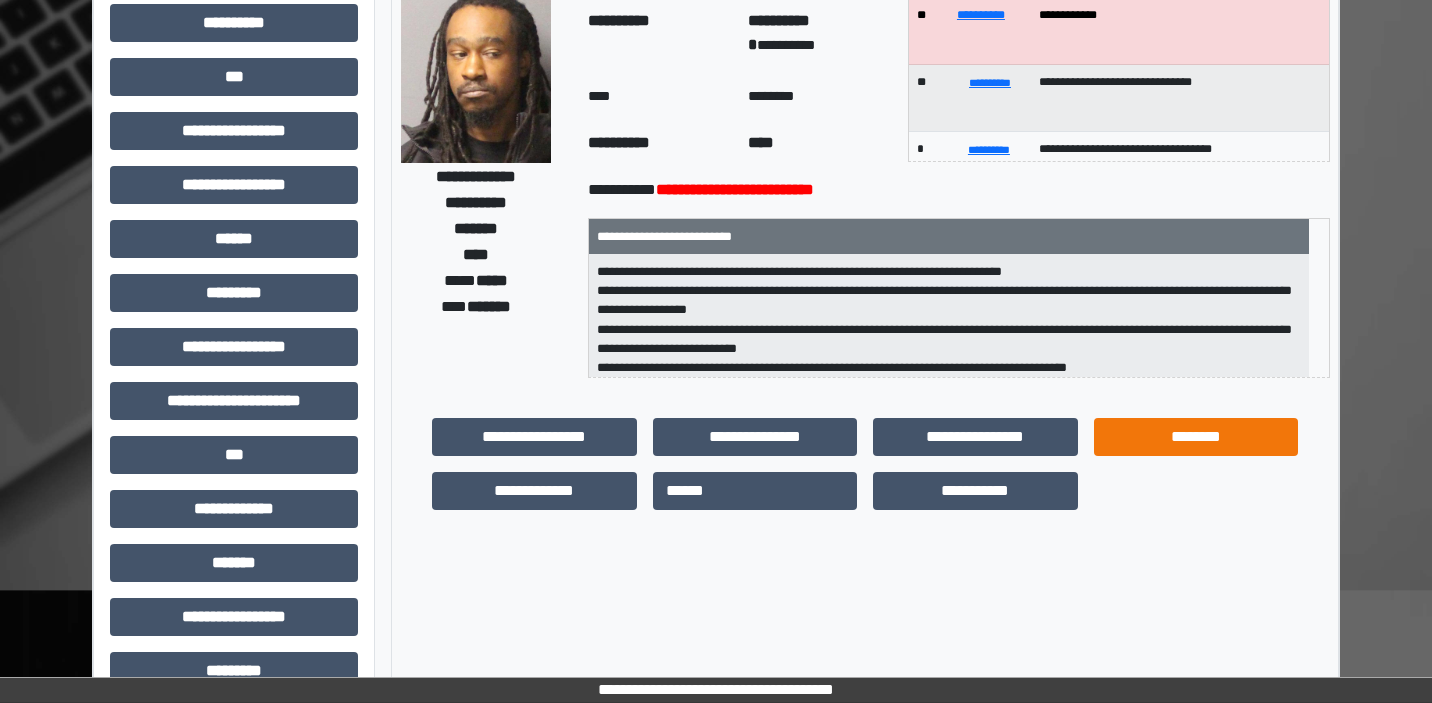 click on "********" at bounding box center [1196, 437] 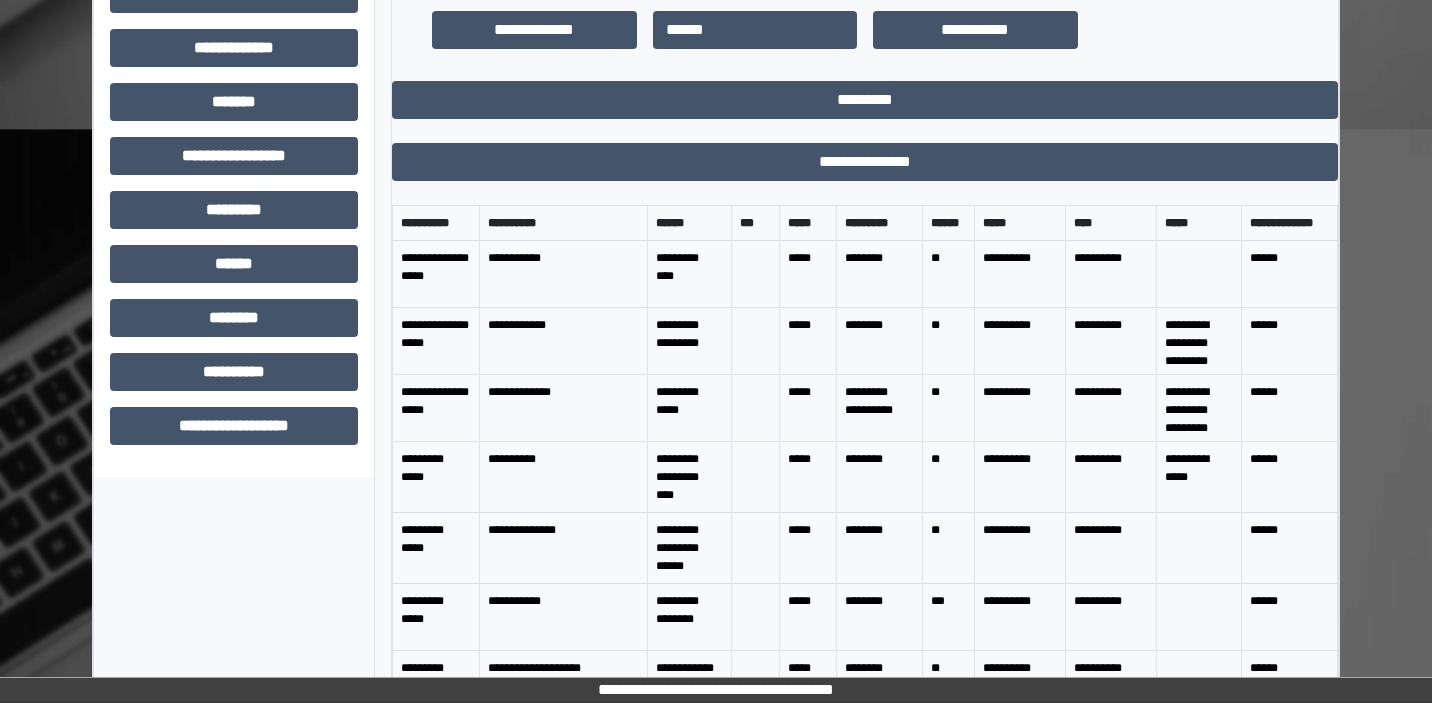 scroll, scrollTop: 679, scrollLeft: 0, axis: vertical 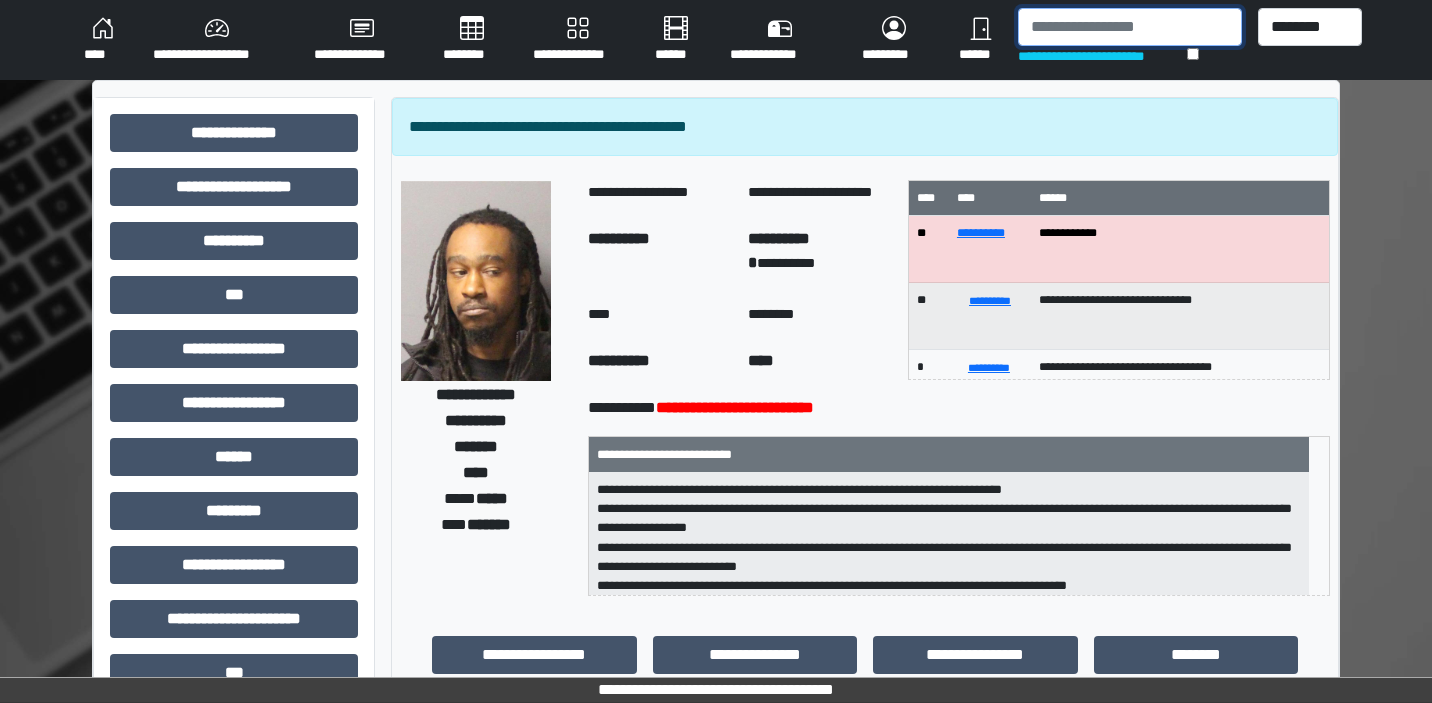 click at bounding box center (1129, 27) 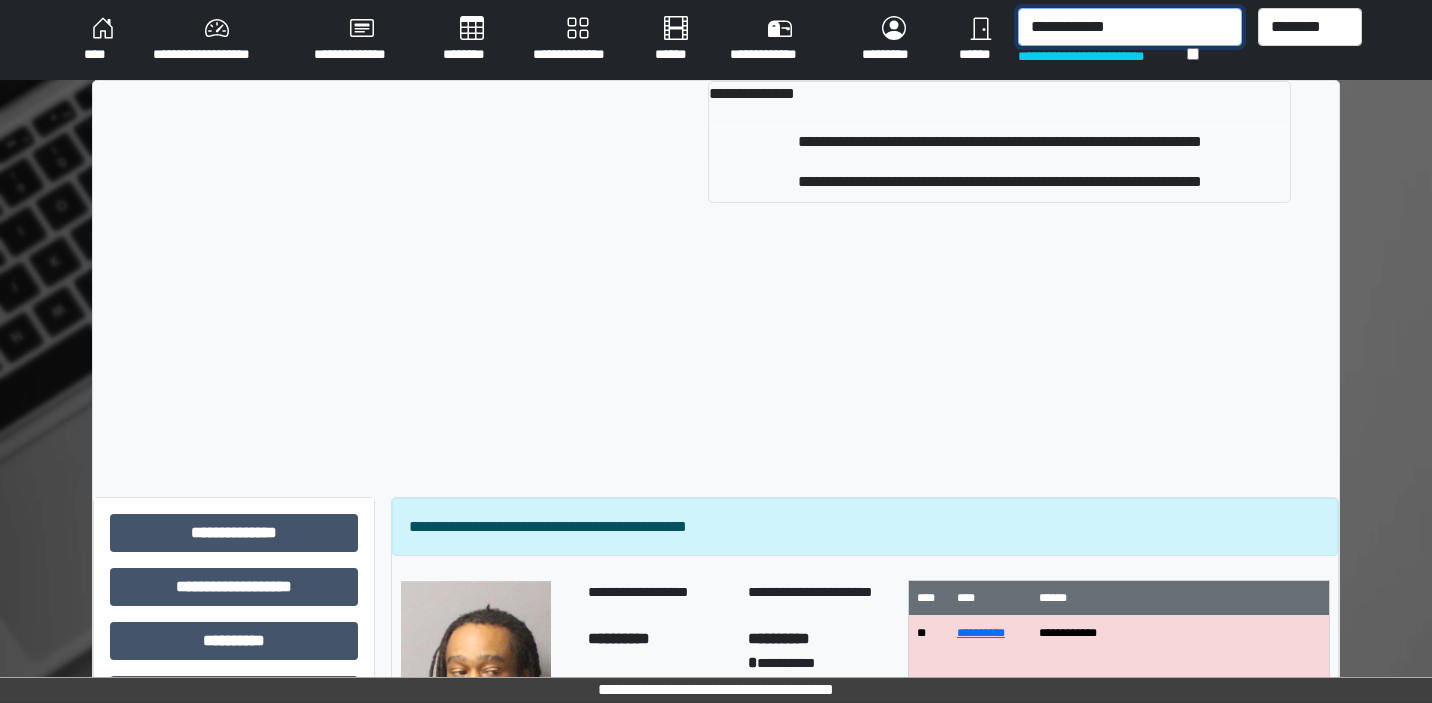 type on "**********" 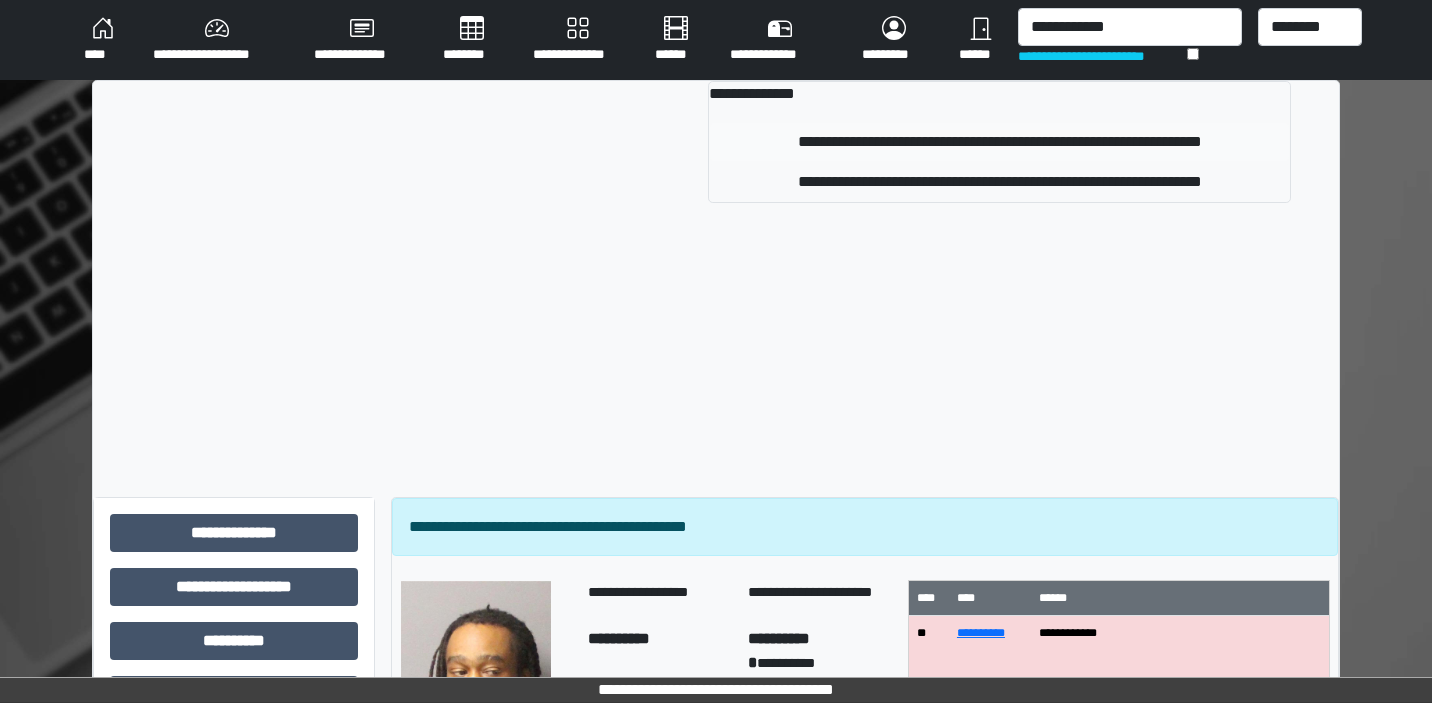 click on "**********" at bounding box center [999, 142] 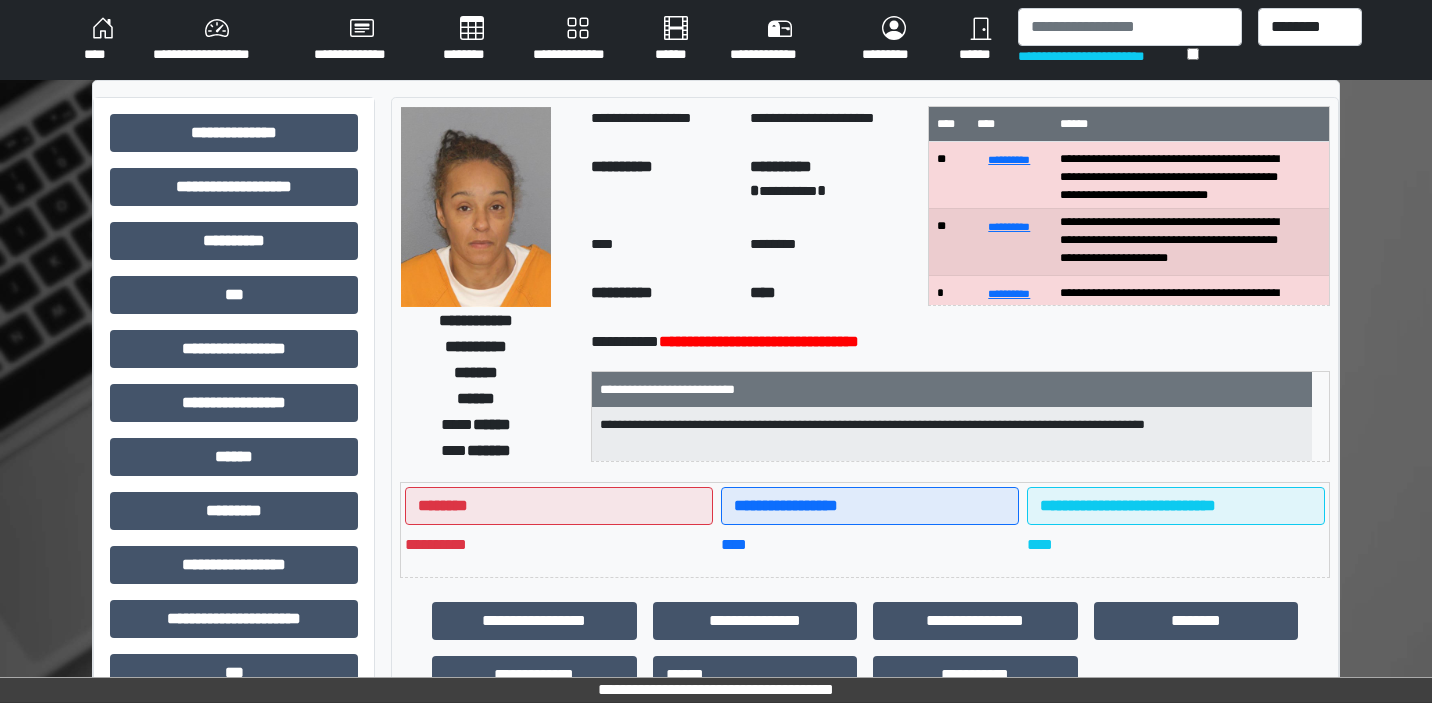 scroll, scrollTop: 4, scrollLeft: 0, axis: vertical 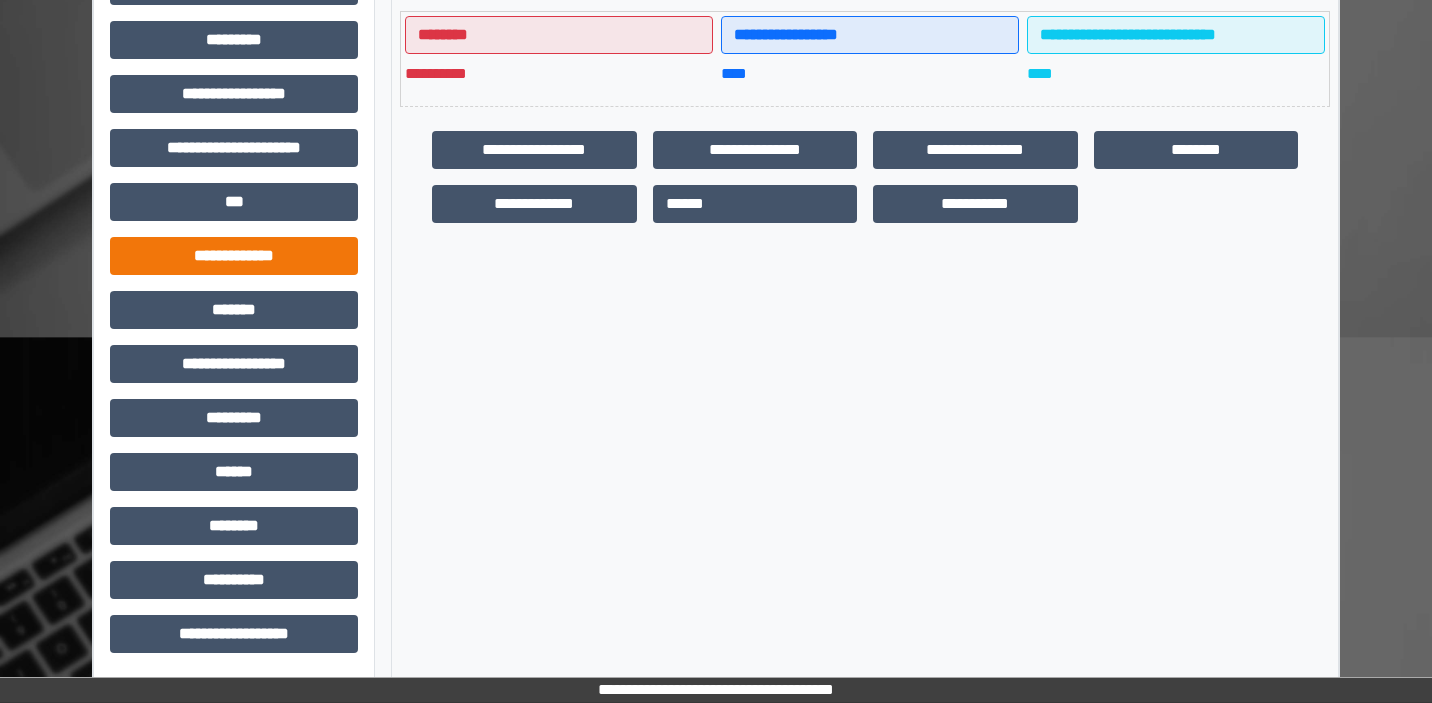 click on "**********" at bounding box center (234, 256) 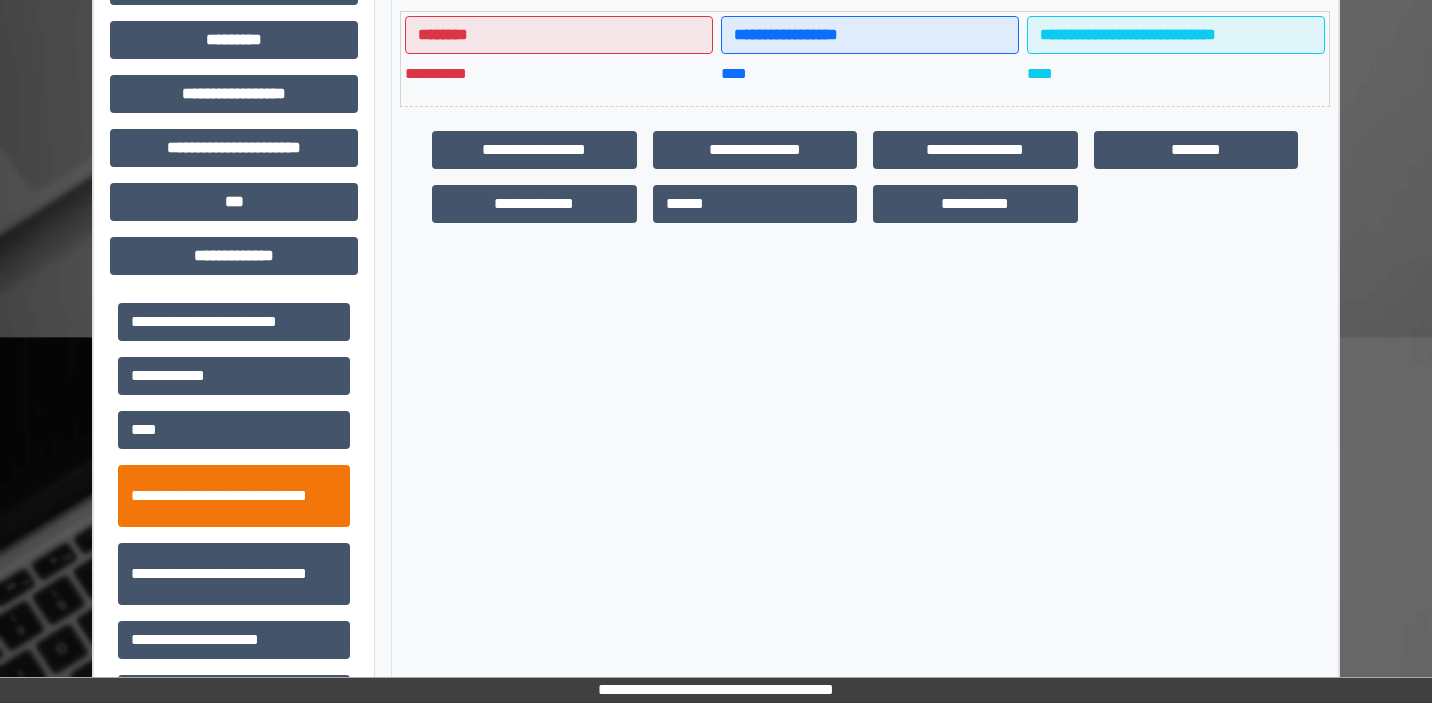 scroll, scrollTop: 540, scrollLeft: 0, axis: vertical 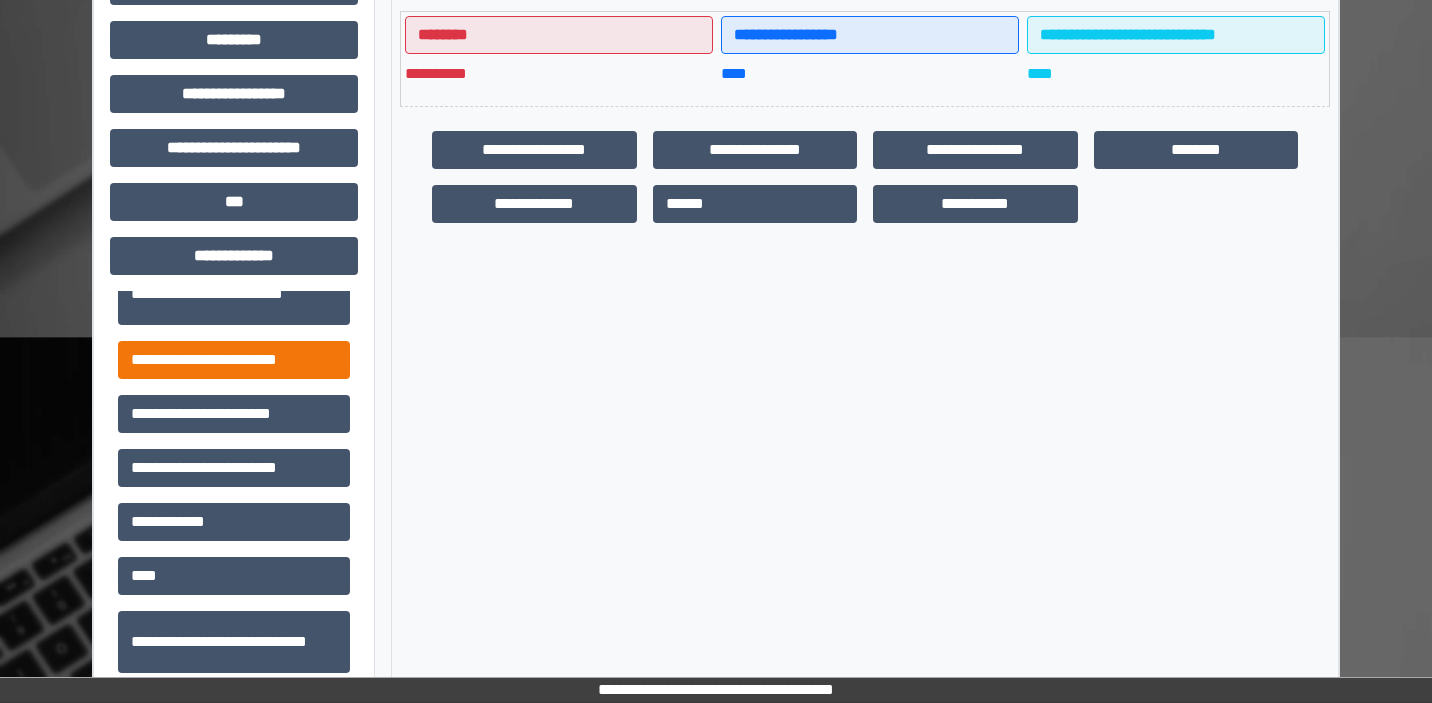 click on "**********" at bounding box center [234, 360] 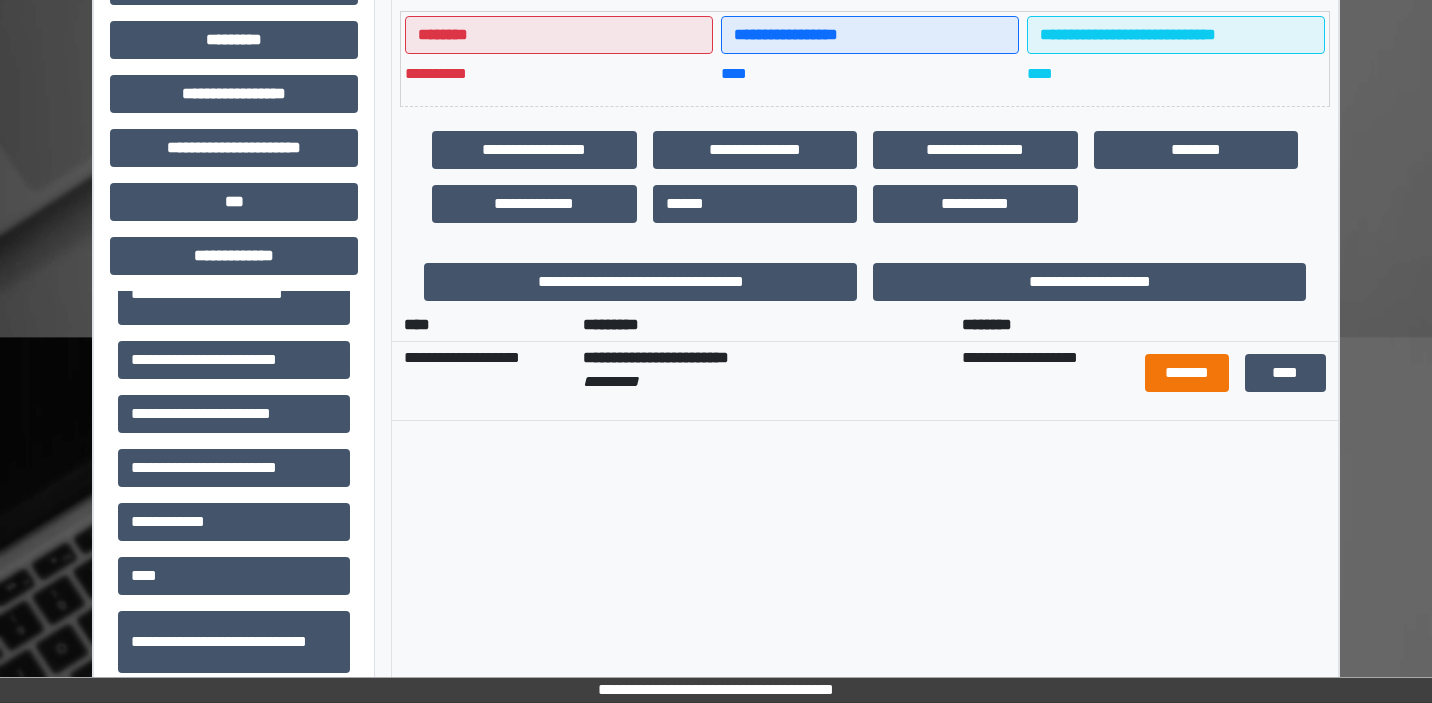 click on "*******" at bounding box center [1186, 373] 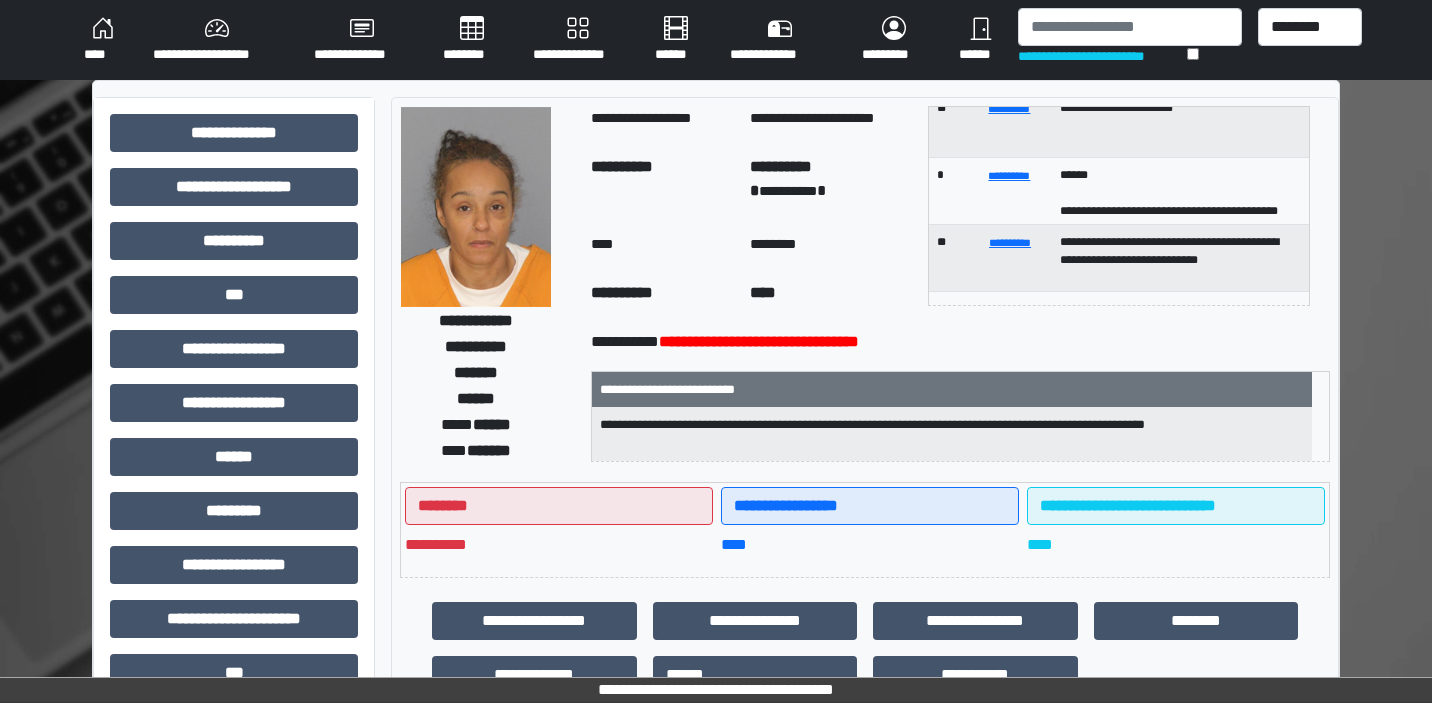 scroll, scrollTop: 0, scrollLeft: 0, axis: both 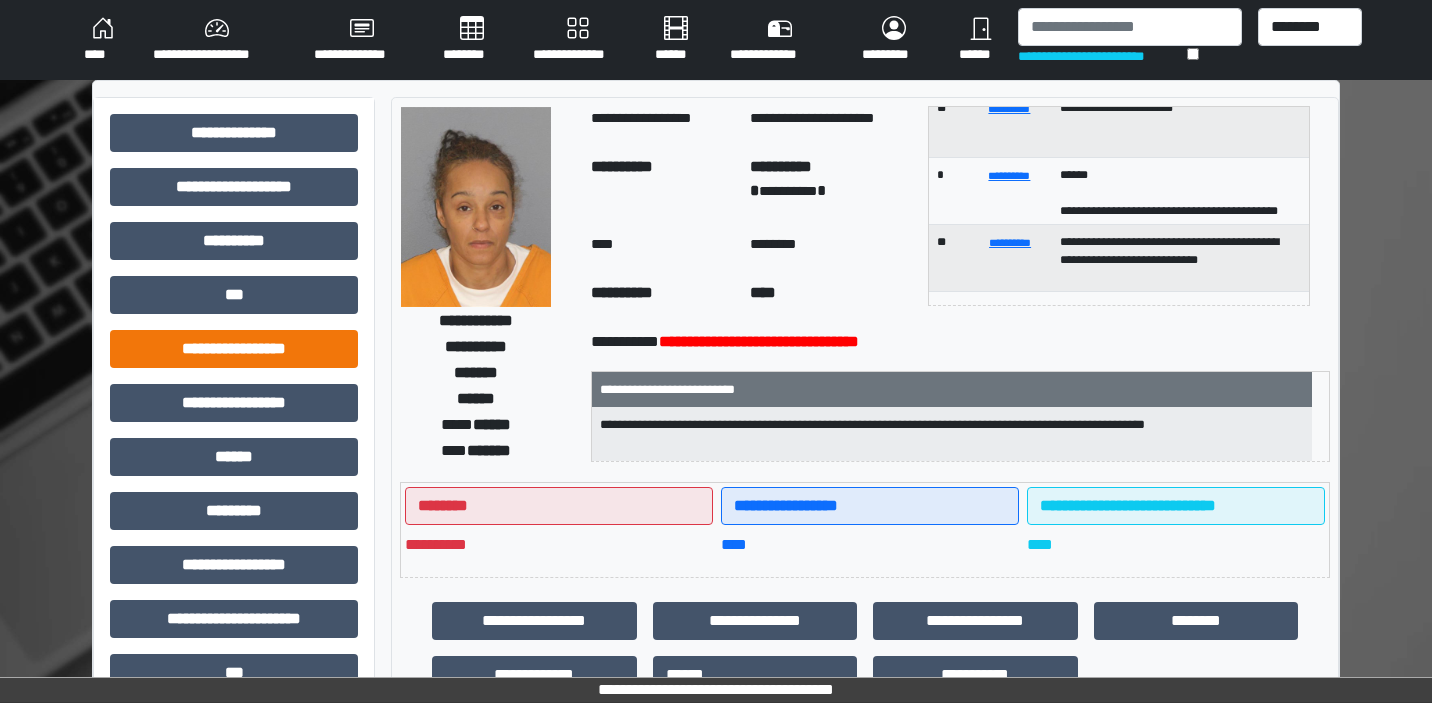 click on "**********" at bounding box center (234, 349) 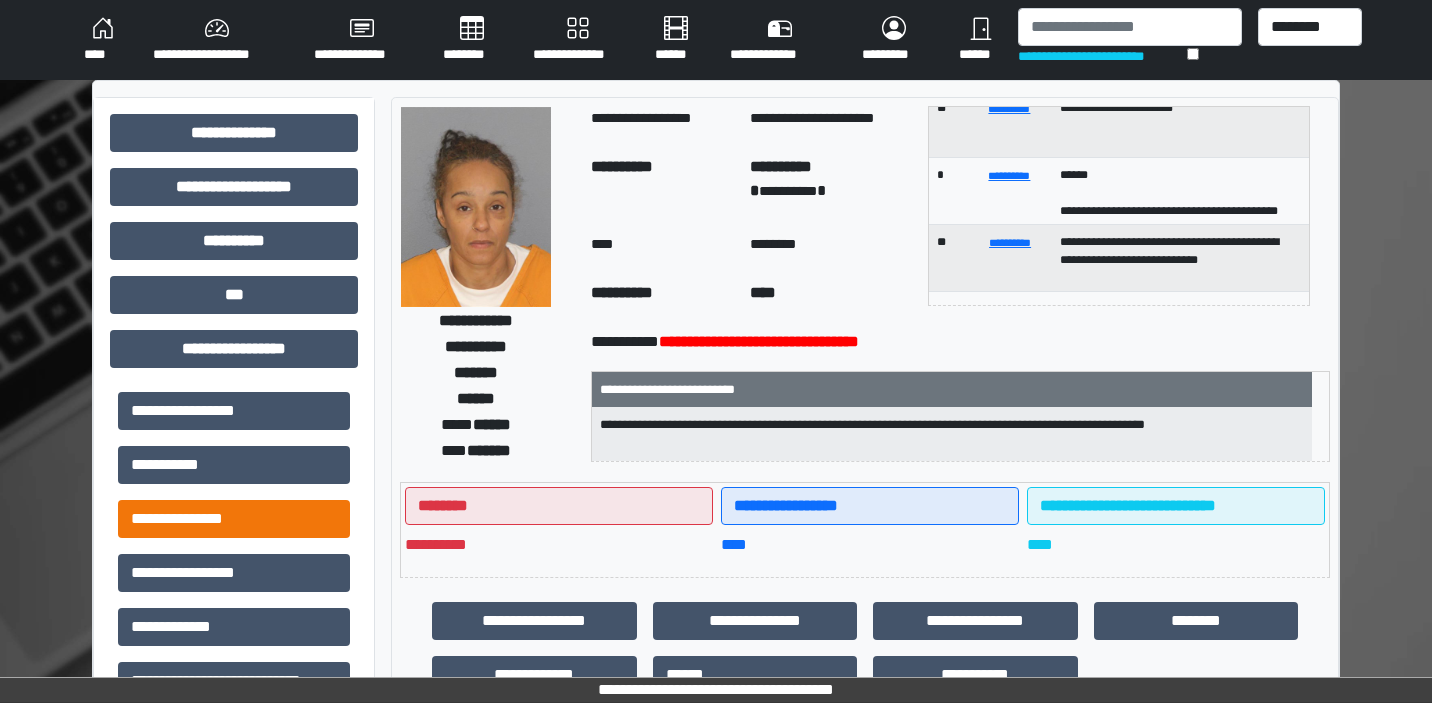 click on "**********" at bounding box center (234, 519) 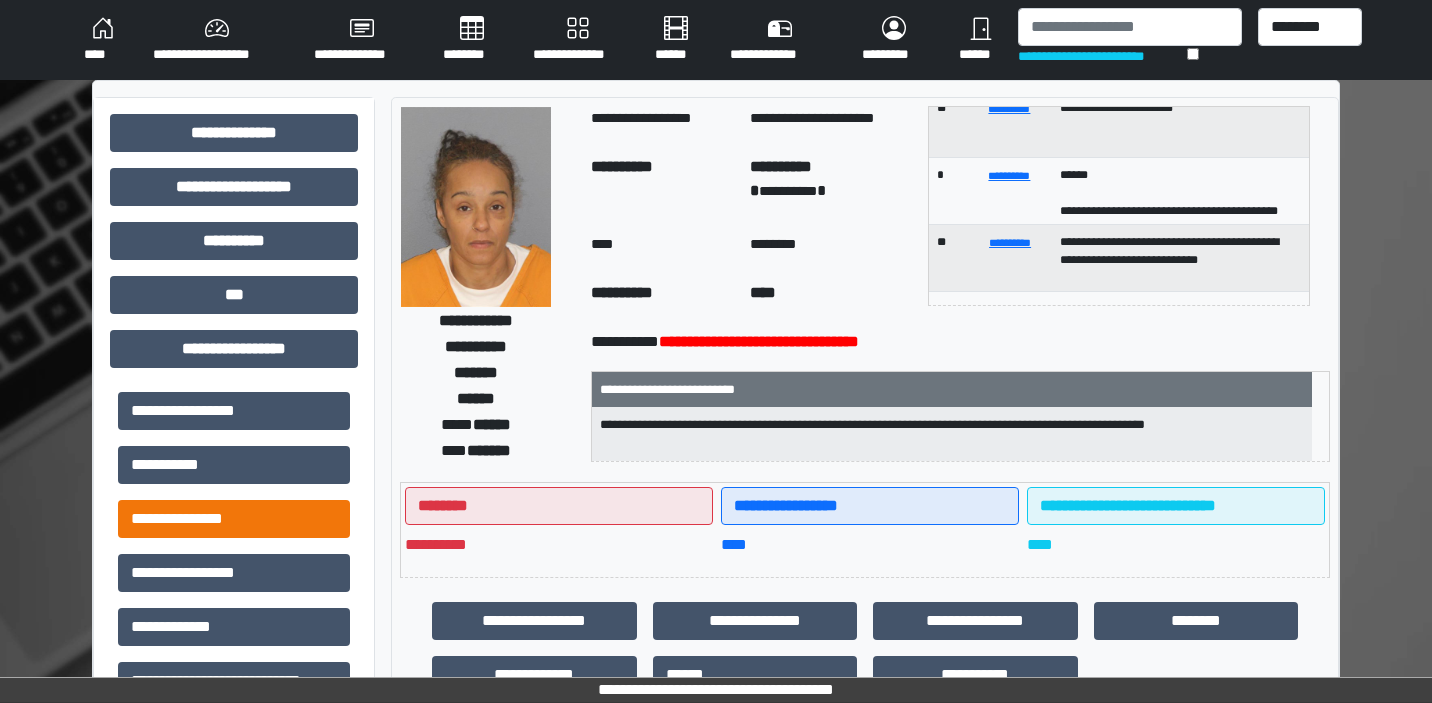 click on "**********" at bounding box center (234, 519) 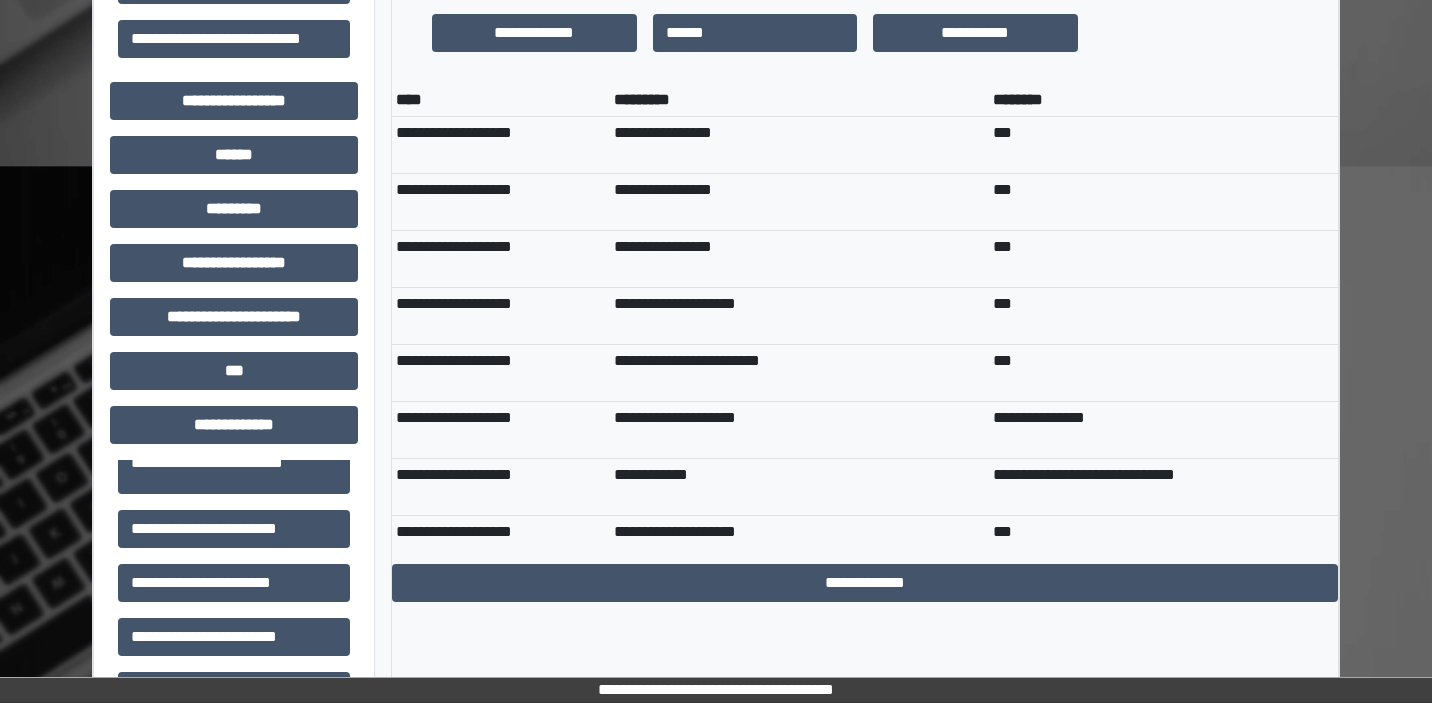 scroll, scrollTop: 653, scrollLeft: 0, axis: vertical 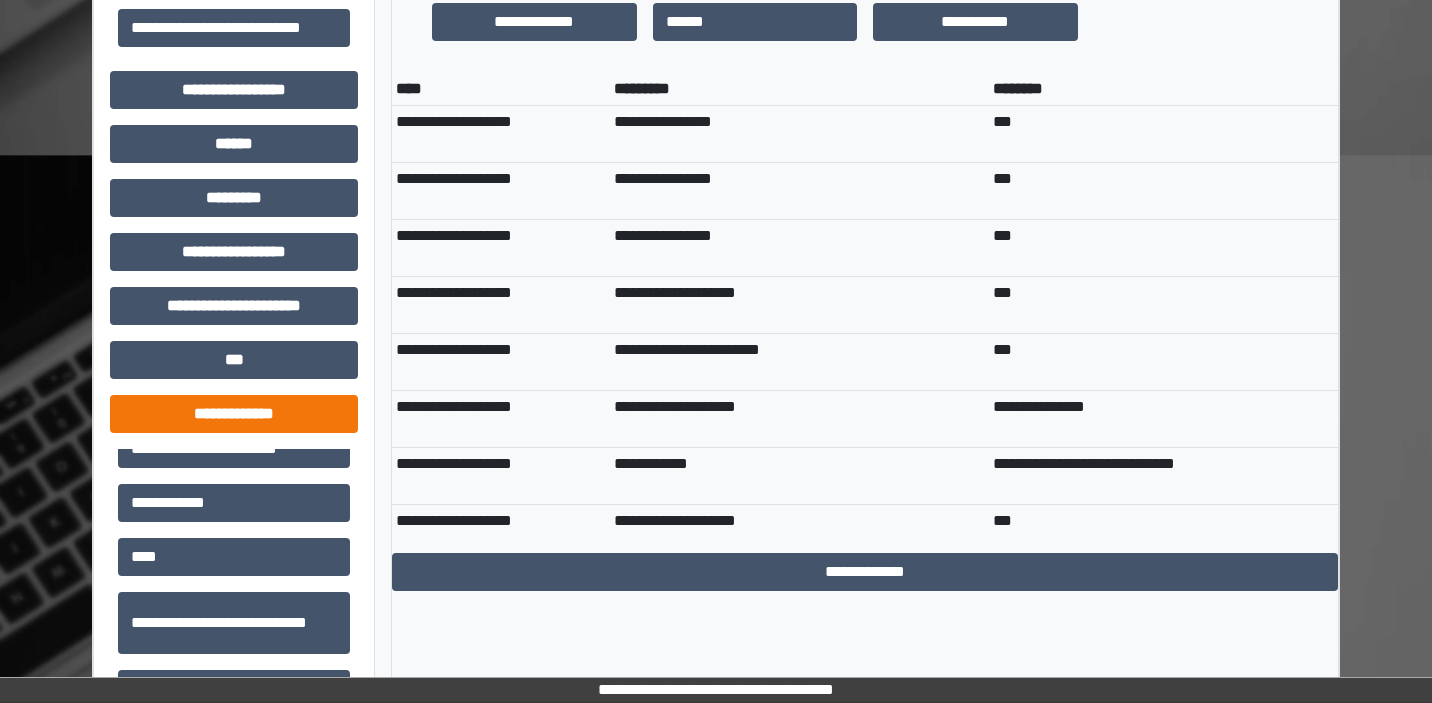 click on "**********" at bounding box center [234, 414] 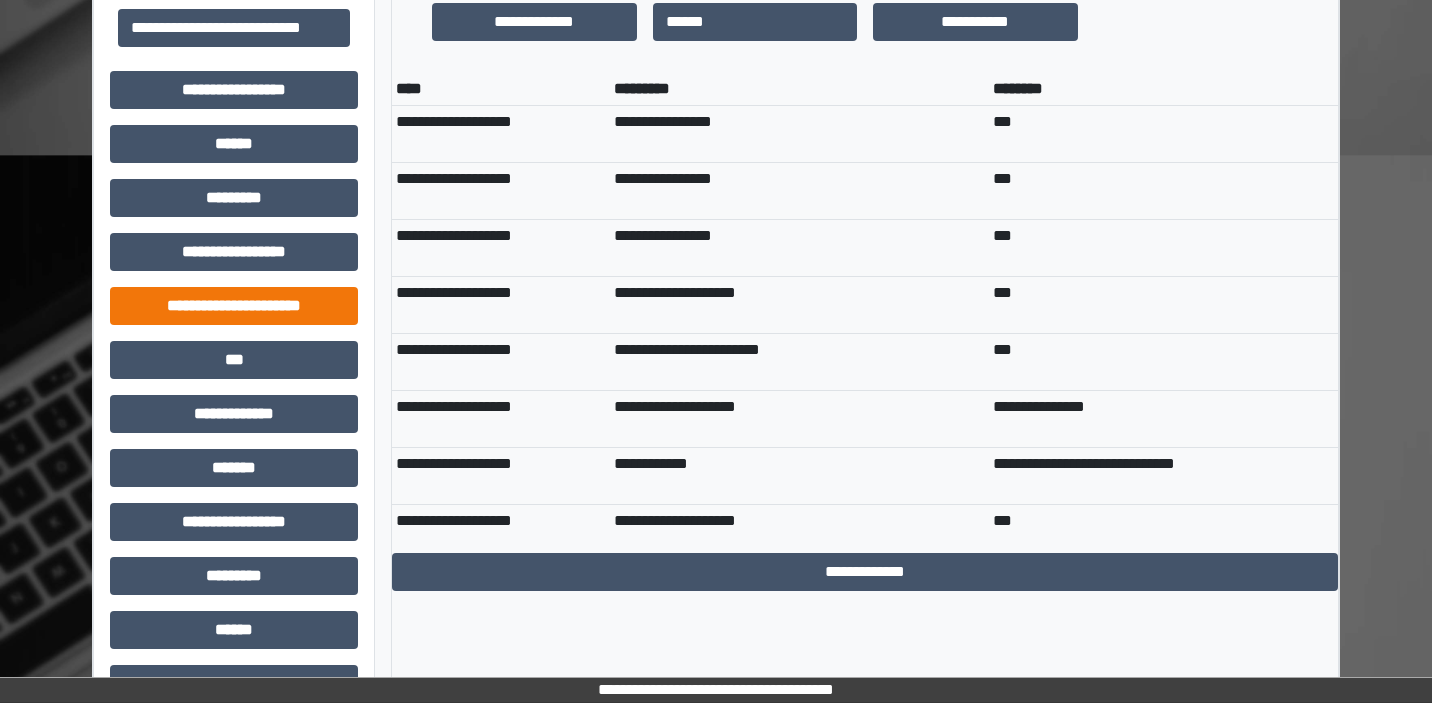click on "**********" at bounding box center (234, 306) 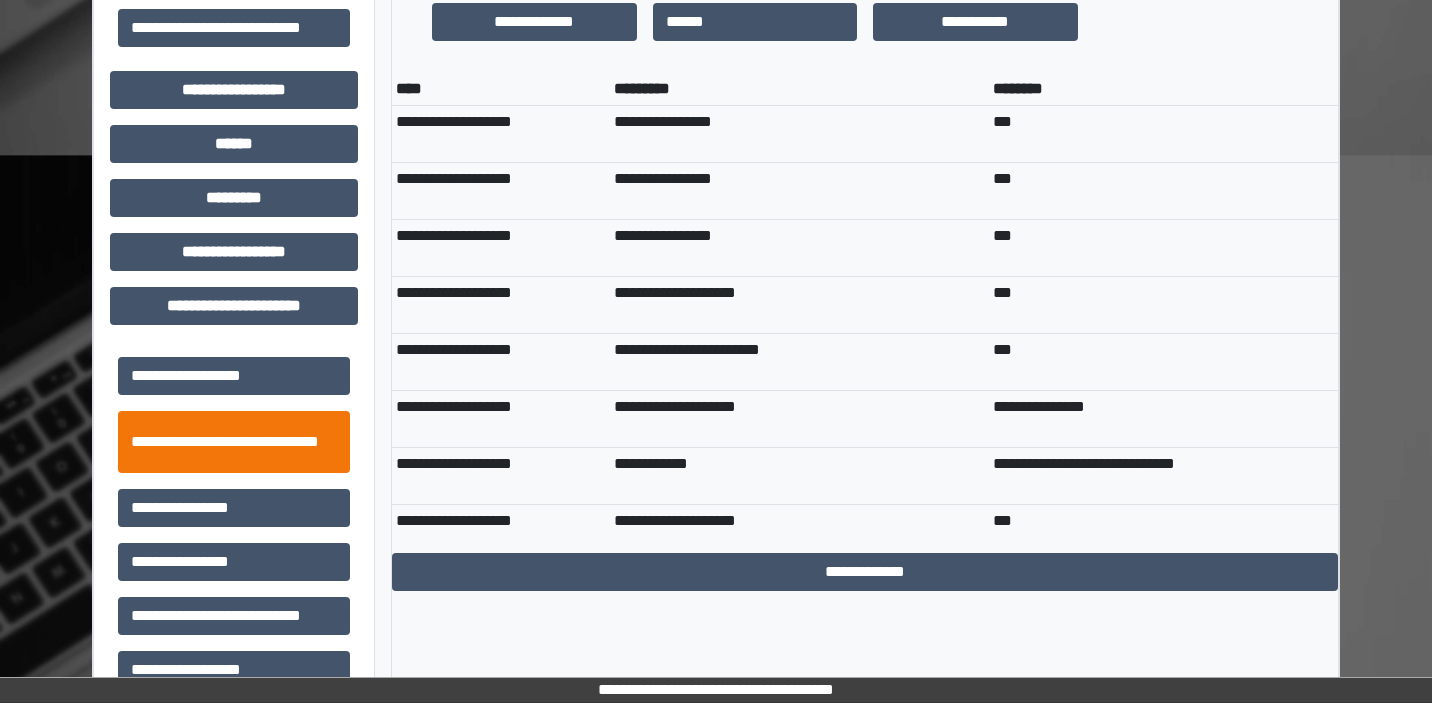 scroll, scrollTop: 46, scrollLeft: 0, axis: vertical 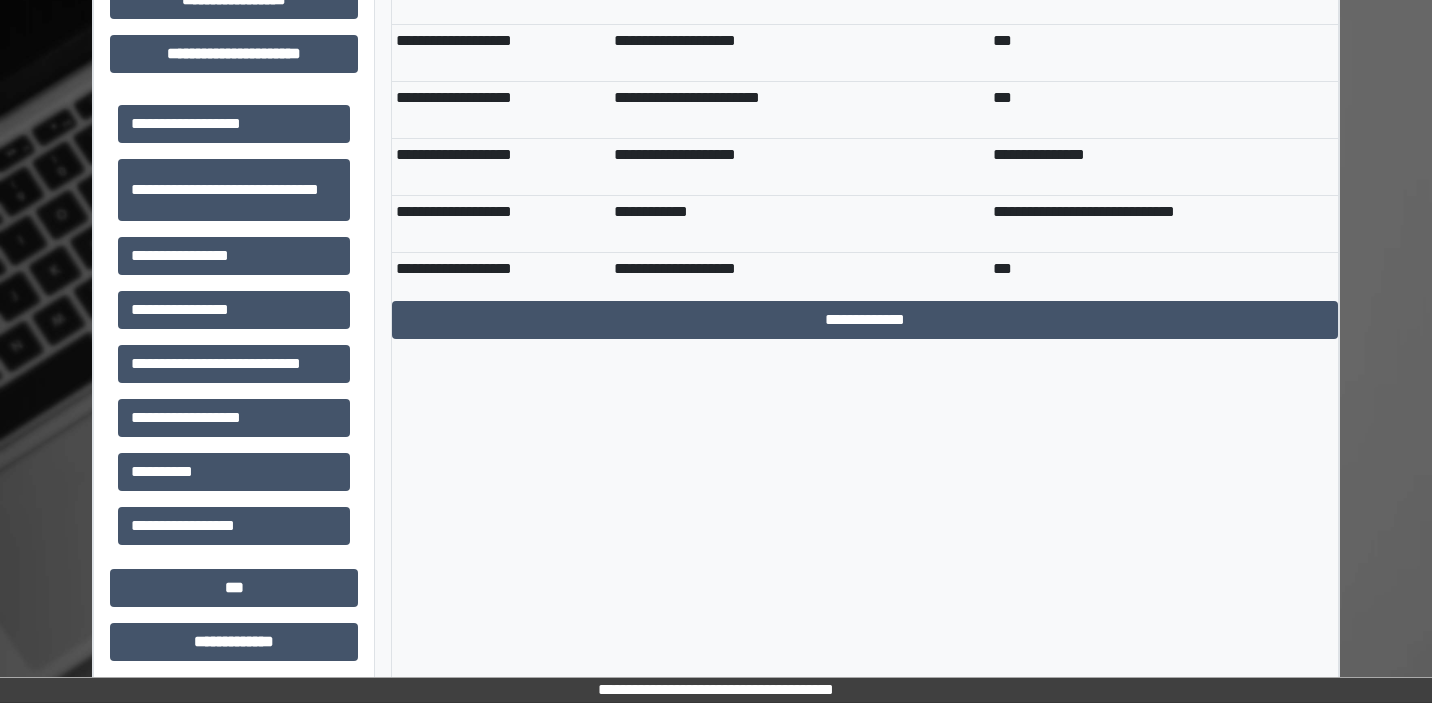 click on "**********" at bounding box center [234, 526] 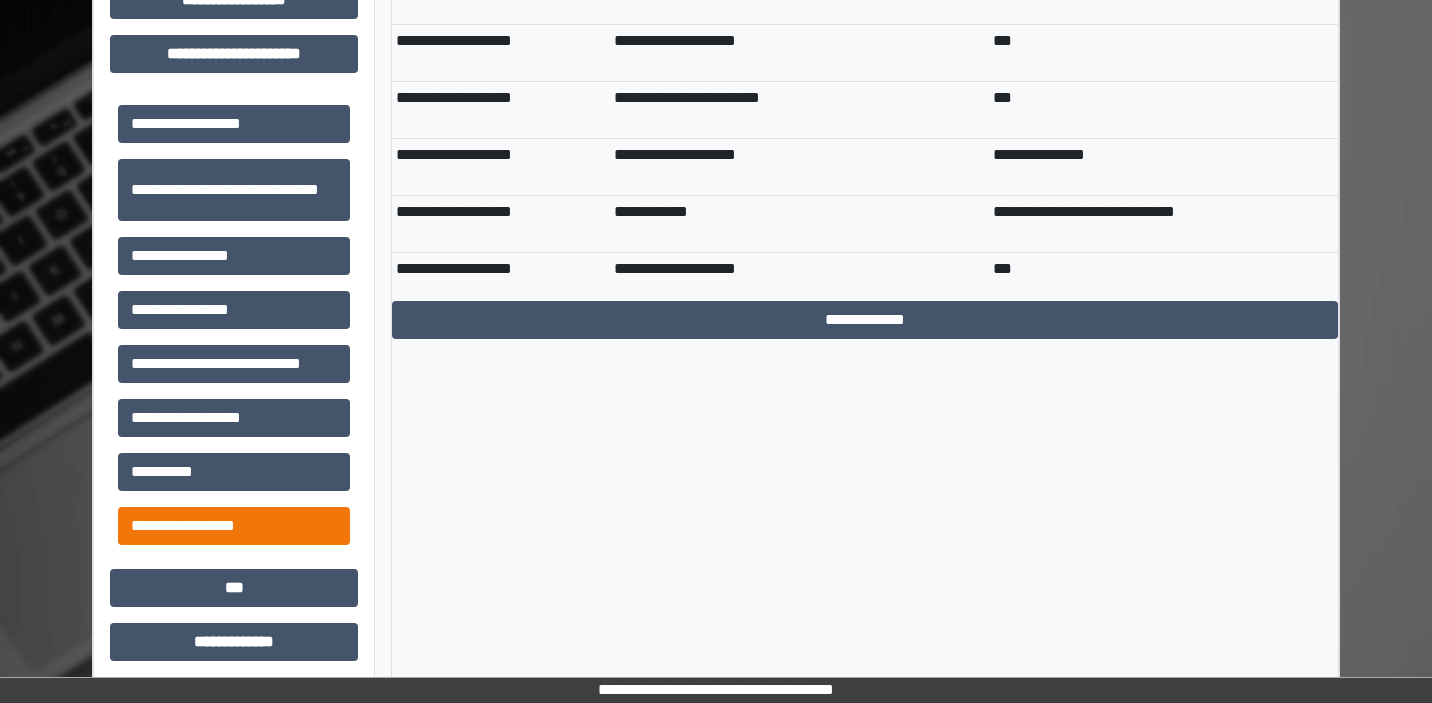 click on "**********" at bounding box center (234, 526) 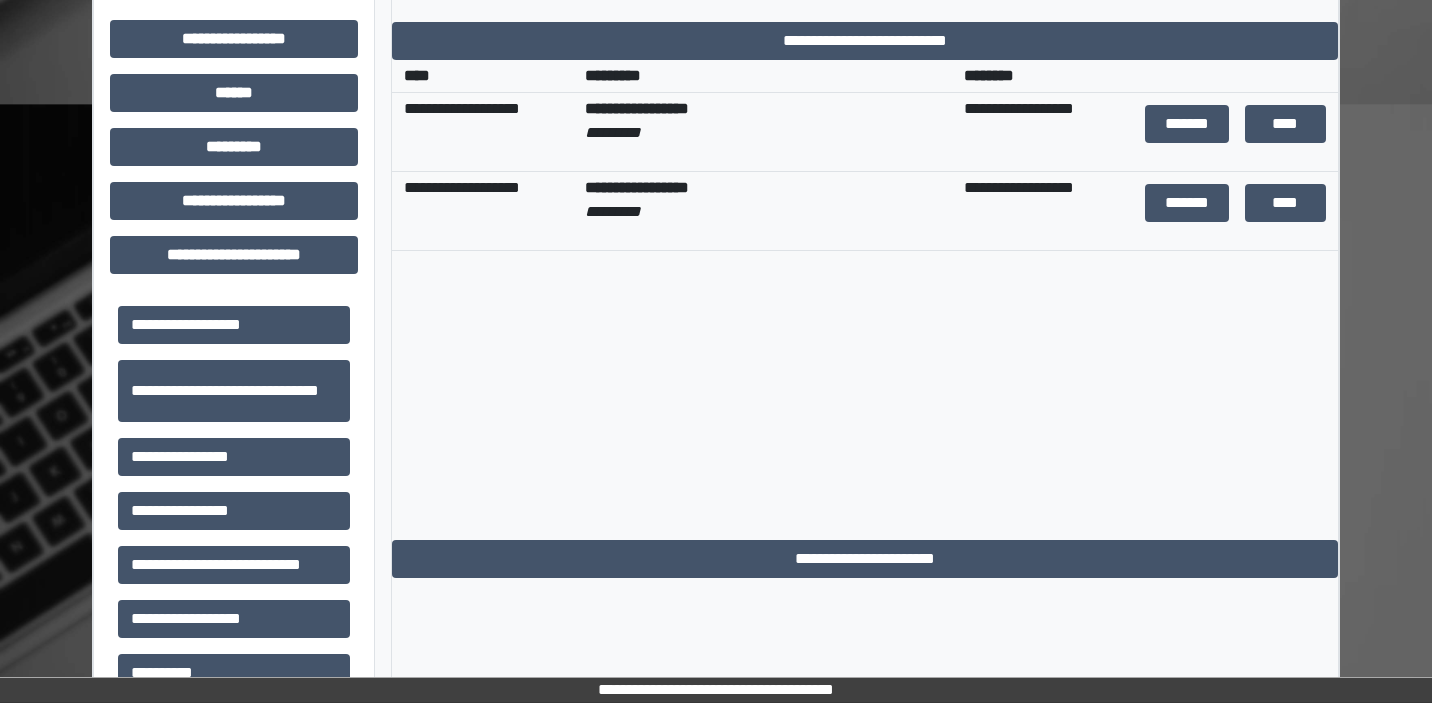 scroll, scrollTop: 701, scrollLeft: 0, axis: vertical 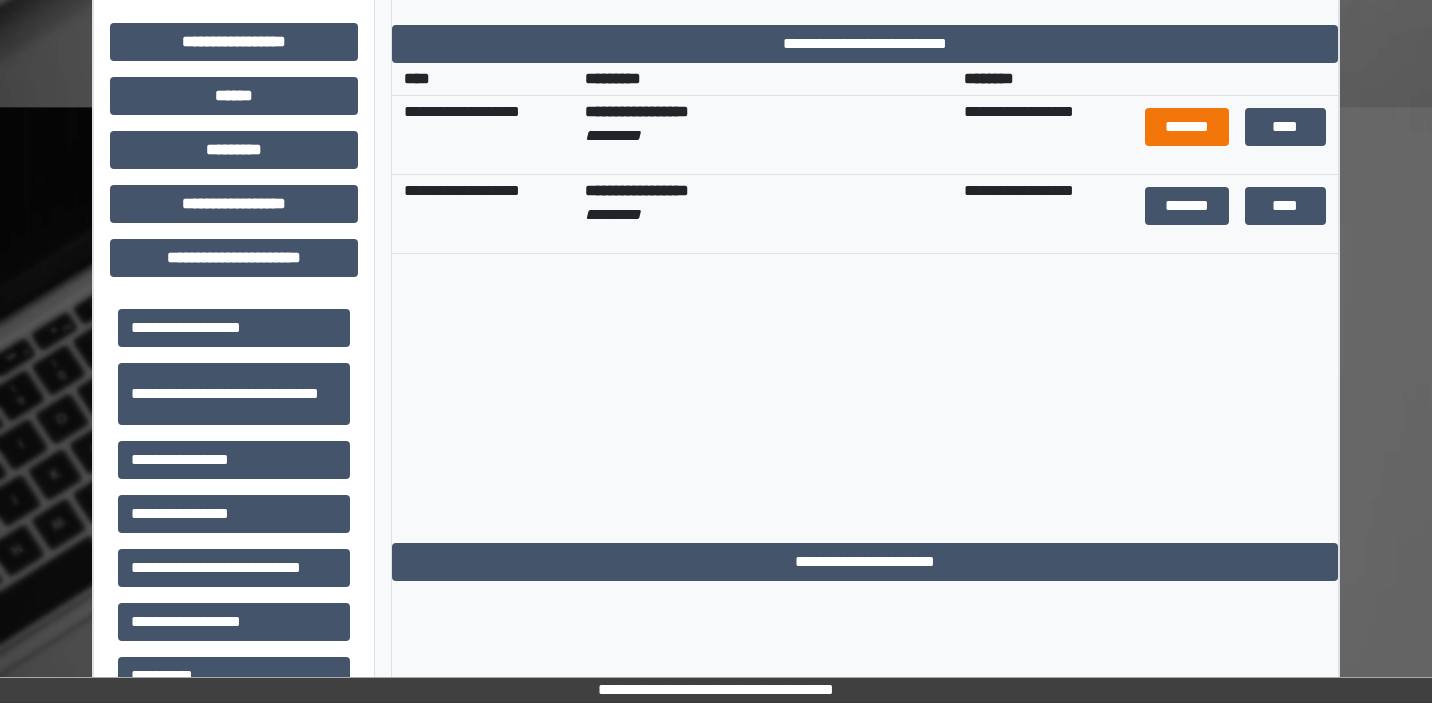 click on "*******" at bounding box center (1186, 127) 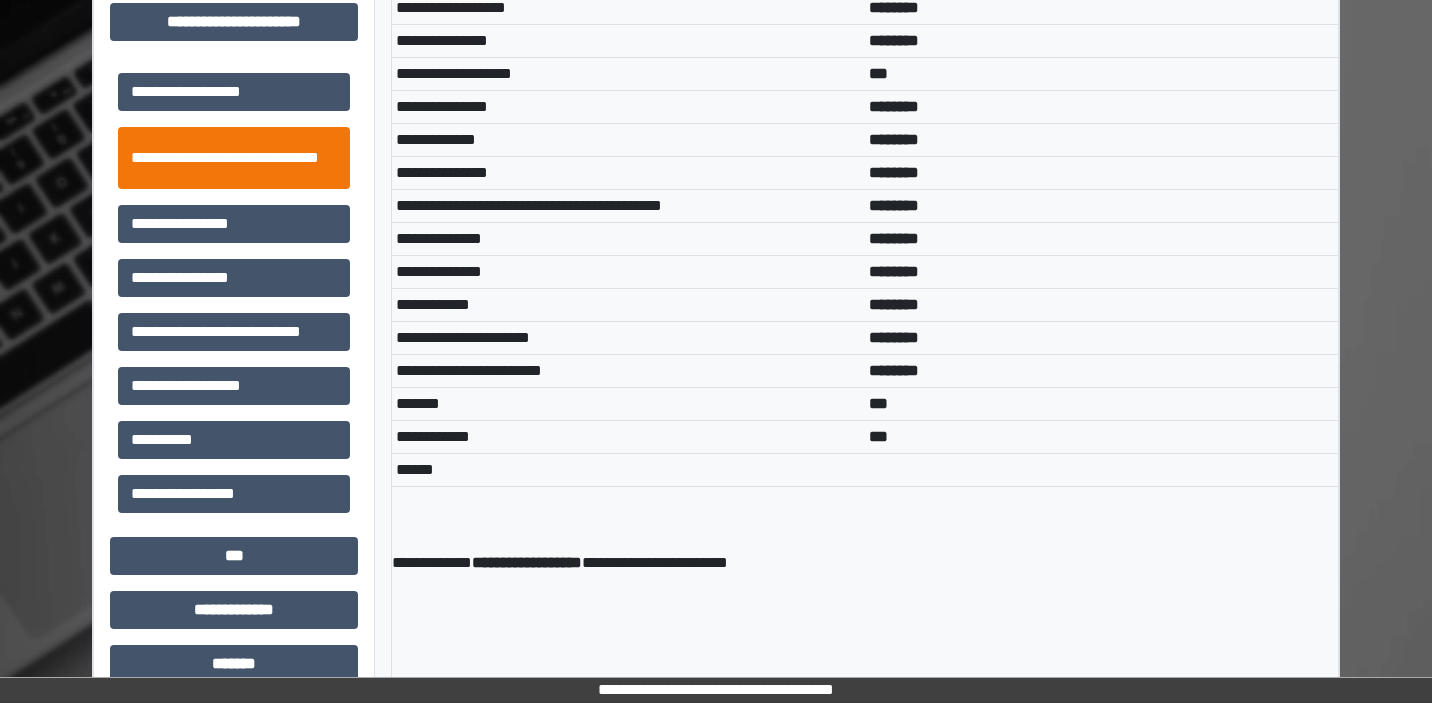 scroll, scrollTop: 970, scrollLeft: 0, axis: vertical 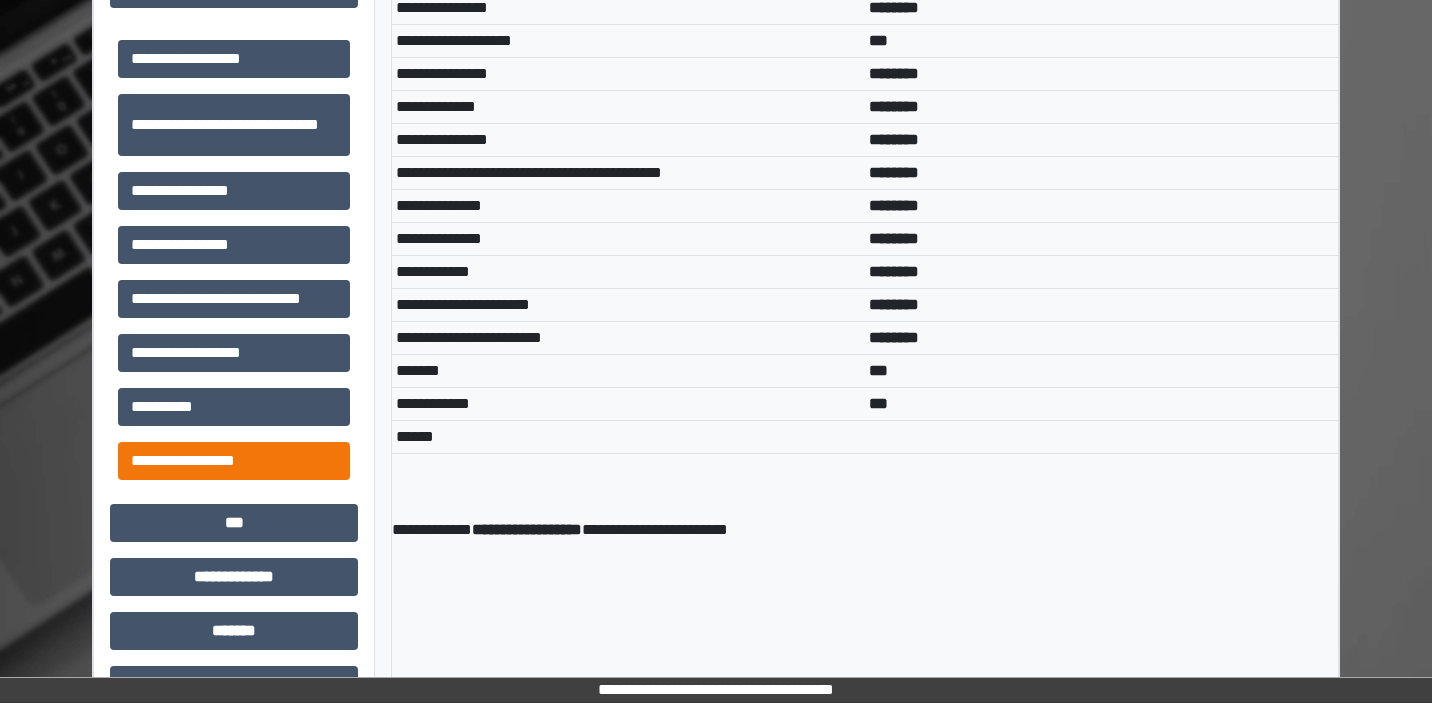 click on "**********" at bounding box center (234, 461) 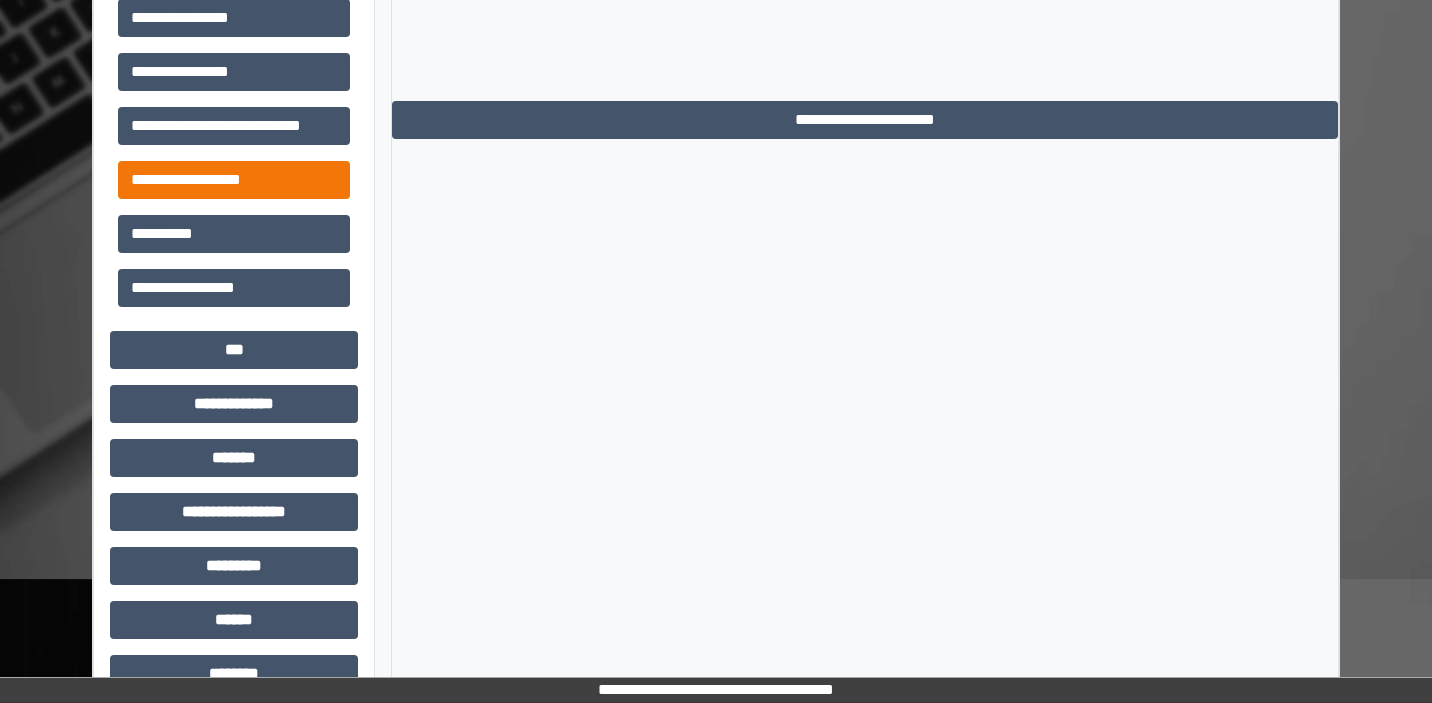 scroll, scrollTop: 1166, scrollLeft: 0, axis: vertical 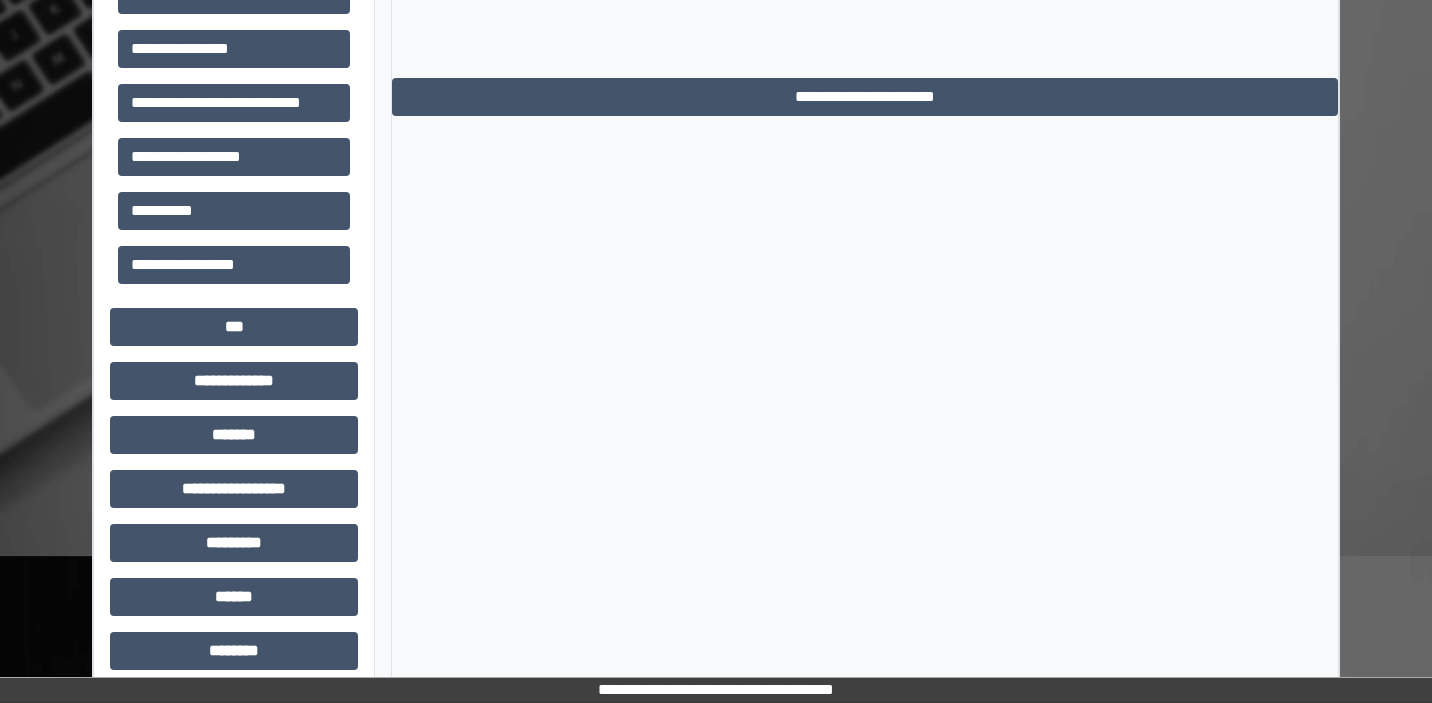 click on "**********" at bounding box center (234, -129) 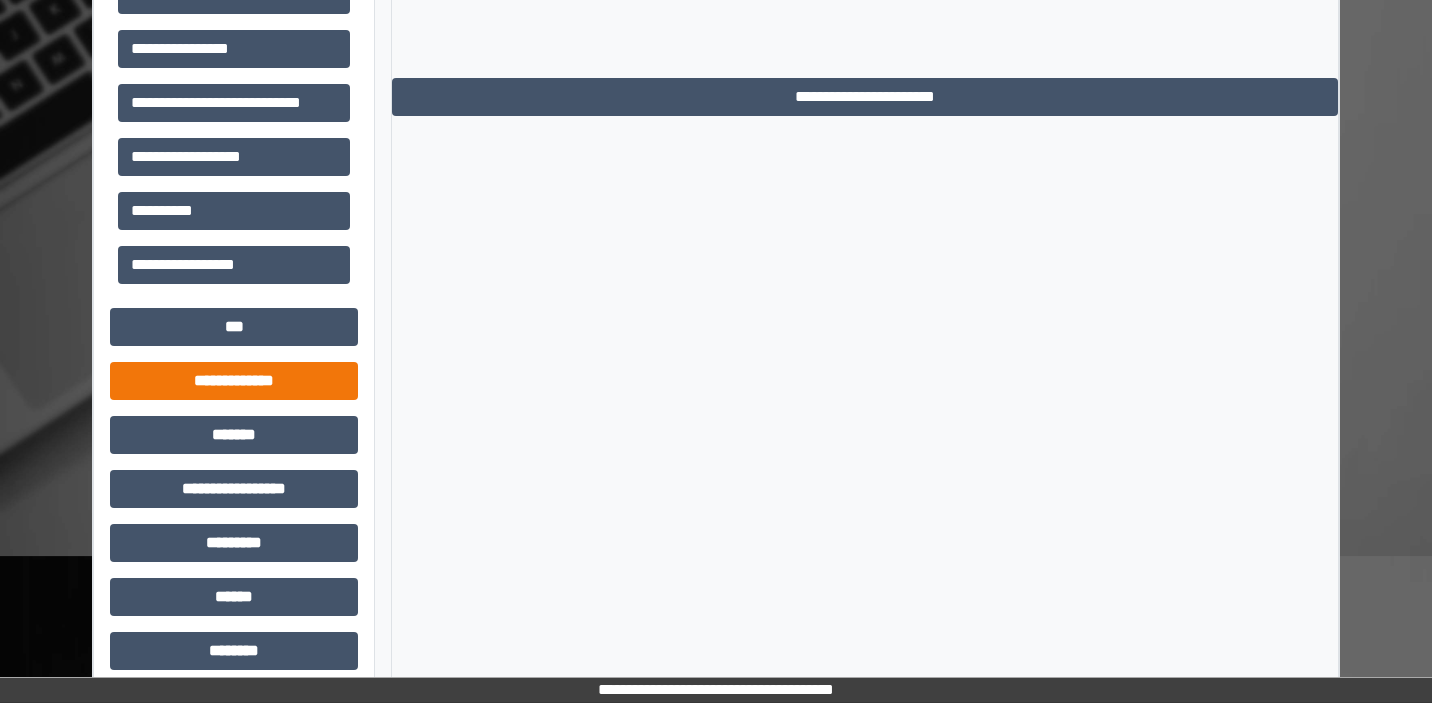 click on "**********" at bounding box center (234, 381) 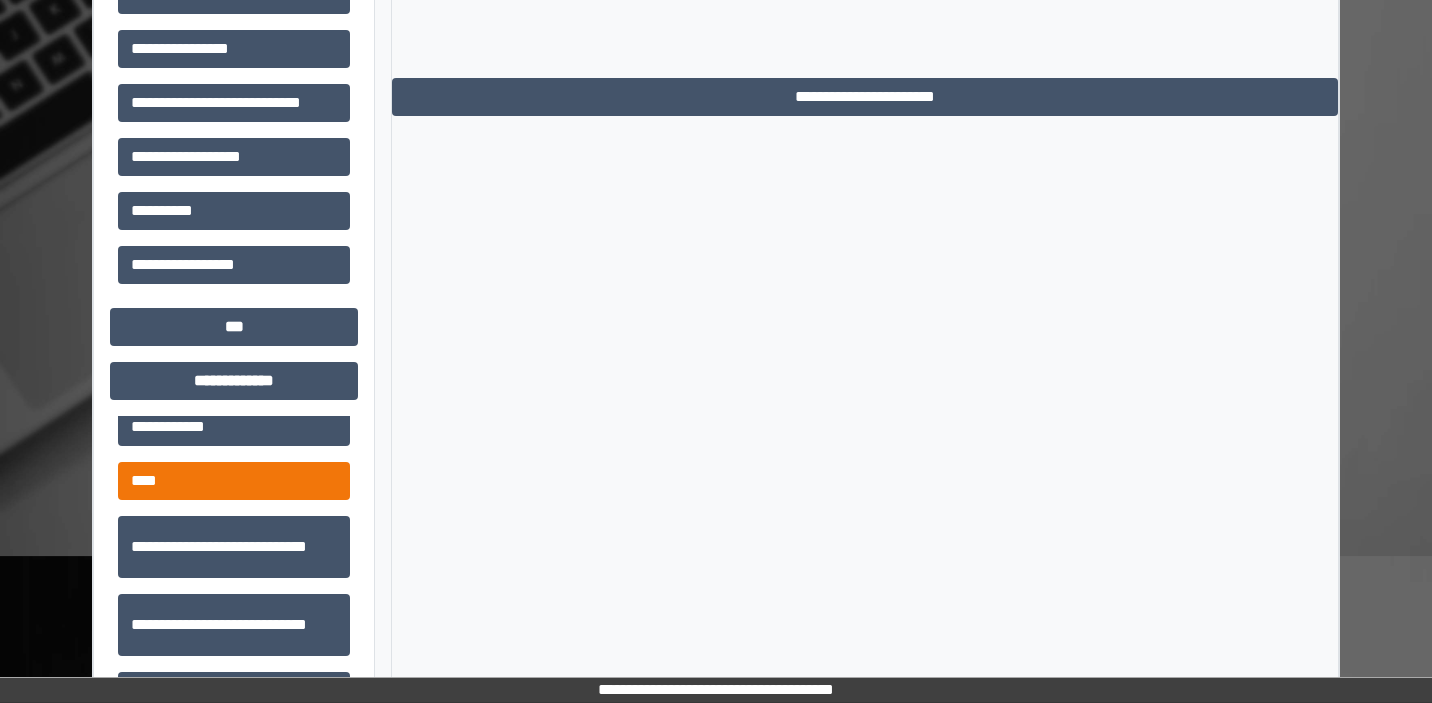 scroll, scrollTop: 760, scrollLeft: 0, axis: vertical 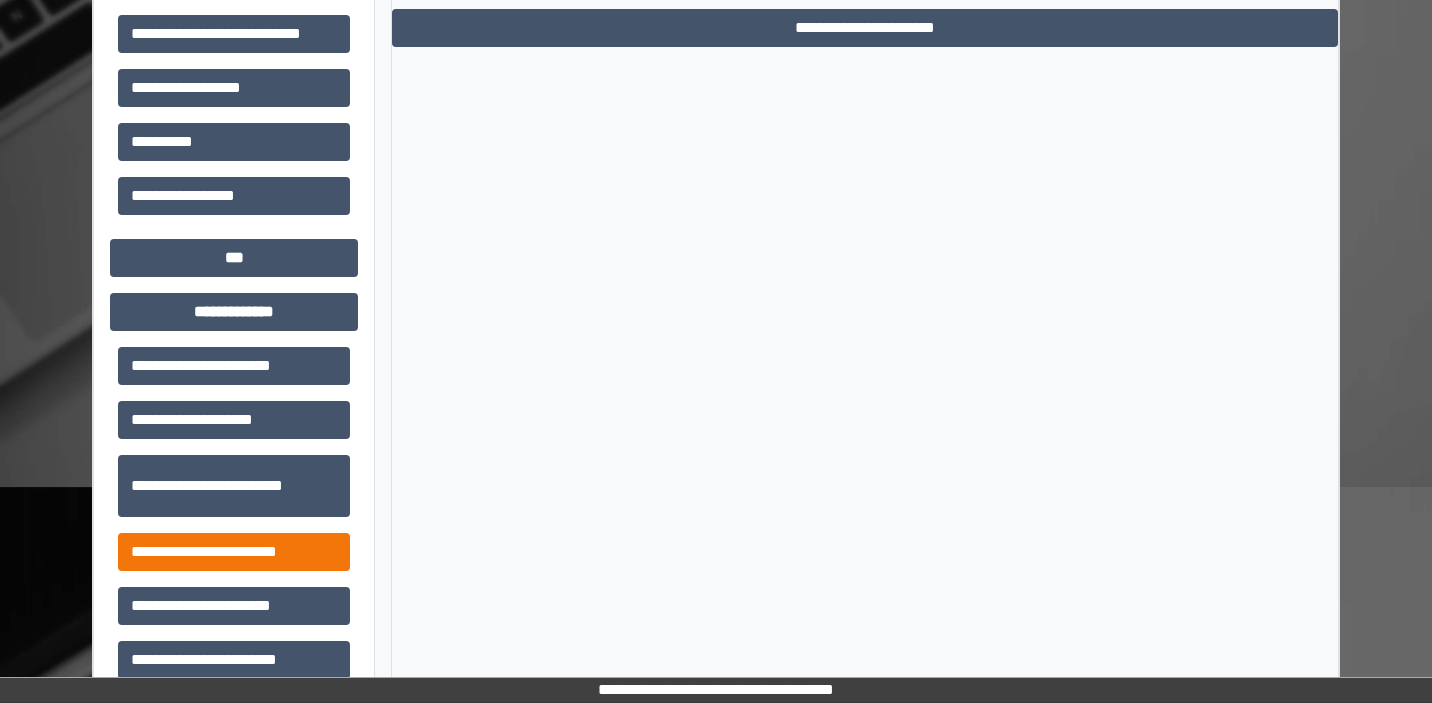click on "**********" at bounding box center (234, 552) 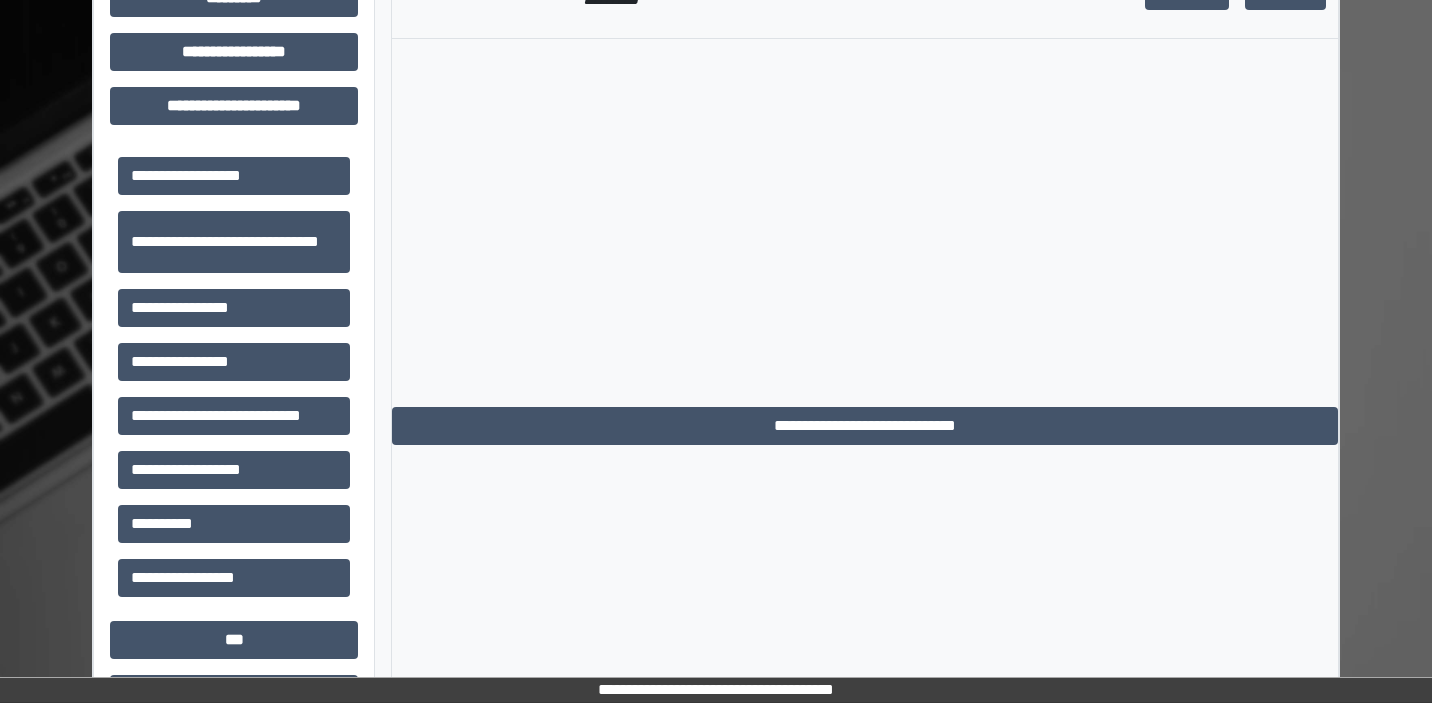 scroll, scrollTop: 416, scrollLeft: 0, axis: vertical 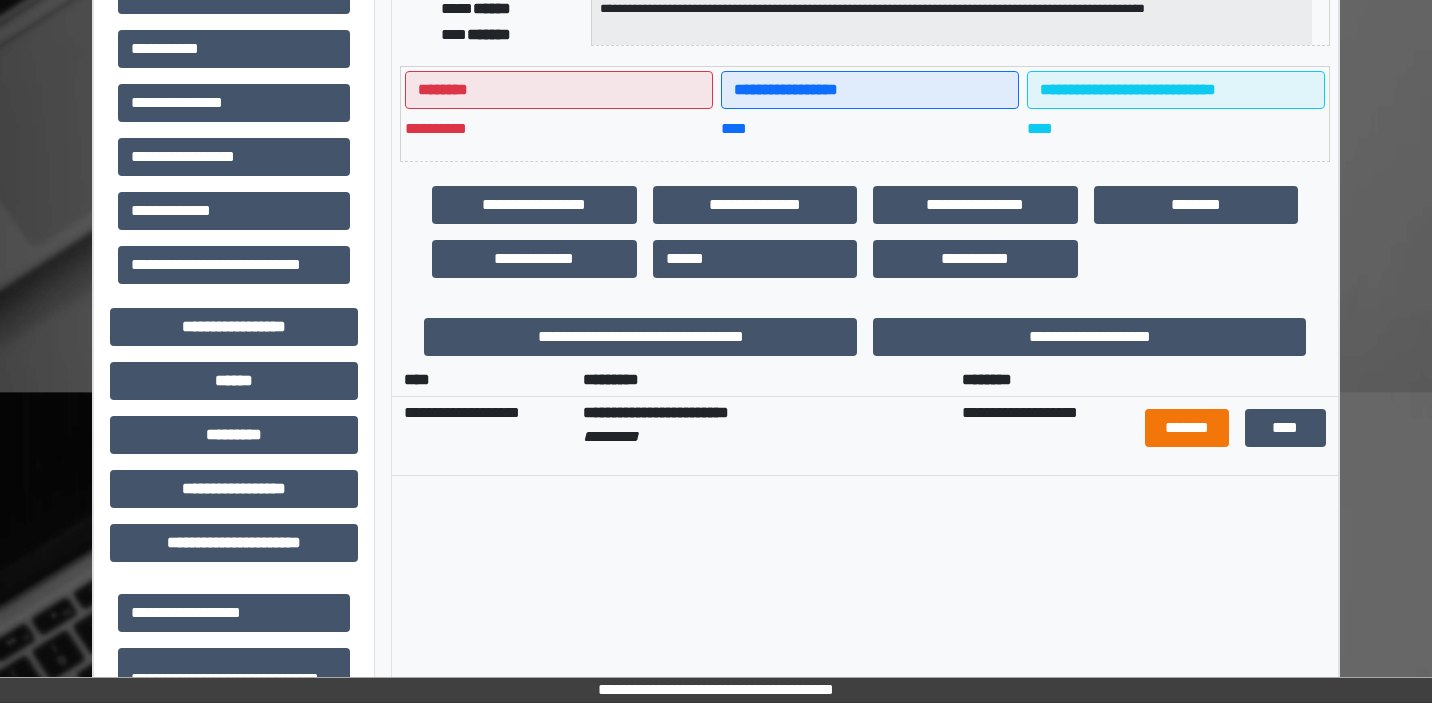 click on "*******" at bounding box center [1186, 428] 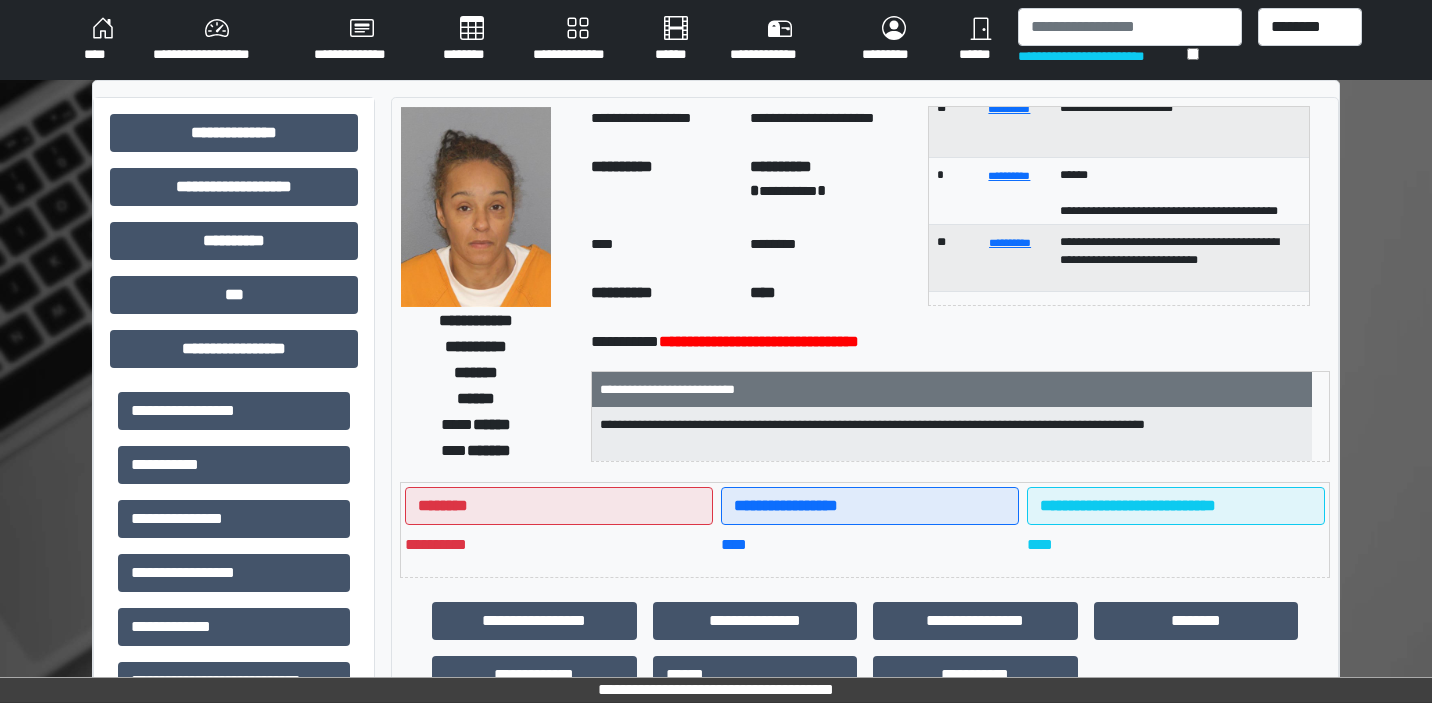 scroll, scrollTop: 0, scrollLeft: 0, axis: both 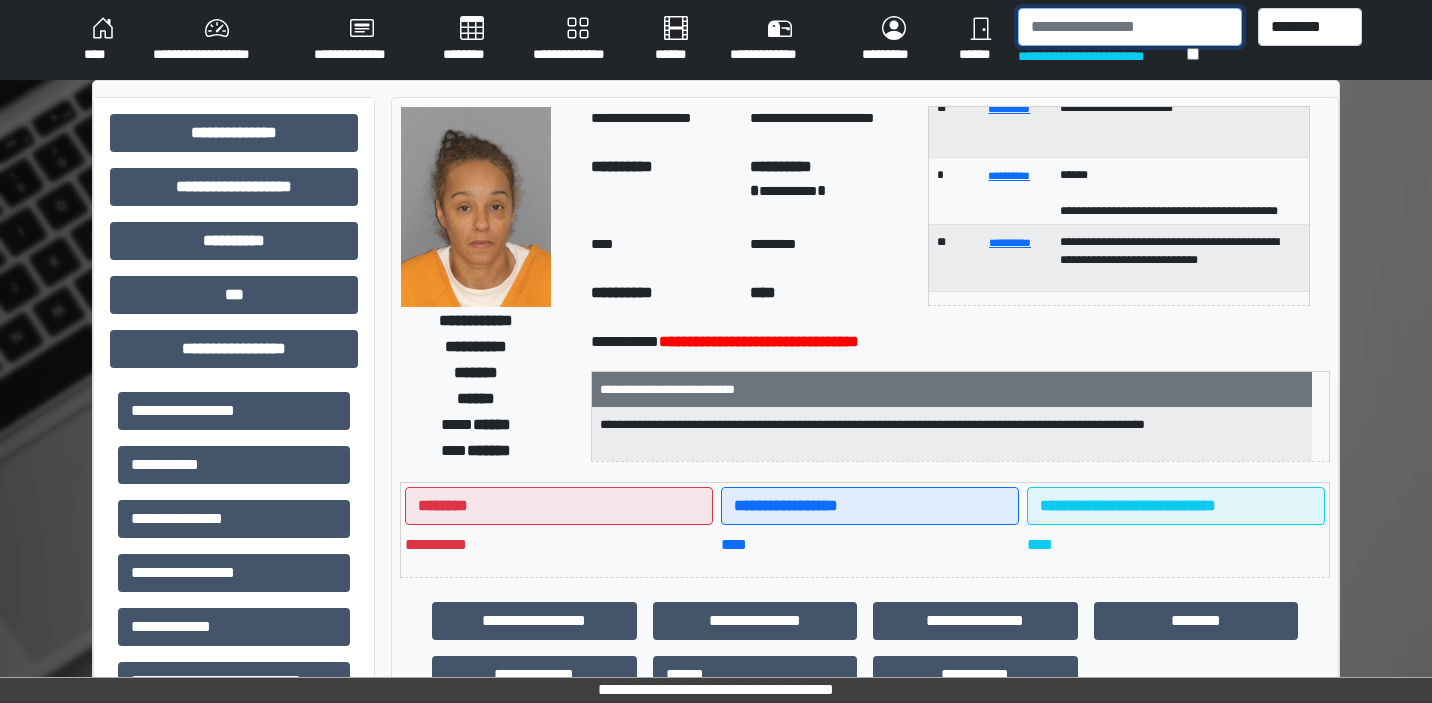 click at bounding box center [1129, 27] 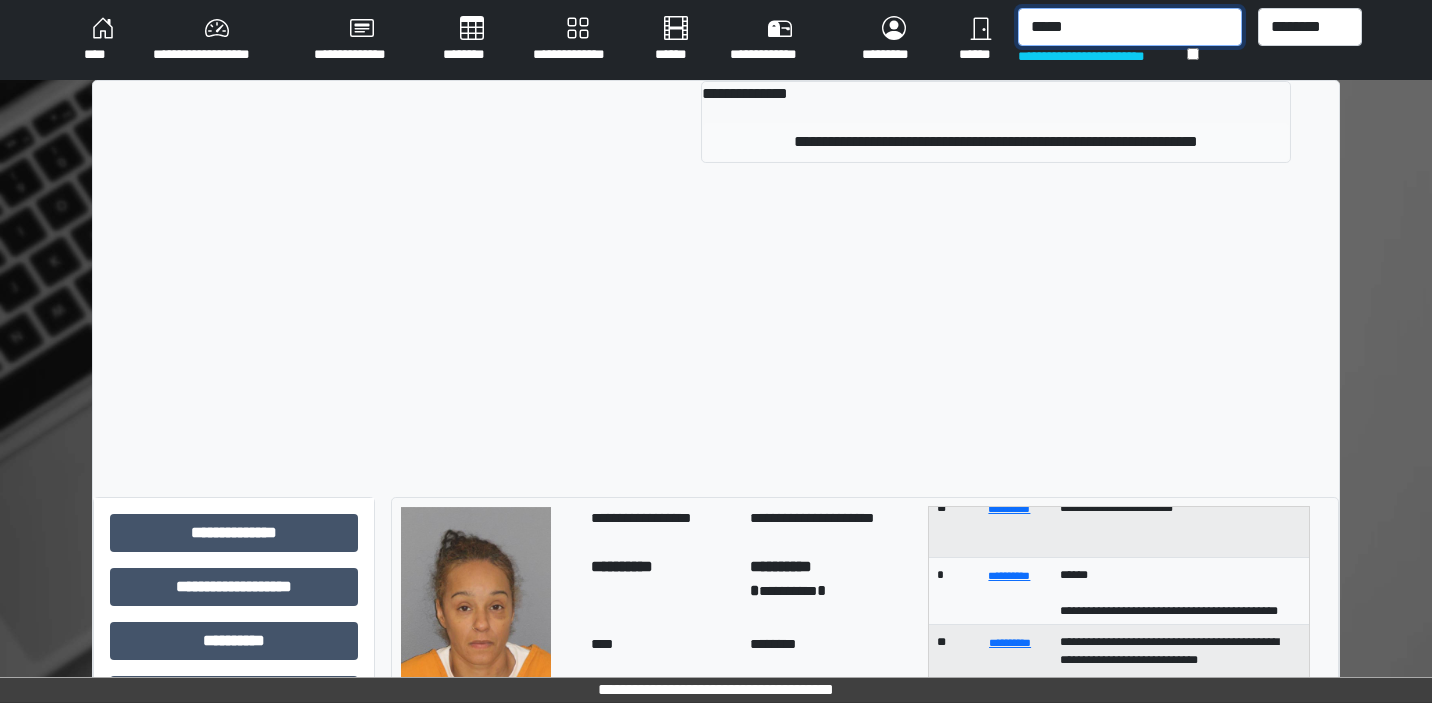 type on "*****" 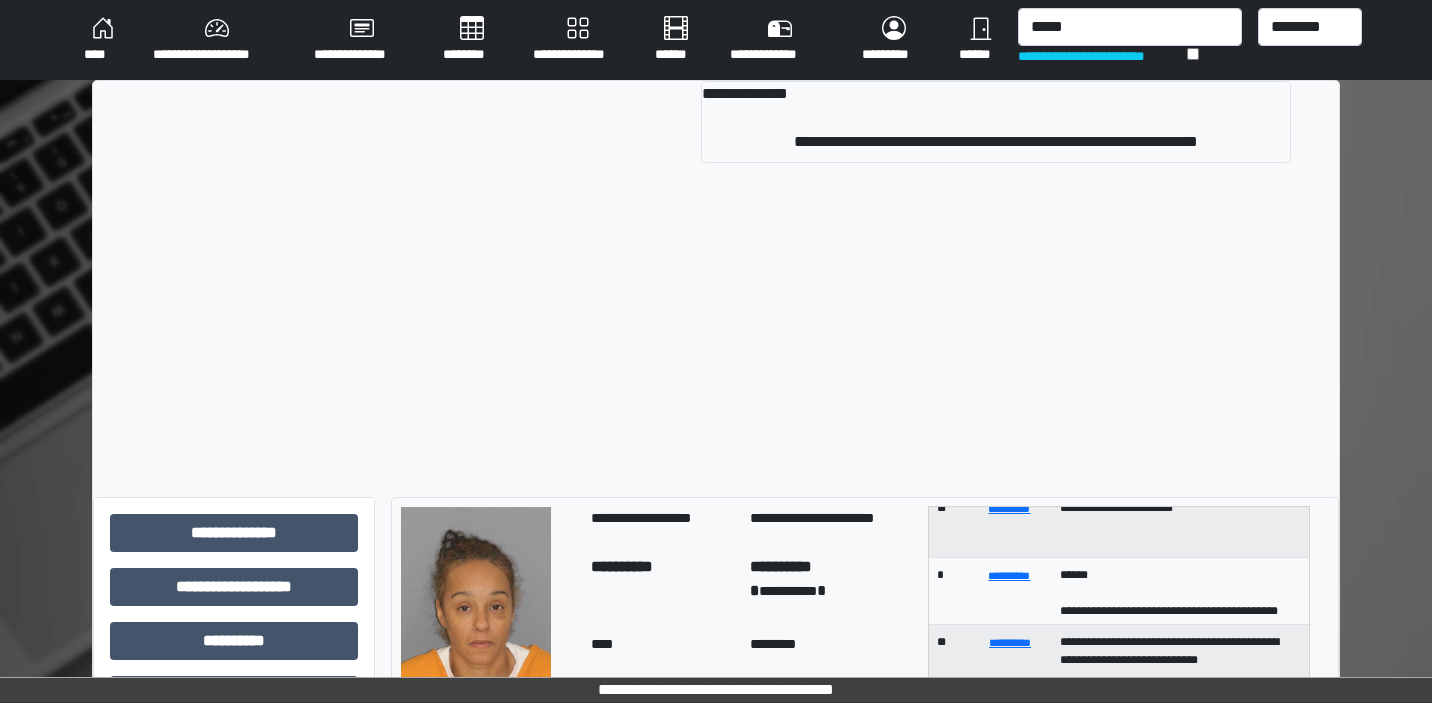 click on "**********" at bounding box center [996, 142] 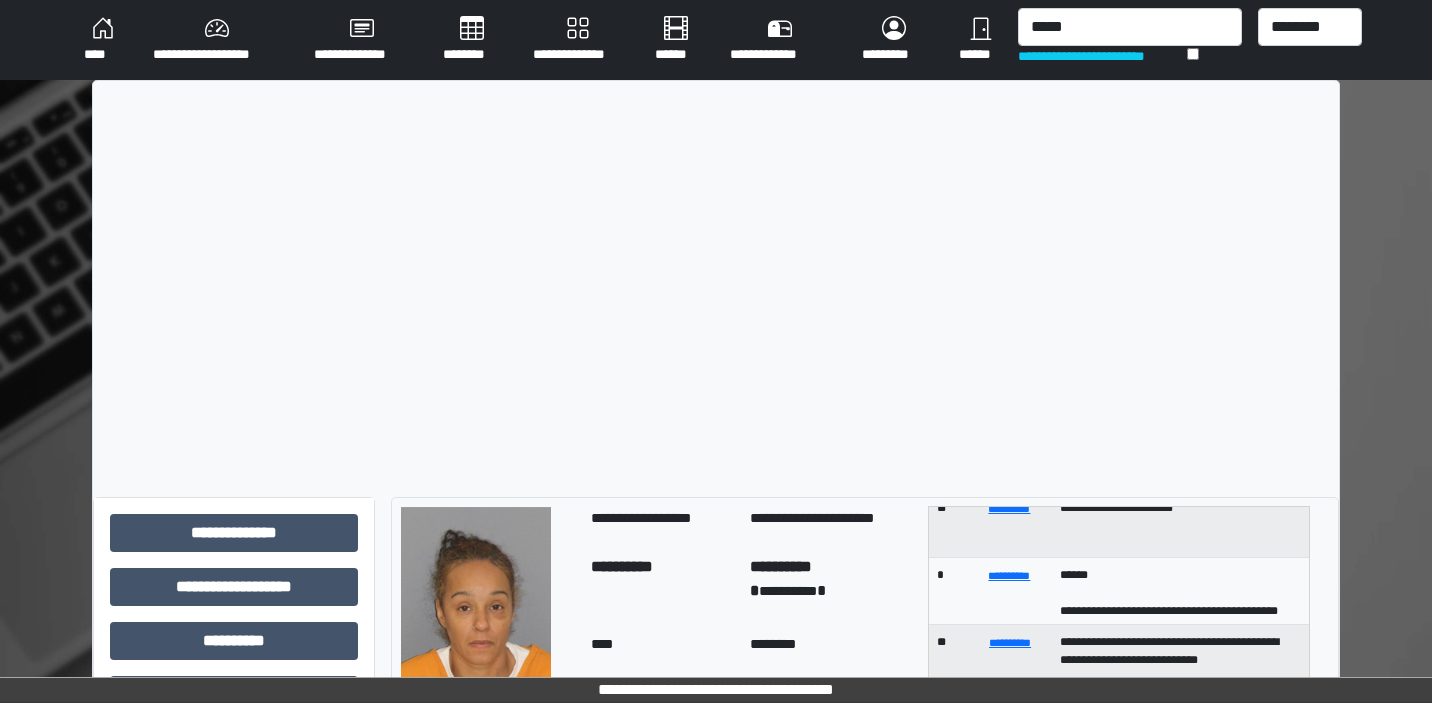 type 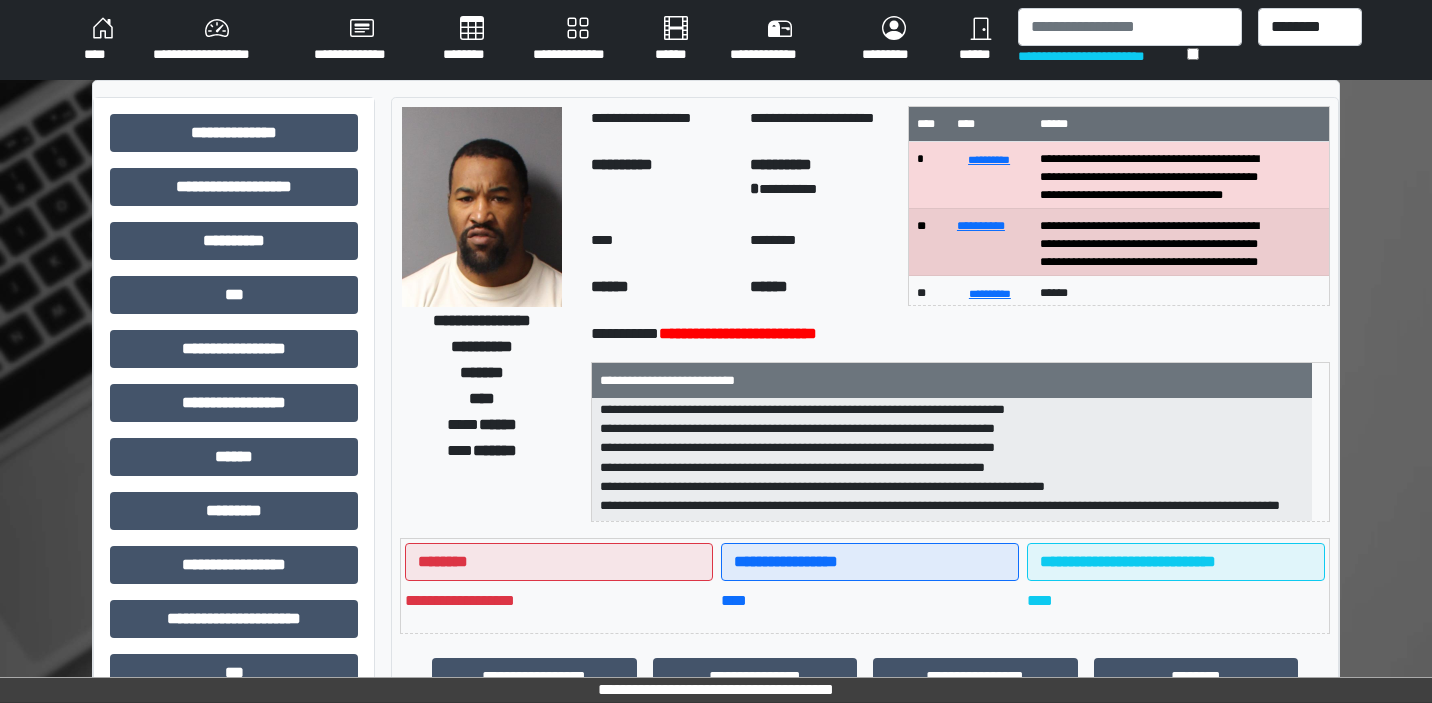 scroll, scrollTop: 24, scrollLeft: 0, axis: vertical 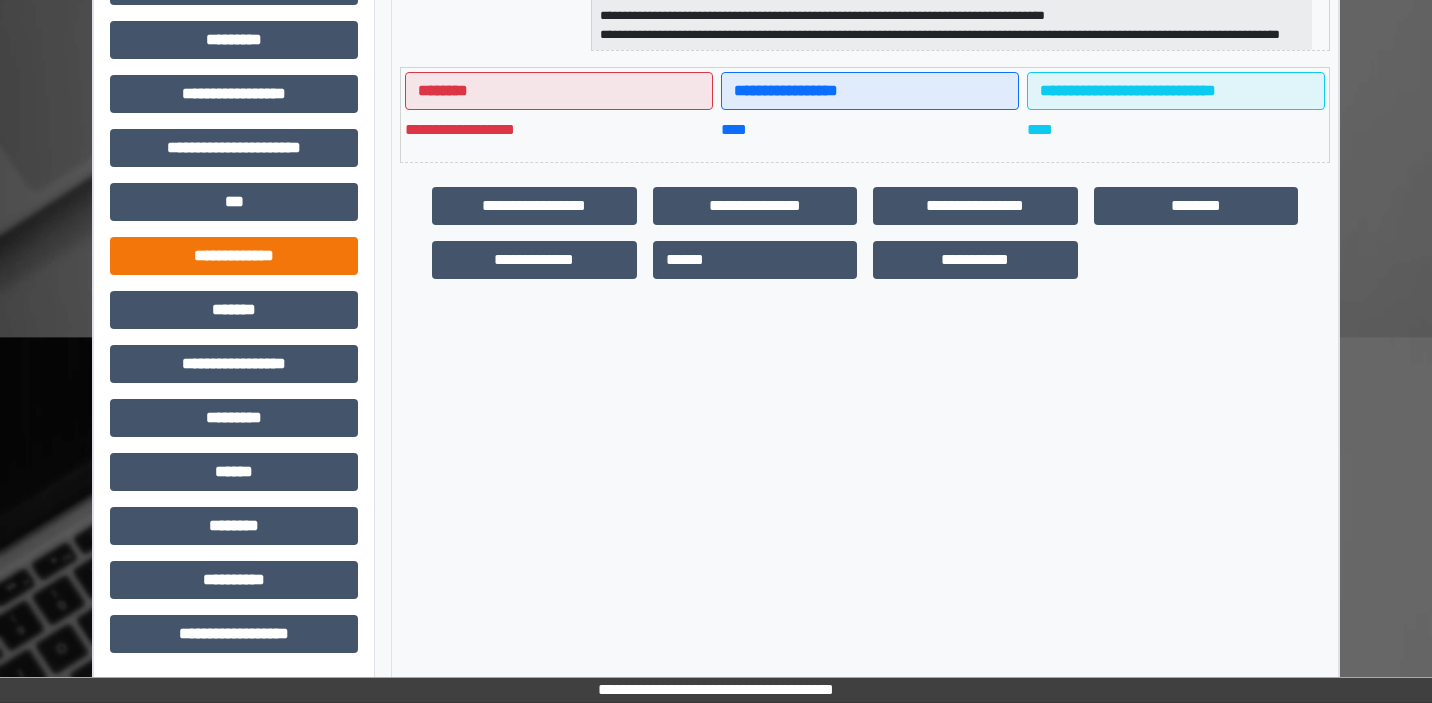 click on "**********" at bounding box center (234, 256) 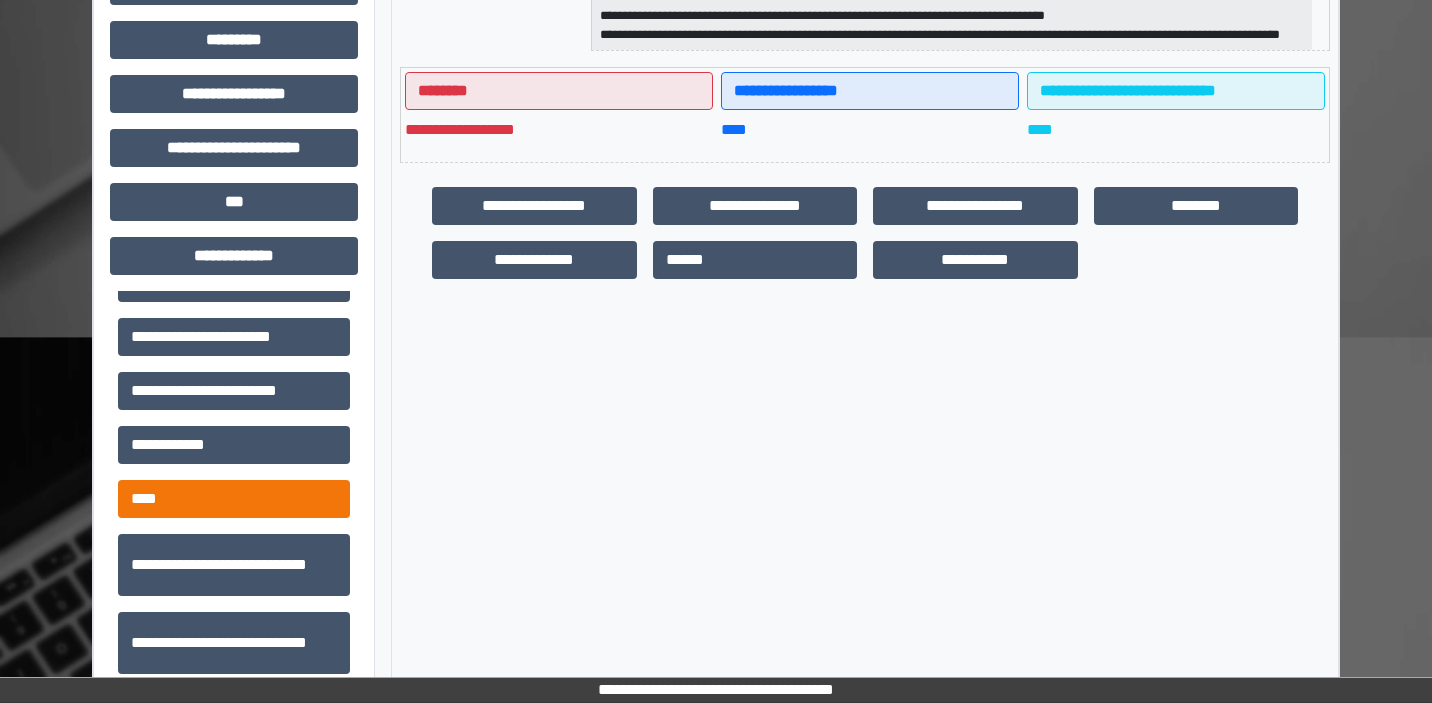 scroll, scrollTop: 608, scrollLeft: 0, axis: vertical 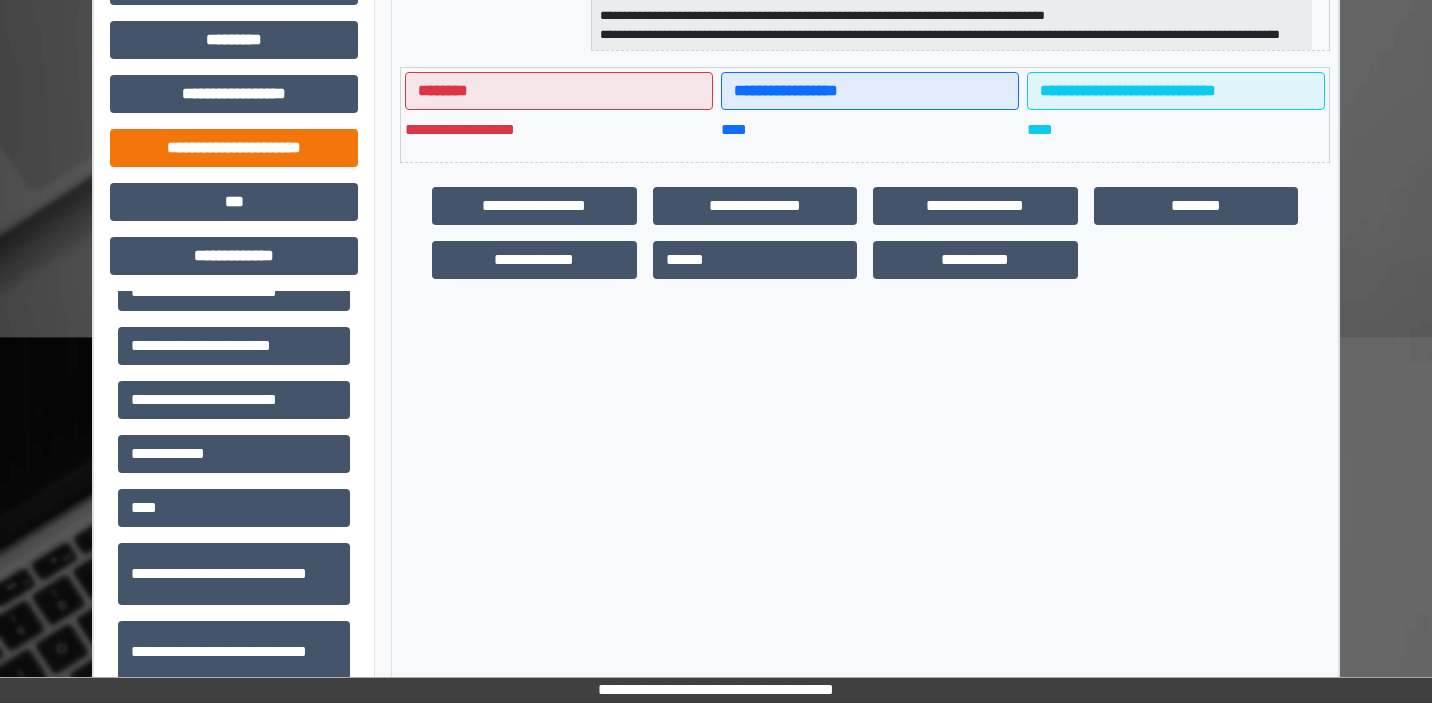 click on "**********" at bounding box center (234, 148) 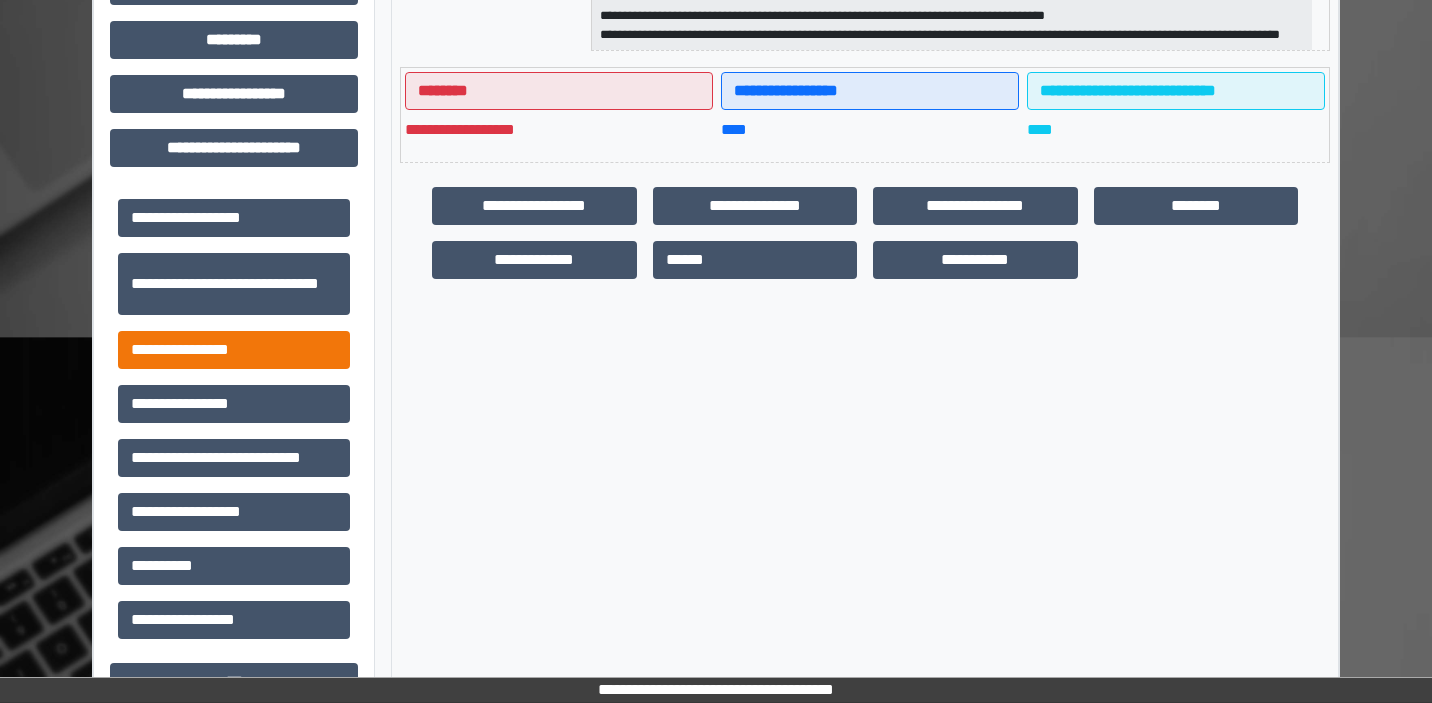 scroll, scrollTop: 46, scrollLeft: 0, axis: vertical 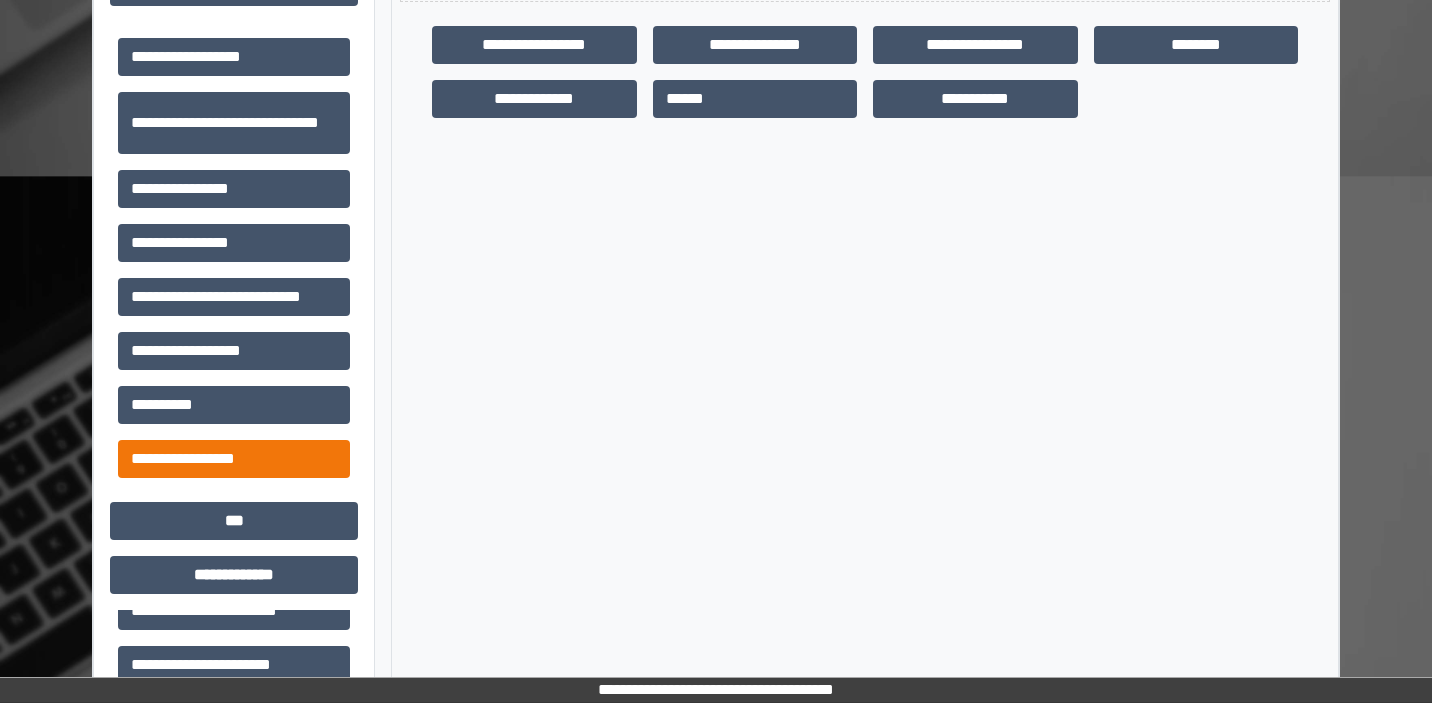 click on "**********" at bounding box center [234, 459] 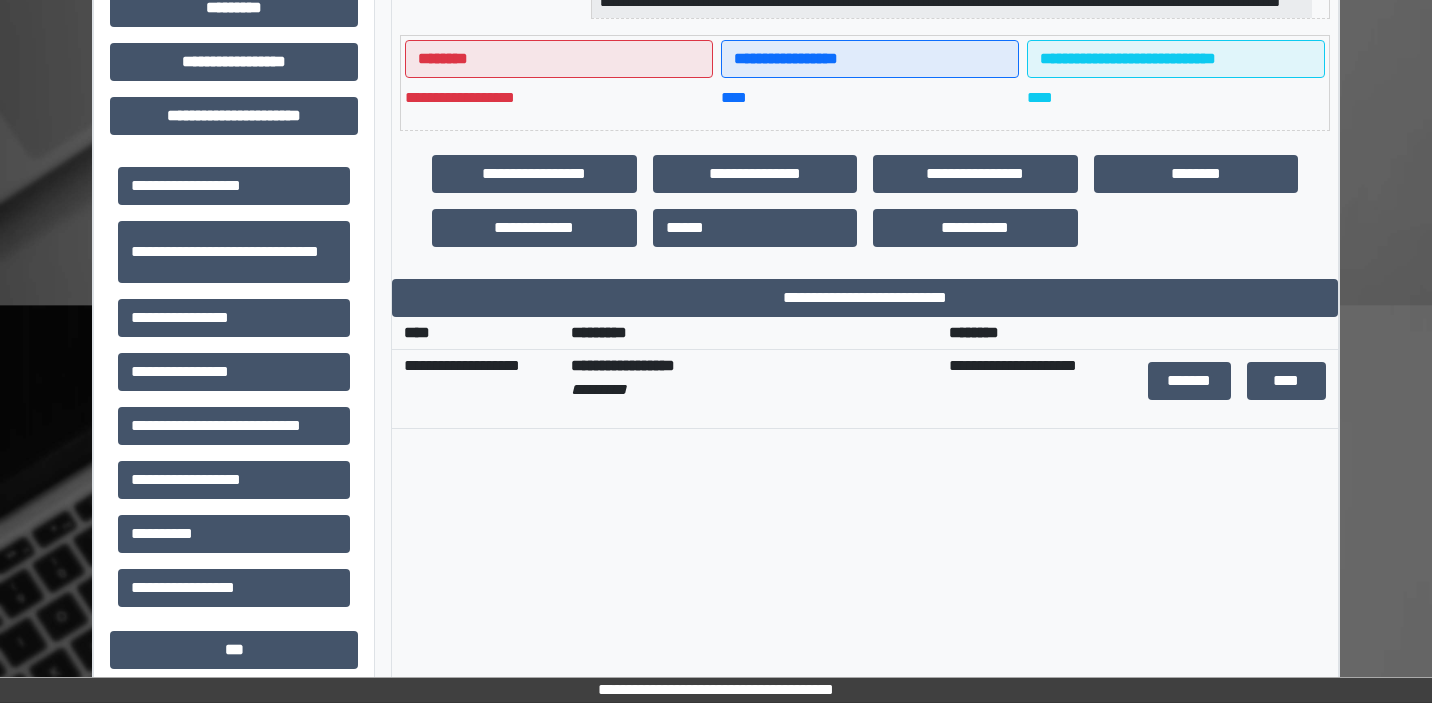 scroll, scrollTop: 437, scrollLeft: 0, axis: vertical 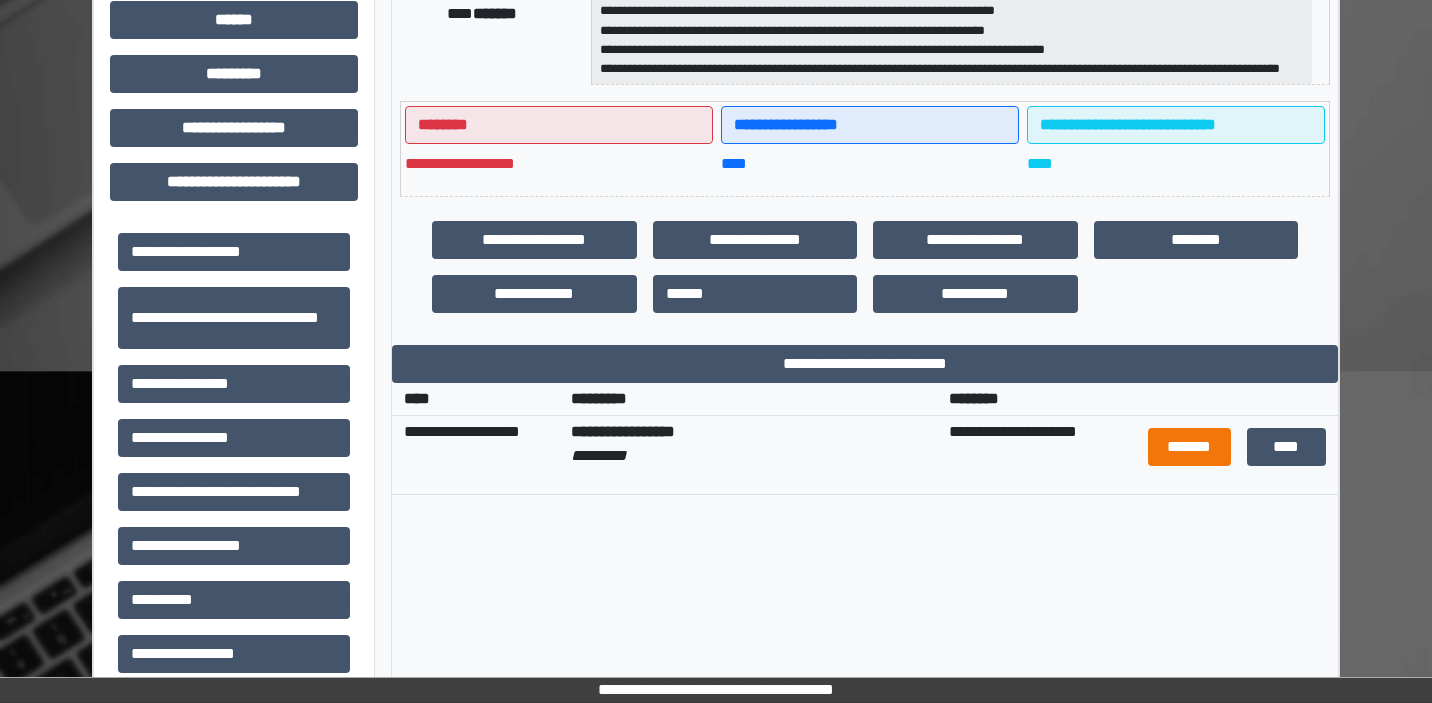 click on "*******" at bounding box center (1189, 447) 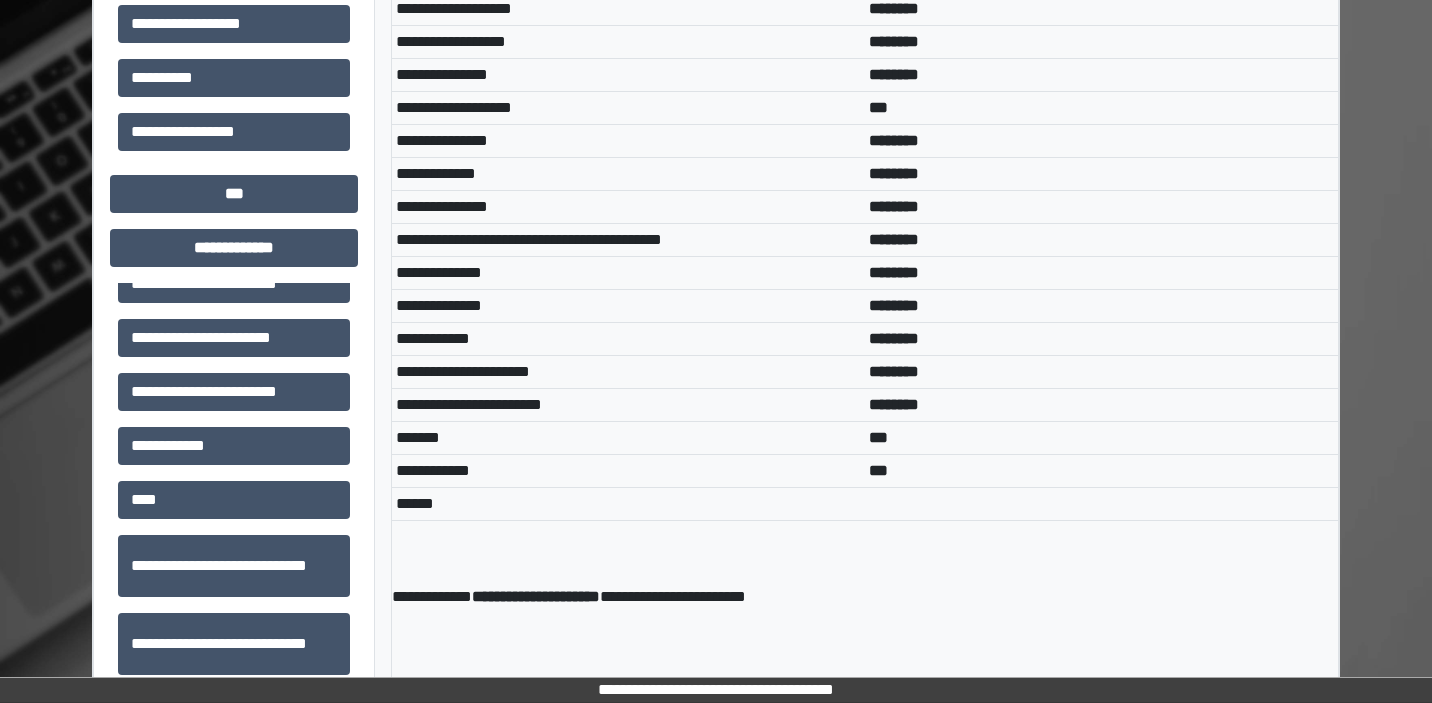 scroll, scrollTop: 962, scrollLeft: 0, axis: vertical 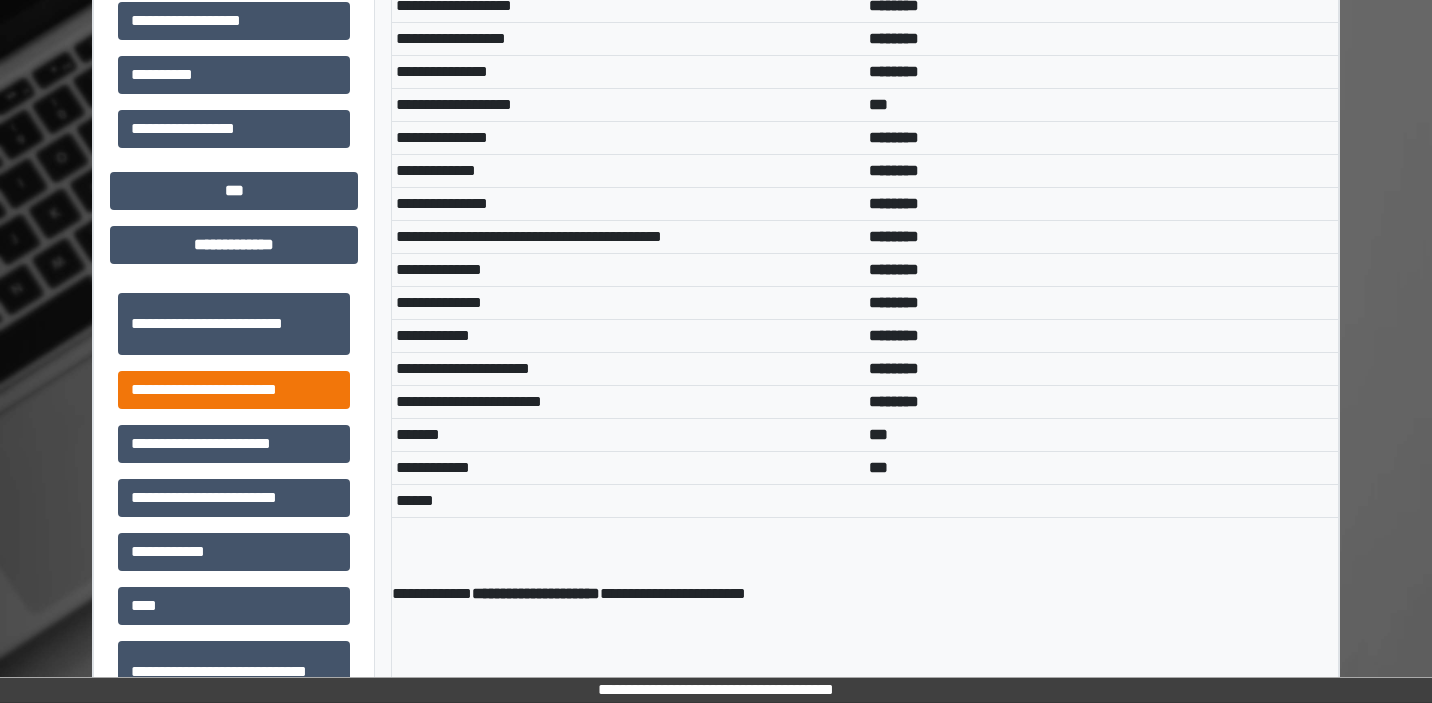 click on "**********" at bounding box center (234, 390) 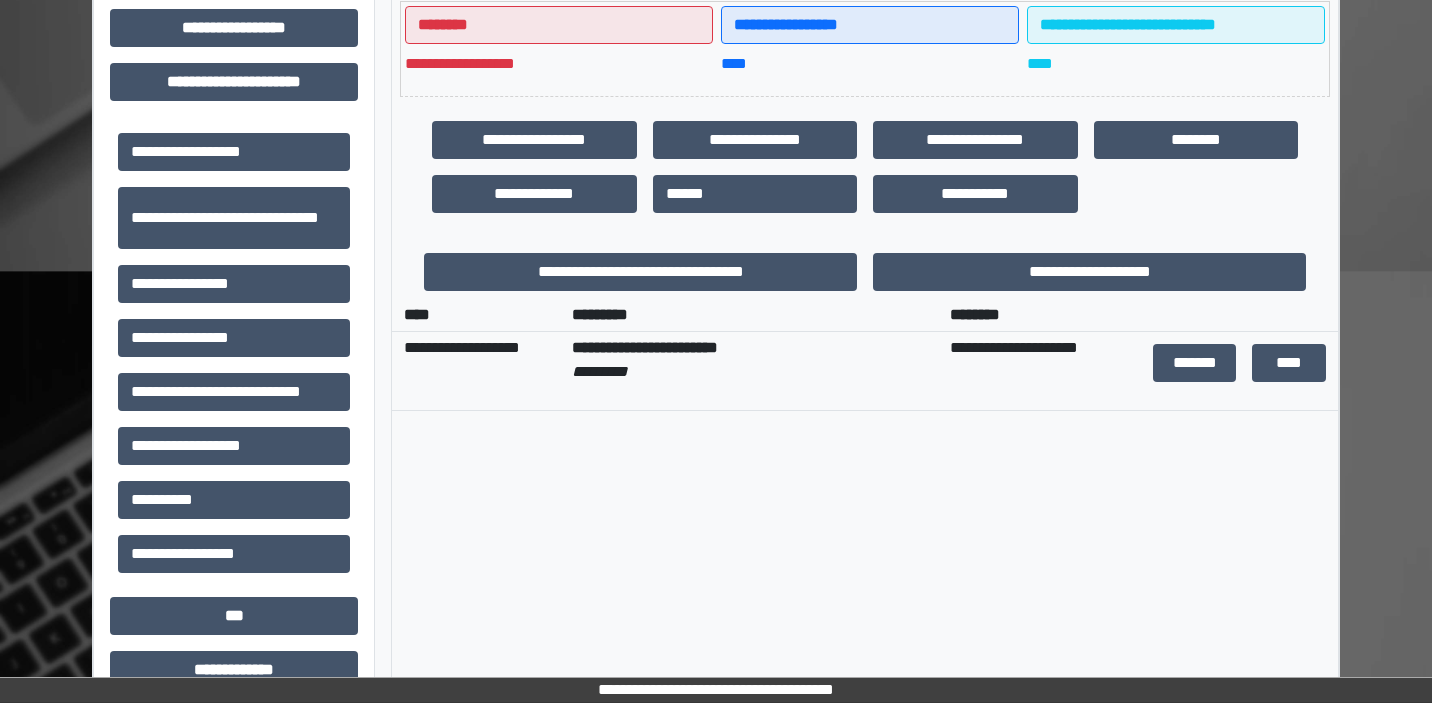 scroll, scrollTop: 541, scrollLeft: 0, axis: vertical 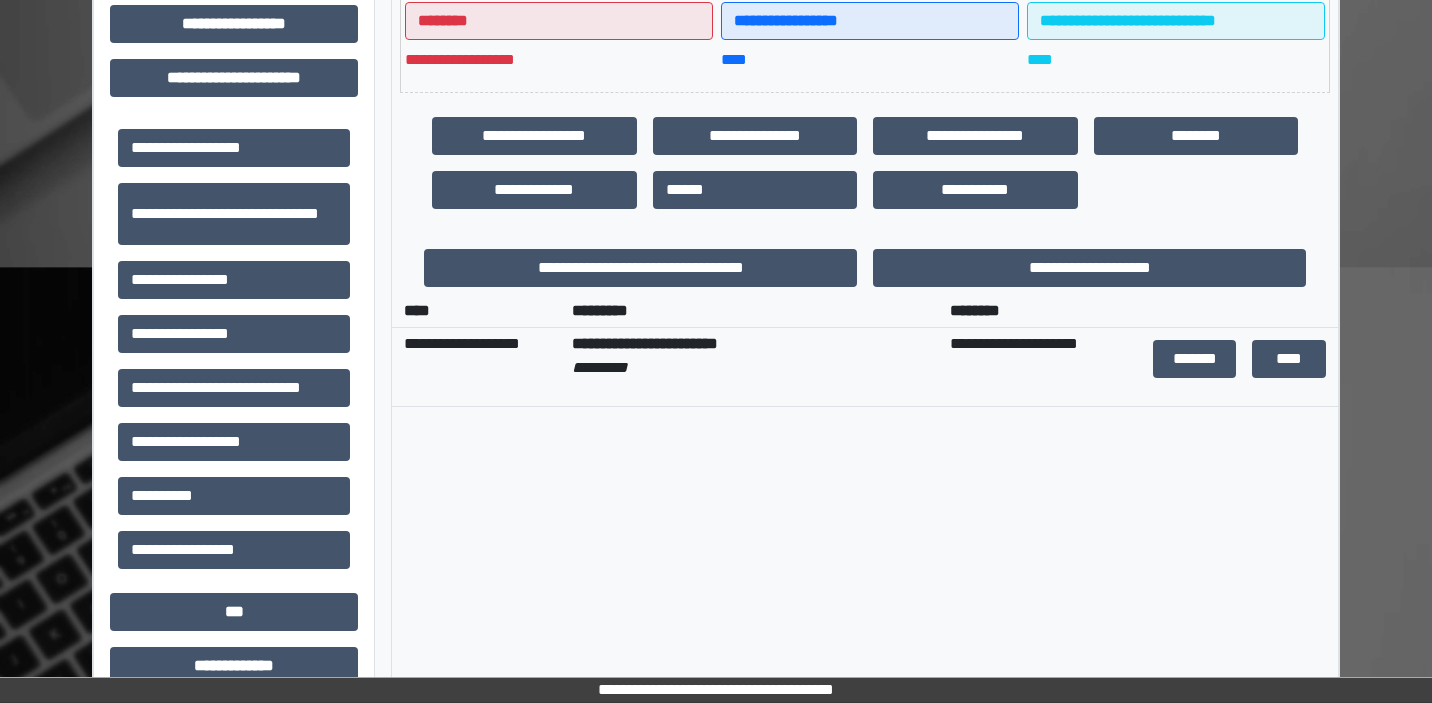click on "*******" at bounding box center (1194, 359) 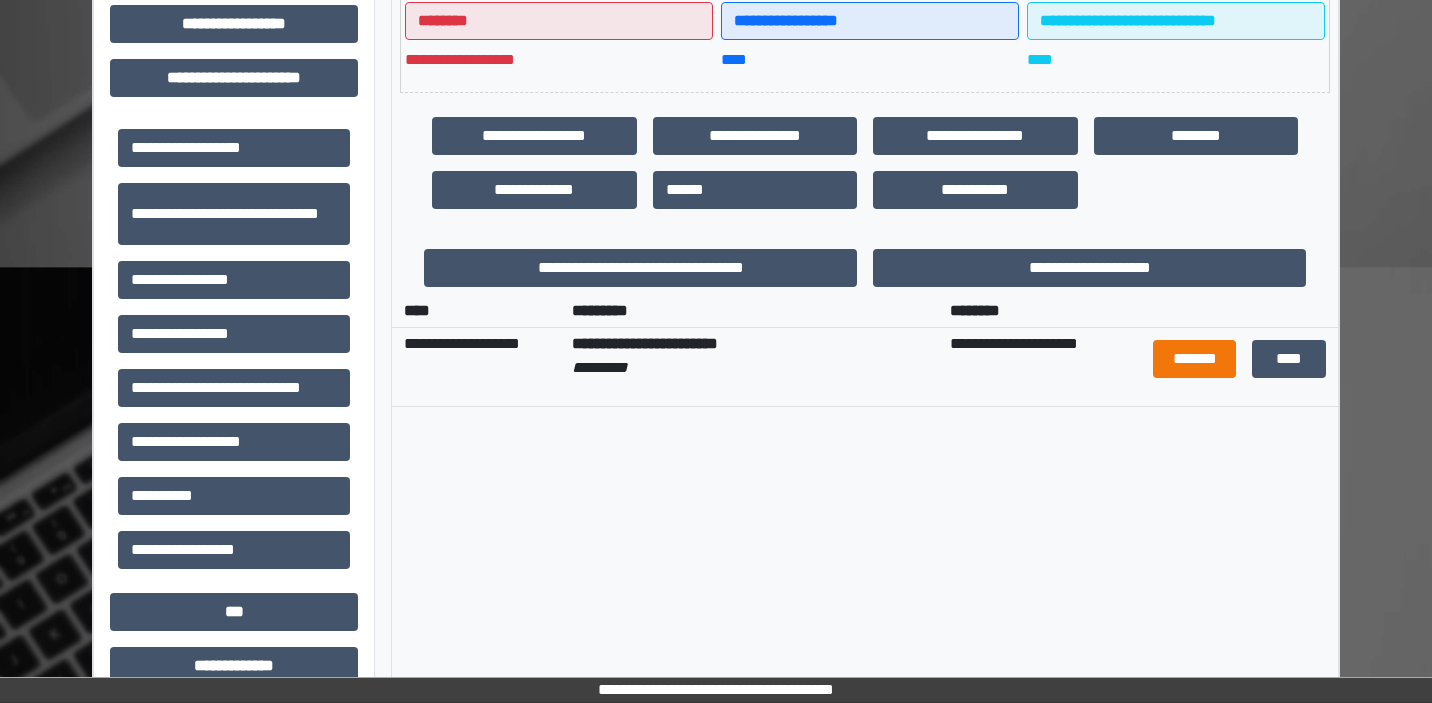 click on "*******" at bounding box center (1194, 359) 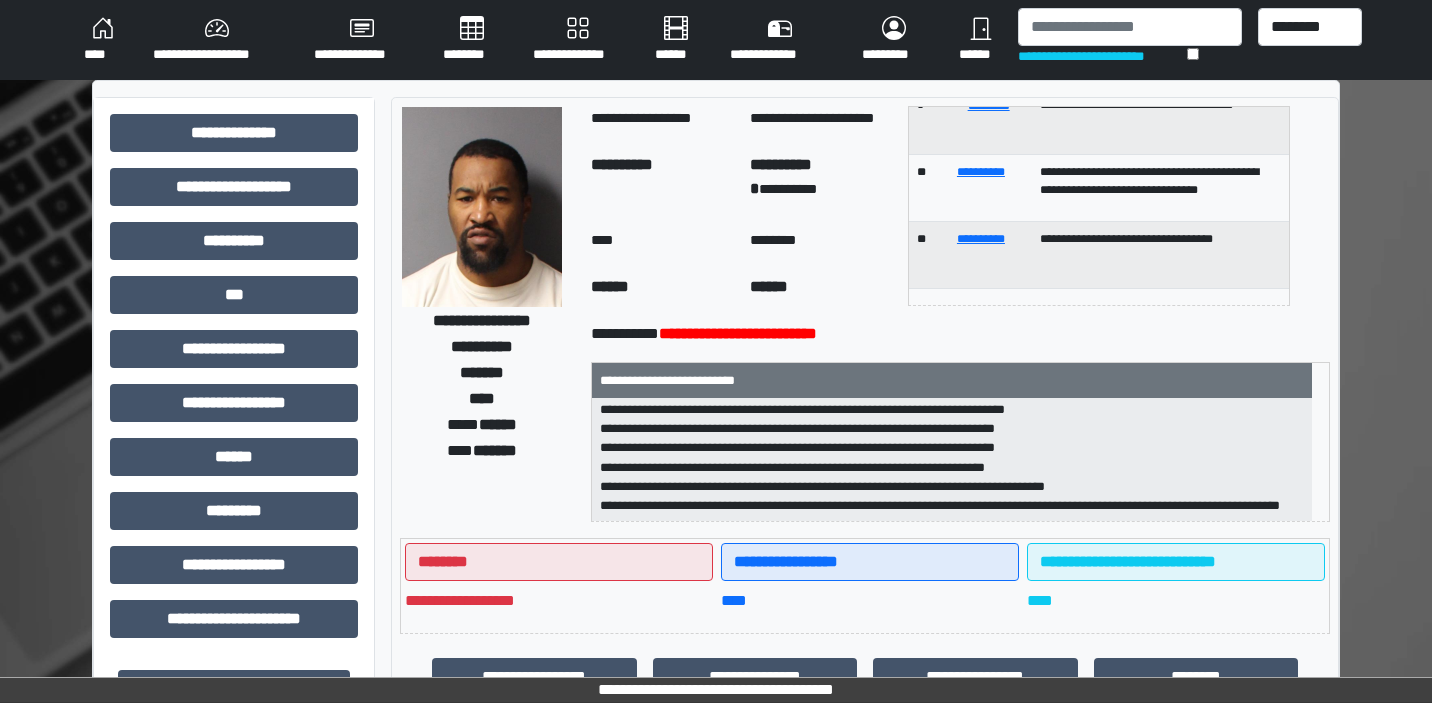 scroll, scrollTop: -20, scrollLeft: 0, axis: vertical 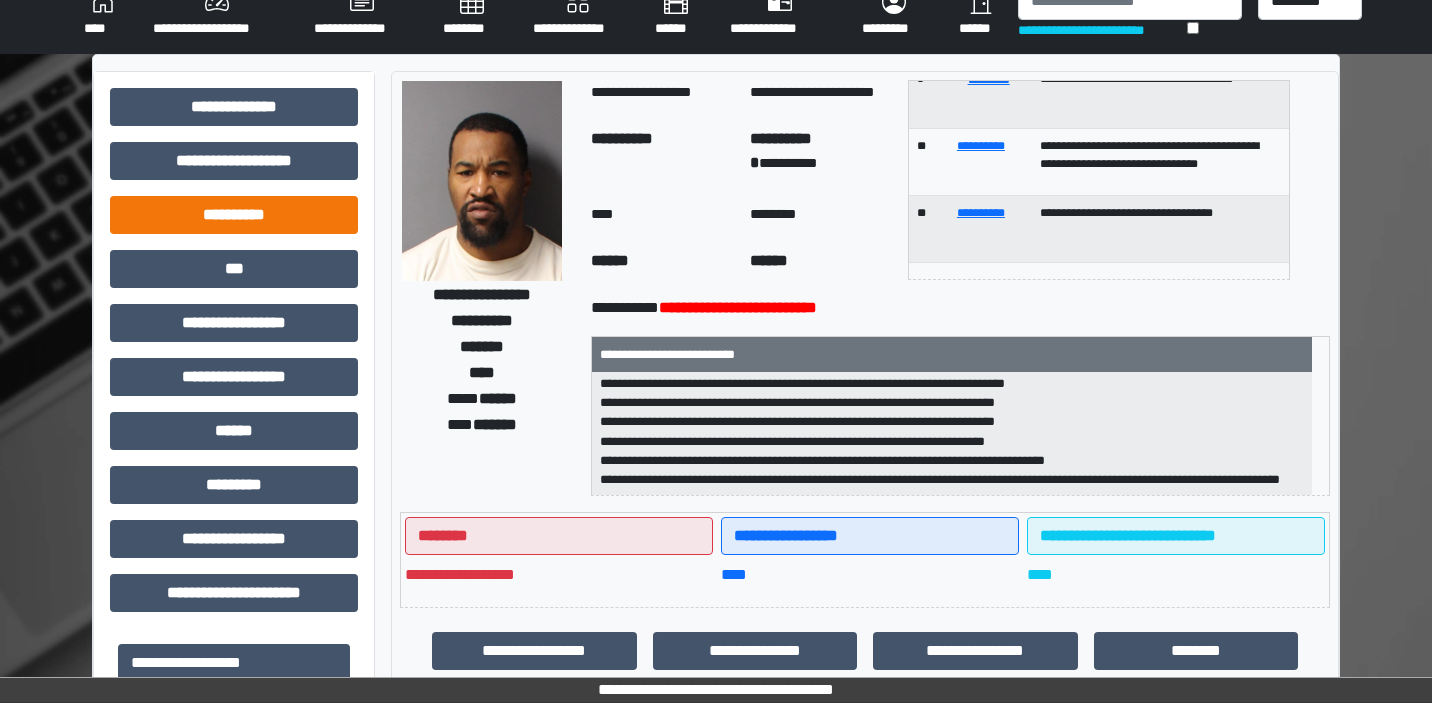 click on "**********" at bounding box center [234, 215] 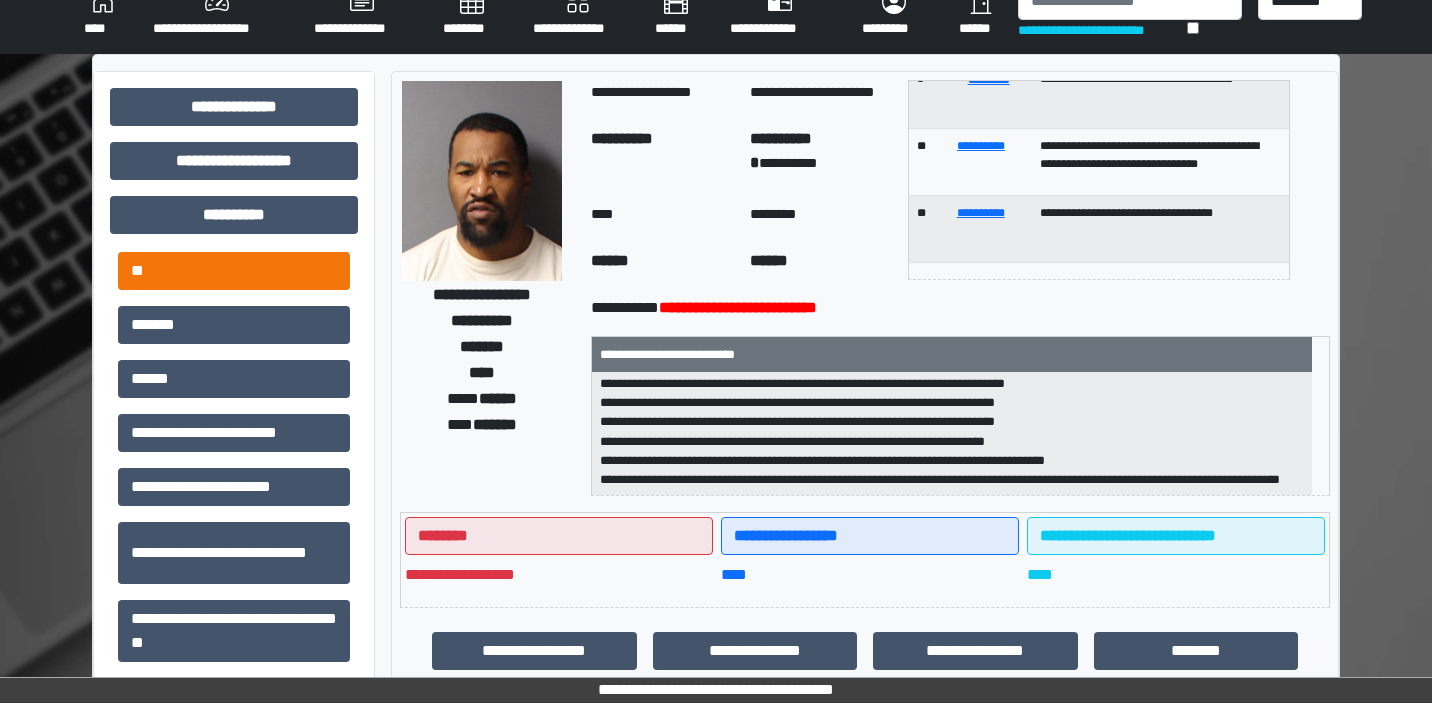 scroll, scrollTop: 147, scrollLeft: 0, axis: vertical 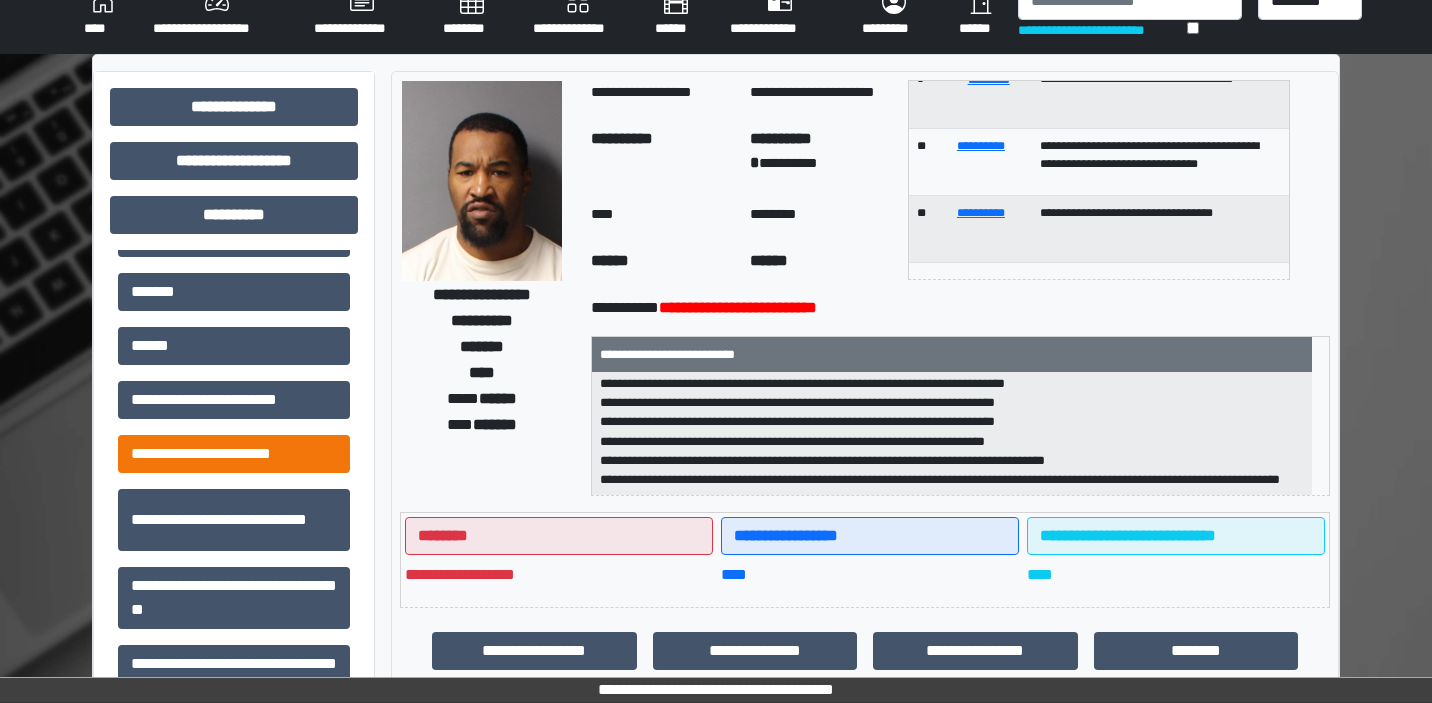 click on "**********" at bounding box center [234, 454] 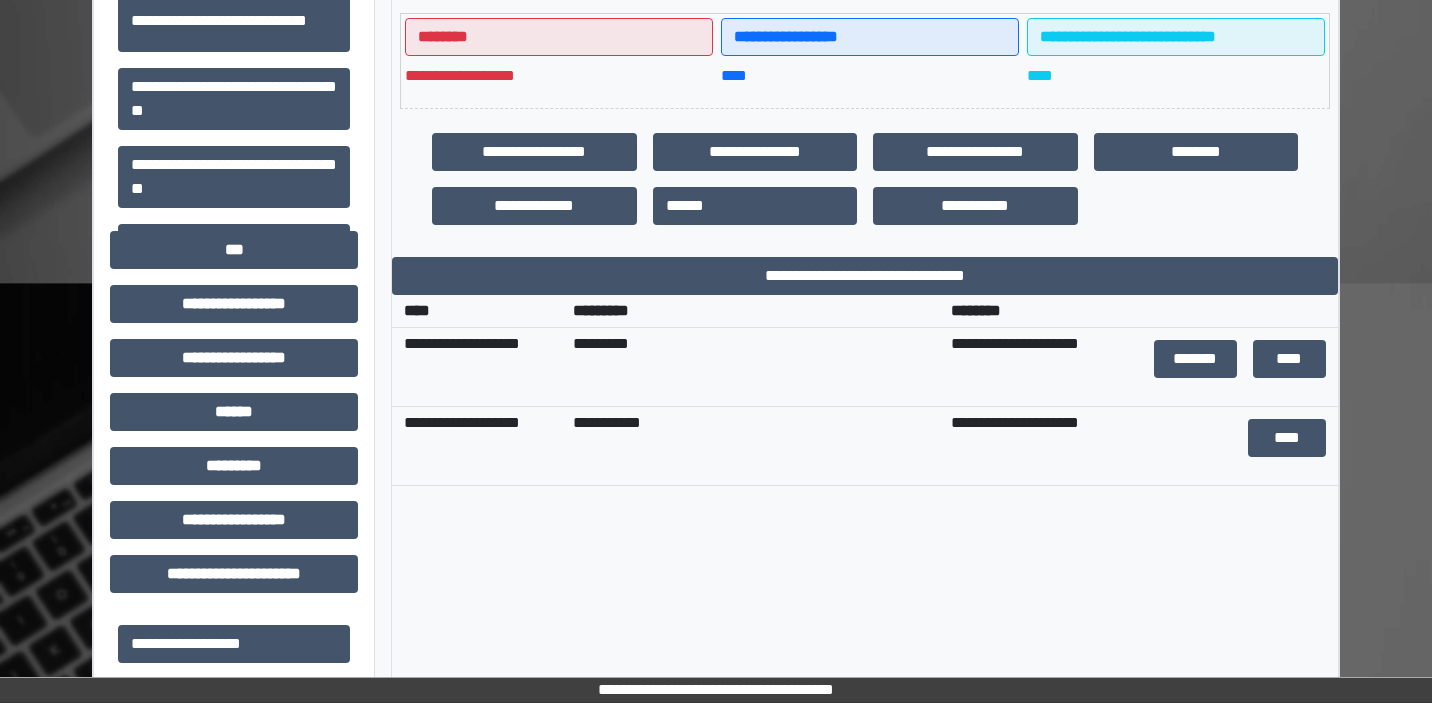 scroll, scrollTop: 529, scrollLeft: 0, axis: vertical 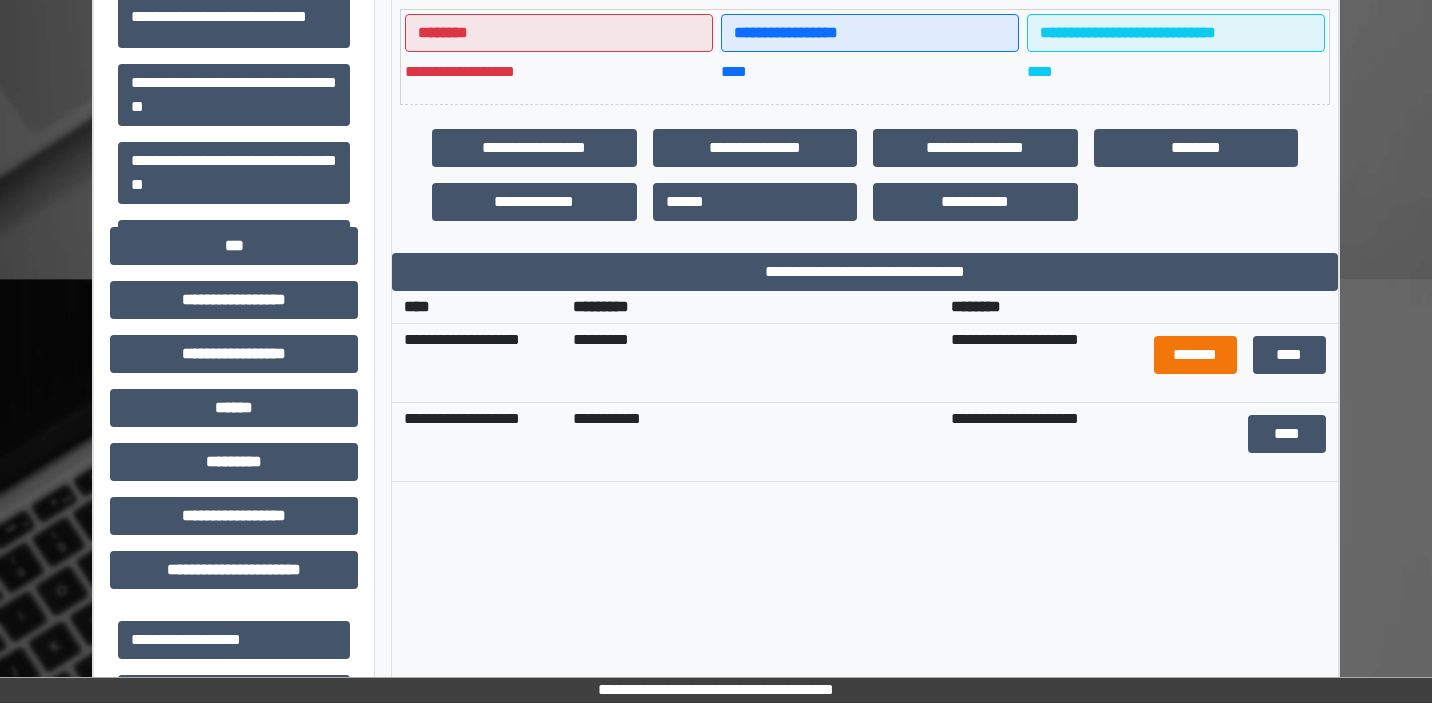 click on "*******" at bounding box center [1195, 355] 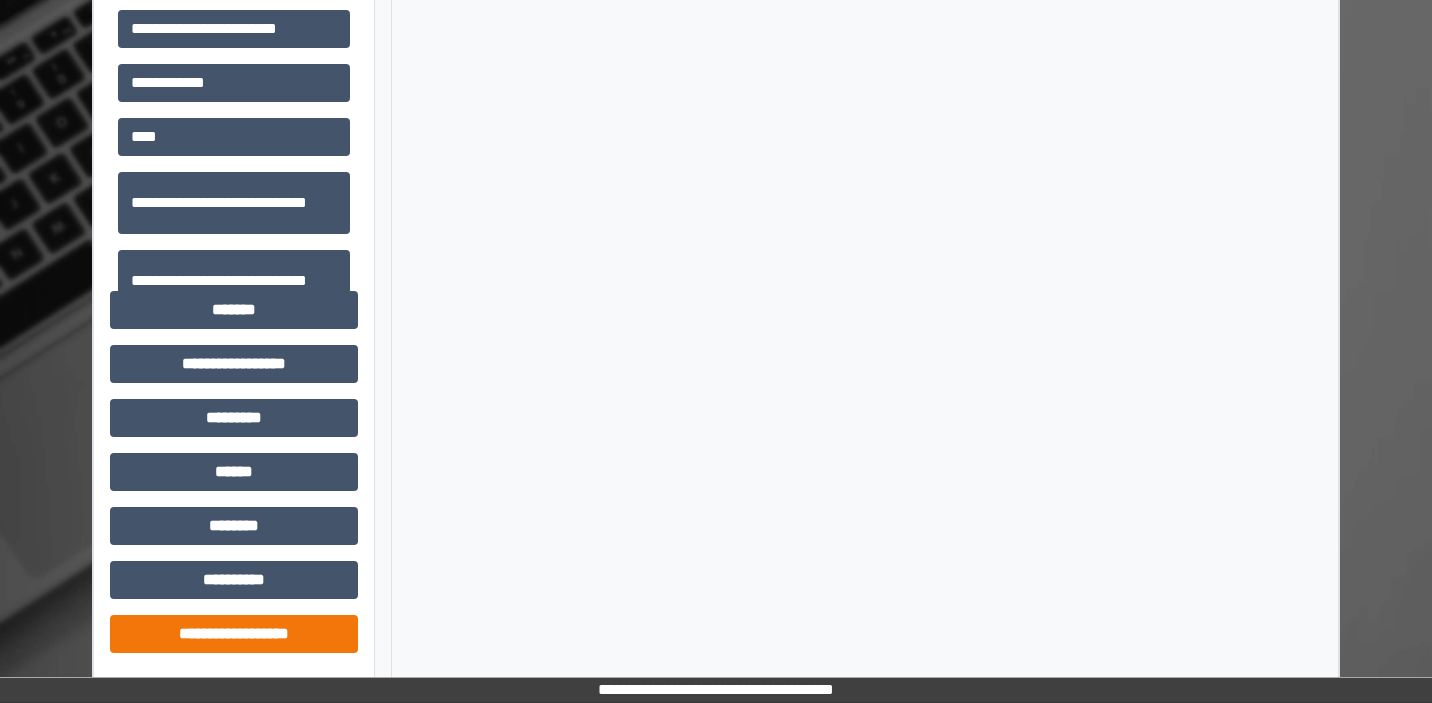 click on "**********" at bounding box center (234, 634) 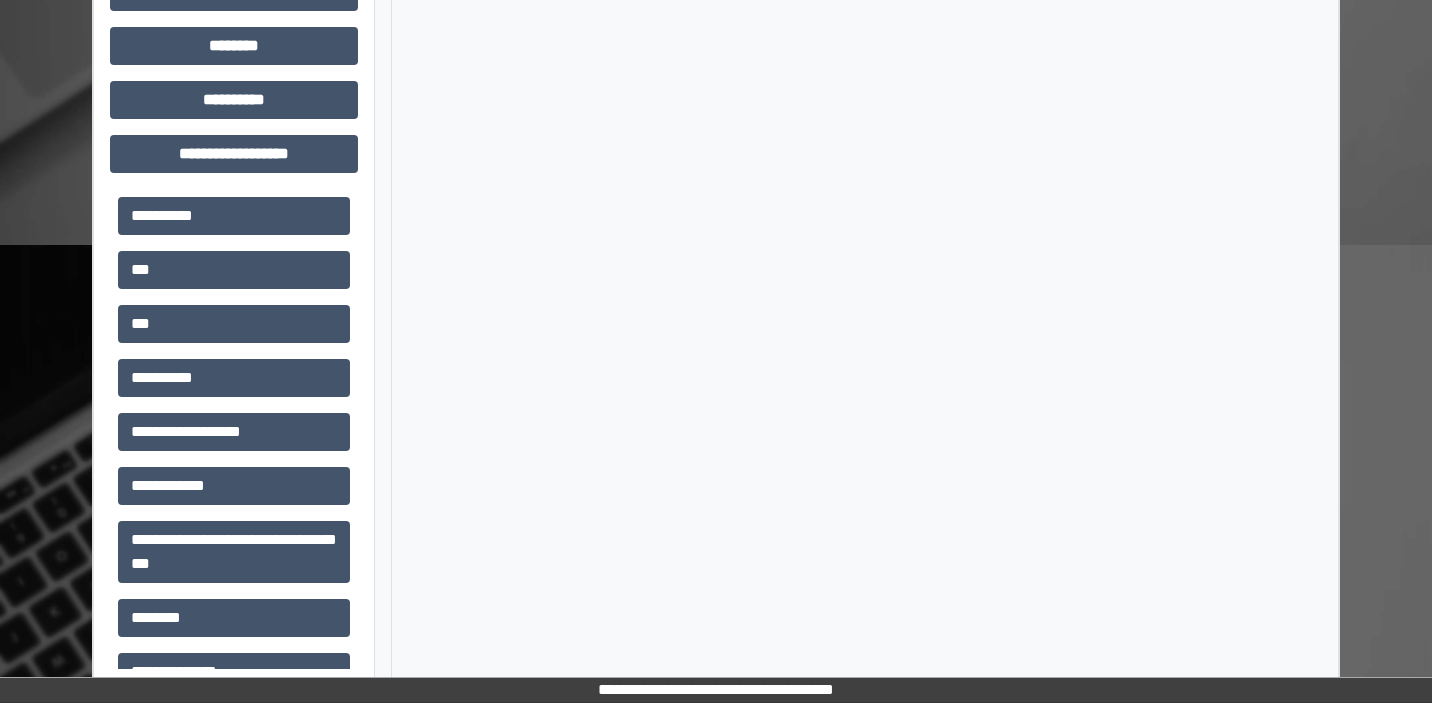 scroll, scrollTop: 2391, scrollLeft: 0, axis: vertical 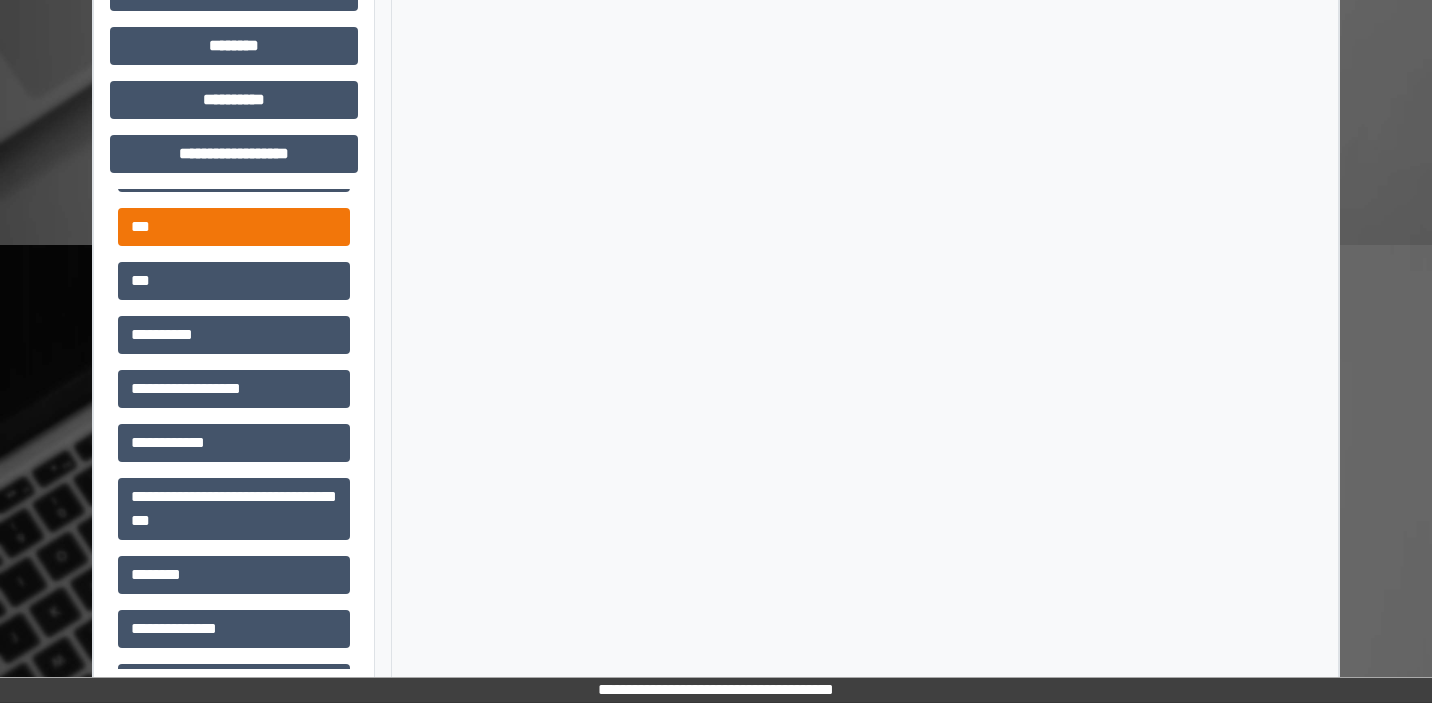 click on "***" at bounding box center (234, 227) 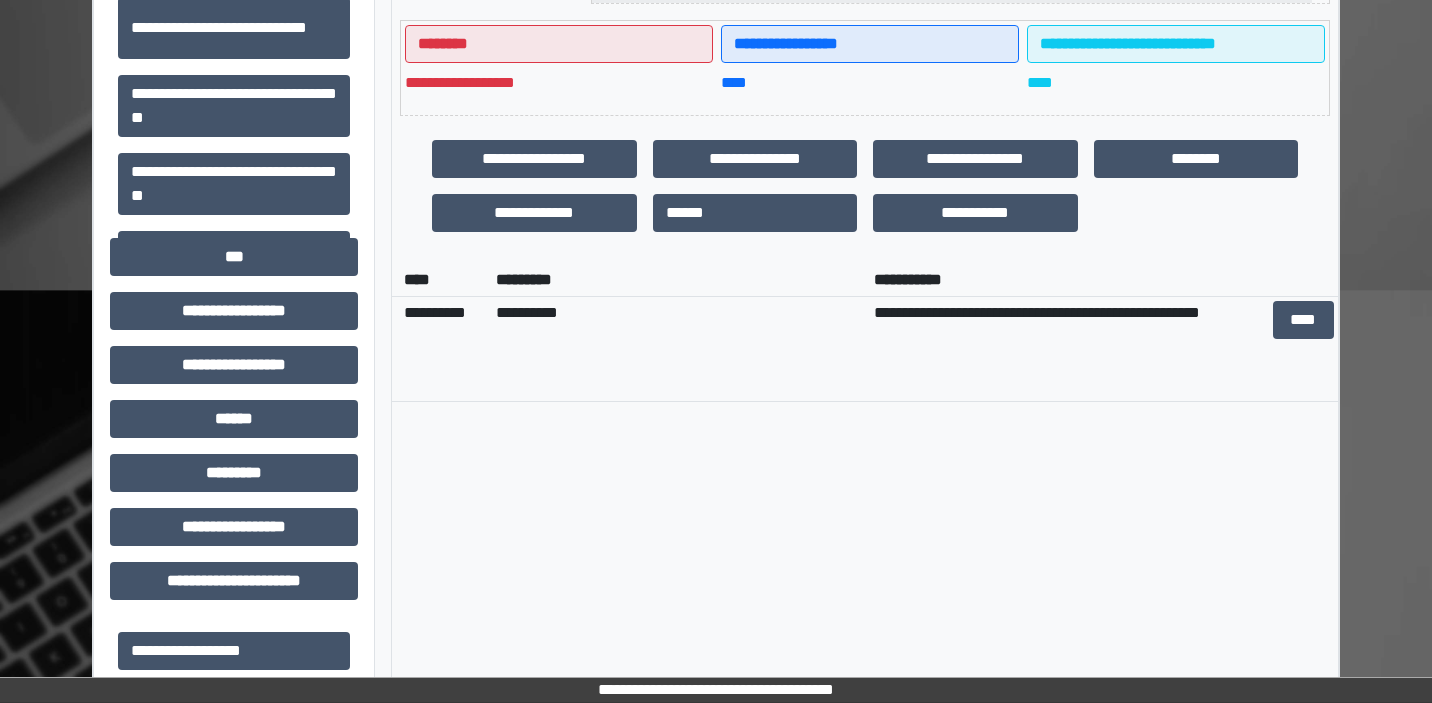 scroll, scrollTop: 493, scrollLeft: 0, axis: vertical 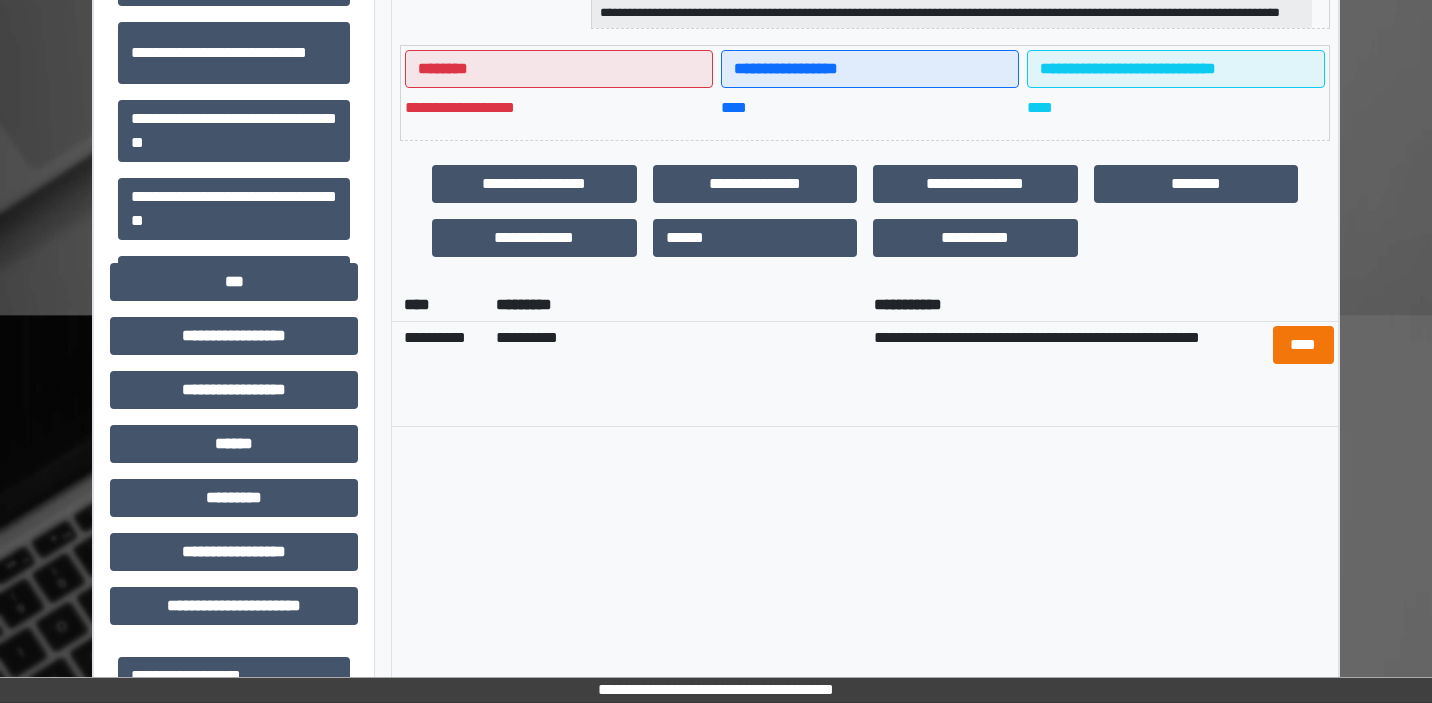 click on "****" at bounding box center [1303, 345] 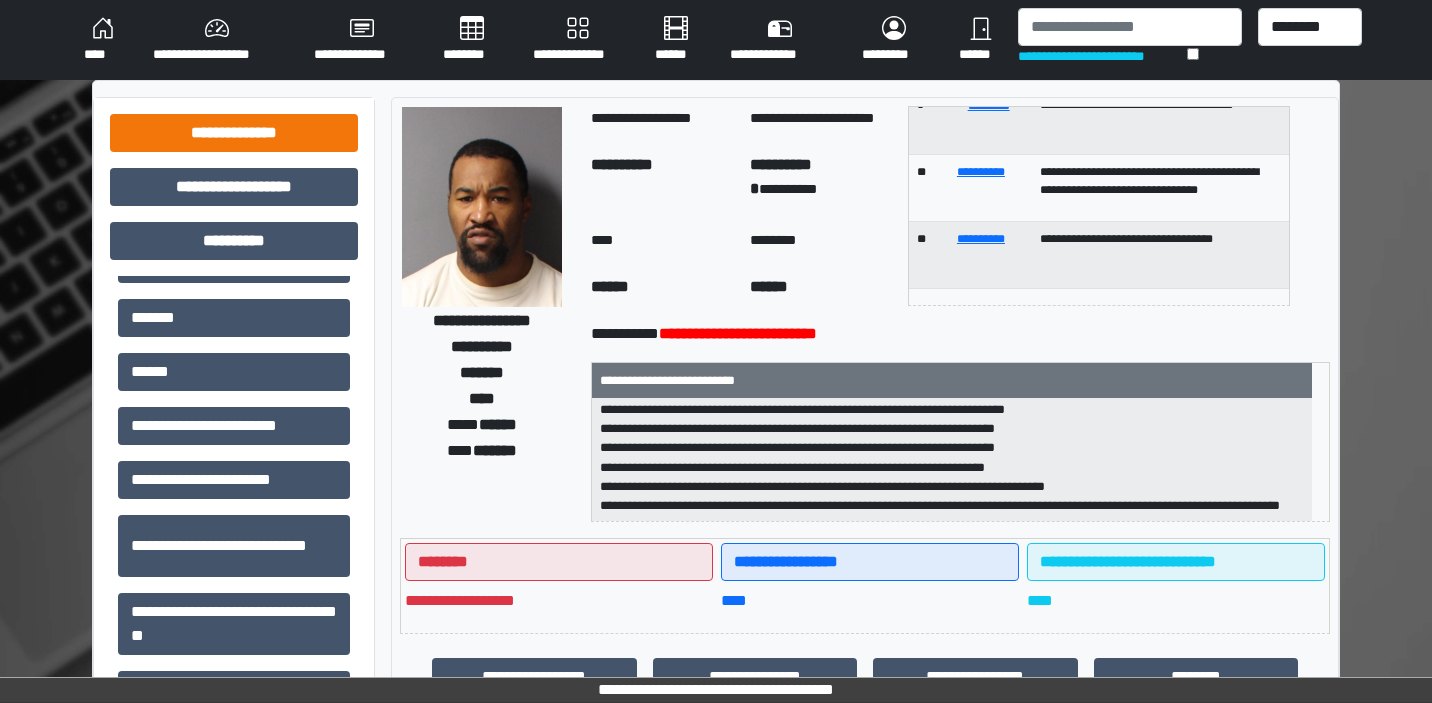 scroll, scrollTop: -1, scrollLeft: 0, axis: vertical 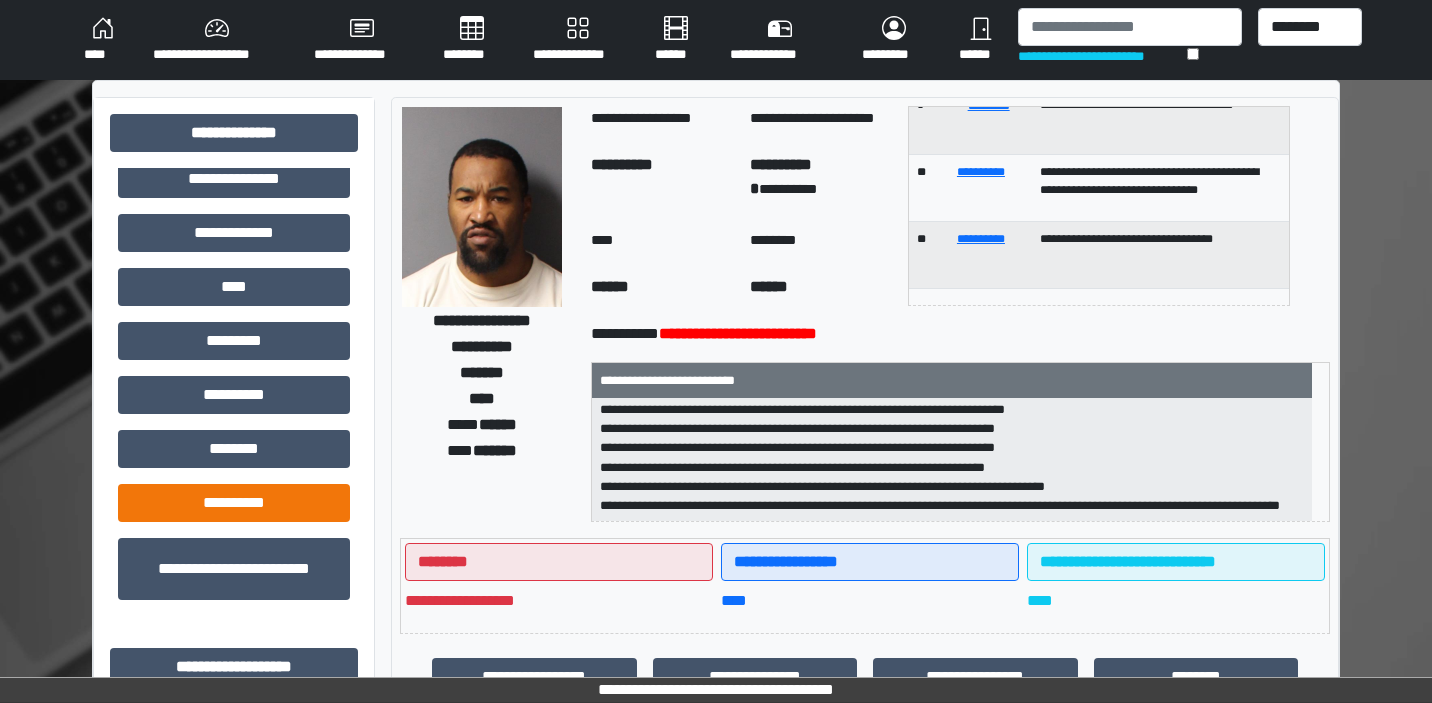 click on "**********" at bounding box center [234, 503] 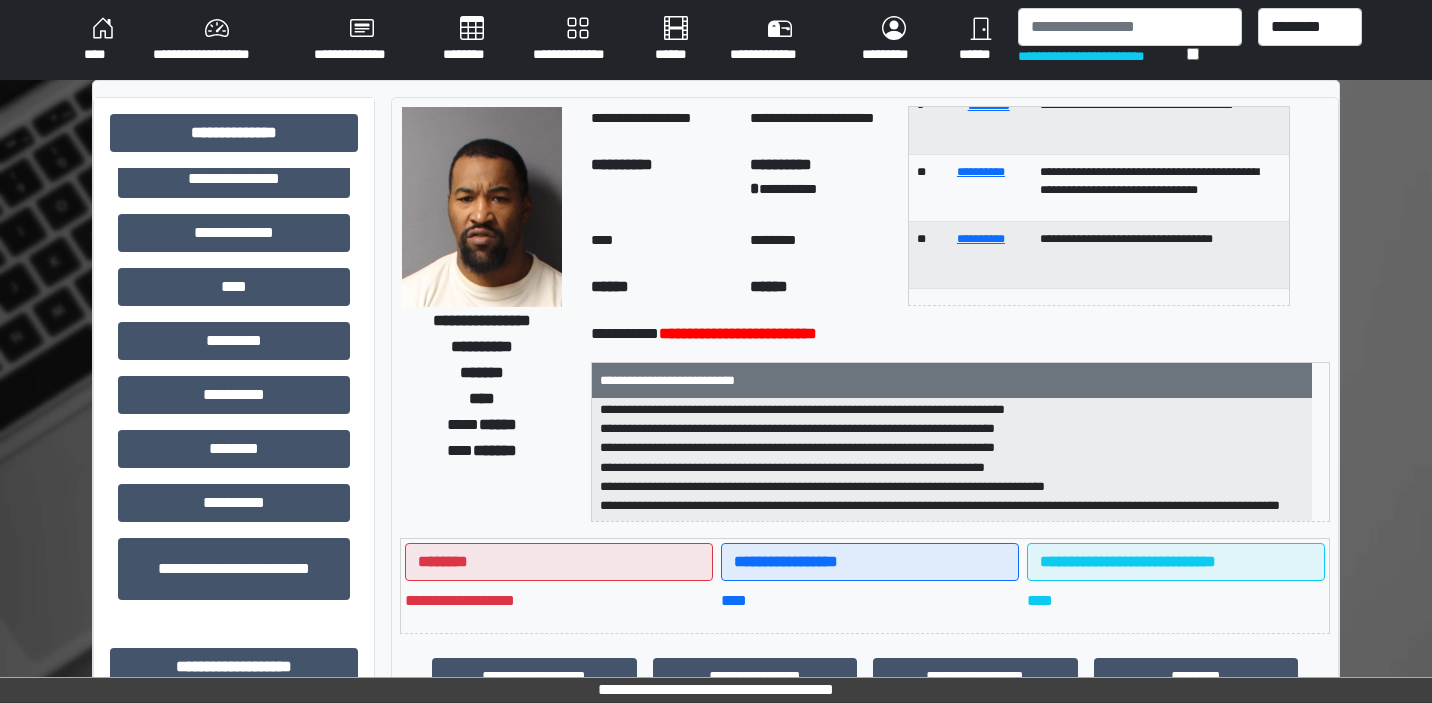 scroll, scrollTop: 0, scrollLeft: 0, axis: both 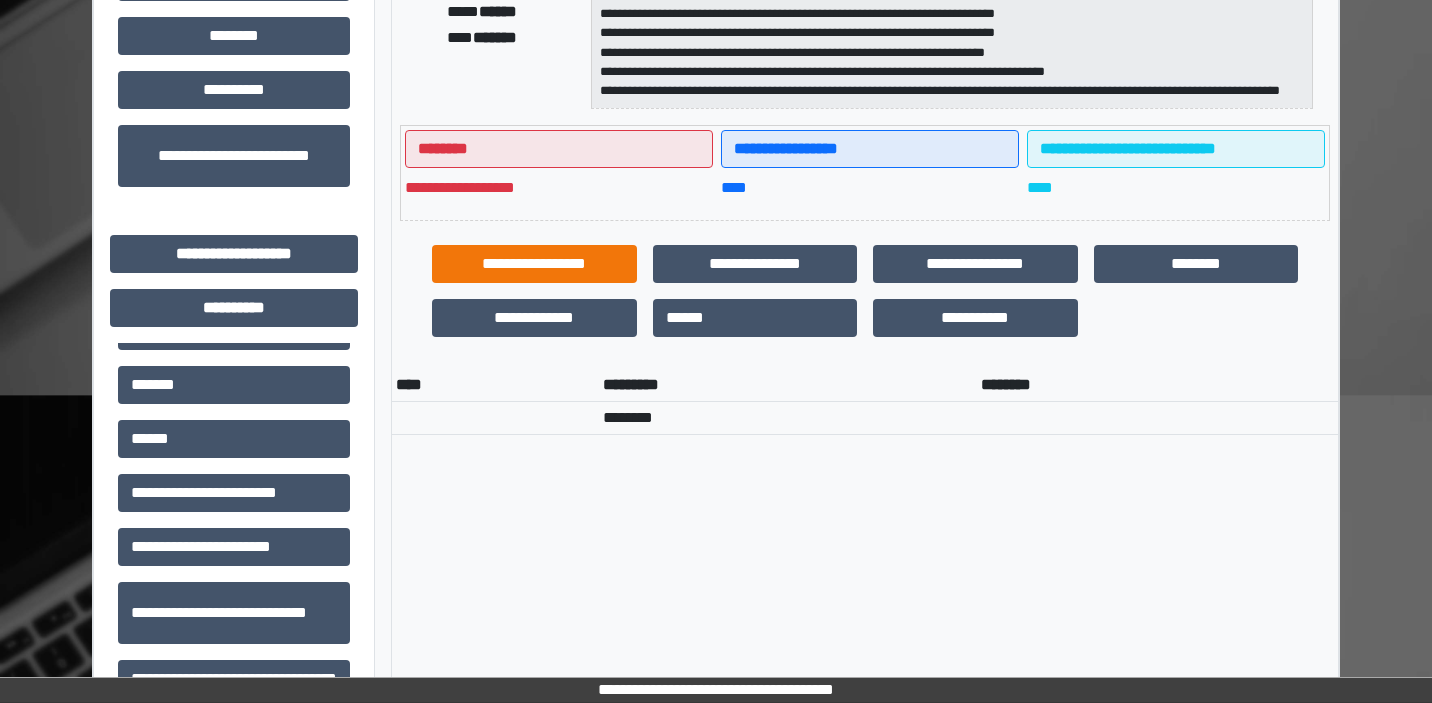 click on "**********" at bounding box center [534, 264] 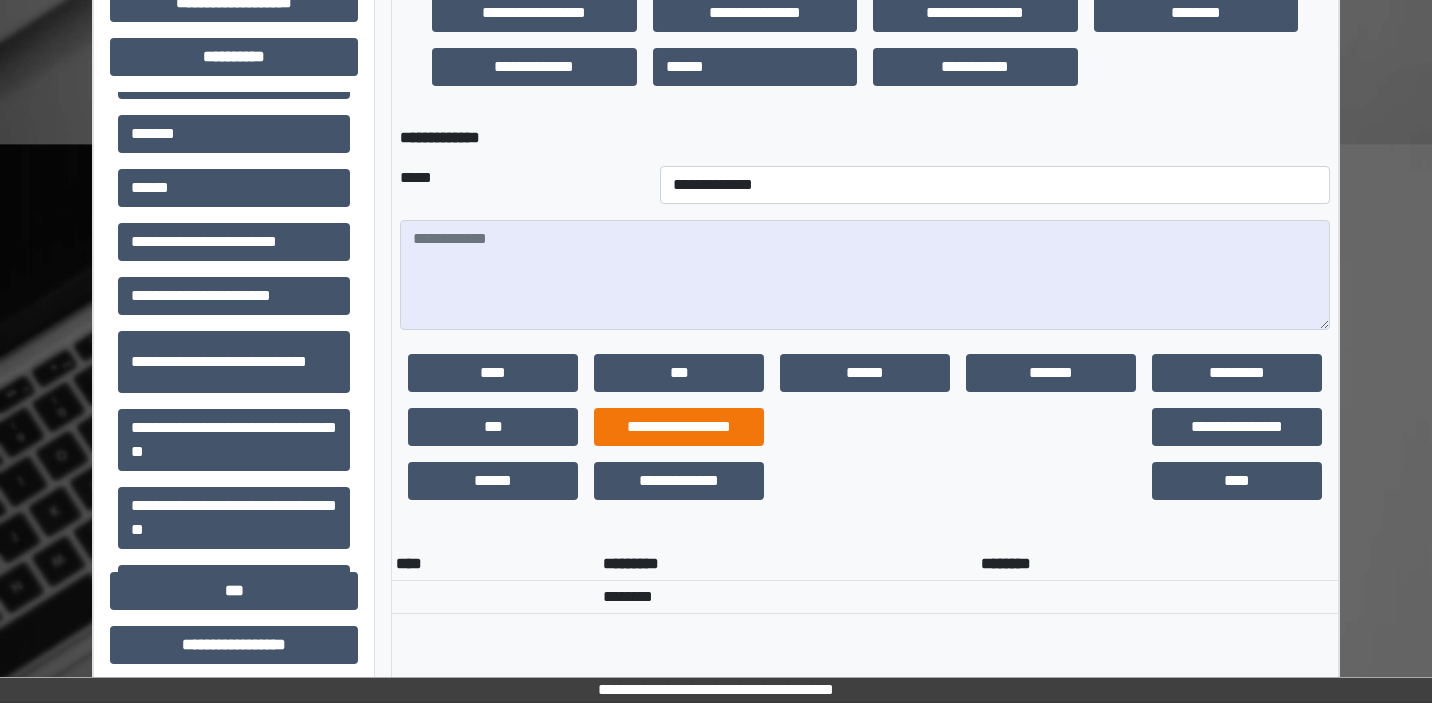 click on "**********" at bounding box center [679, 427] 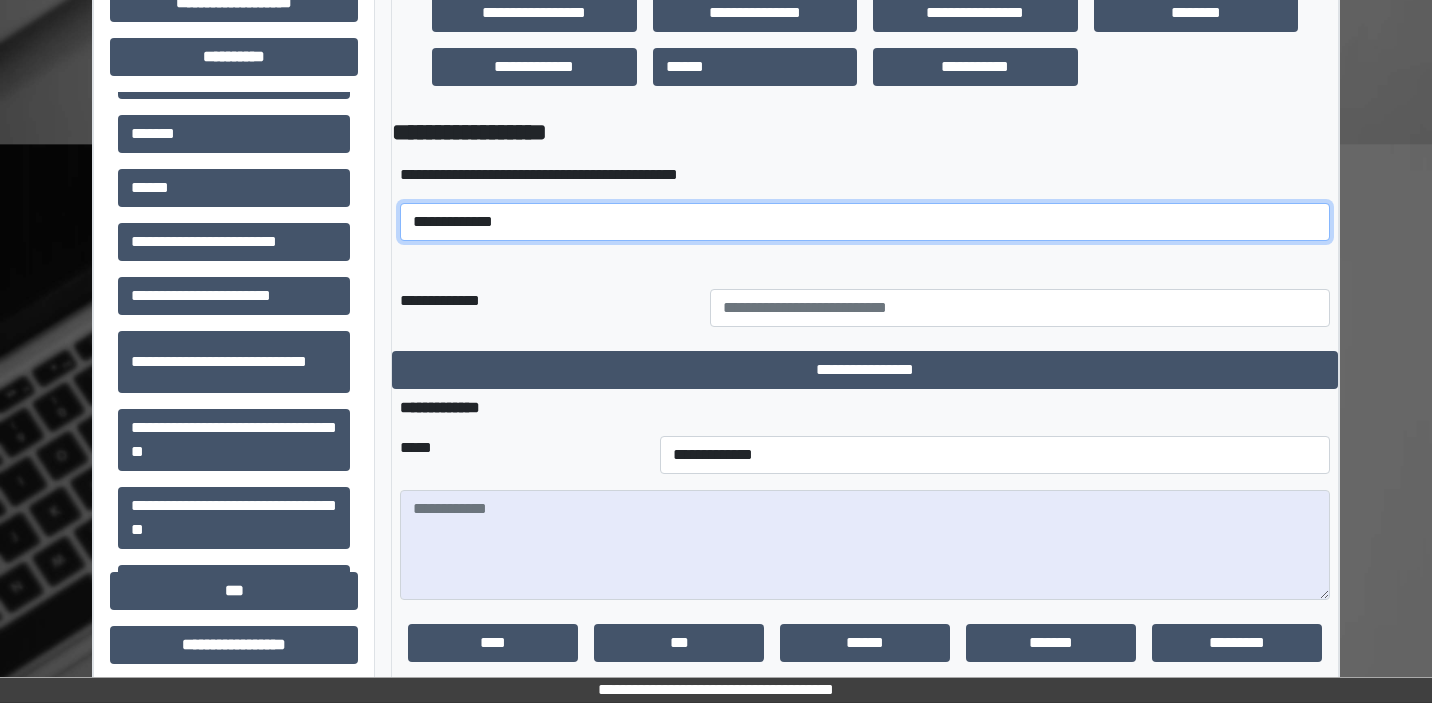 select on "*****" 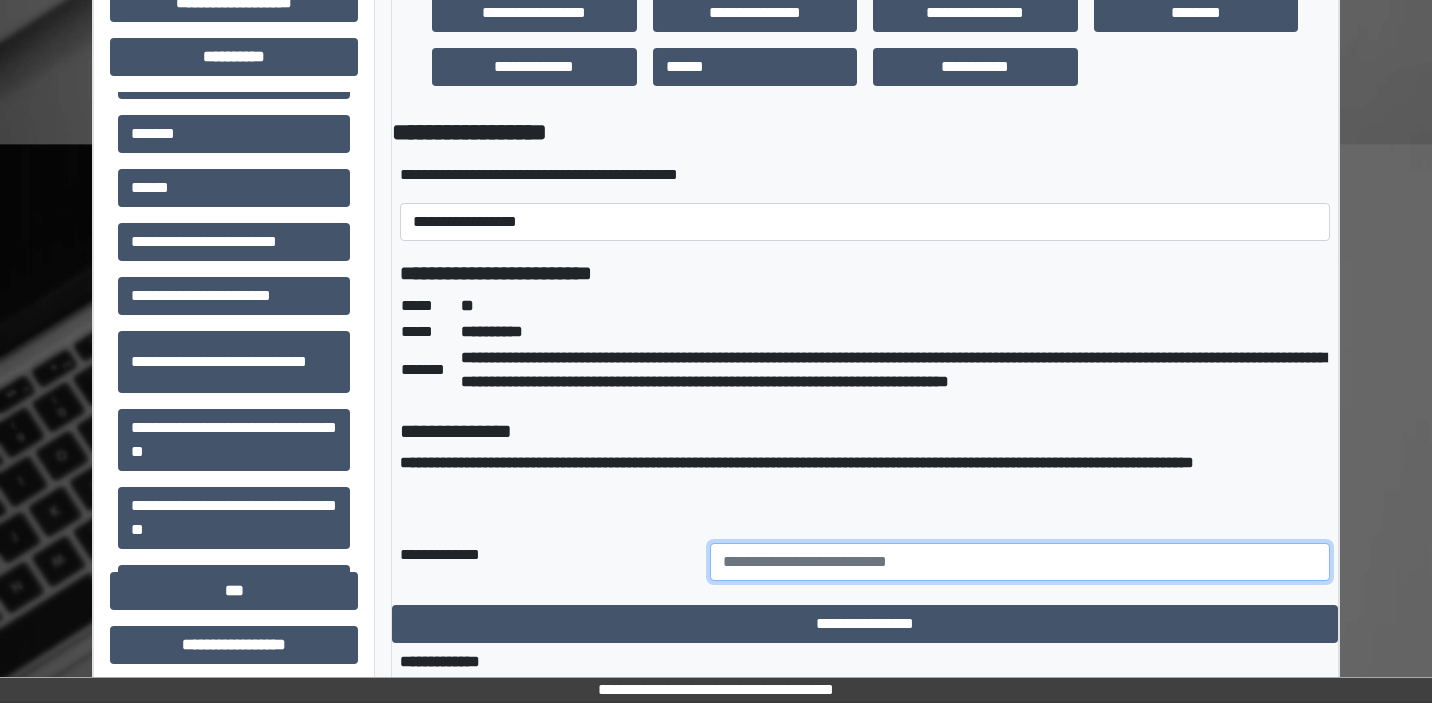click at bounding box center (1020, 562) 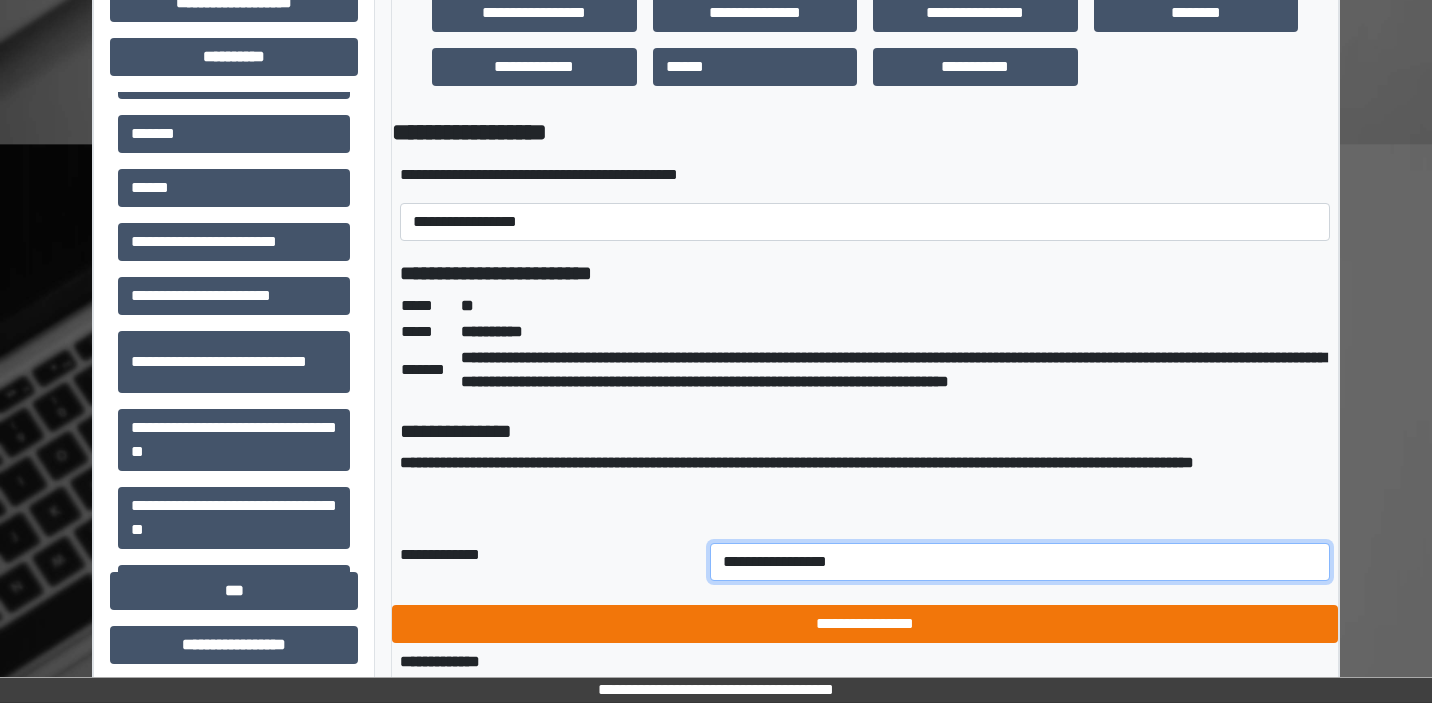 type on "**********" 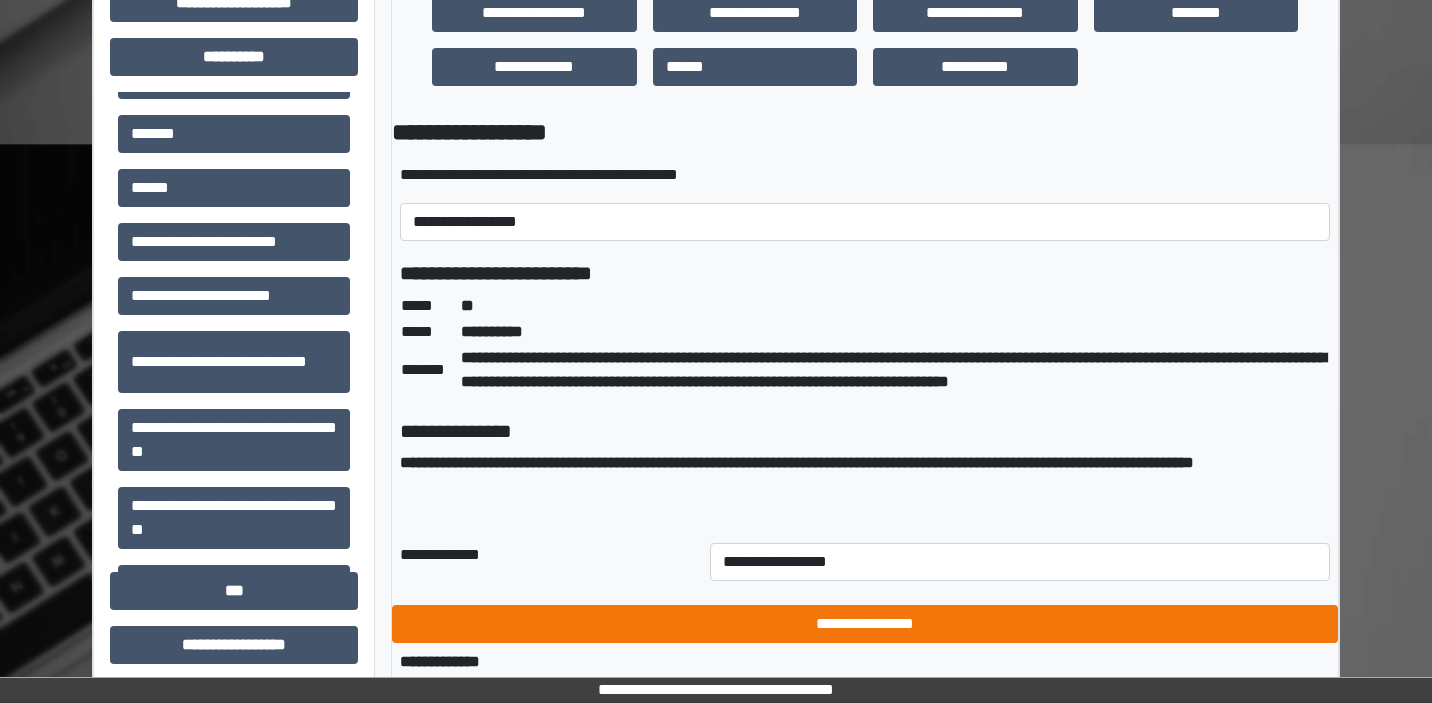 click on "**********" at bounding box center [865, 624] 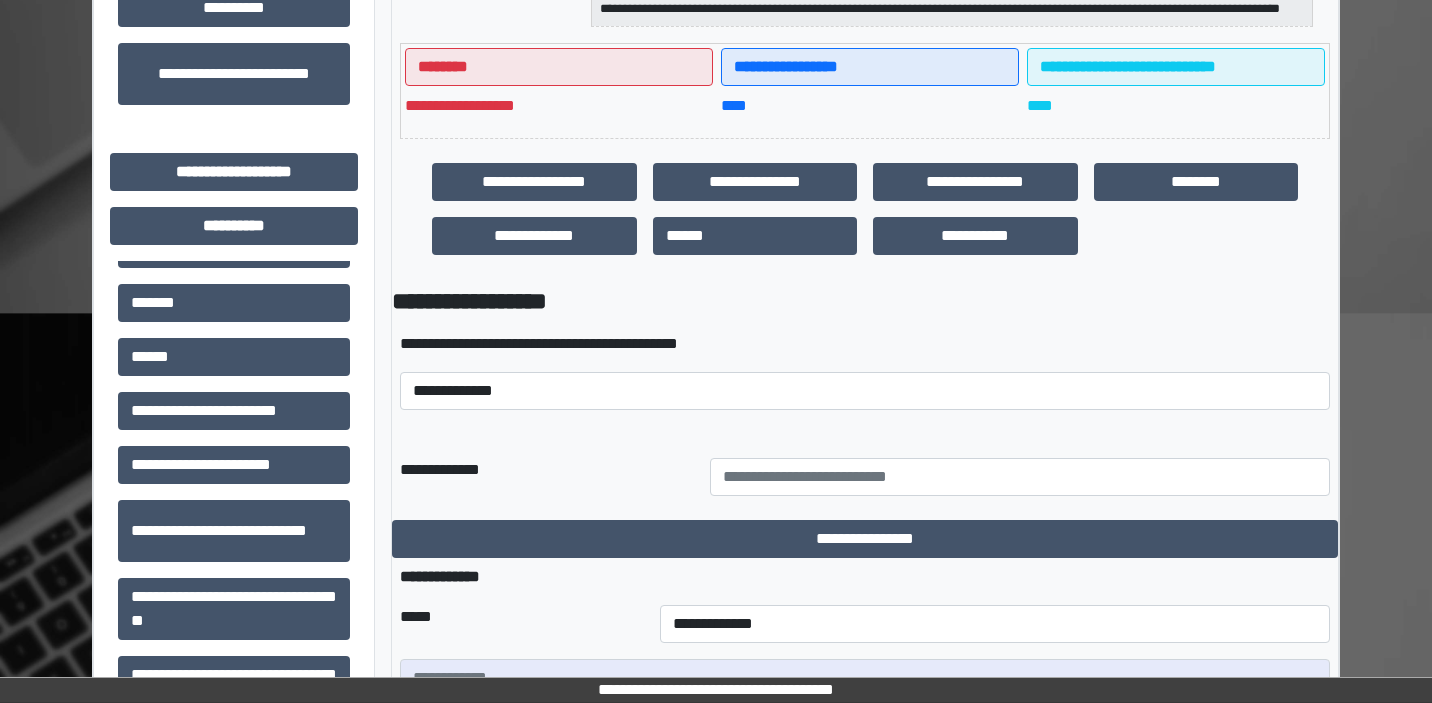 scroll, scrollTop: 400, scrollLeft: 0, axis: vertical 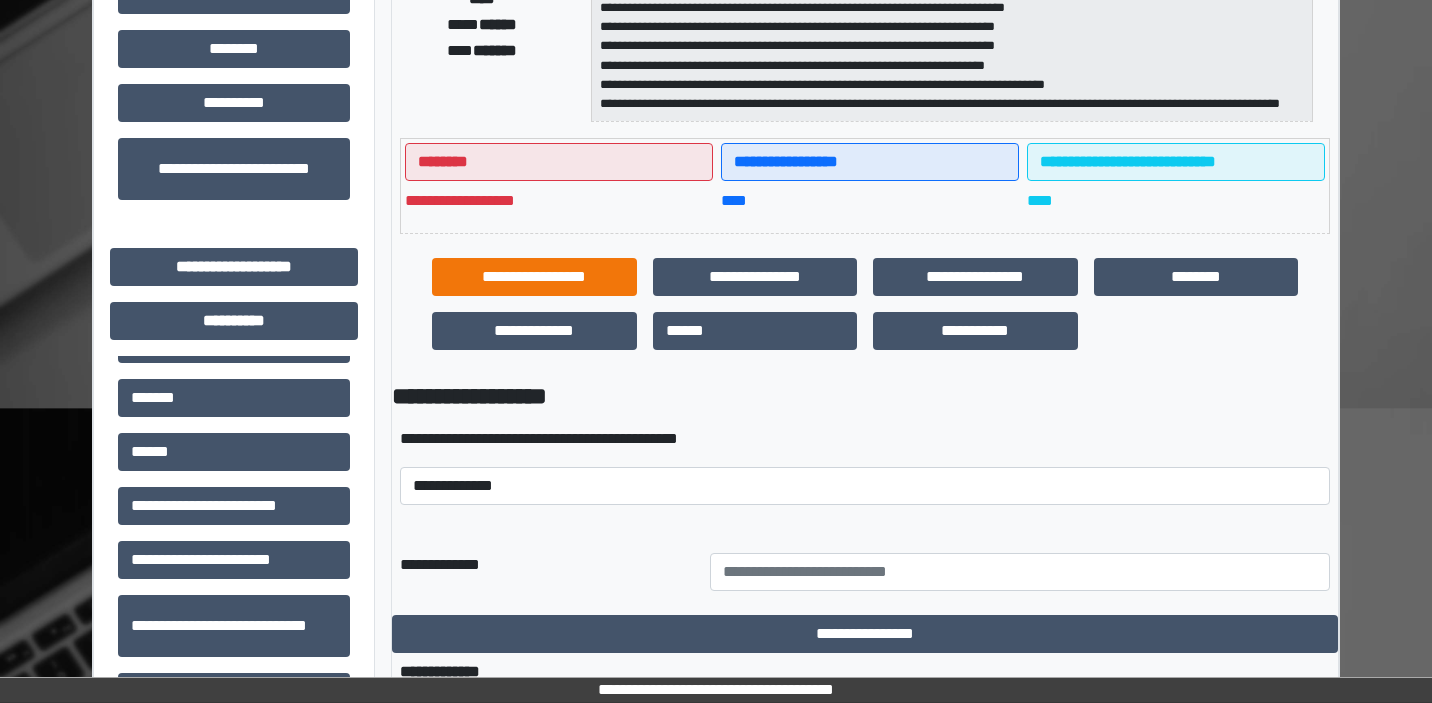 click on "**********" at bounding box center (534, 277) 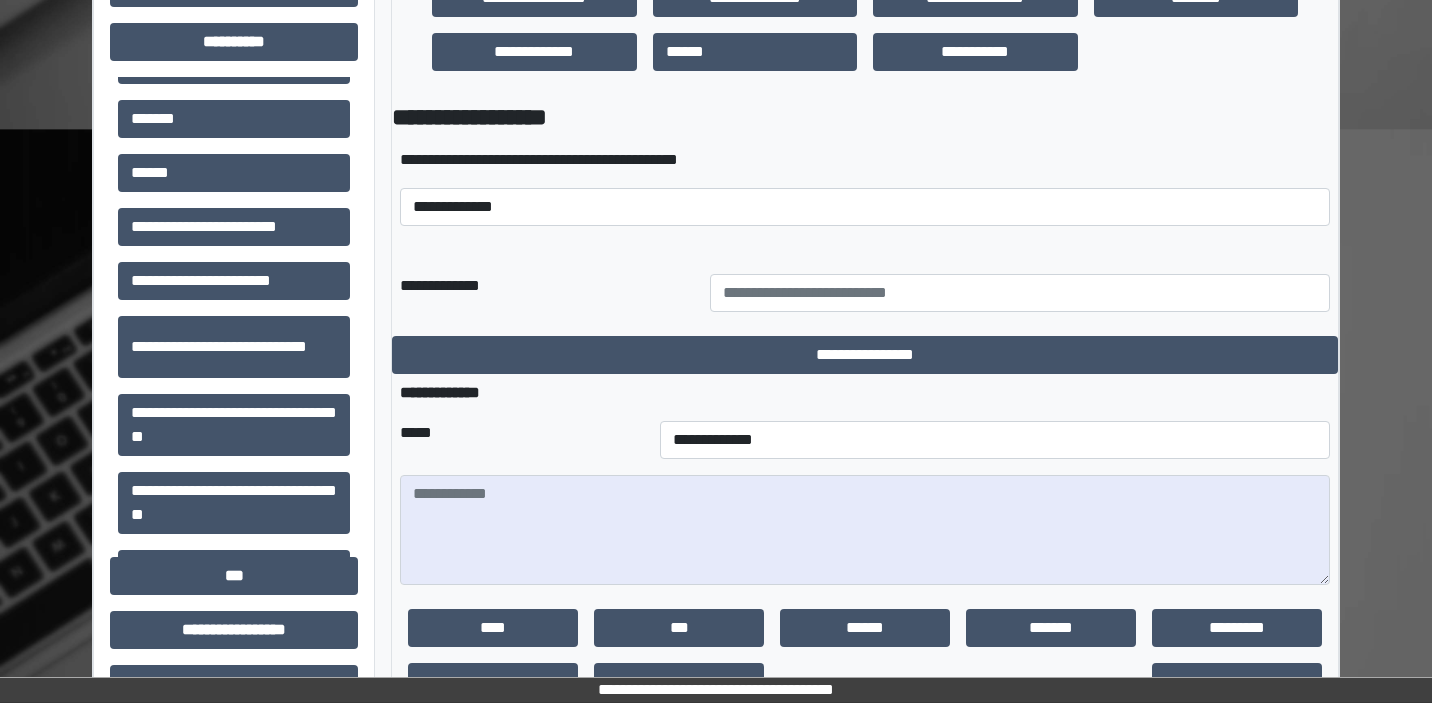 scroll, scrollTop: 777, scrollLeft: 0, axis: vertical 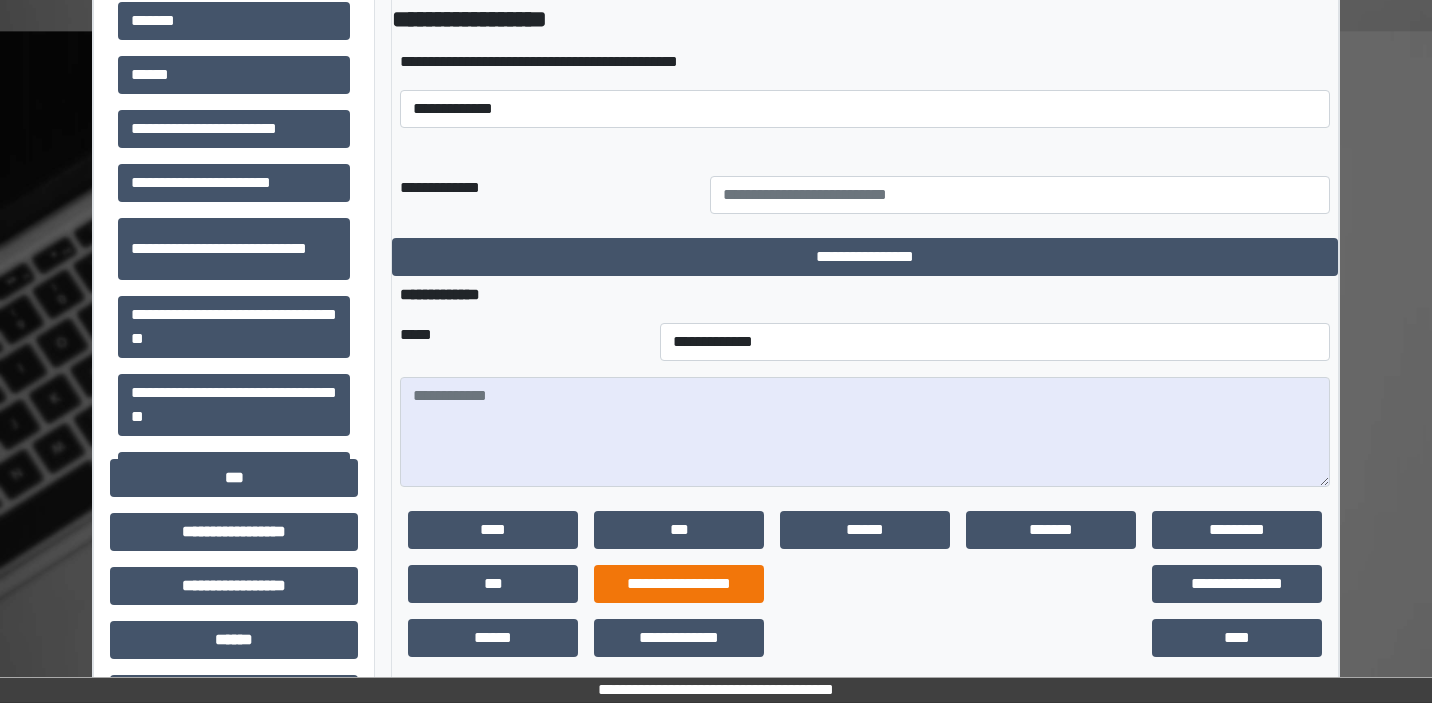 click on "**********" at bounding box center (679, 584) 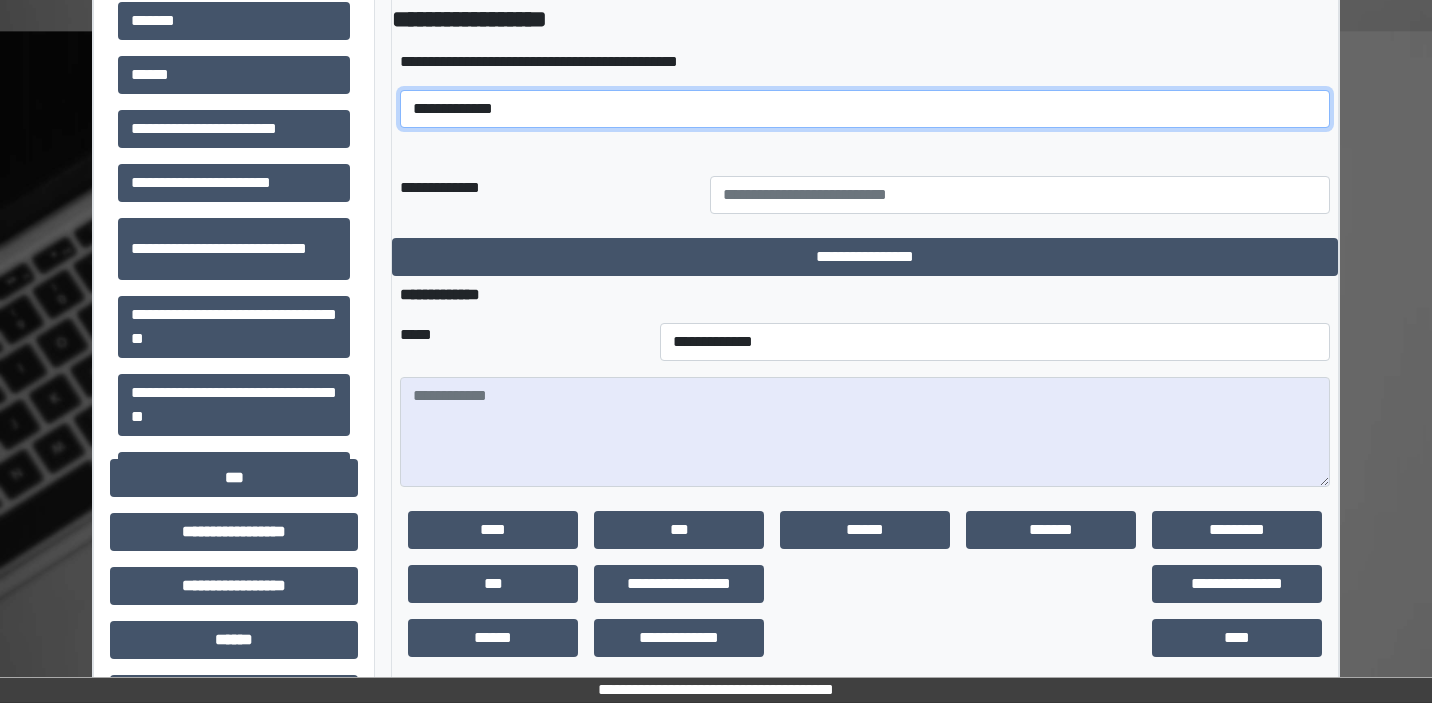 select on "*****" 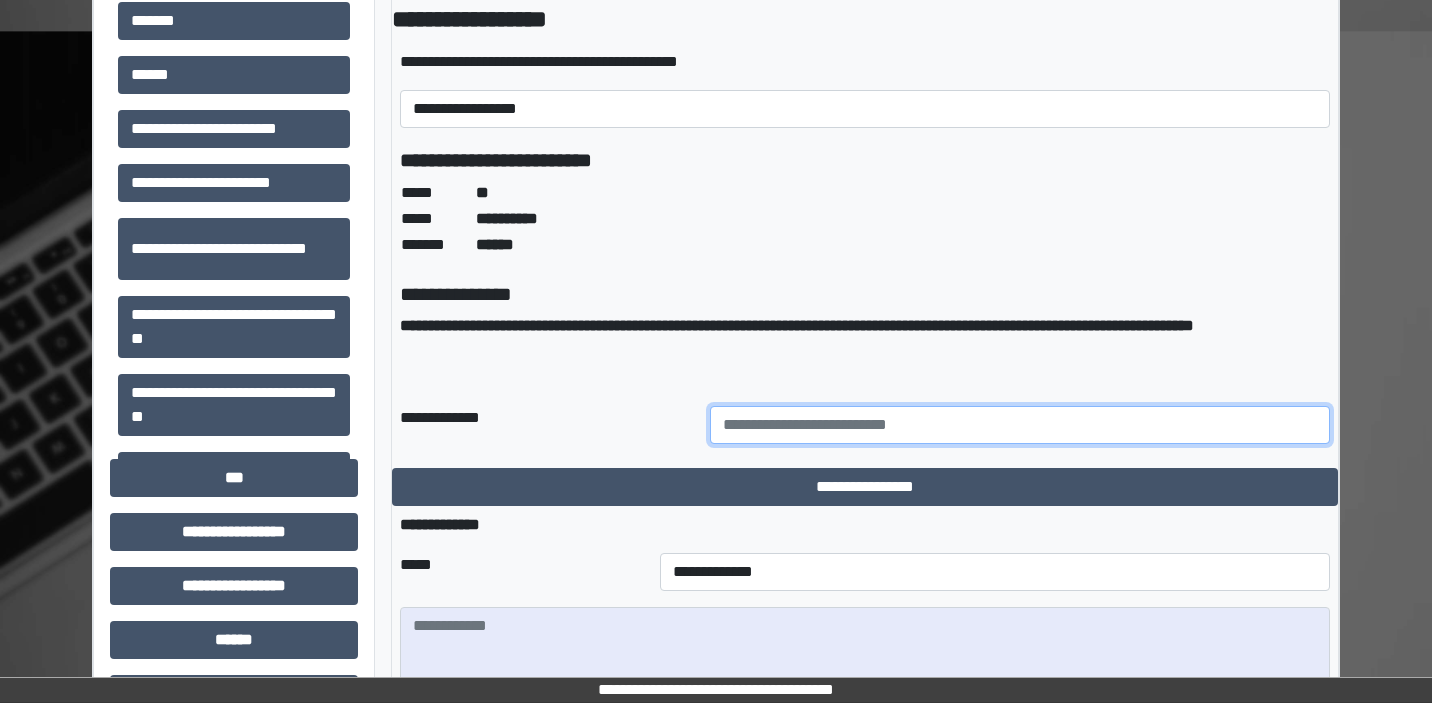 click at bounding box center (1020, 425) 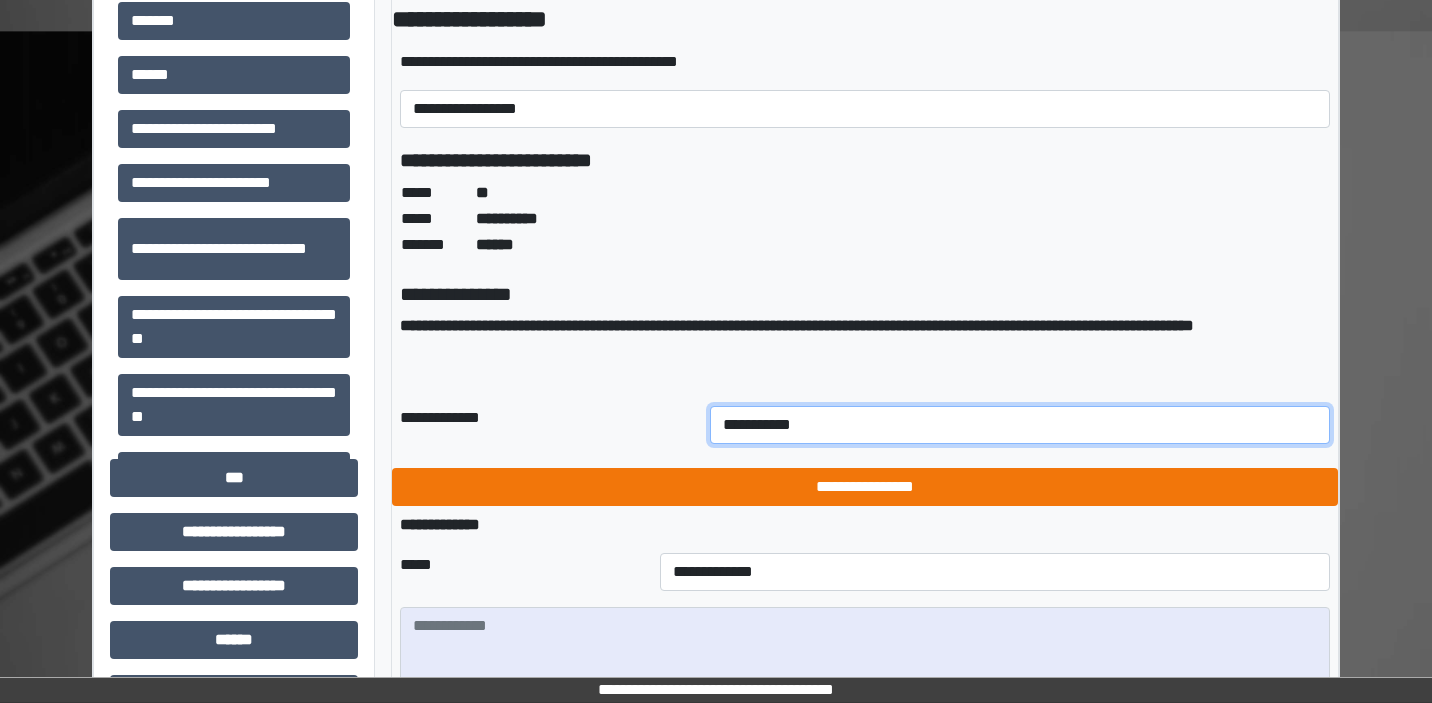 type on "**********" 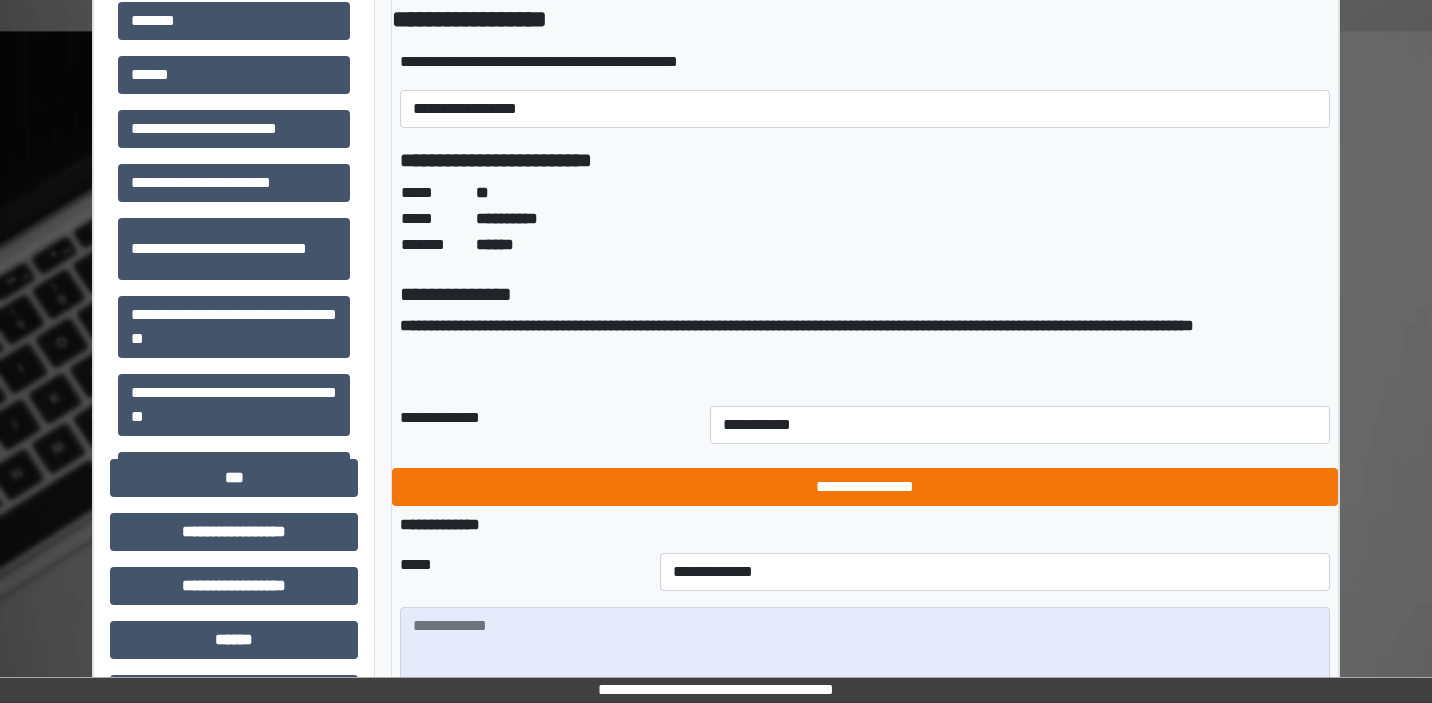 click on "**********" at bounding box center (865, 487) 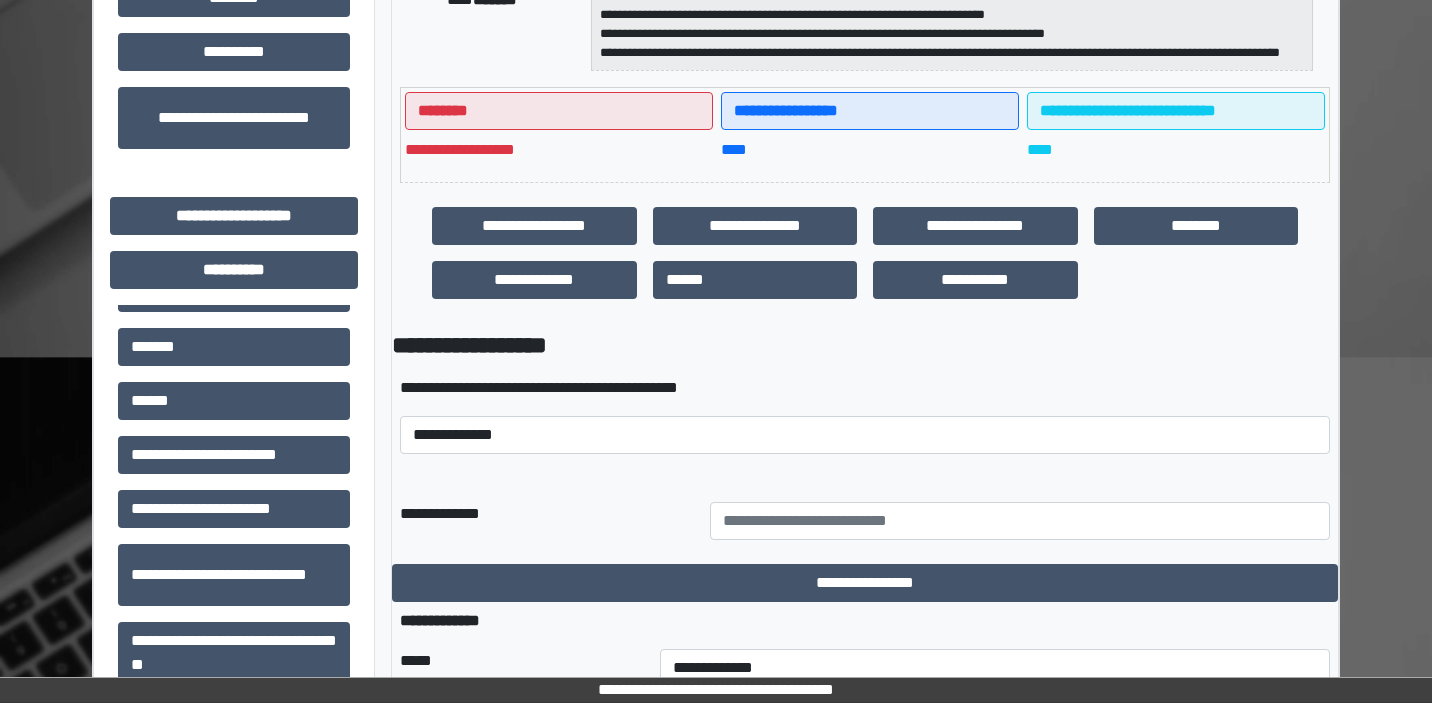 scroll, scrollTop: 357, scrollLeft: 0, axis: vertical 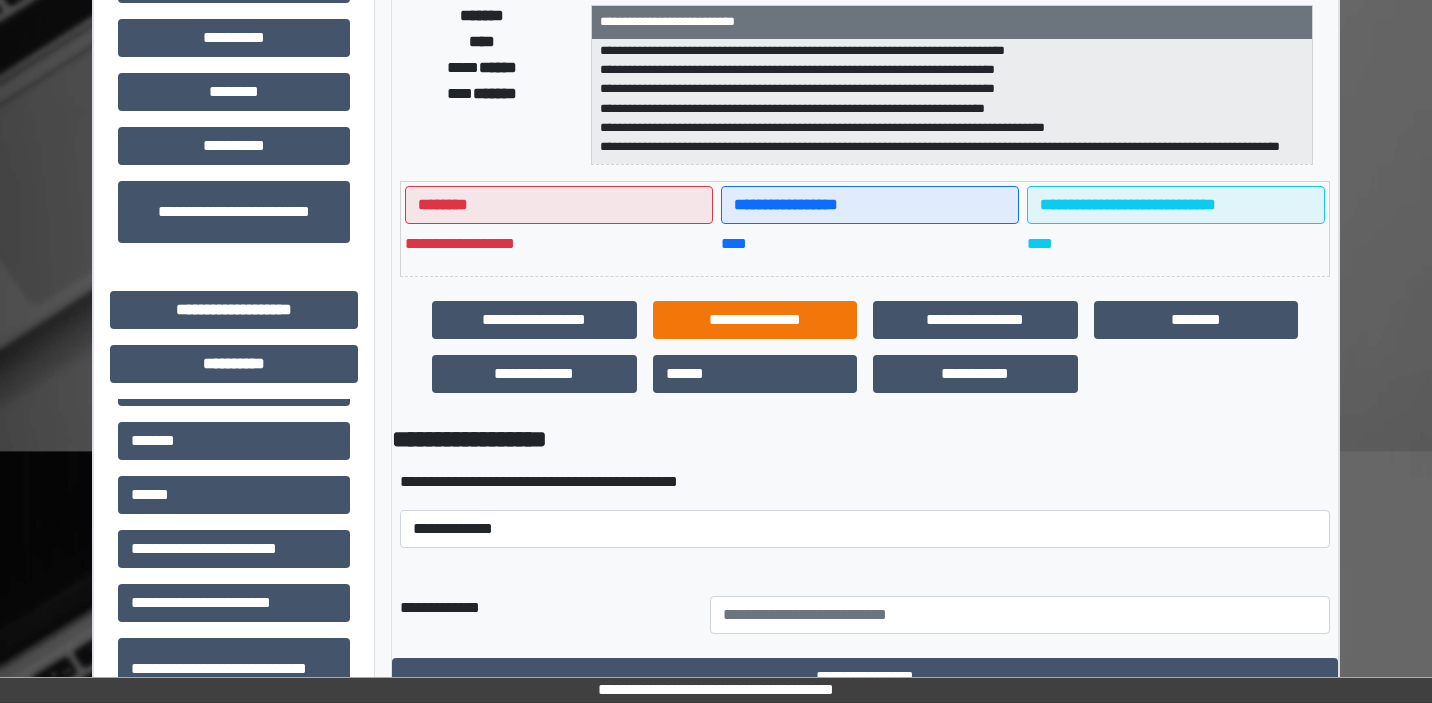 click on "**********" at bounding box center [755, 320] 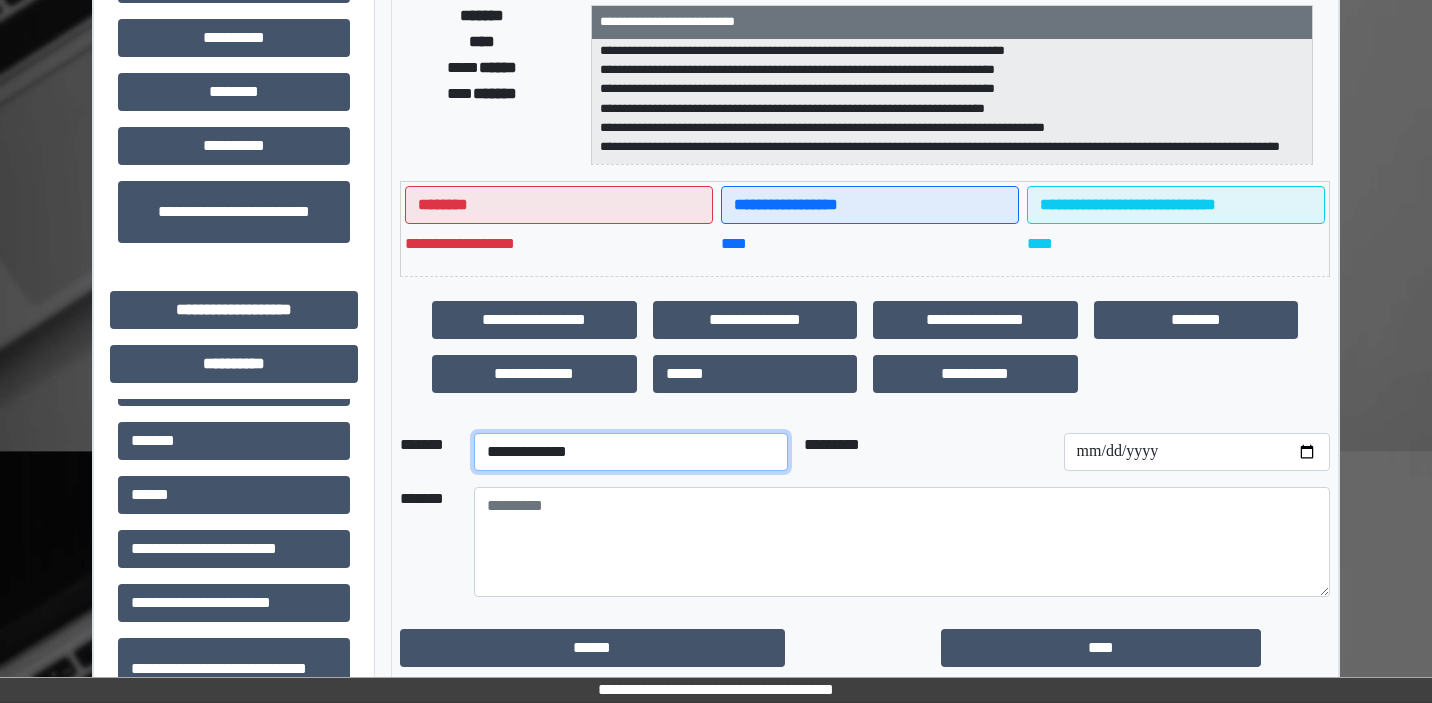select on "**" 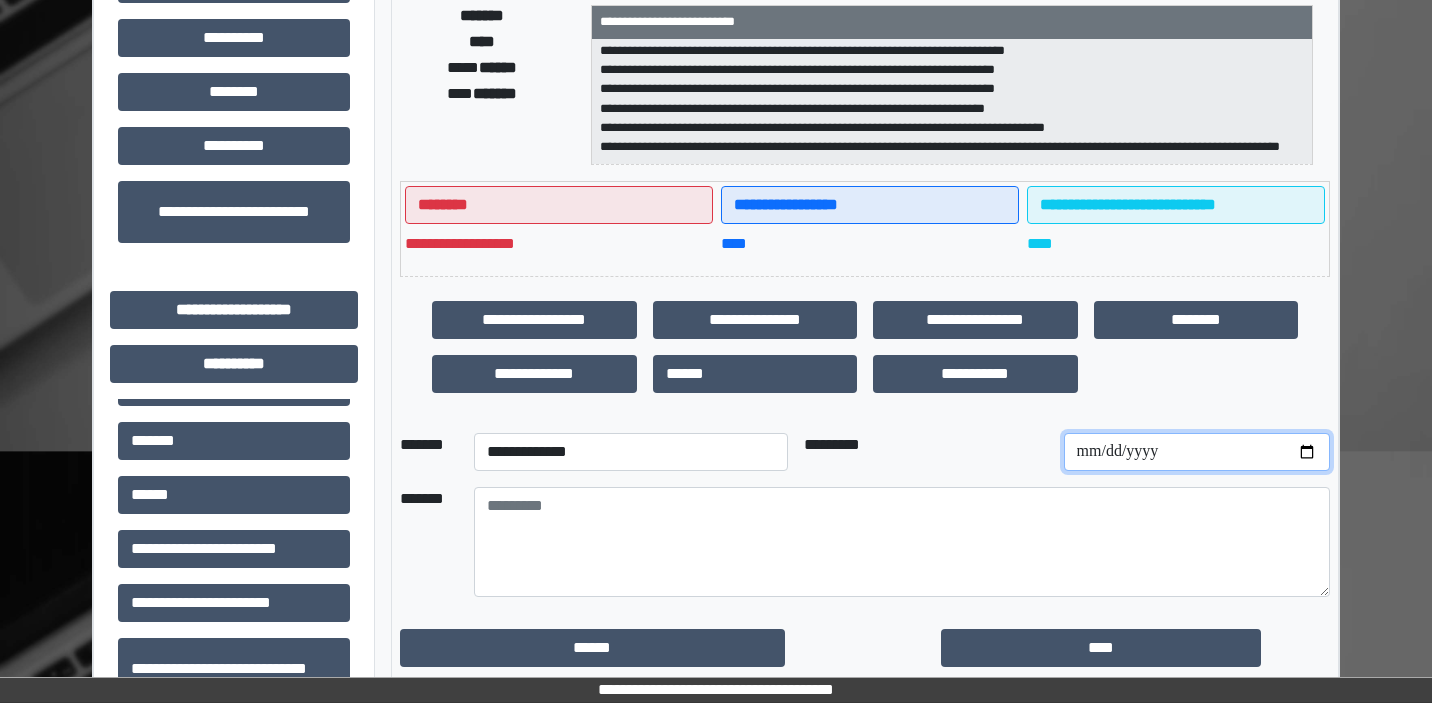 click at bounding box center [1197, 452] 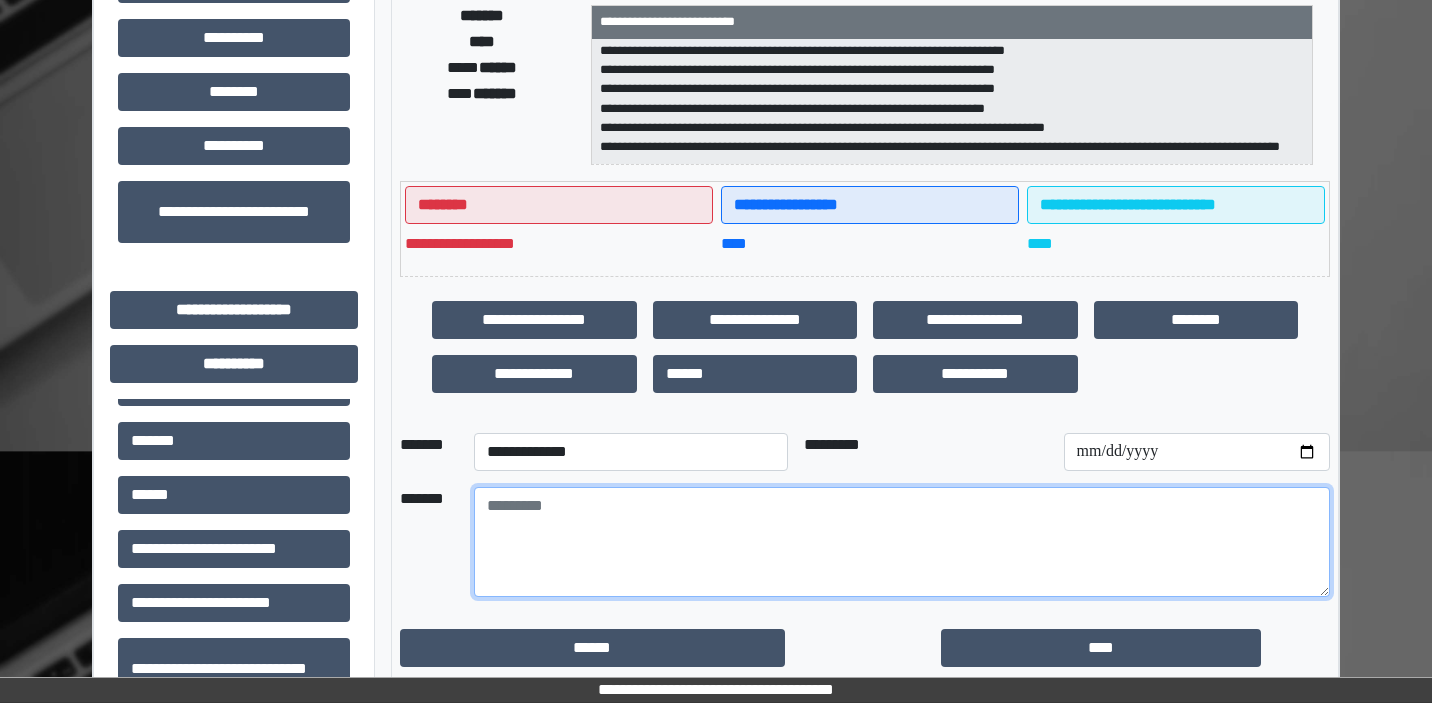 click at bounding box center [902, 542] 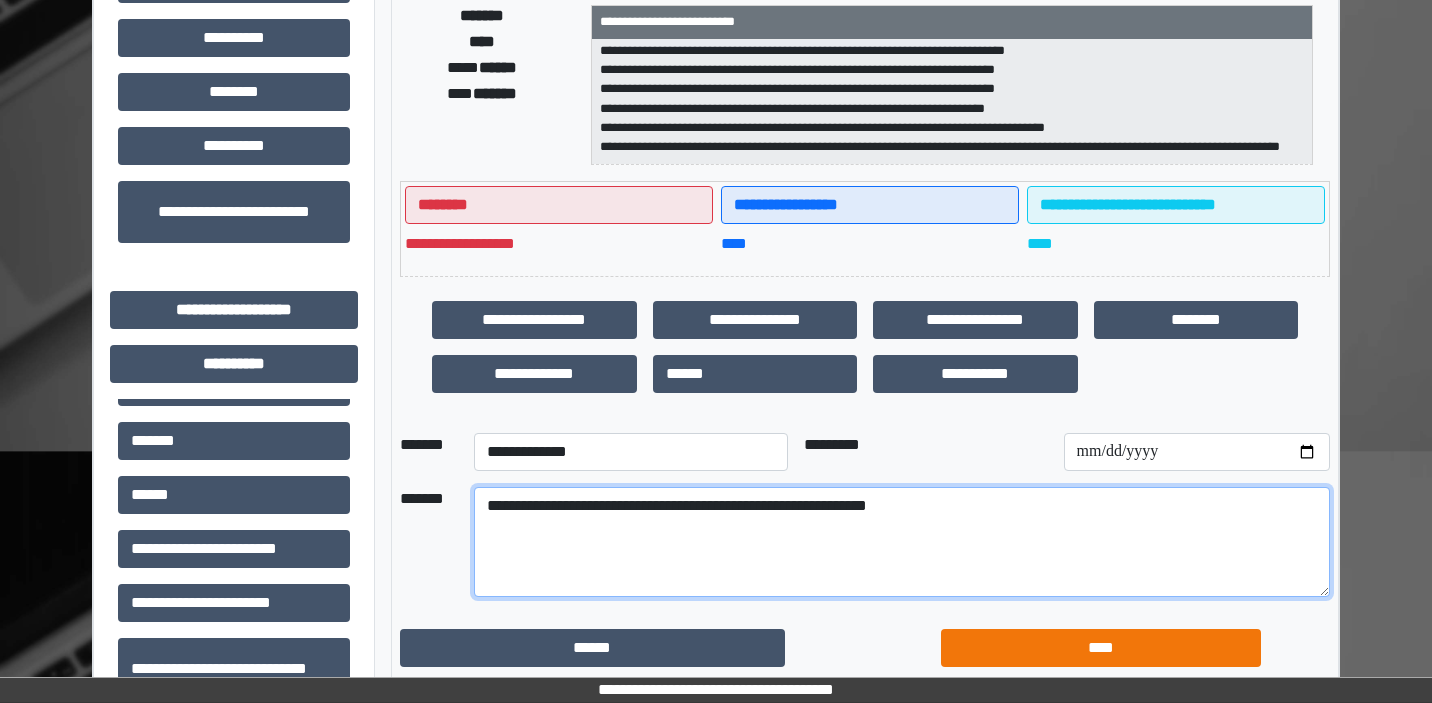 type on "**********" 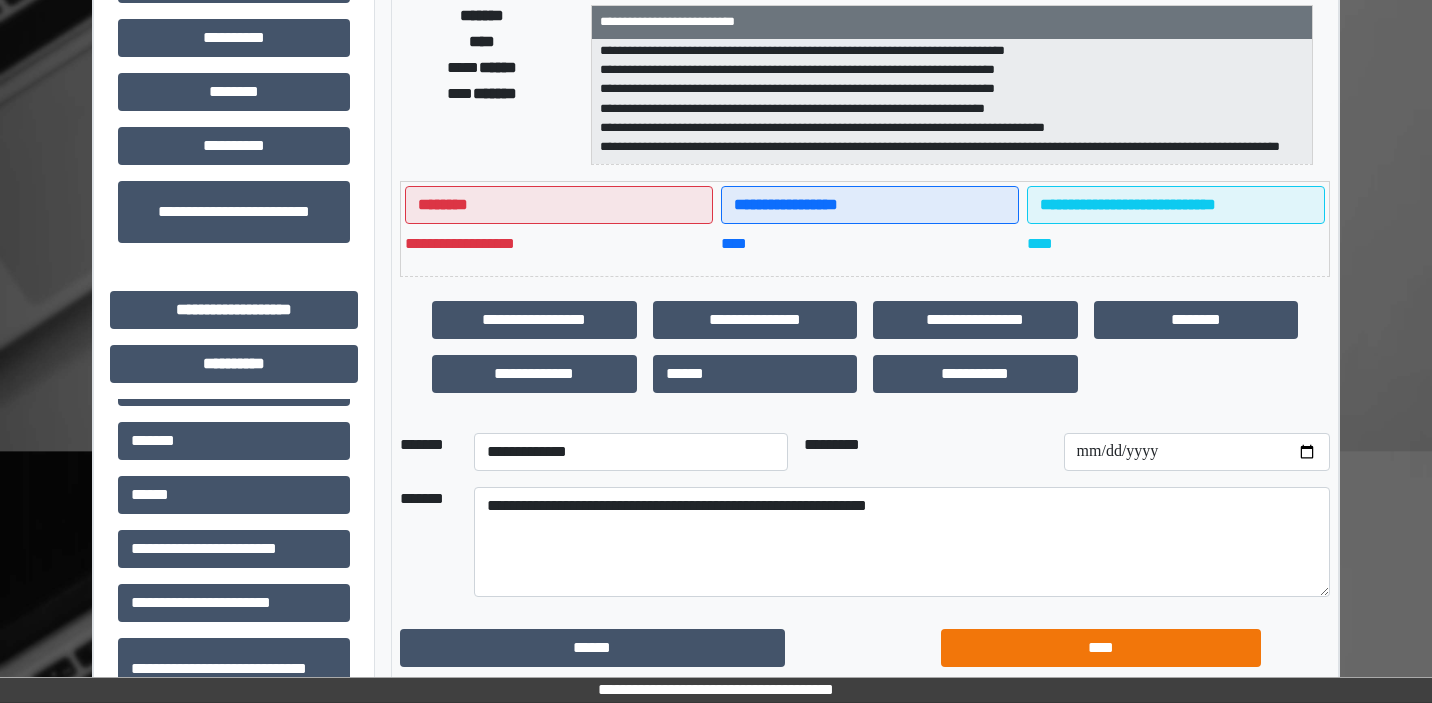click on "****" at bounding box center [1101, 648] 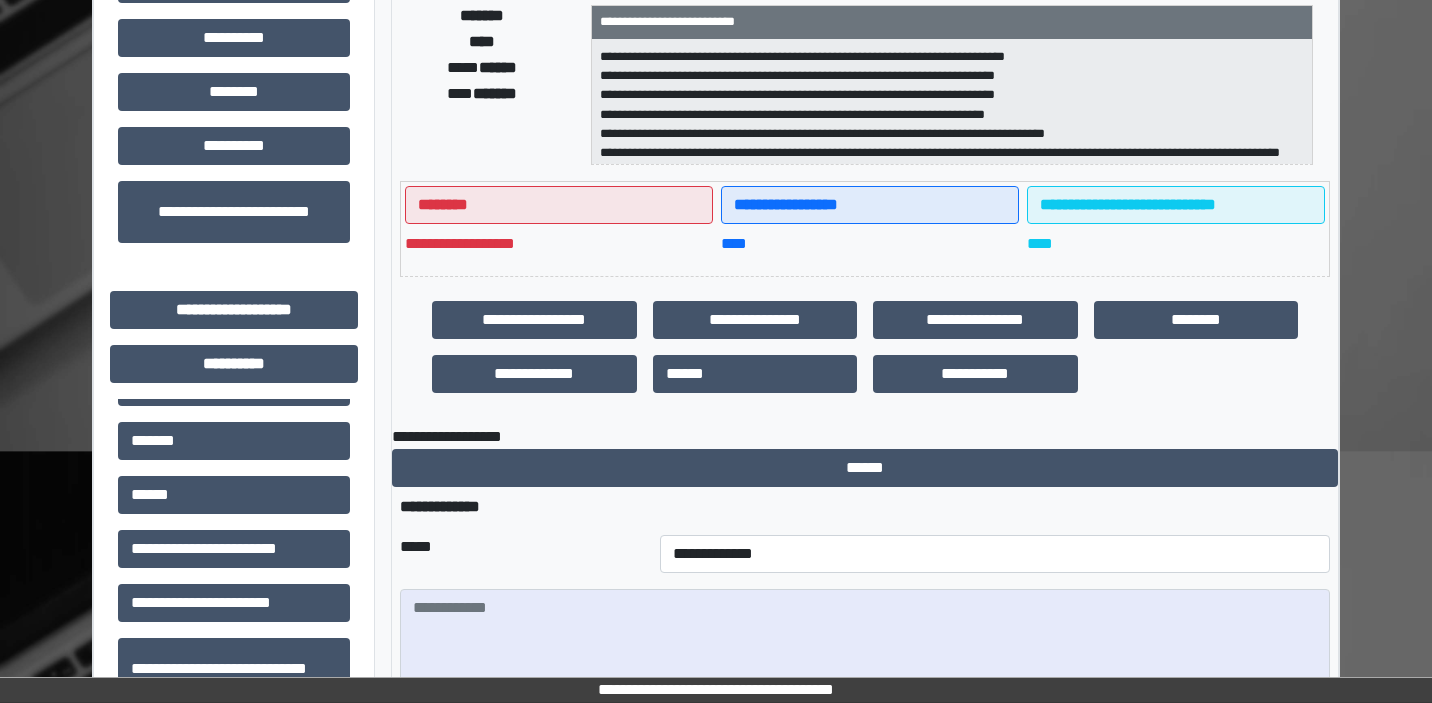 scroll, scrollTop: 0, scrollLeft: 0, axis: both 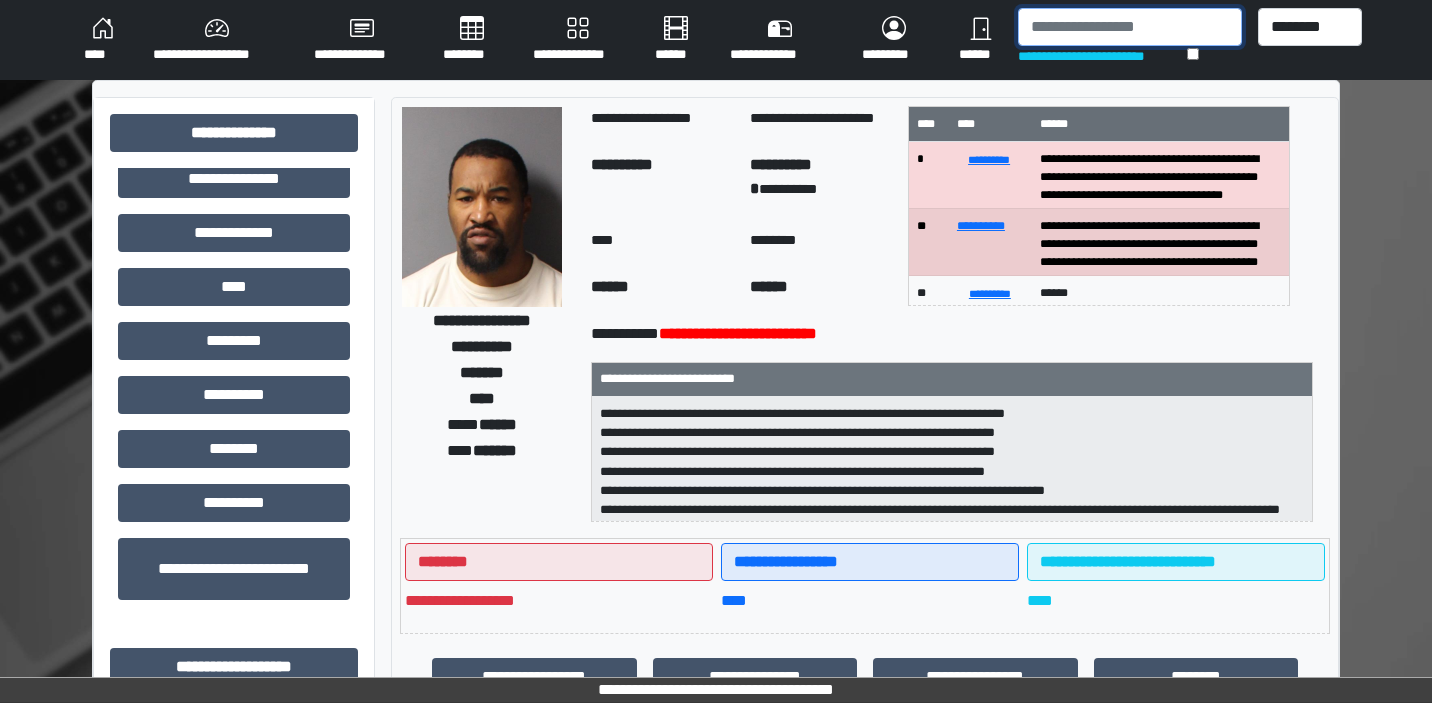 click at bounding box center (1129, 27) 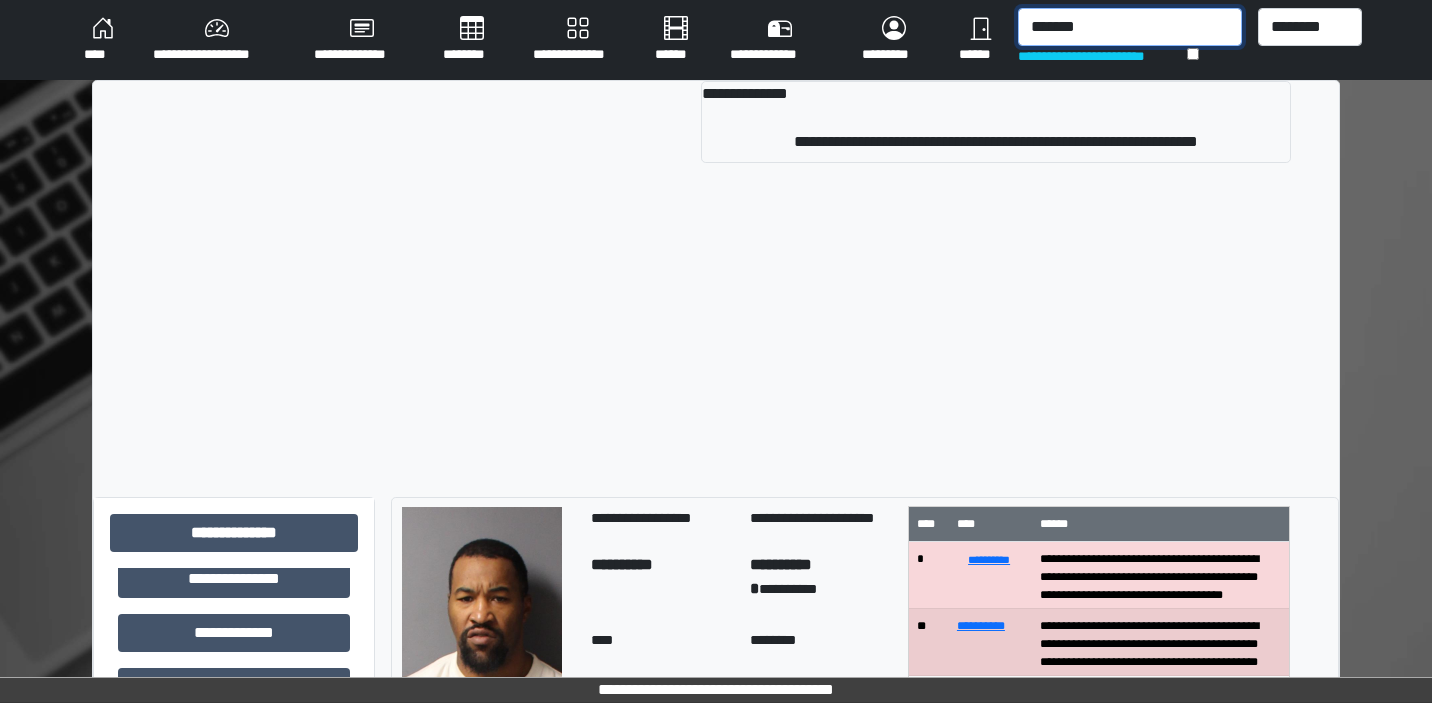 type on "*******" 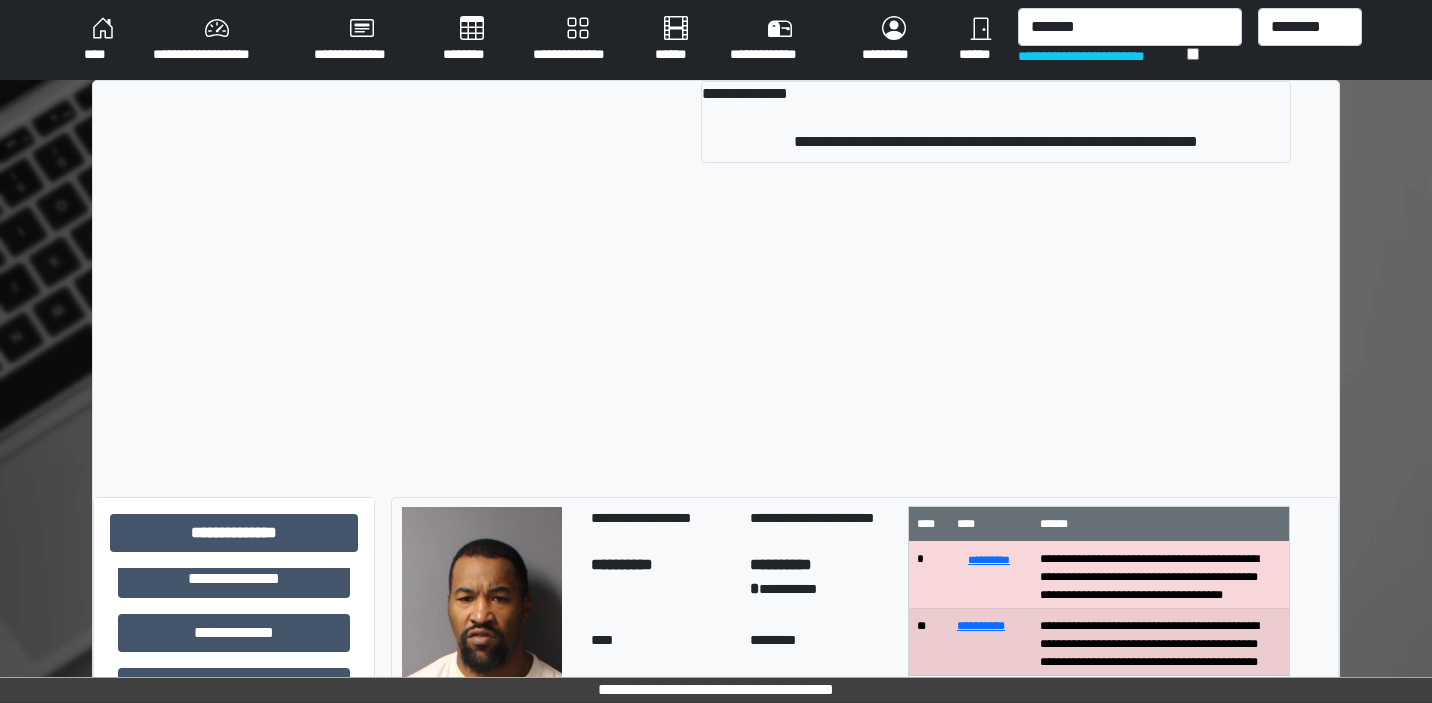 drag, startPoint x: 1161, startPoint y: 21, endPoint x: 1112, endPoint y: 149, distance: 137.05838 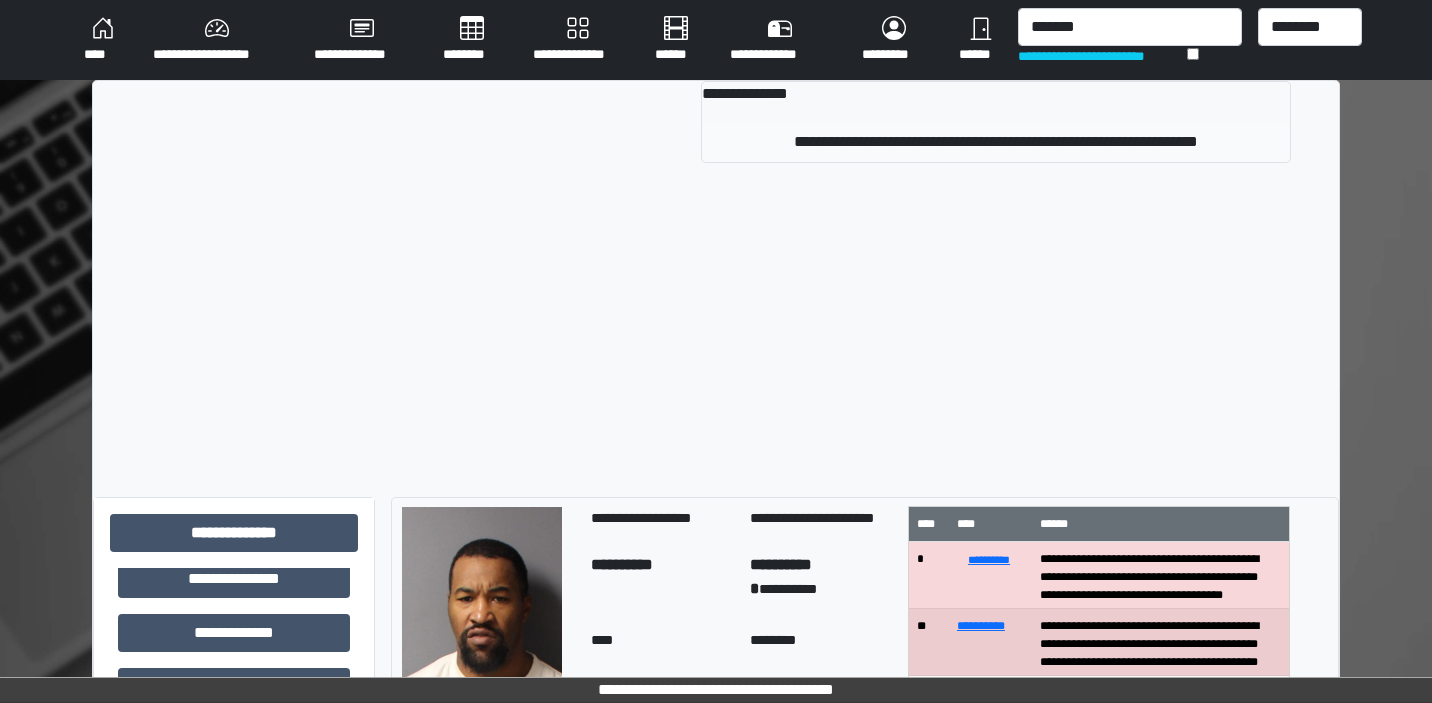 click on "**********" at bounding box center (996, 142) 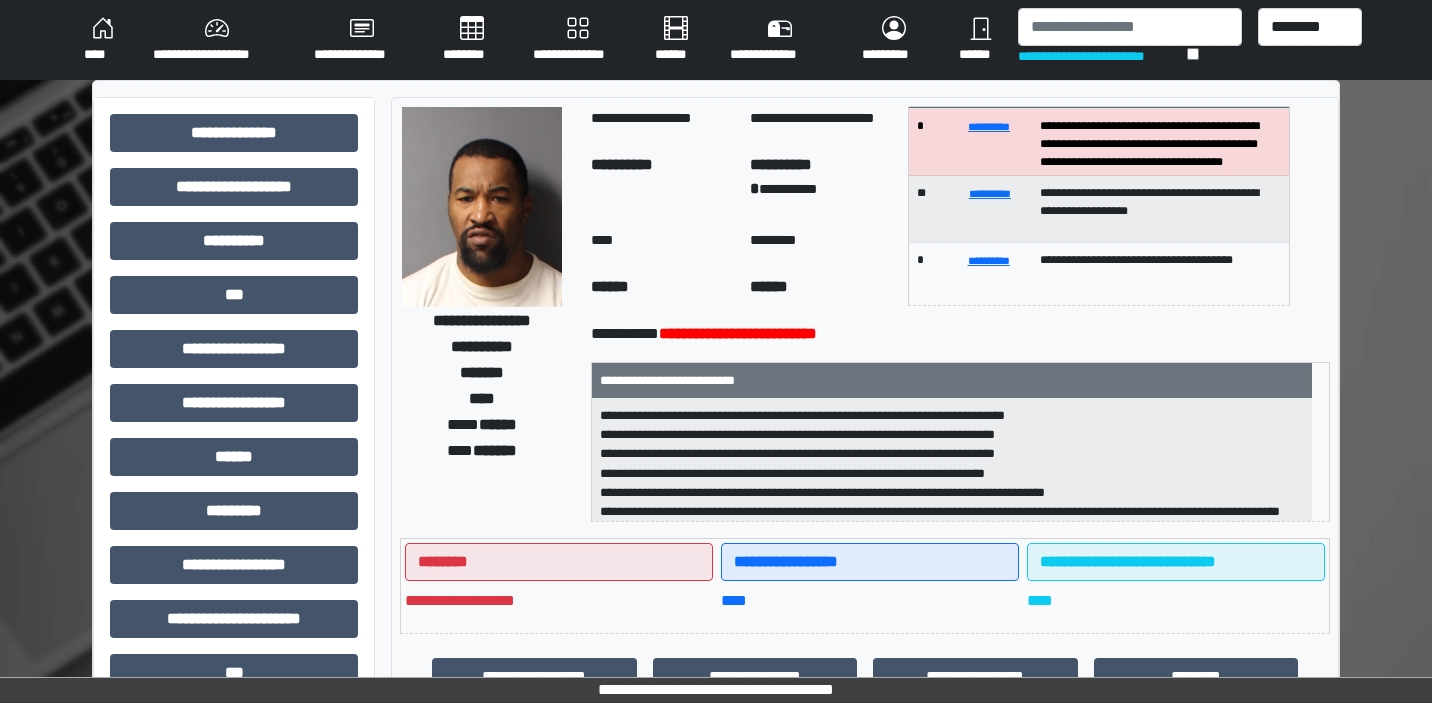 scroll, scrollTop: 34, scrollLeft: 0, axis: vertical 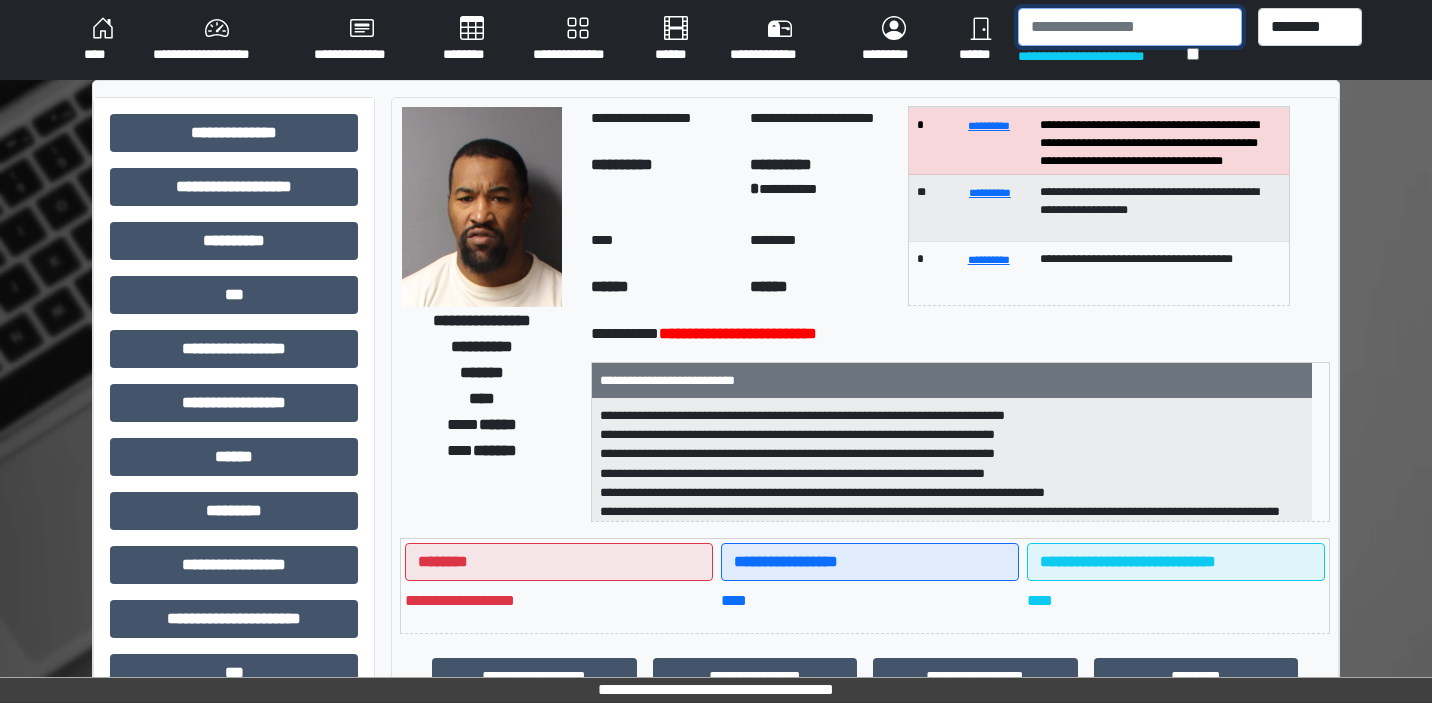 click at bounding box center [1129, 27] 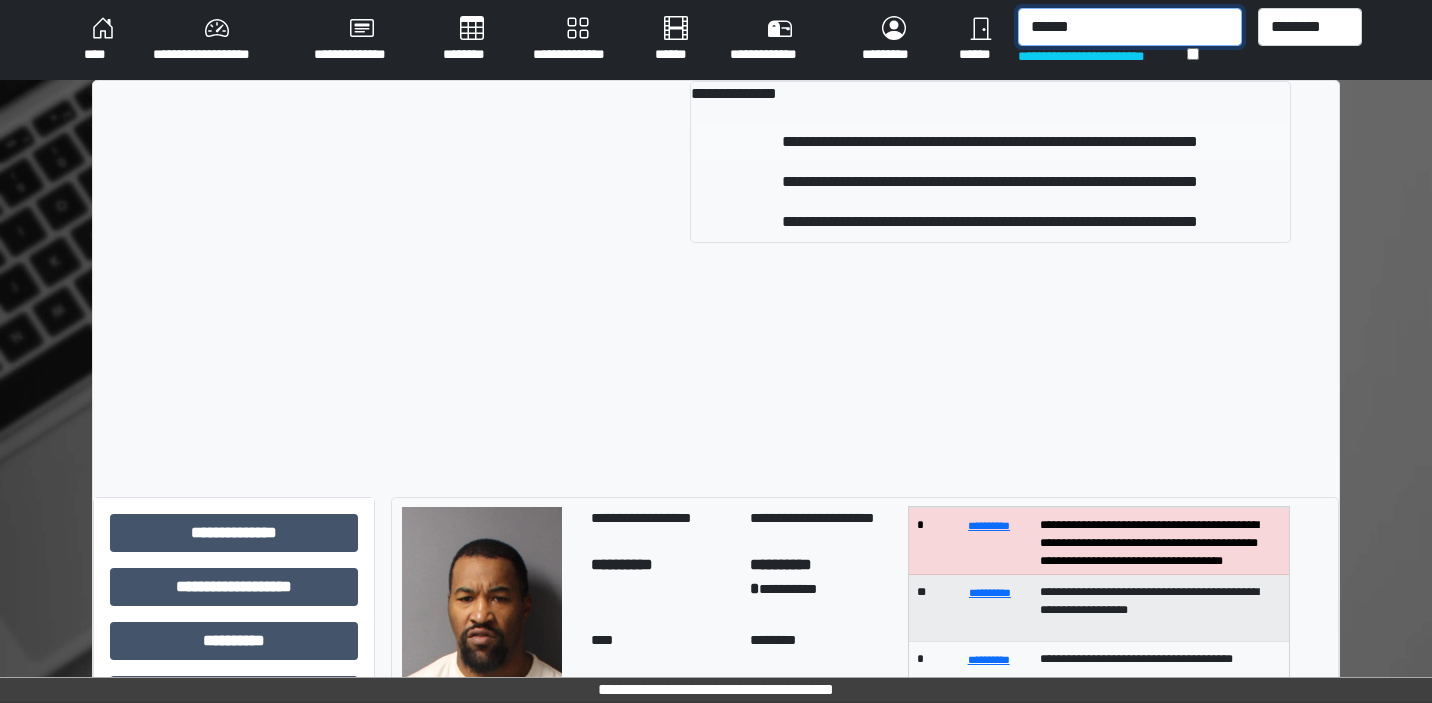 type on "******" 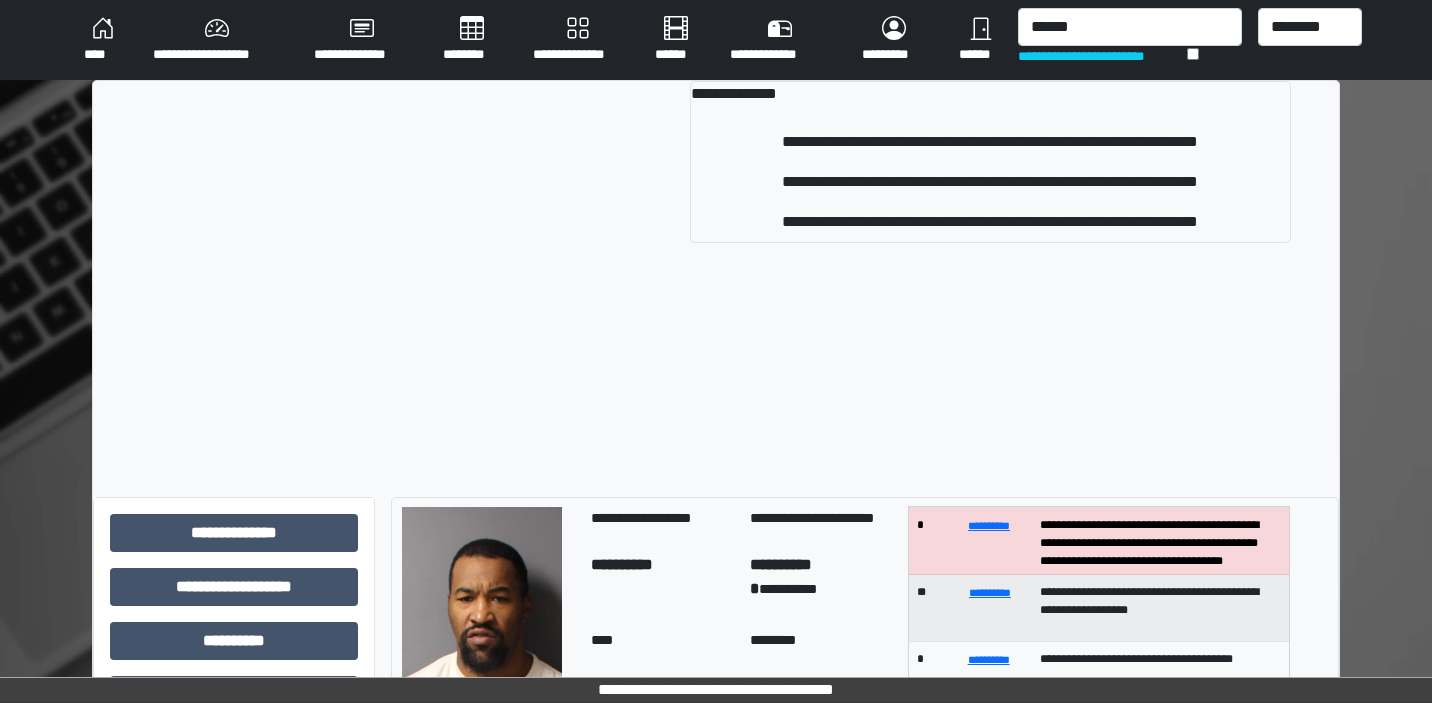 click on "**********" at bounding box center [990, 142] 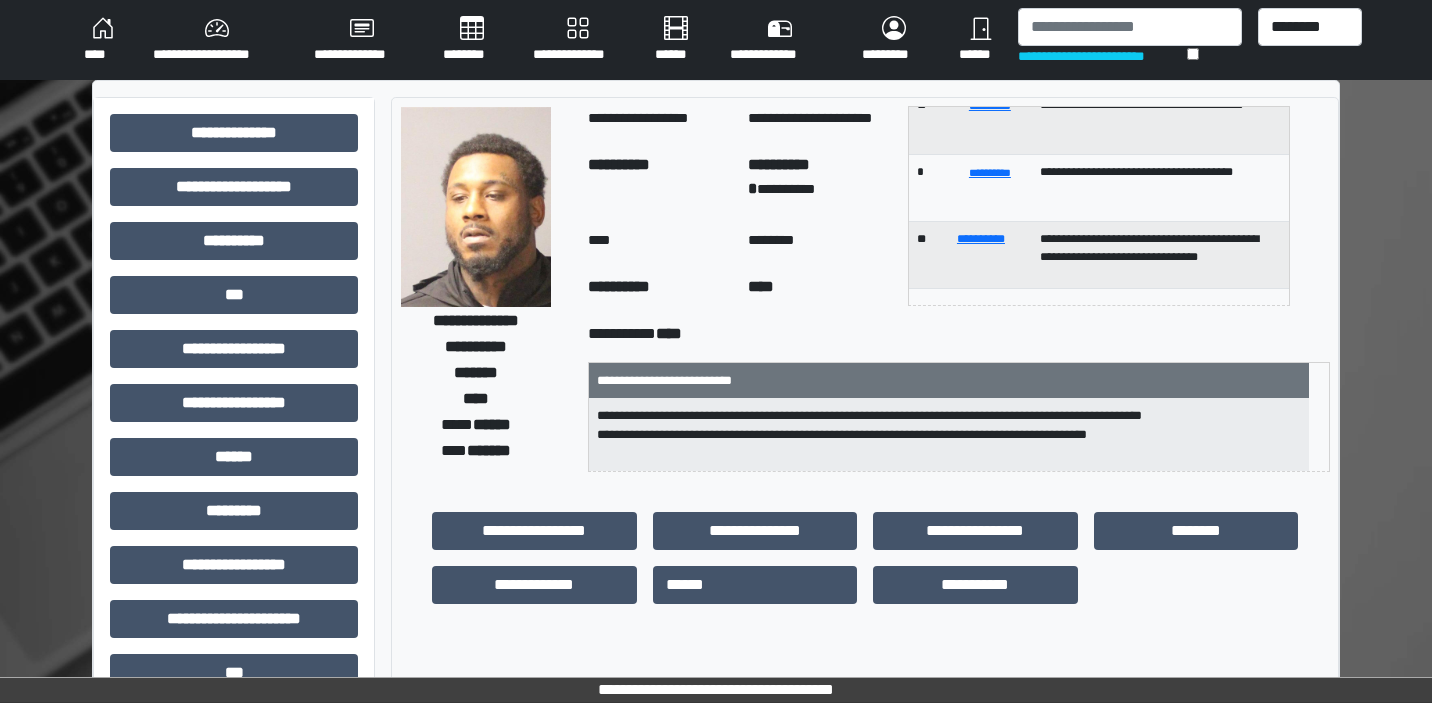 scroll, scrollTop: 121, scrollLeft: 0, axis: vertical 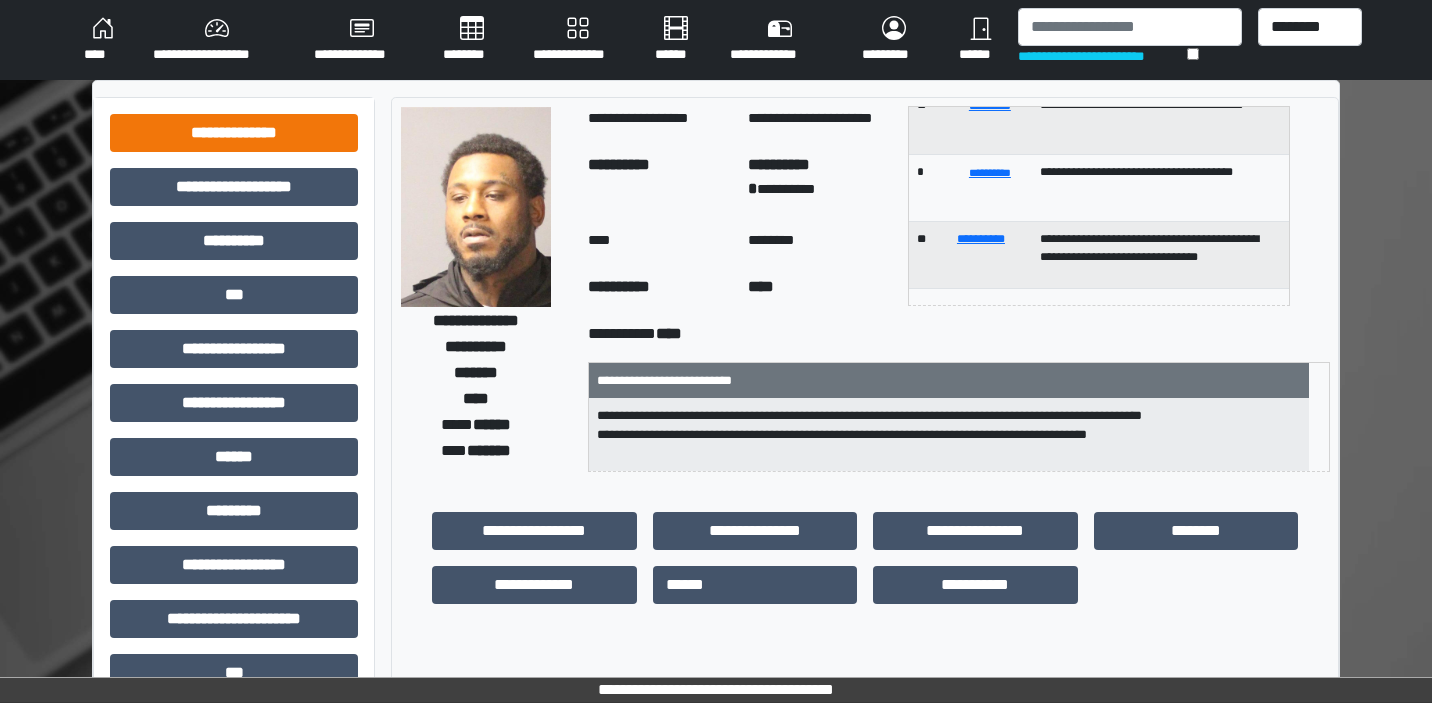 click on "**********" at bounding box center [234, 133] 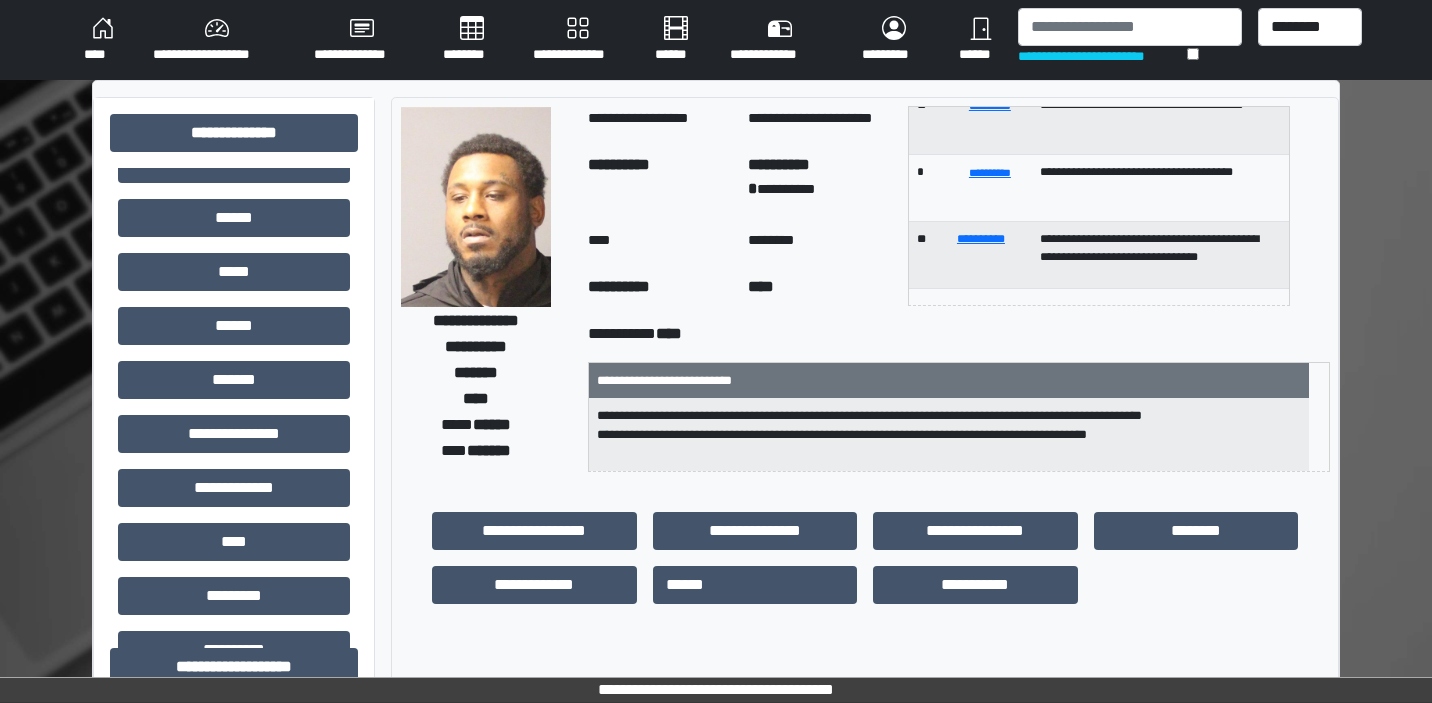 scroll, scrollTop: 326, scrollLeft: 0, axis: vertical 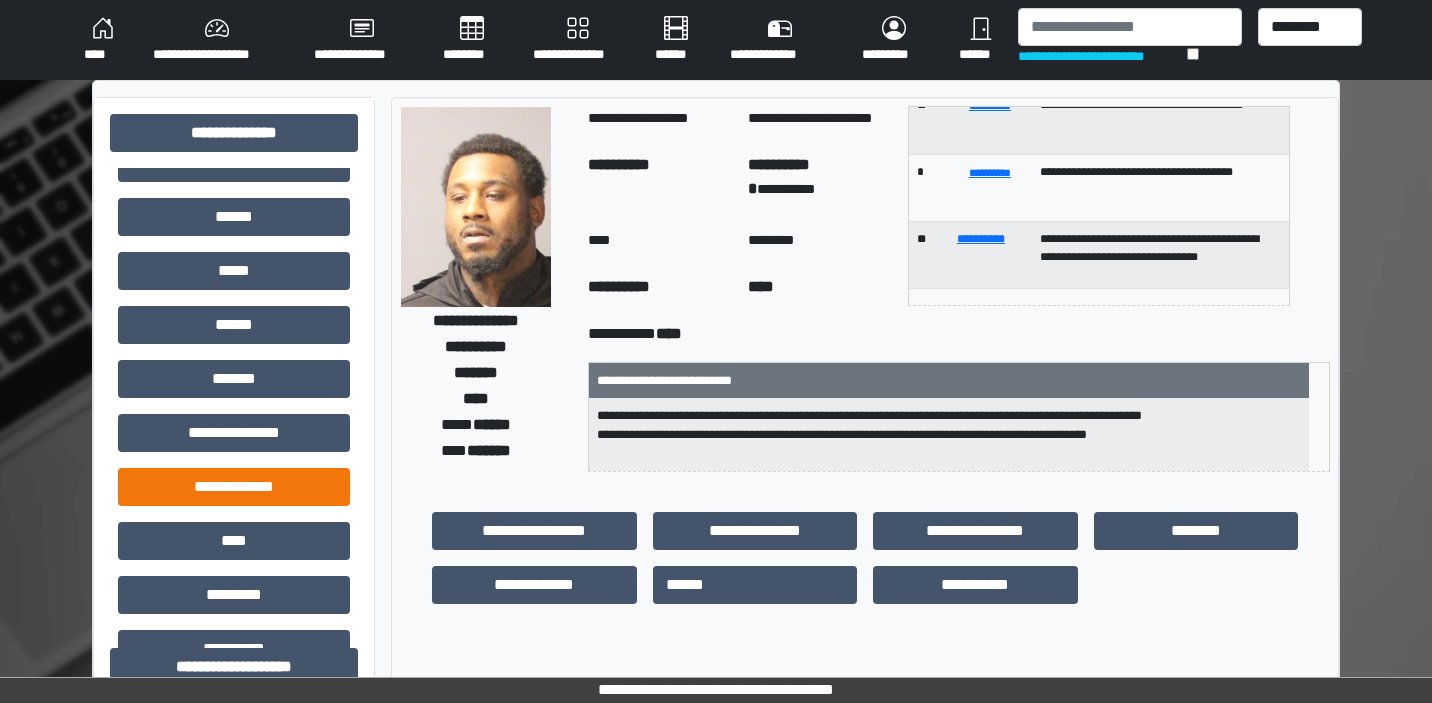 click on "**********" at bounding box center (234, 487) 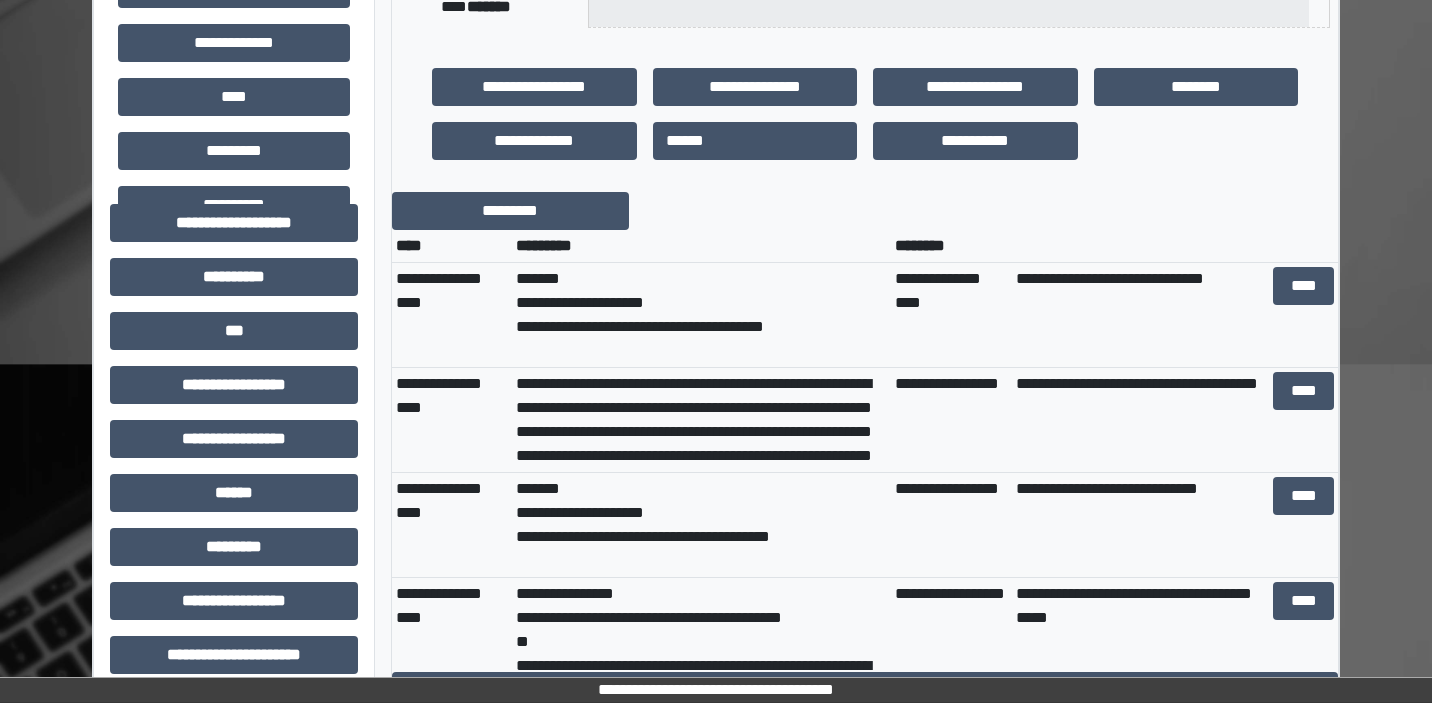 scroll, scrollTop: 483, scrollLeft: 0, axis: vertical 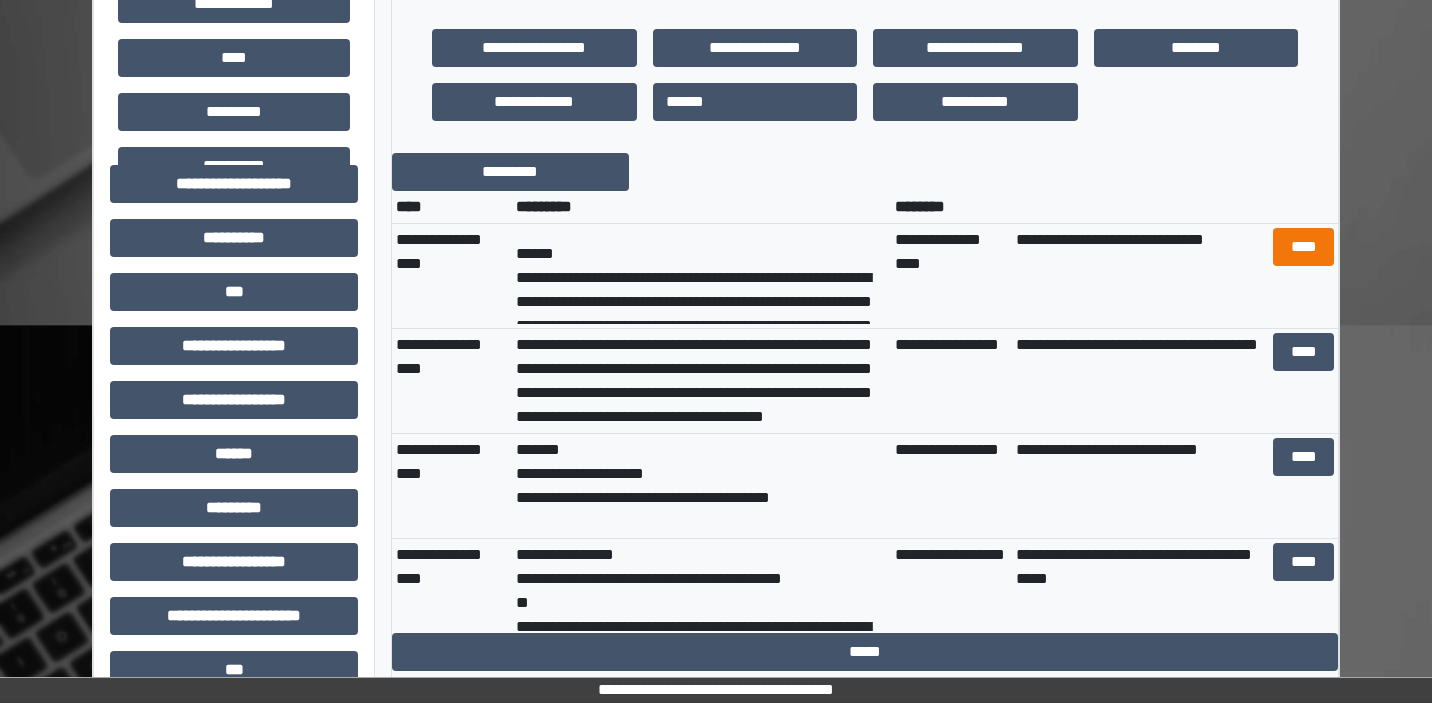 click on "****" at bounding box center (1303, 247) 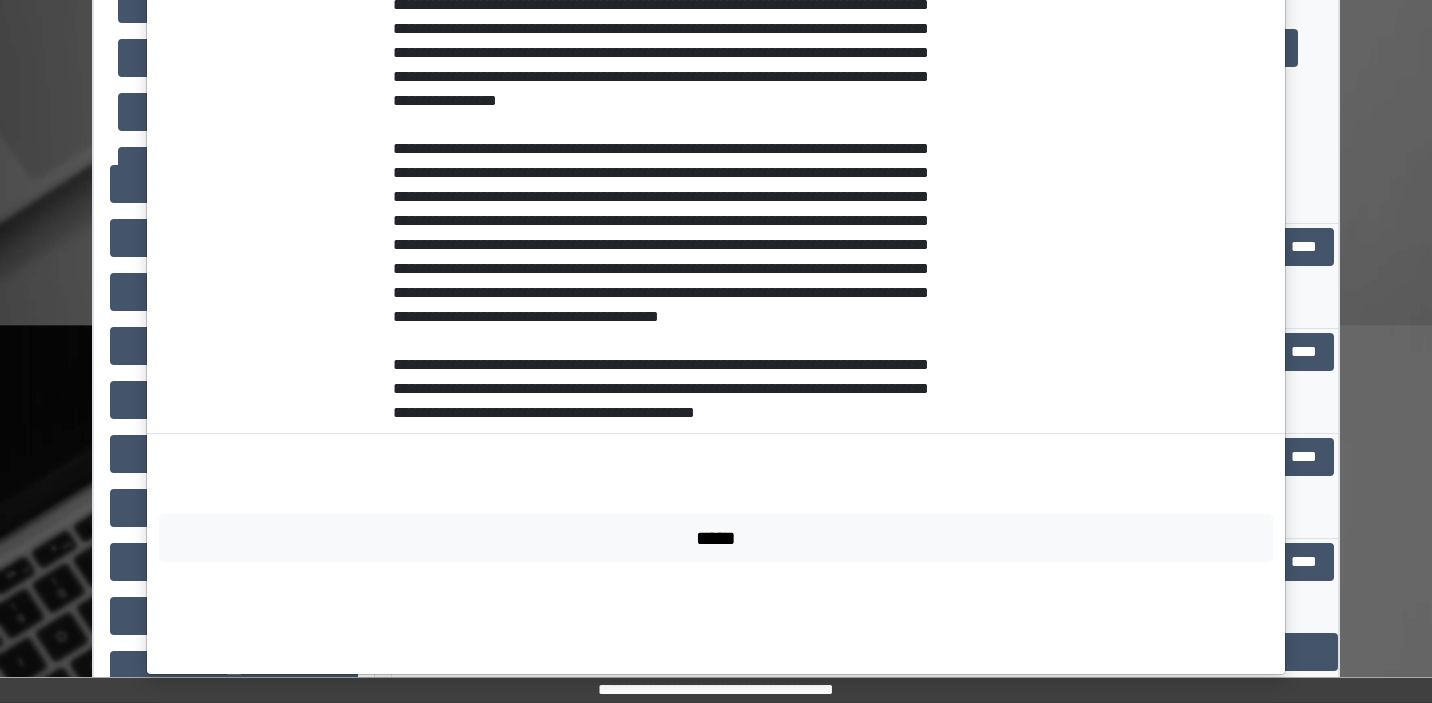 scroll, scrollTop: 1044, scrollLeft: 0, axis: vertical 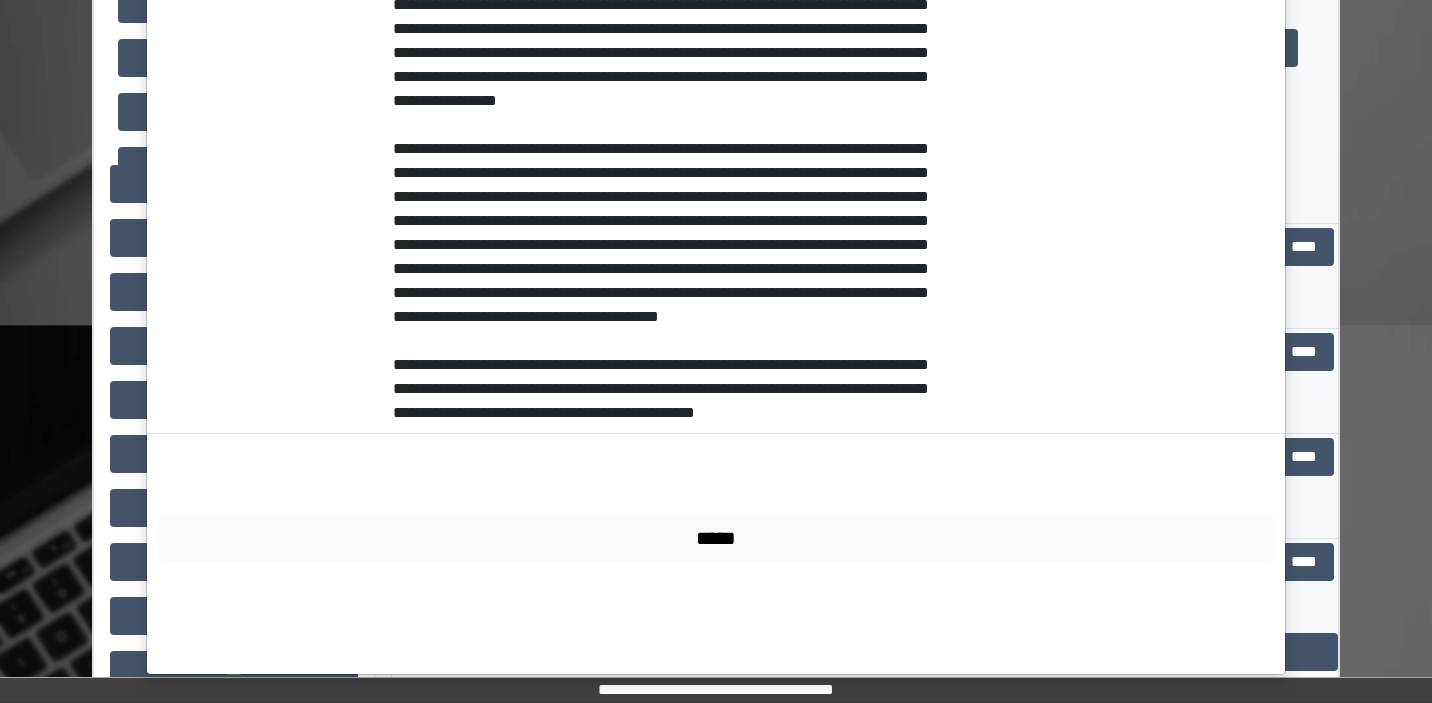 click on "*****" at bounding box center (716, 538) 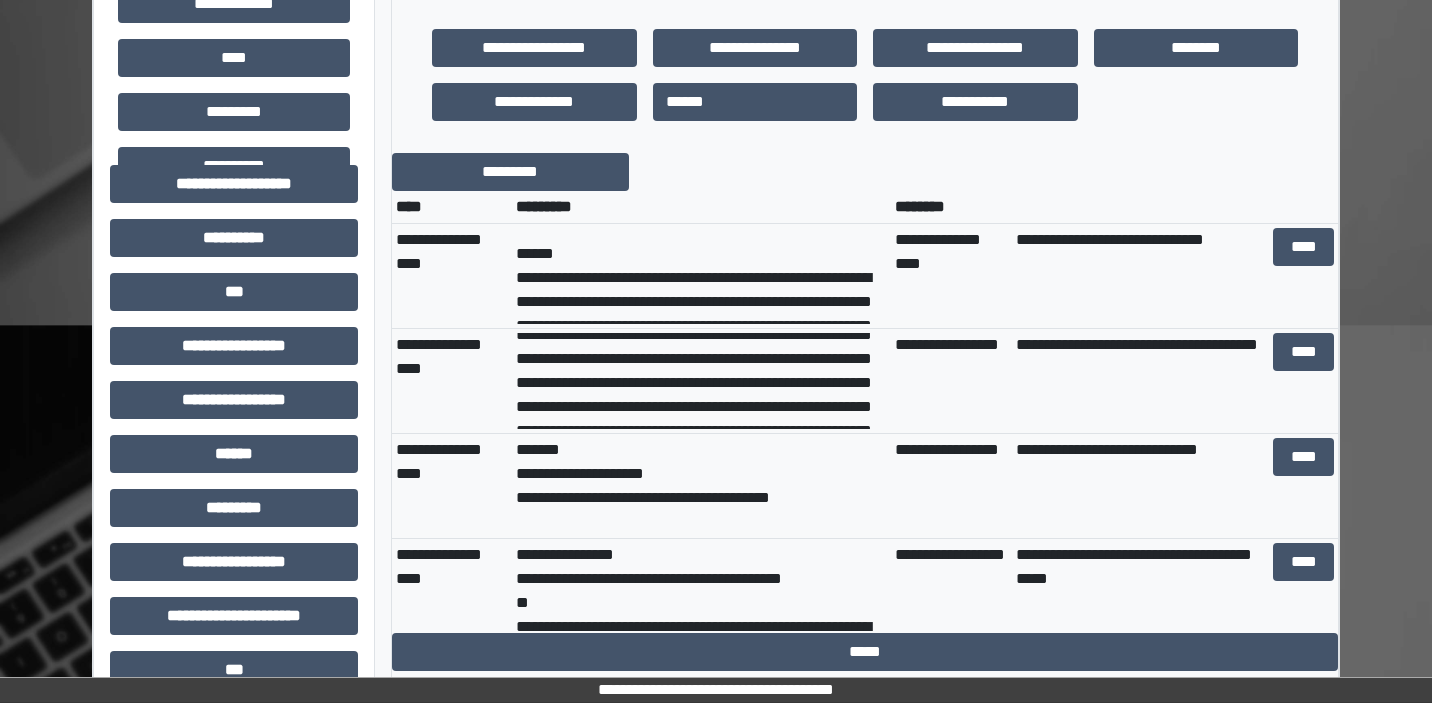 scroll, scrollTop: 334, scrollLeft: 0, axis: vertical 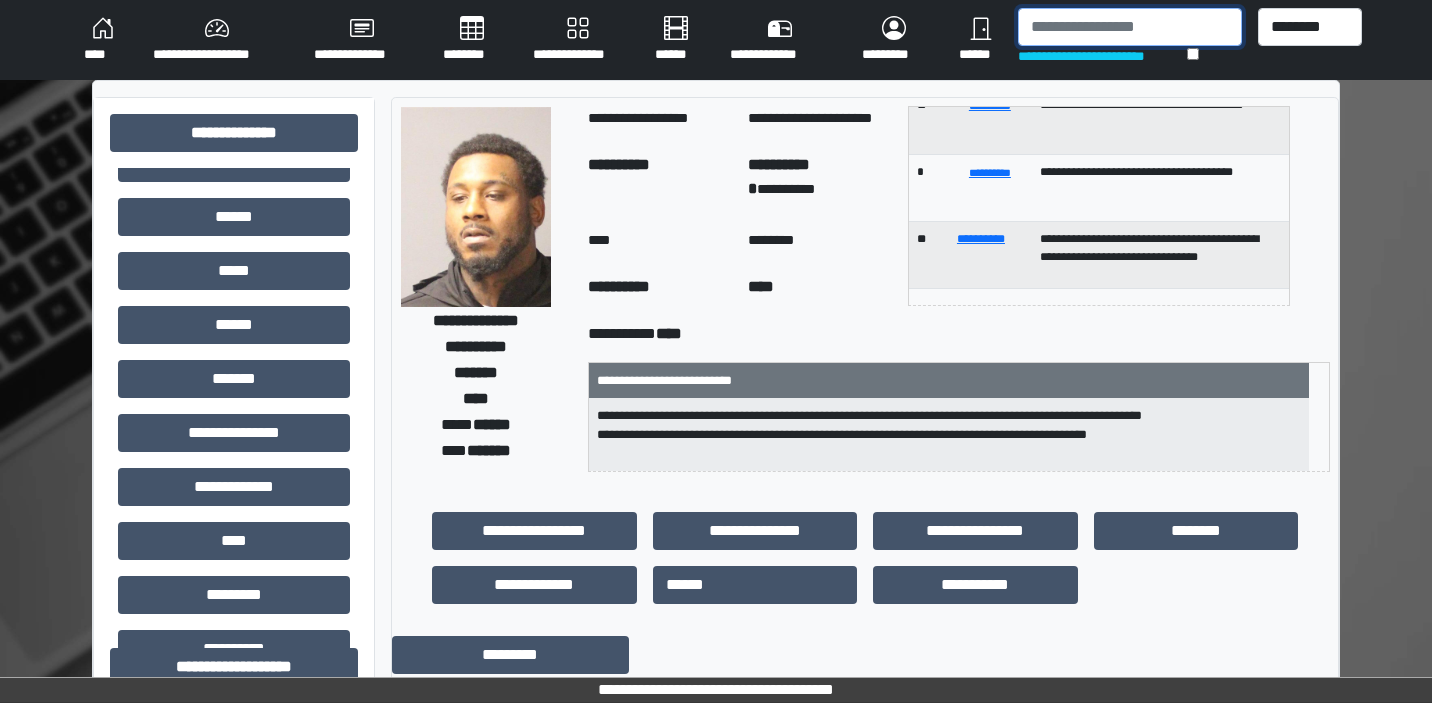 click at bounding box center [1129, 27] 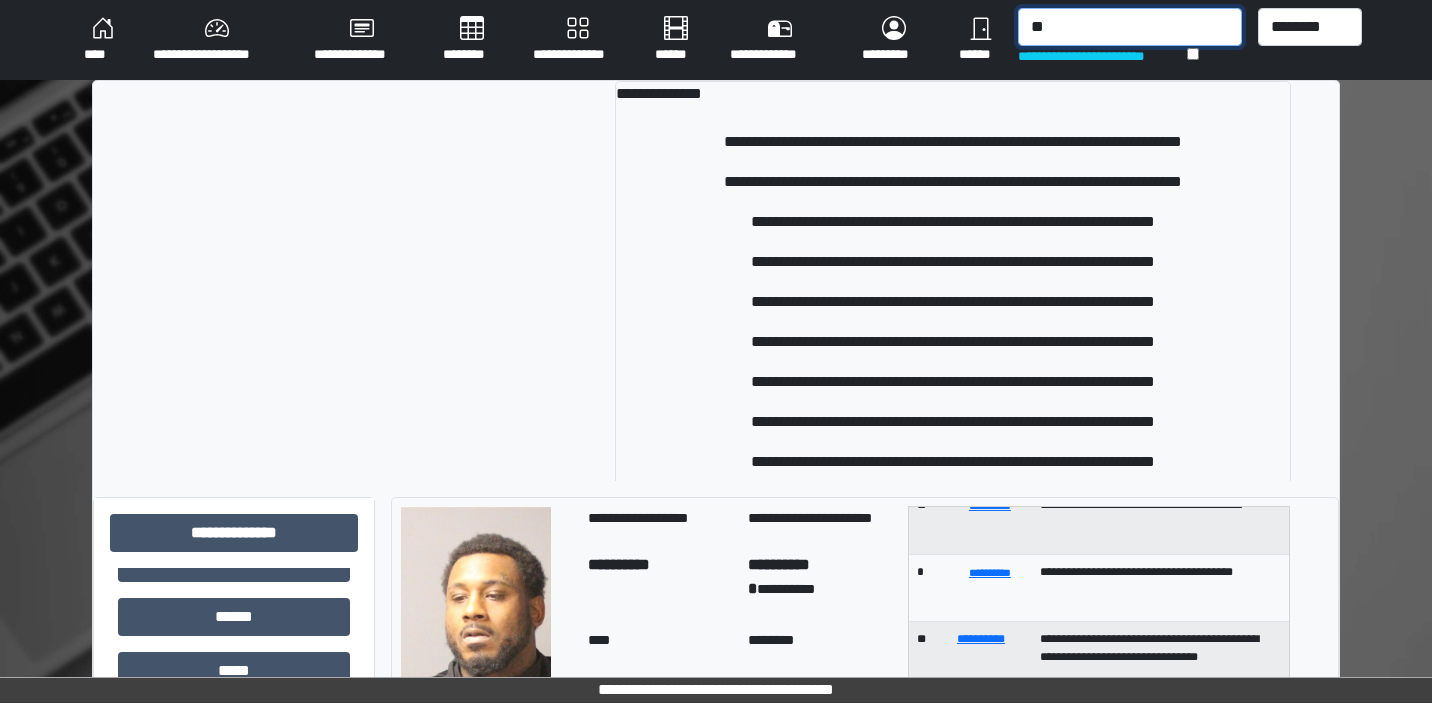 type on "*" 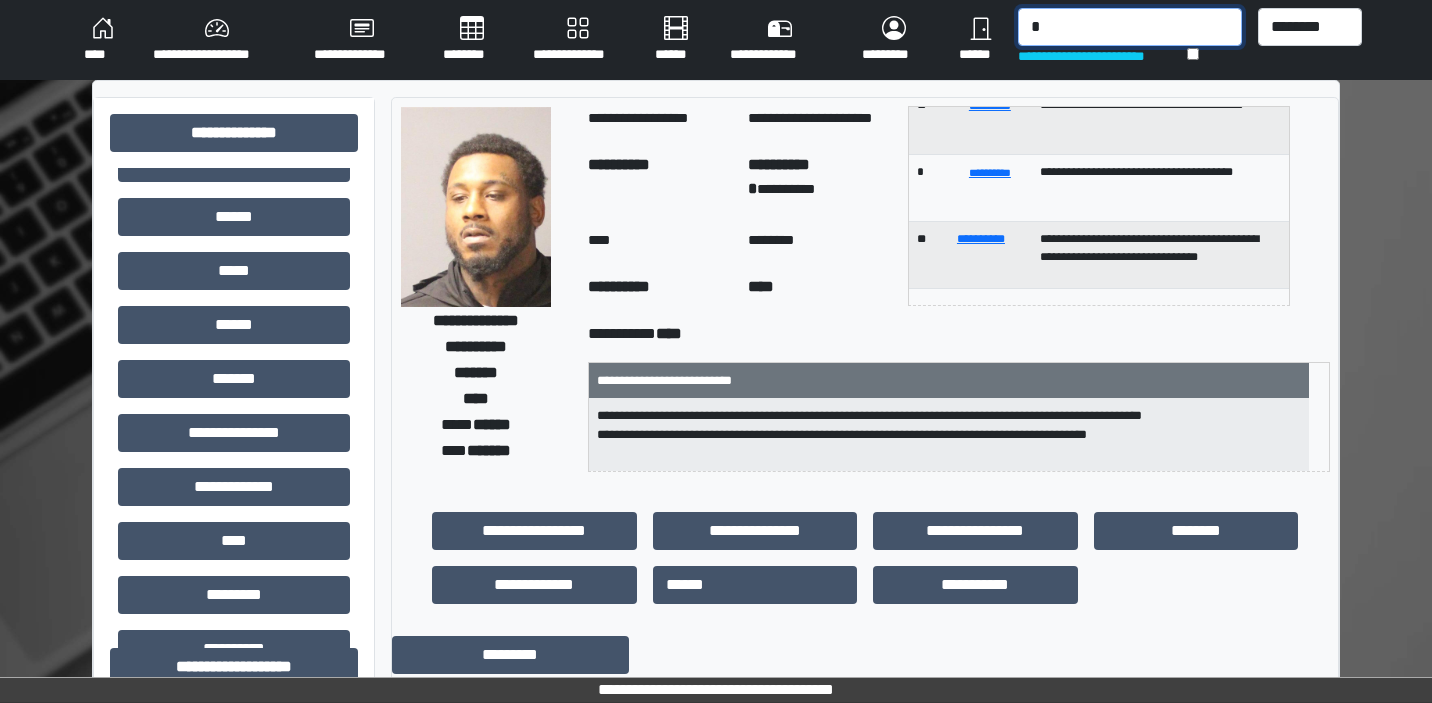 type 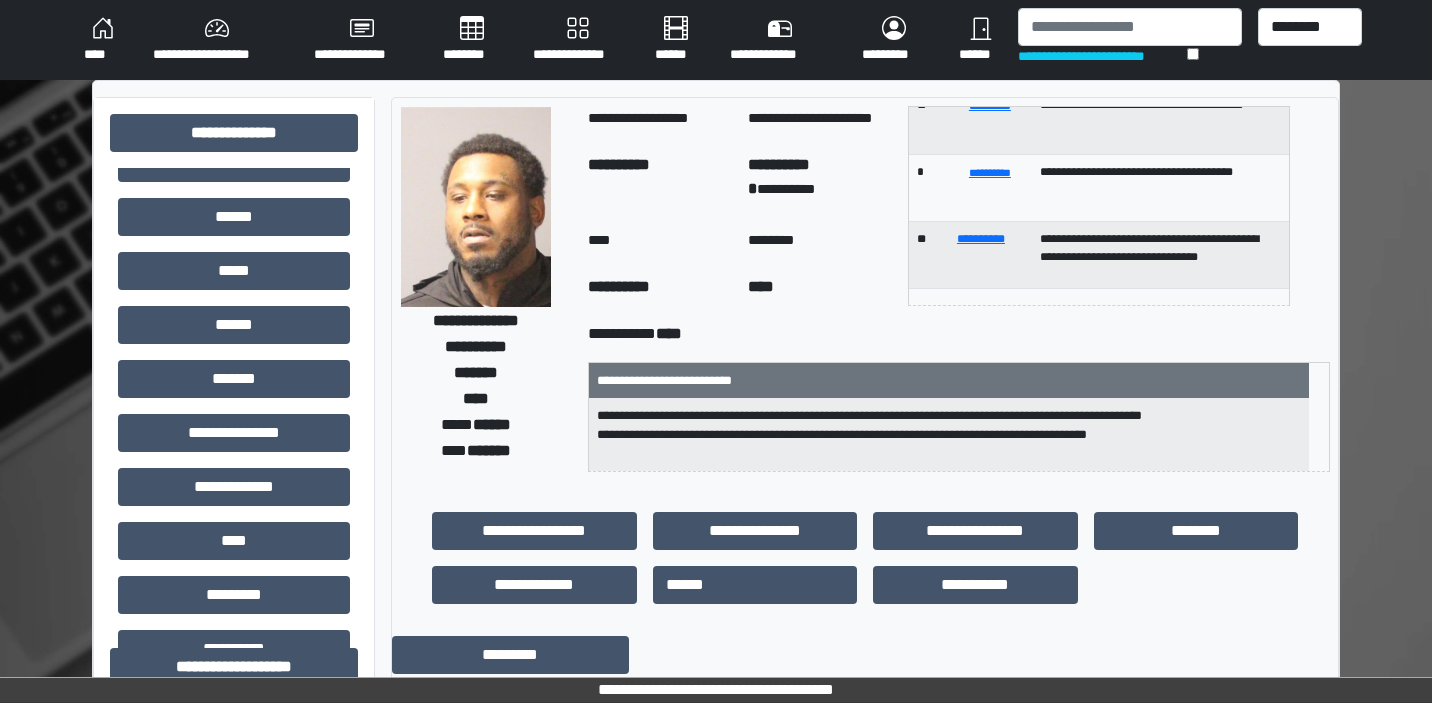 click on "********" at bounding box center (472, 40) 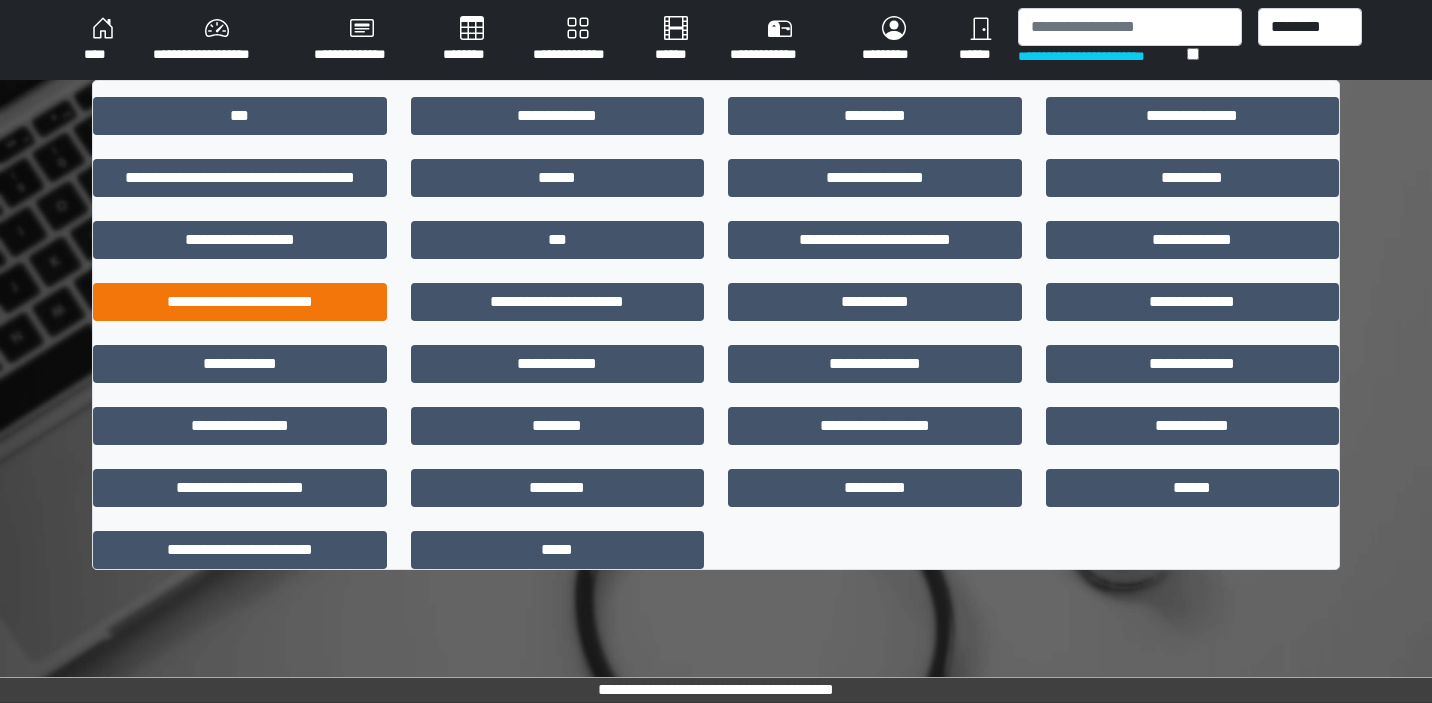 click on "**********" at bounding box center [240, 302] 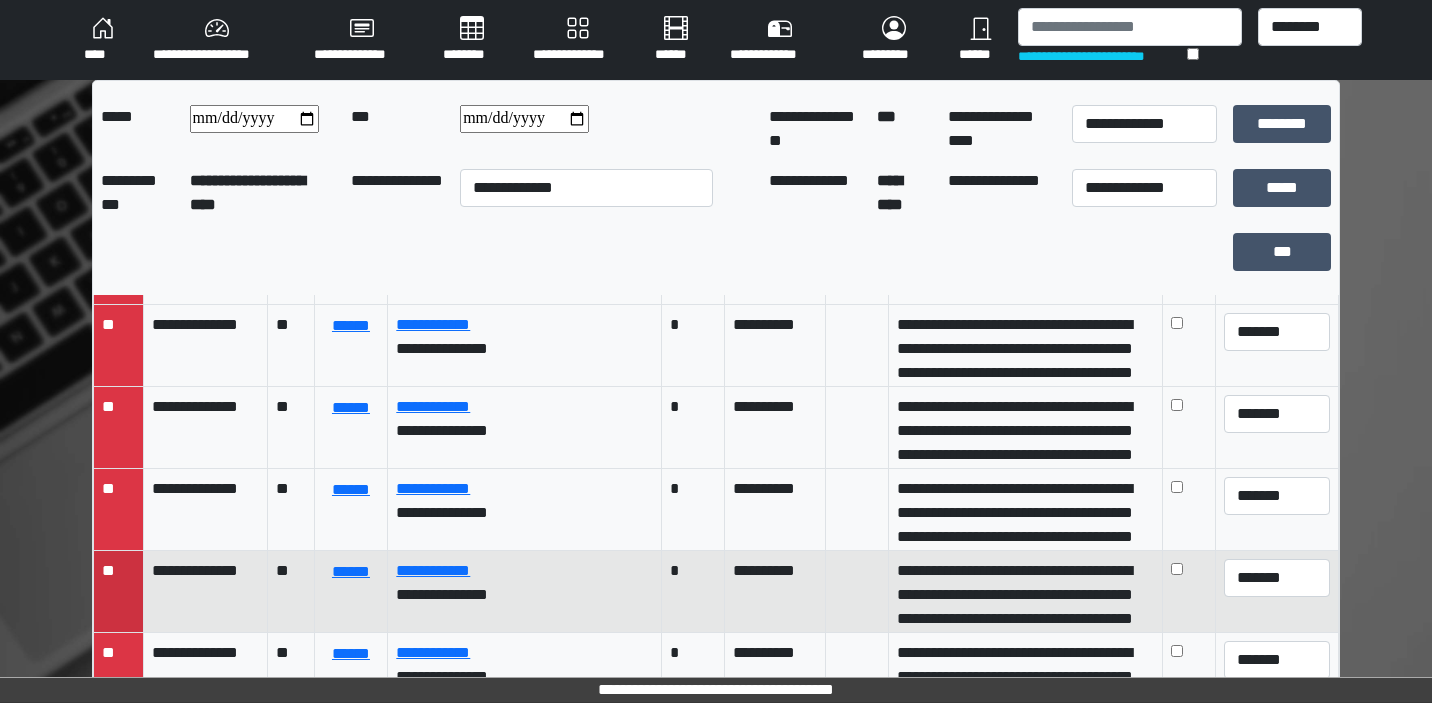 scroll, scrollTop: 818, scrollLeft: 0, axis: vertical 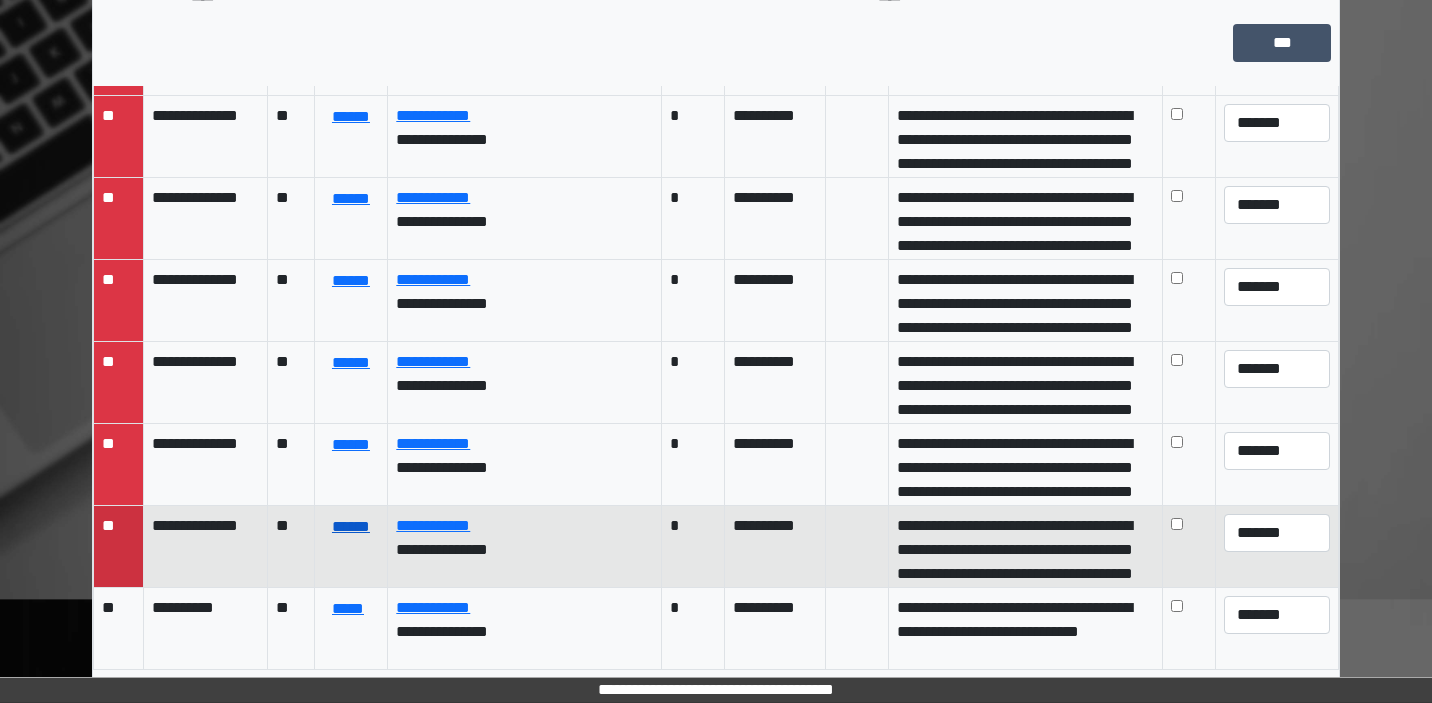 click on "******" at bounding box center (351, 527) 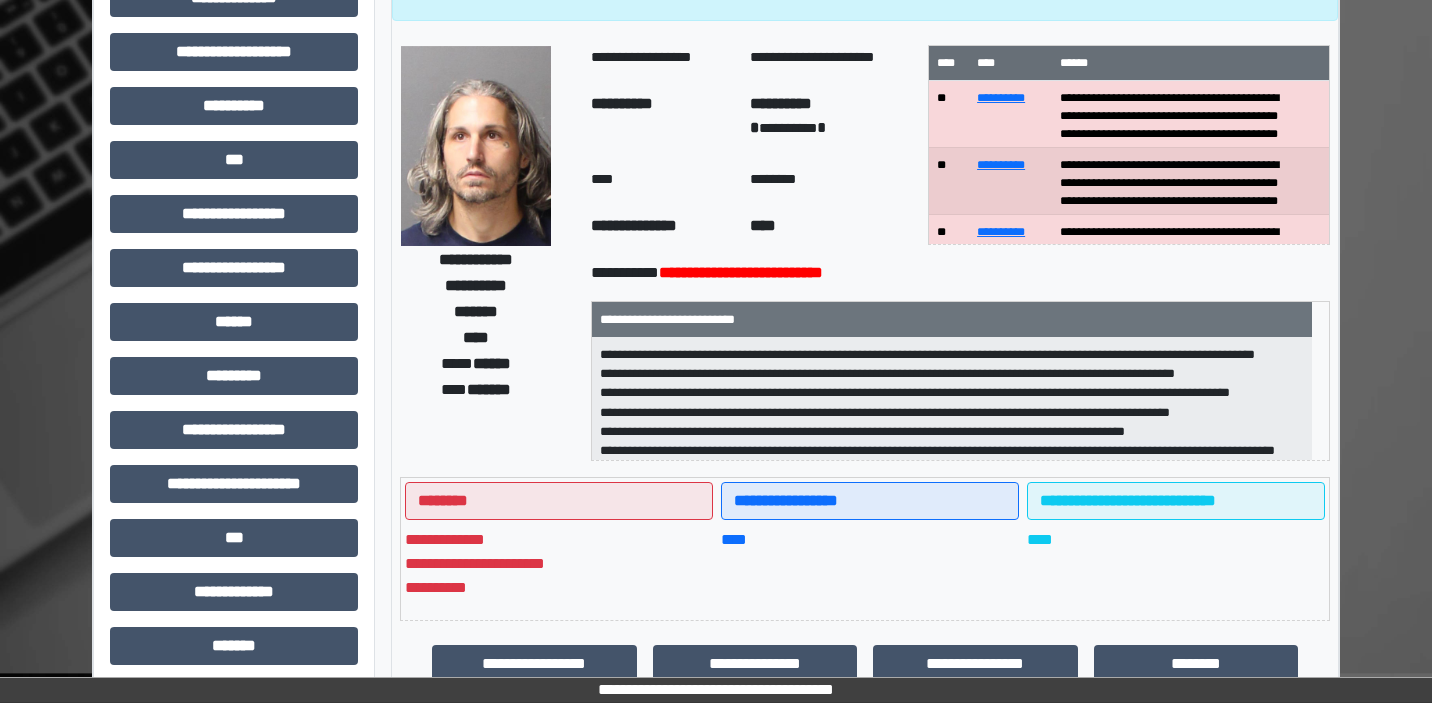 scroll, scrollTop: 141, scrollLeft: 0, axis: vertical 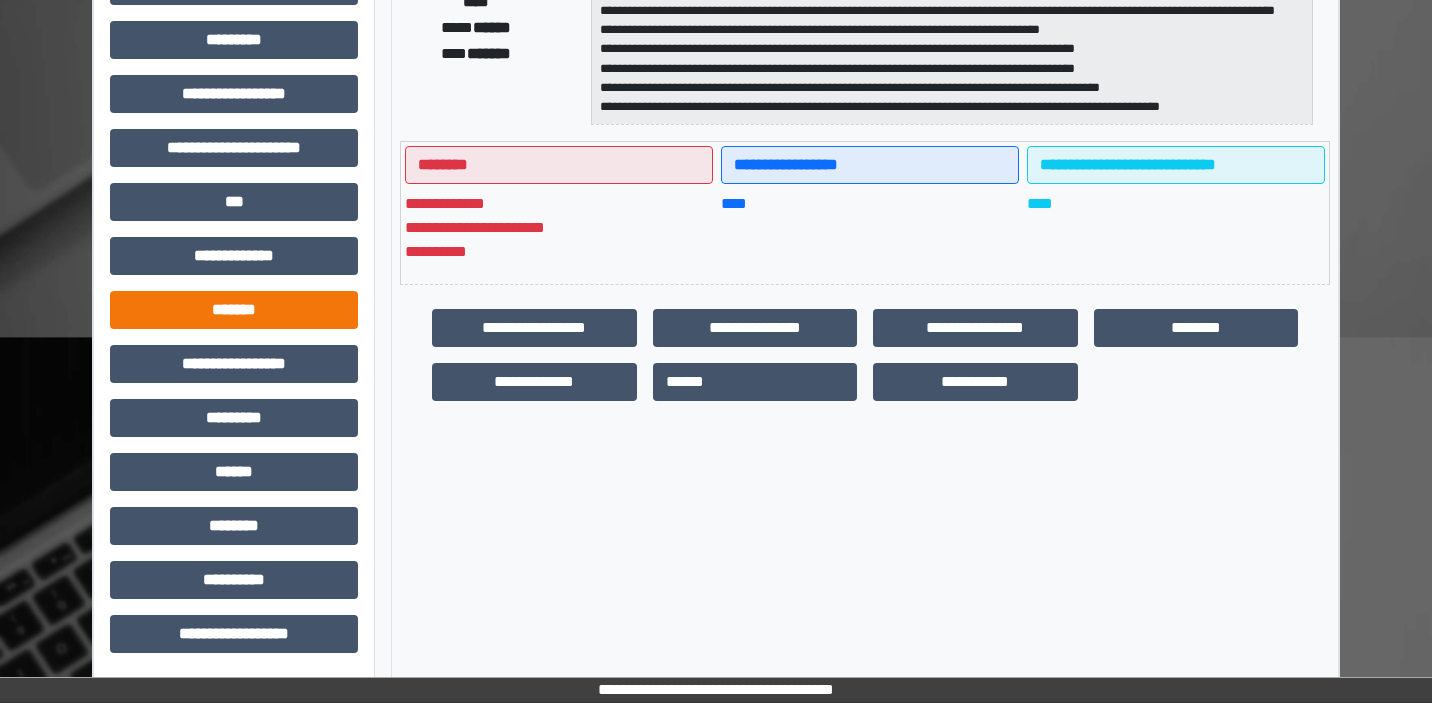 click on "*******" at bounding box center [234, 310] 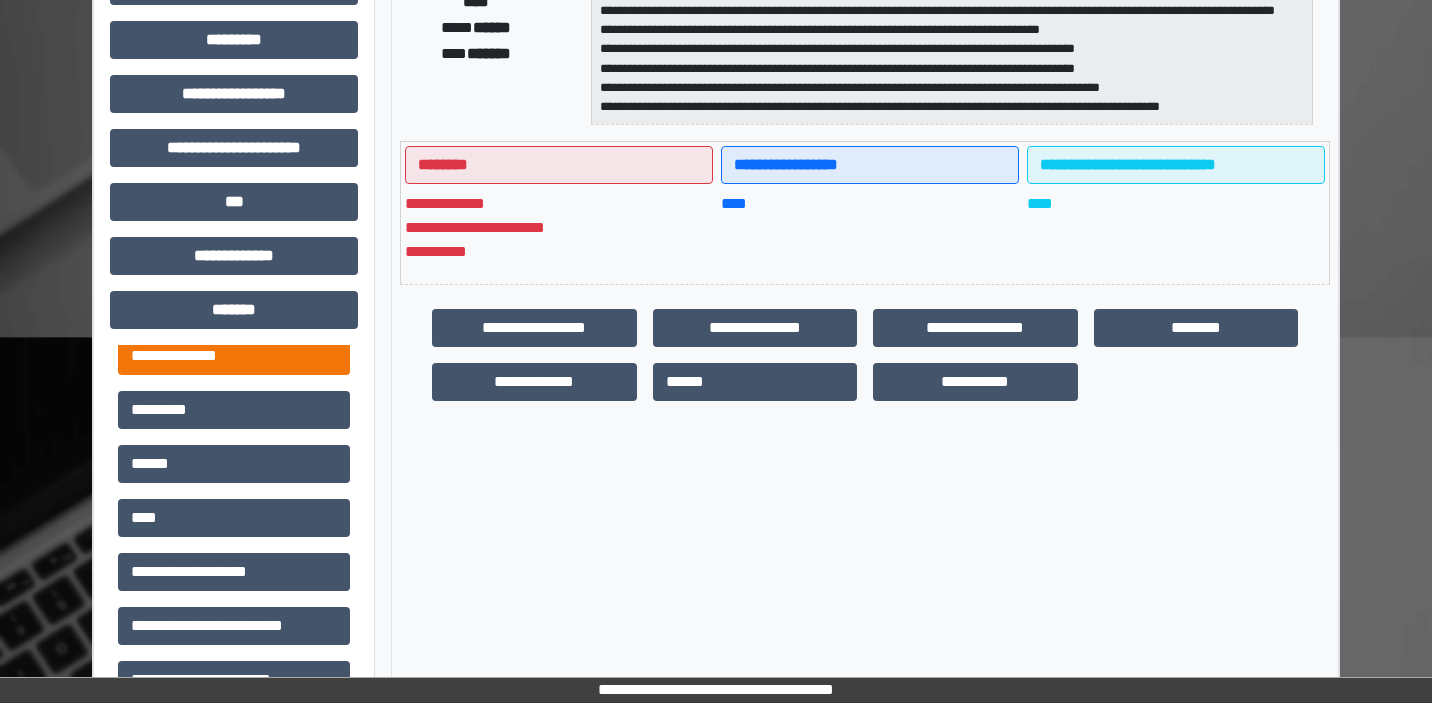scroll, scrollTop: 121, scrollLeft: 0, axis: vertical 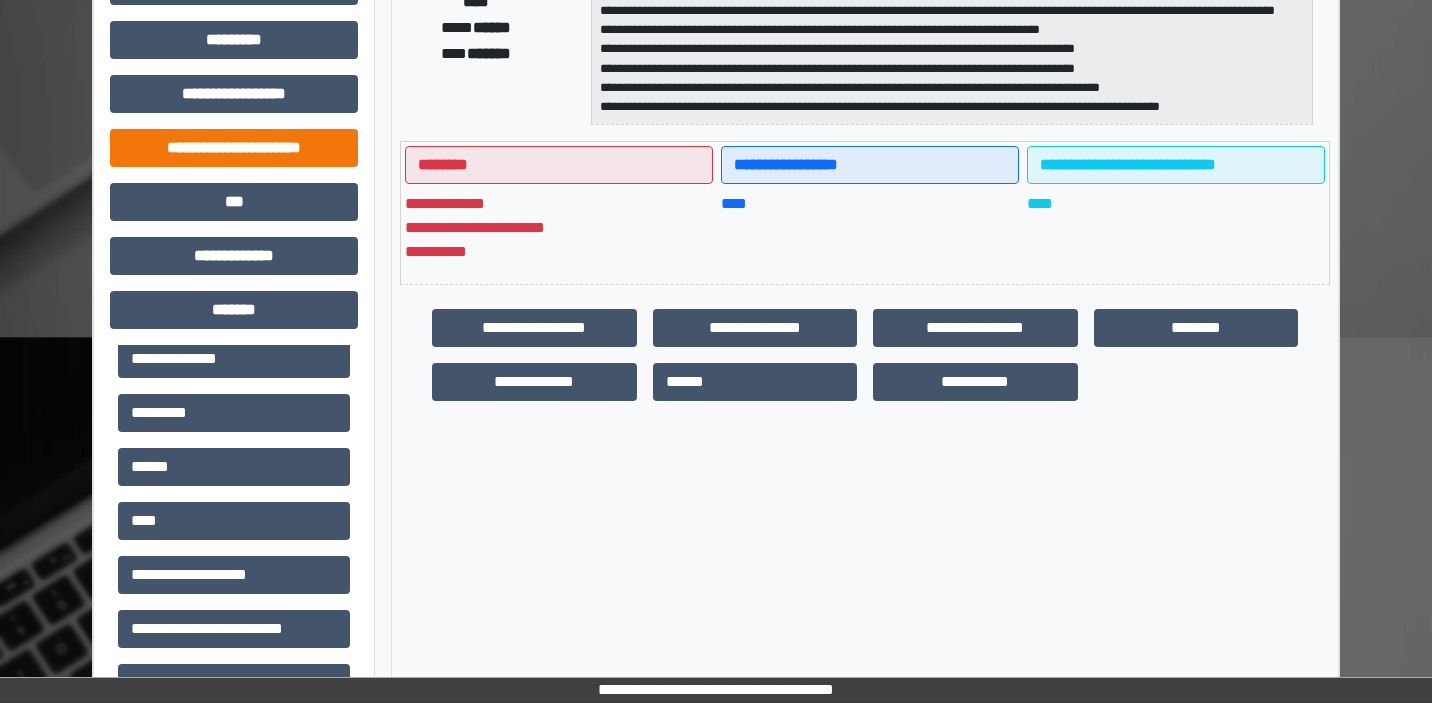 click on "**********" at bounding box center [234, 148] 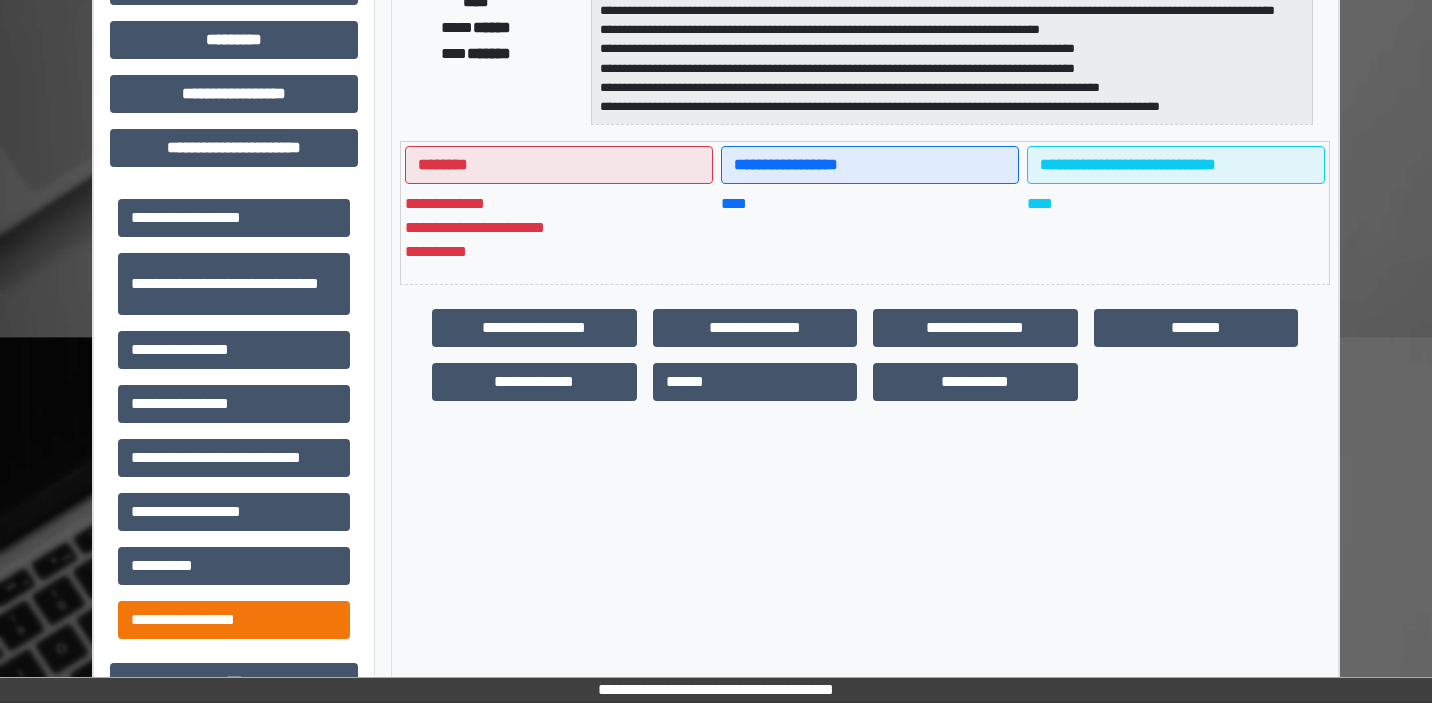 scroll, scrollTop: 46, scrollLeft: 0, axis: vertical 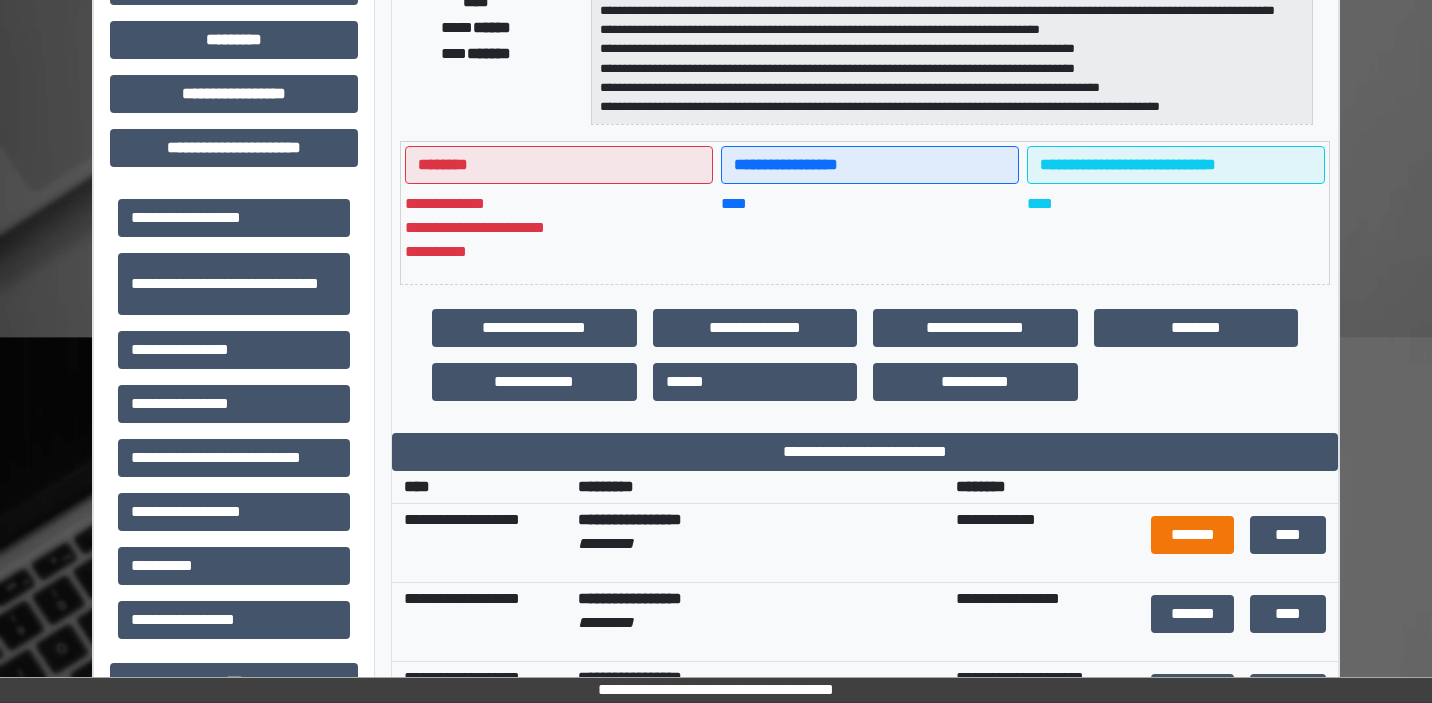 click on "*******" at bounding box center (1192, 535) 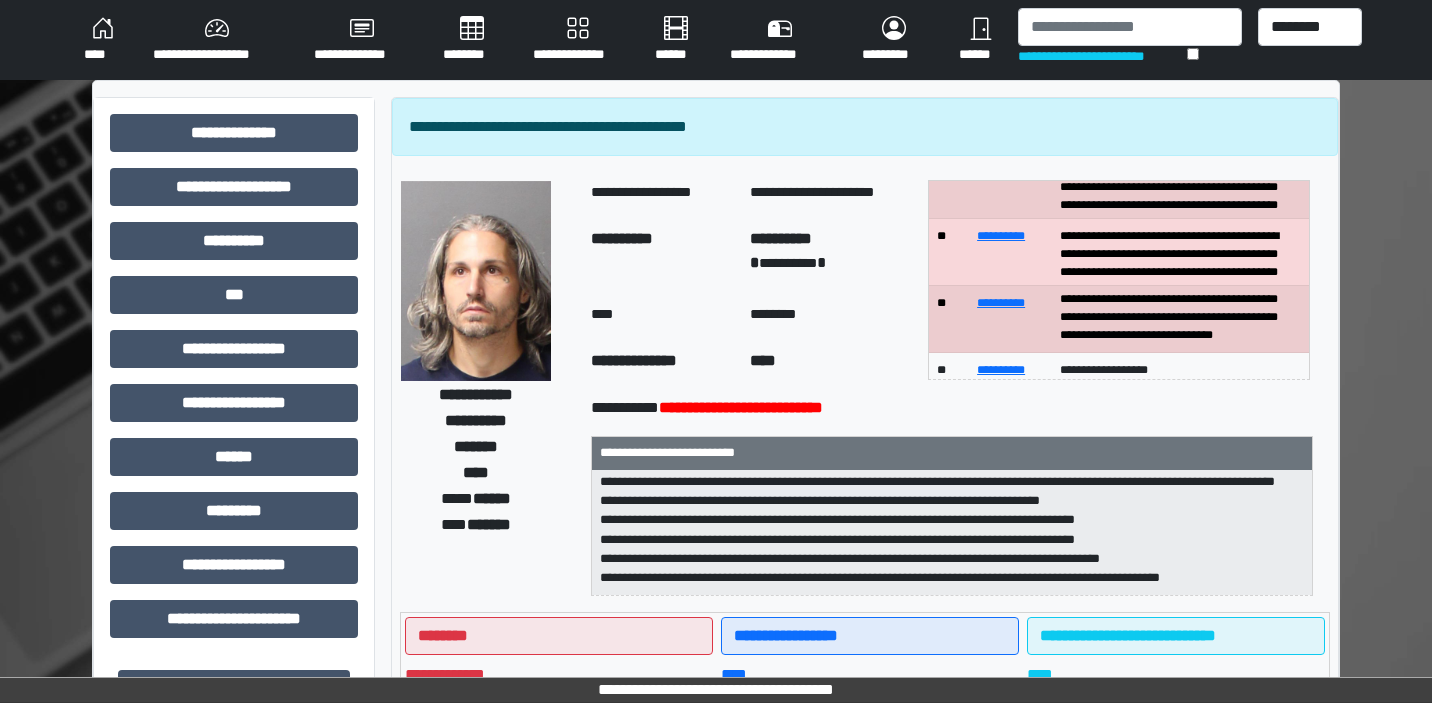 scroll, scrollTop: 0, scrollLeft: 0, axis: both 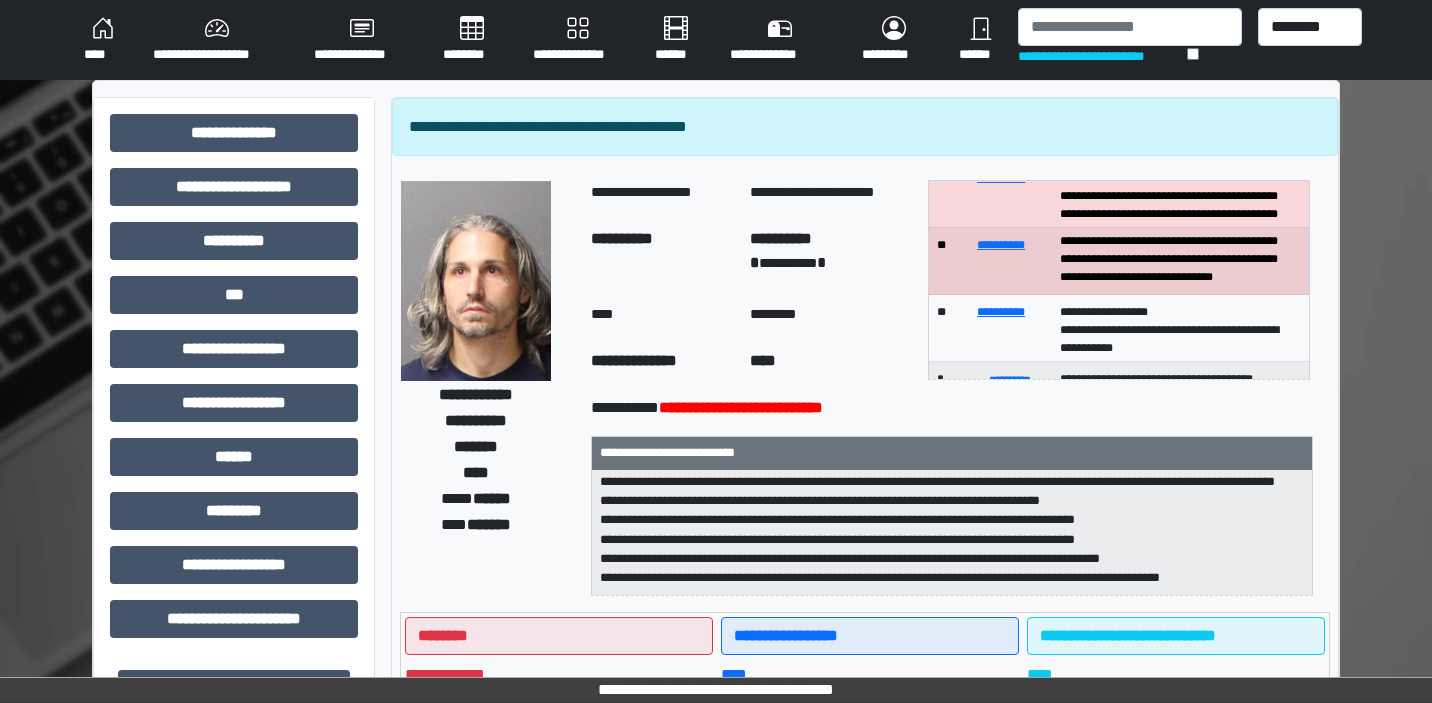 click on "********" at bounding box center (472, 40) 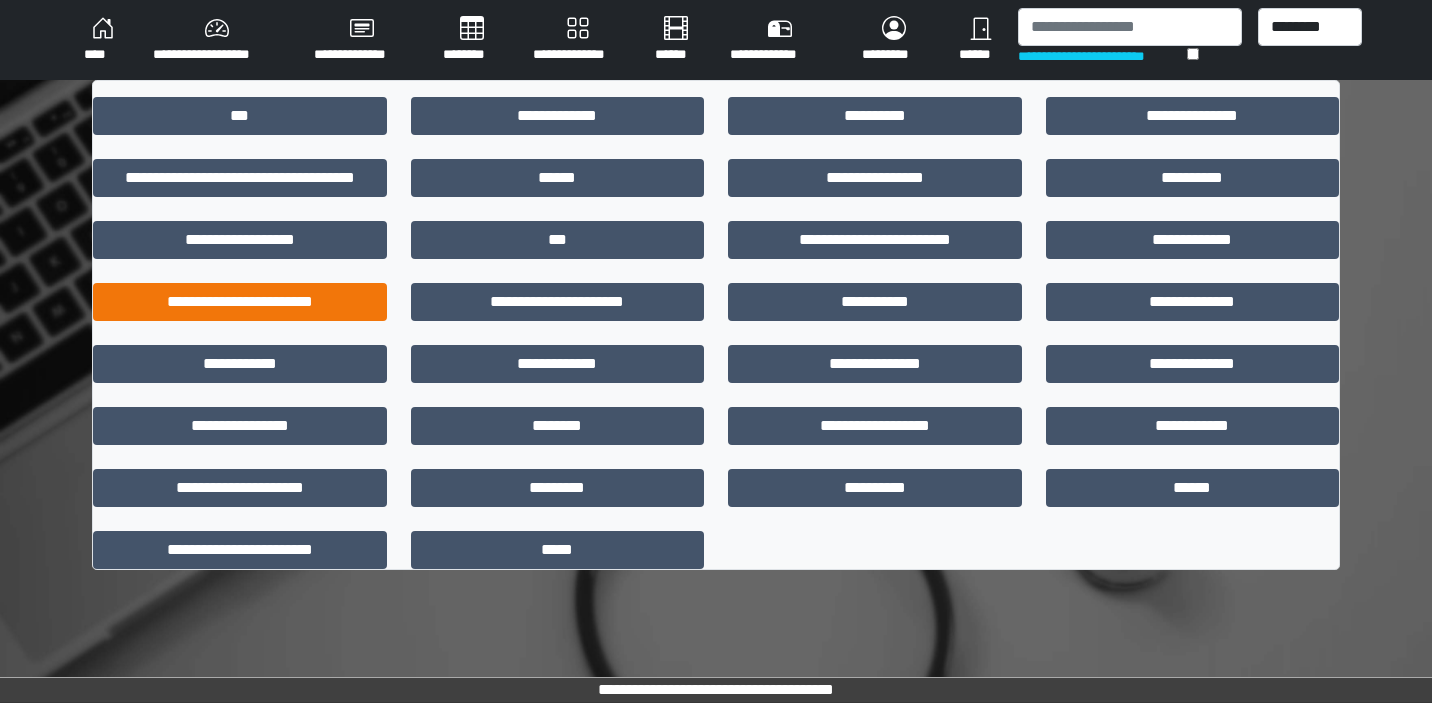click on "**********" at bounding box center (240, 302) 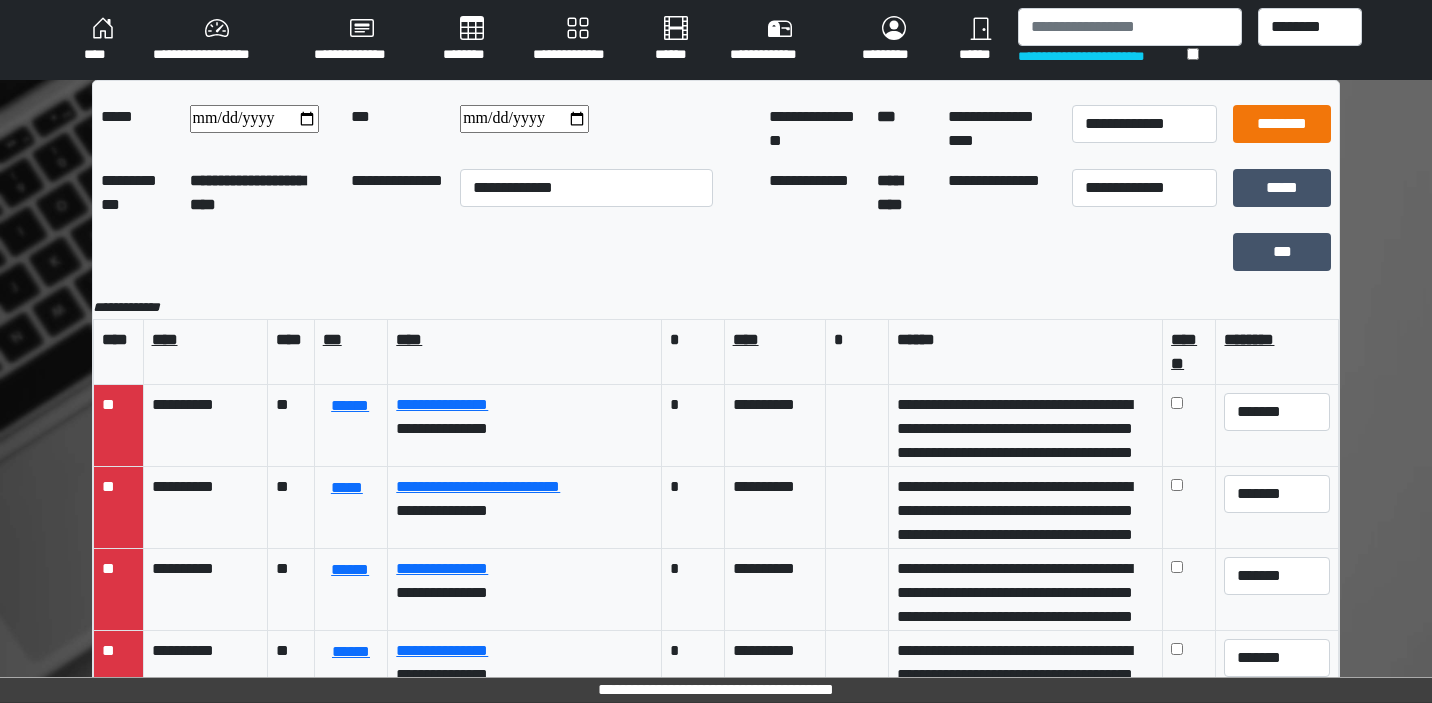 click on "********" at bounding box center (1282, 124) 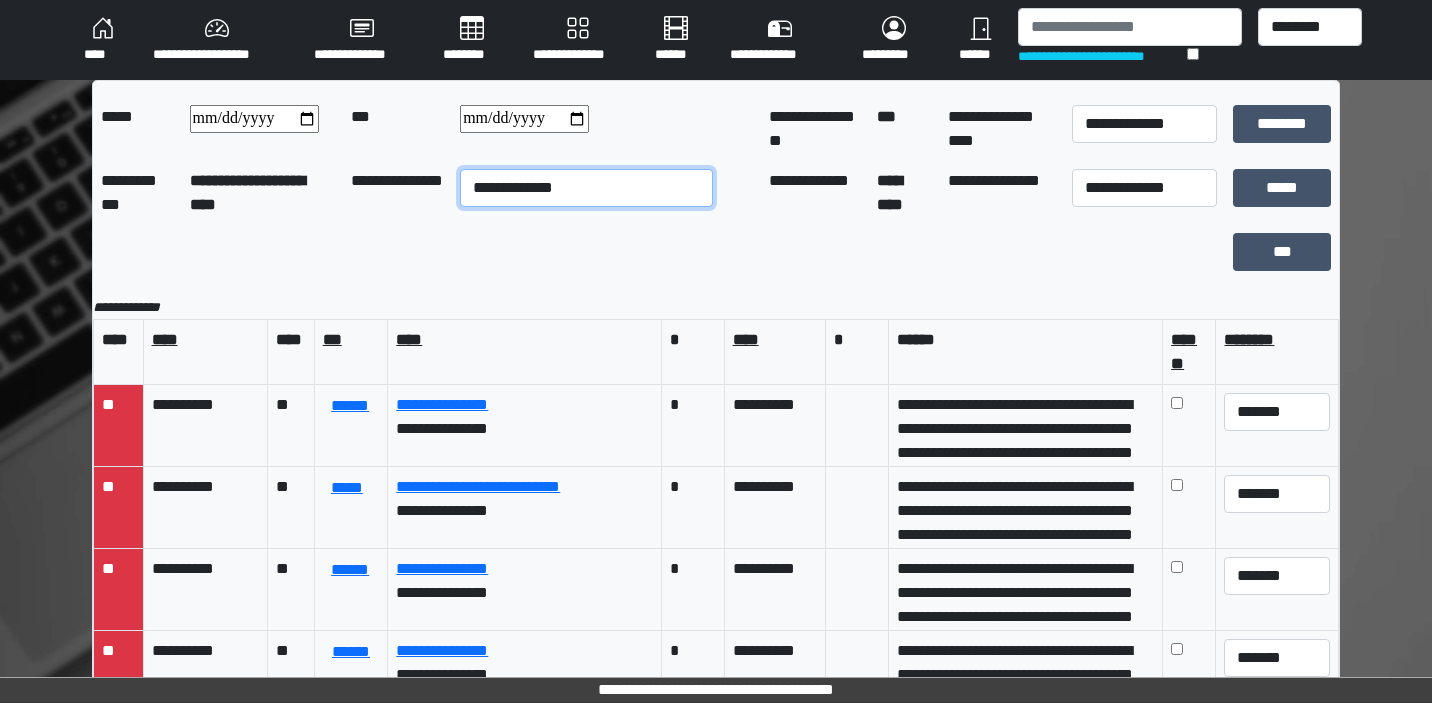 select on "**" 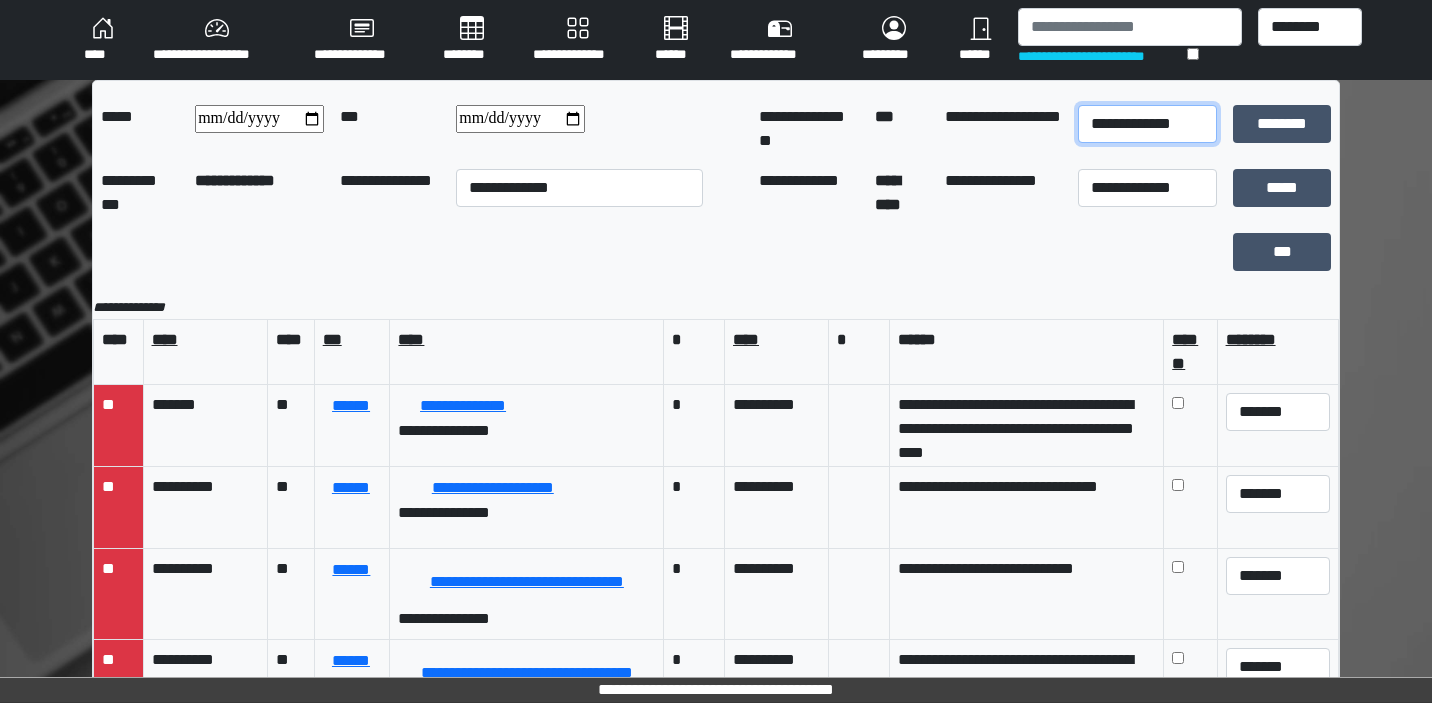 select on "*" 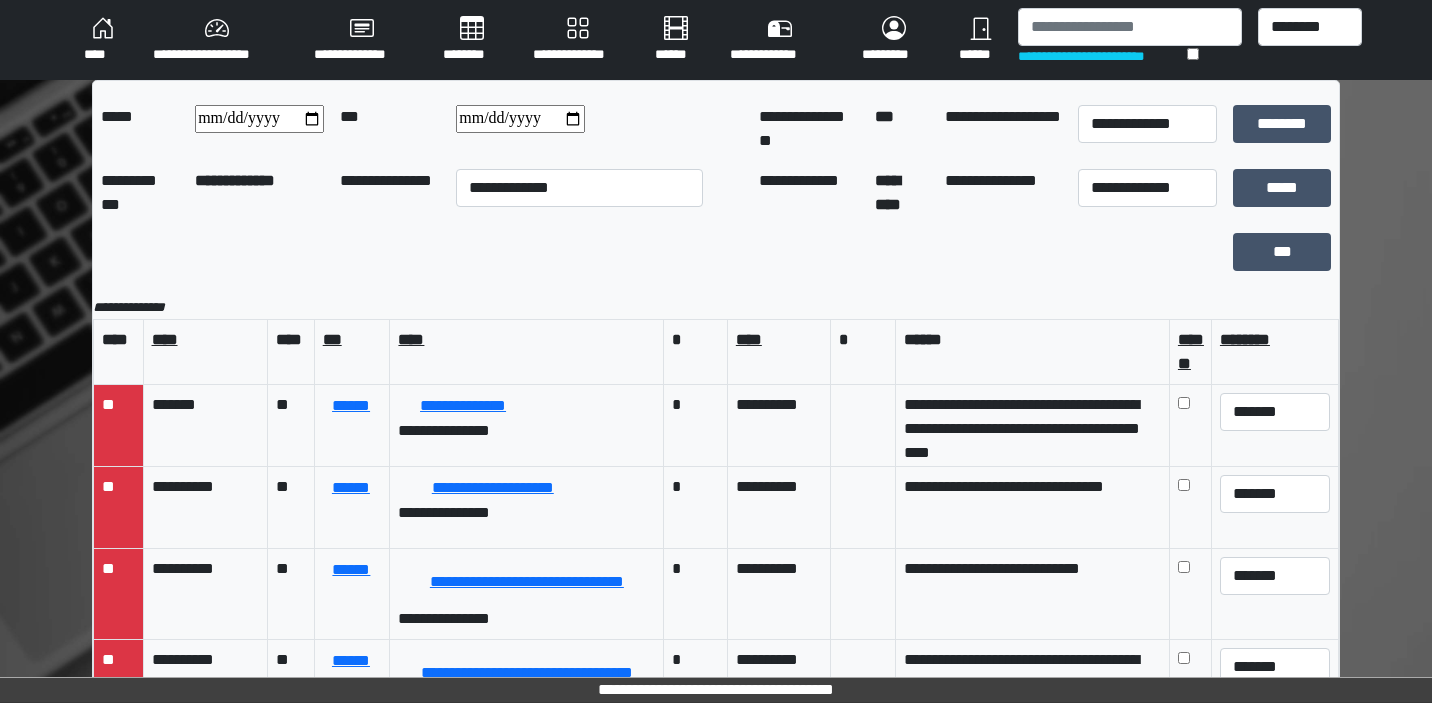 click at bounding box center (520, 119) 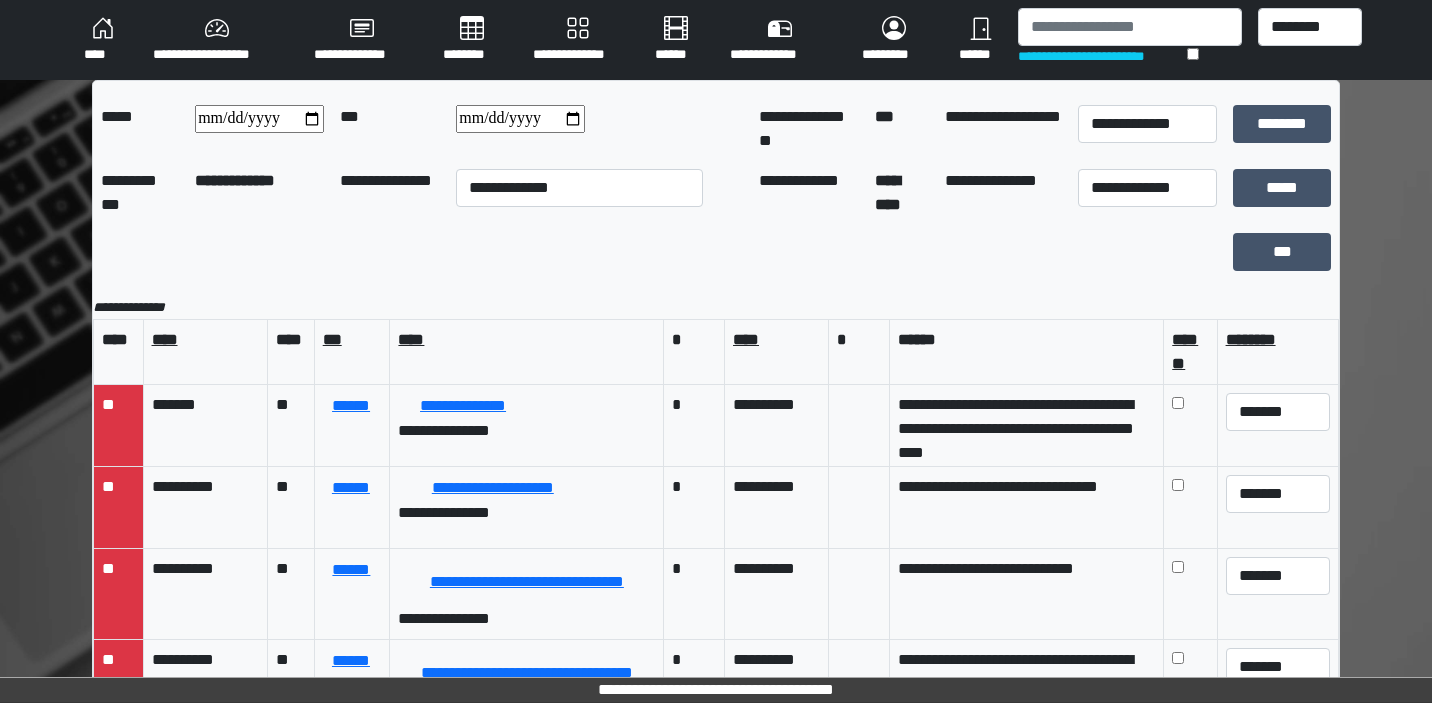 type on "**********" 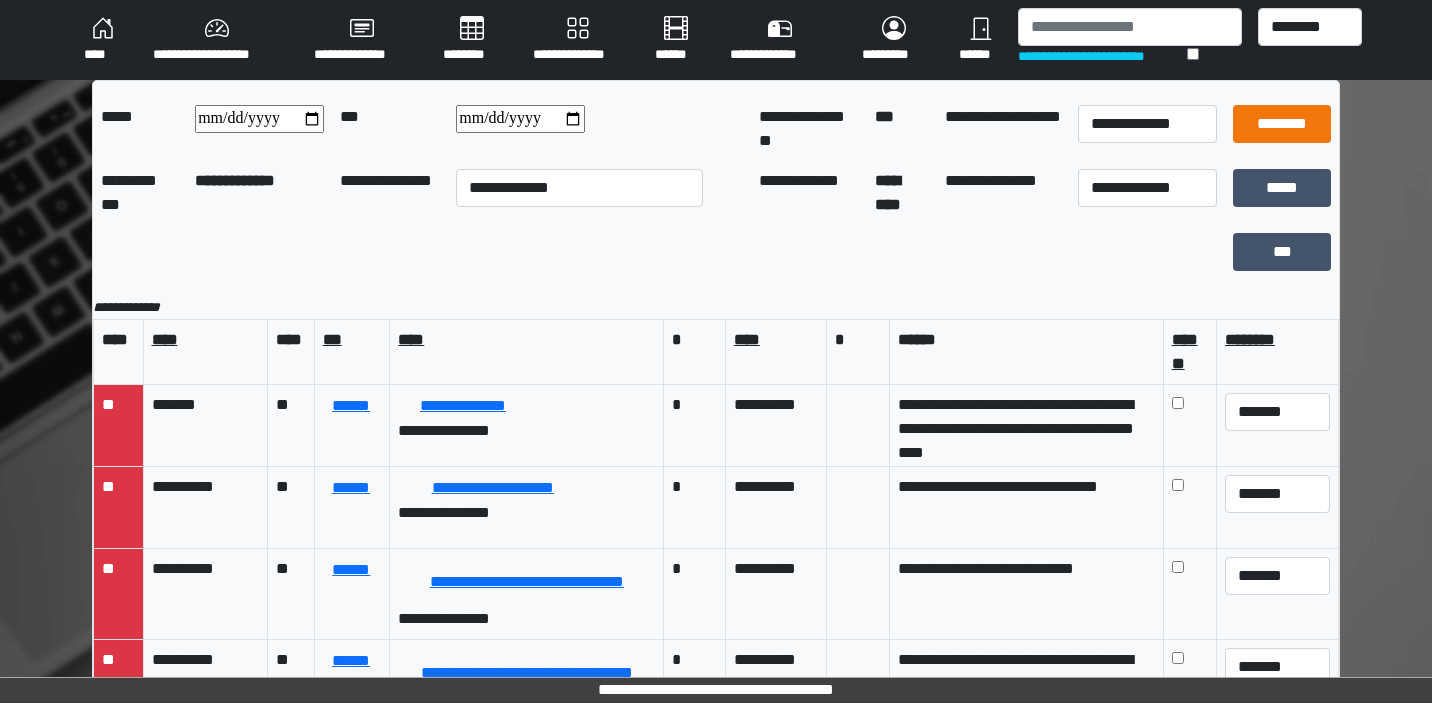 click on "********" at bounding box center (1282, 124) 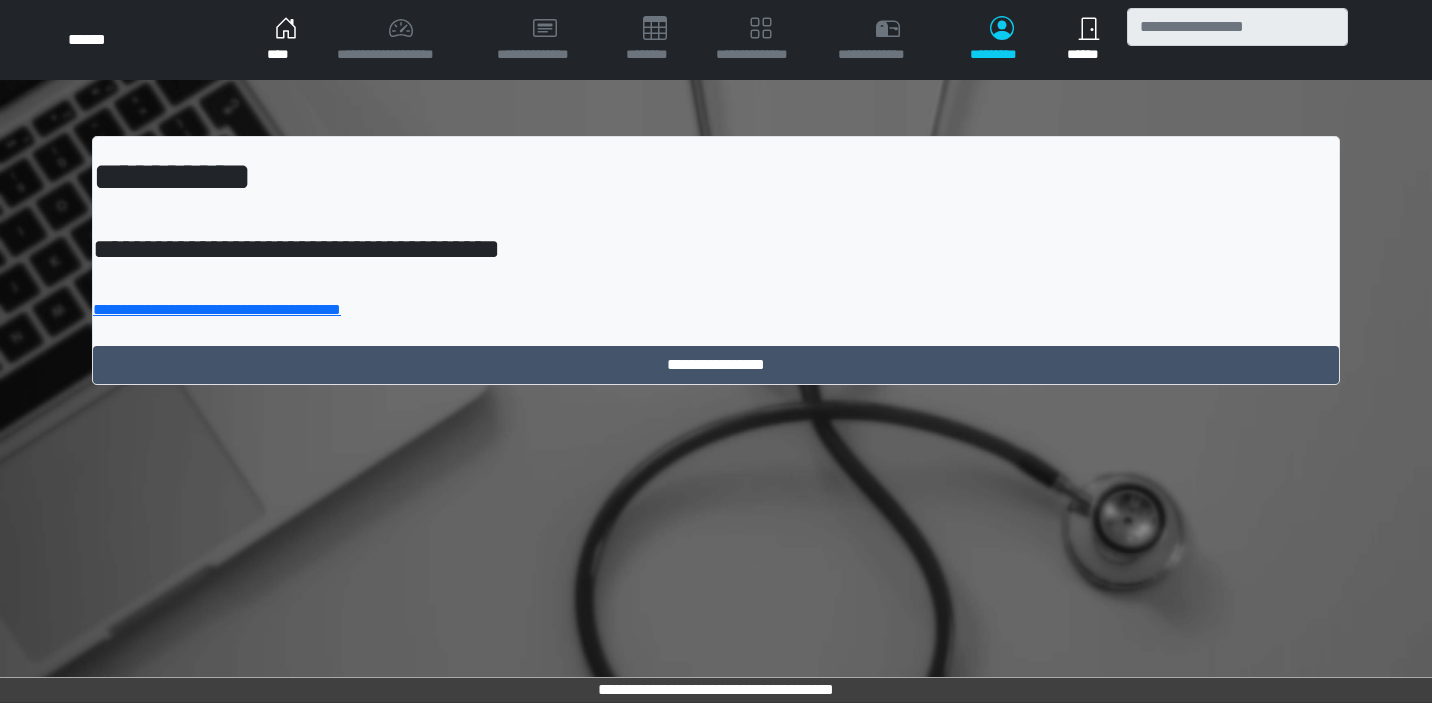scroll, scrollTop: 0, scrollLeft: 0, axis: both 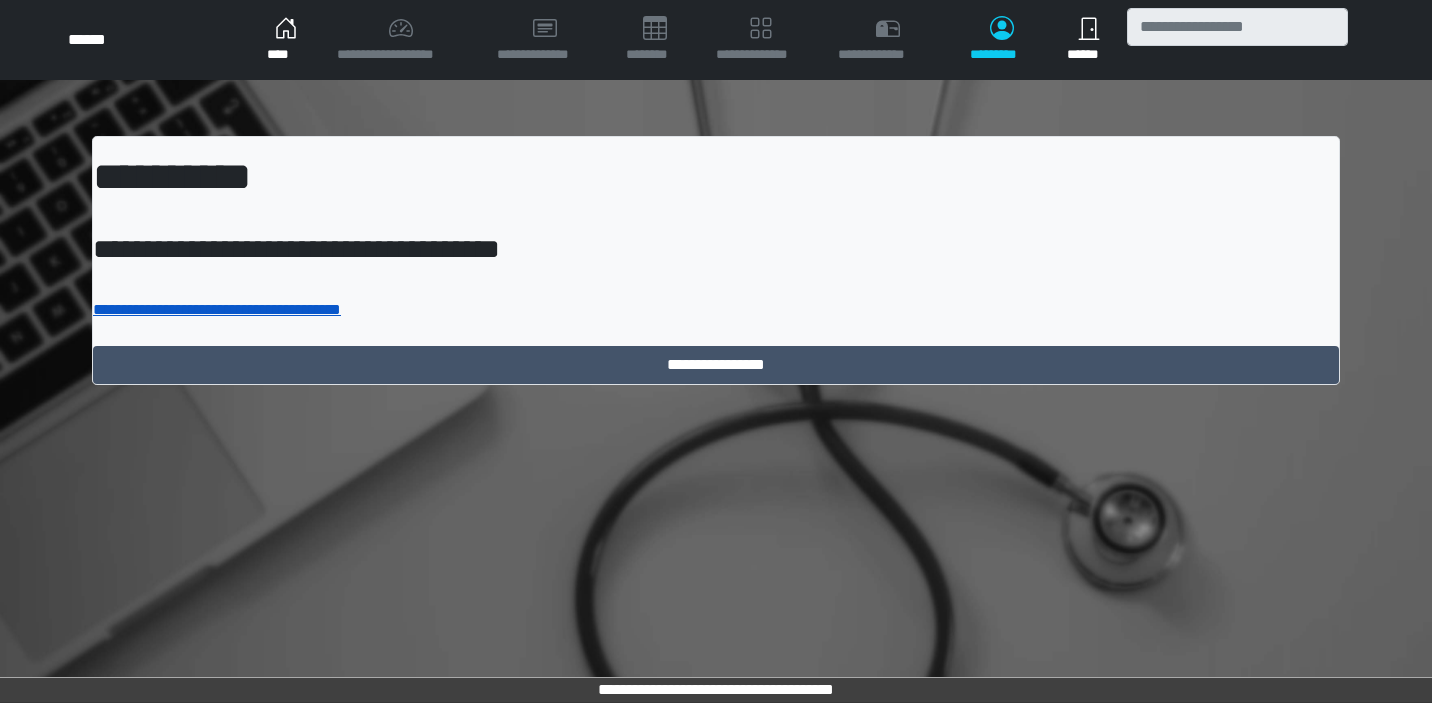click on "**********" at bounding box center (217, 309) 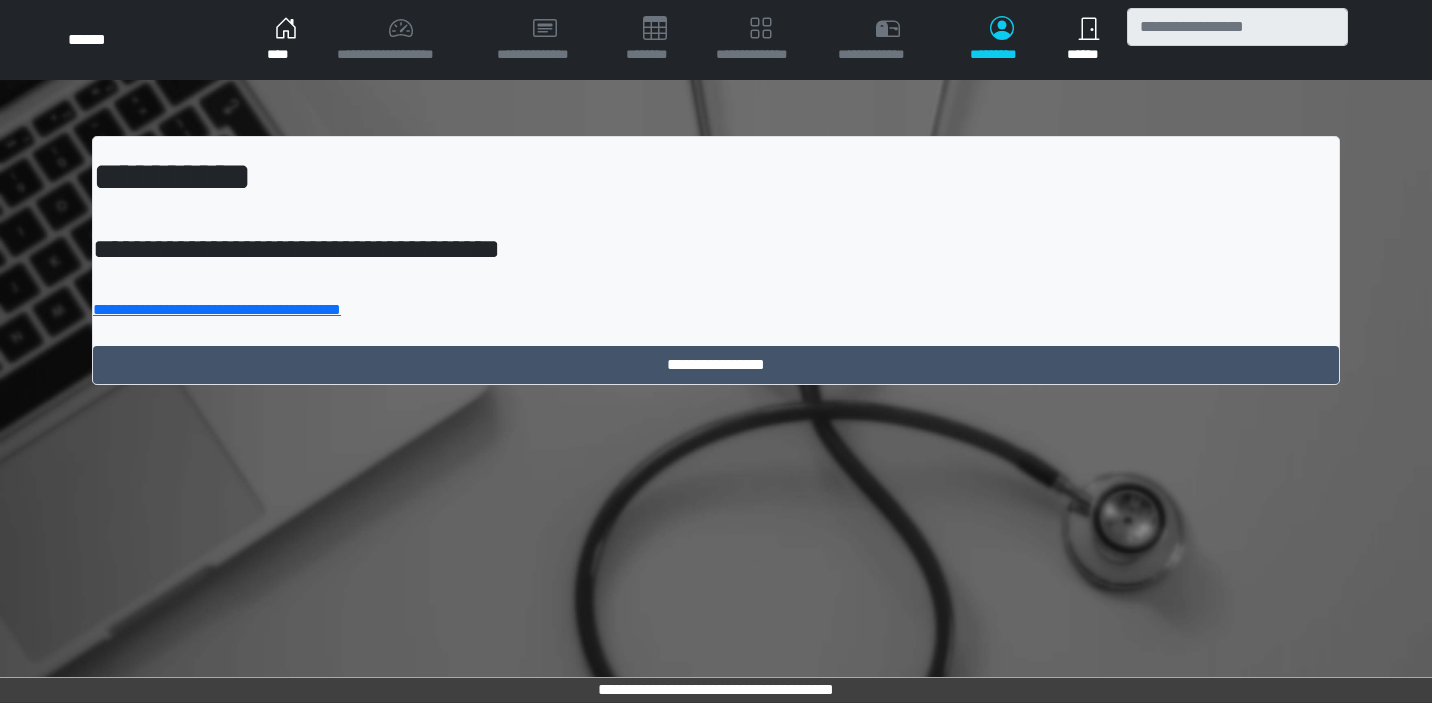 scroll, scrollTop: 0, scrollLeft: 0, axis: both 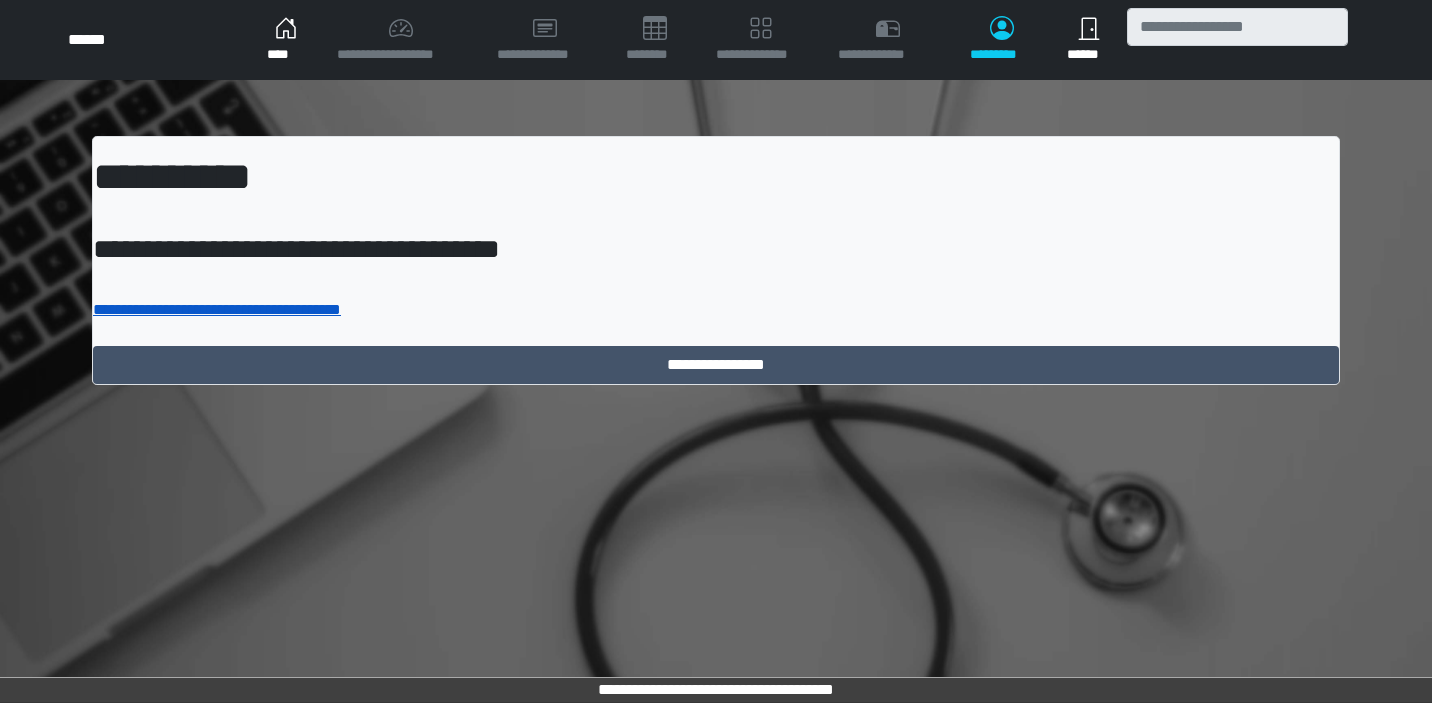 click on "**********" at bounding box center (217, 309) 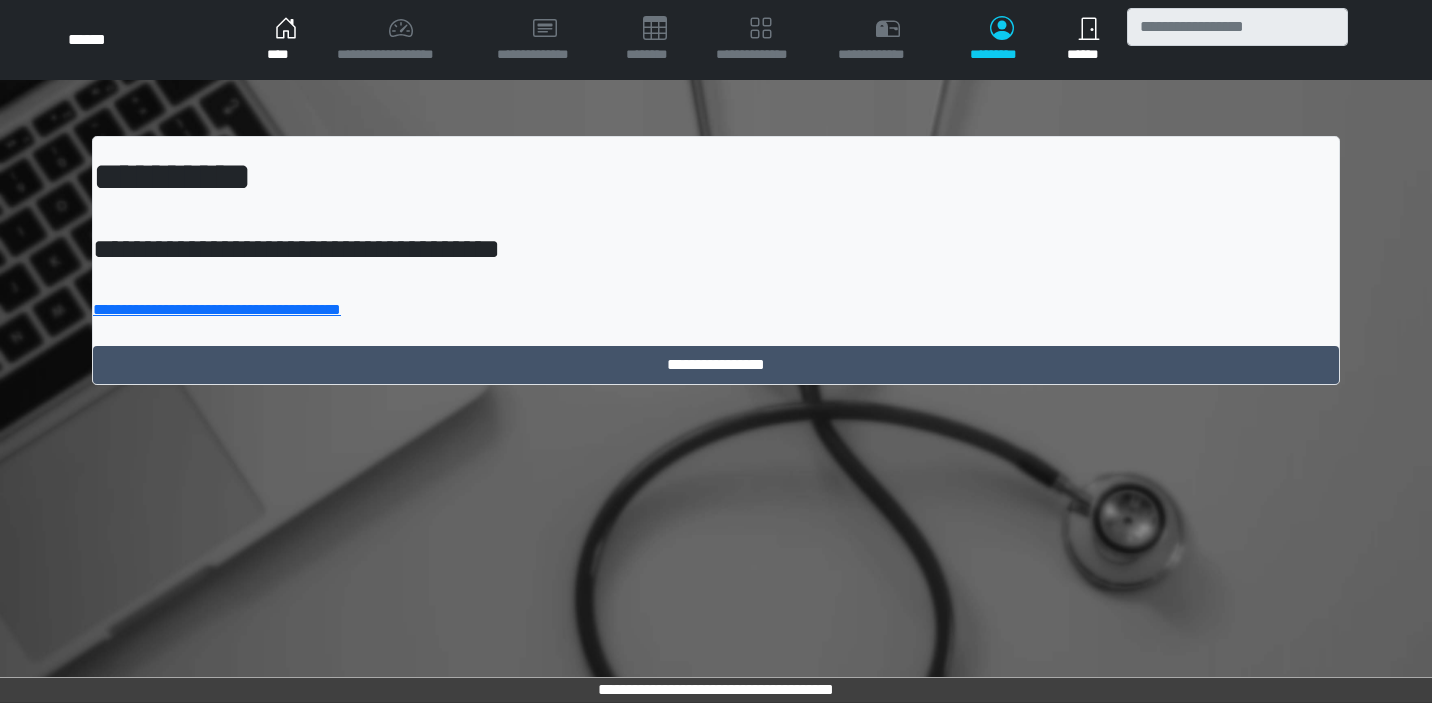 click on "****" at bounding box center (285, 40) 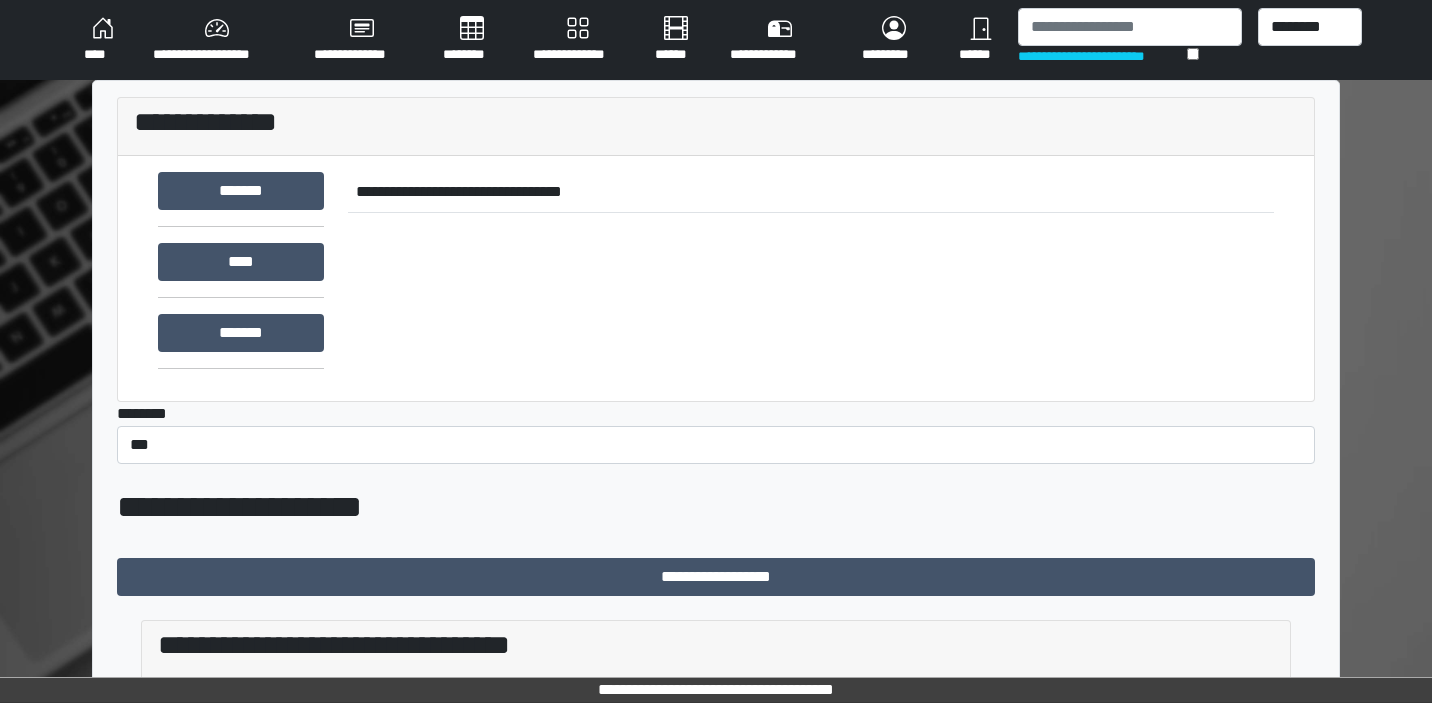 scroll, scrollTop: 0, scrollLeft: 0, axis: both 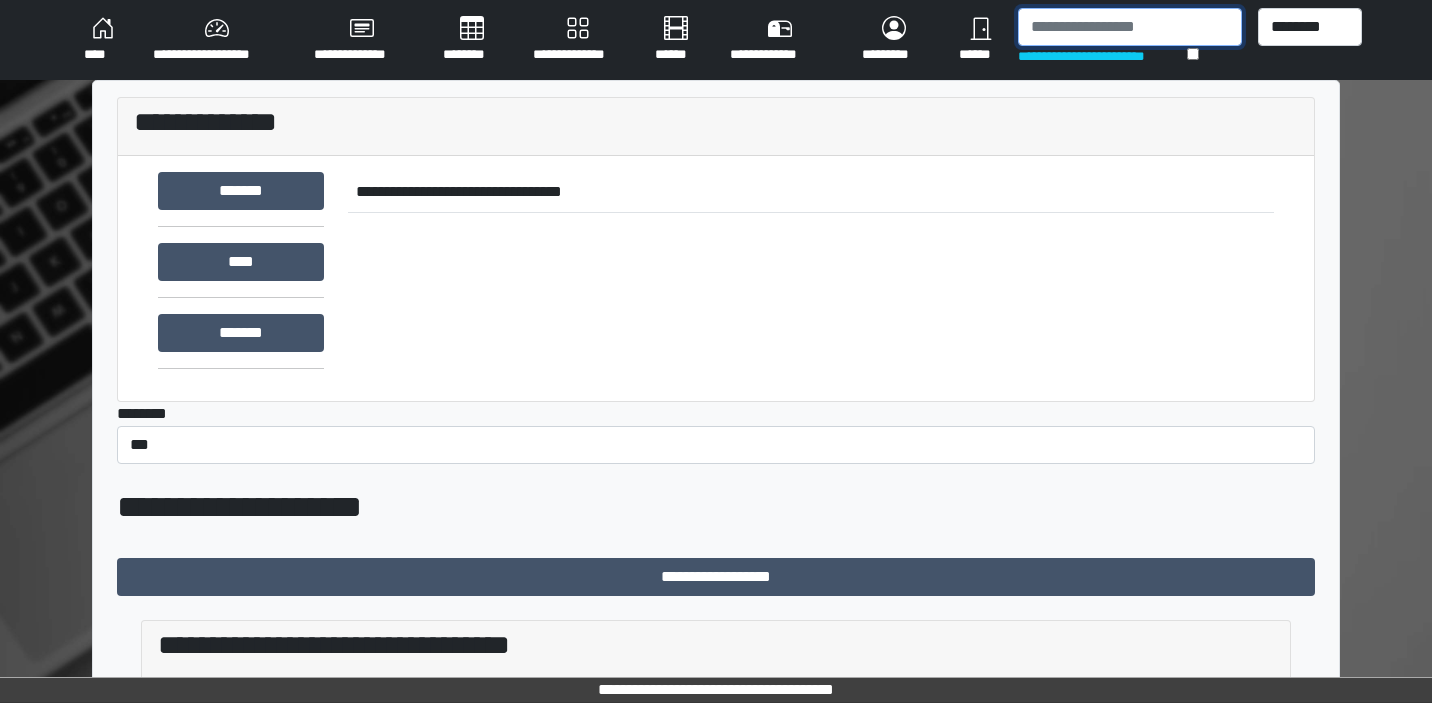 click at bounding box center [1129, 27] 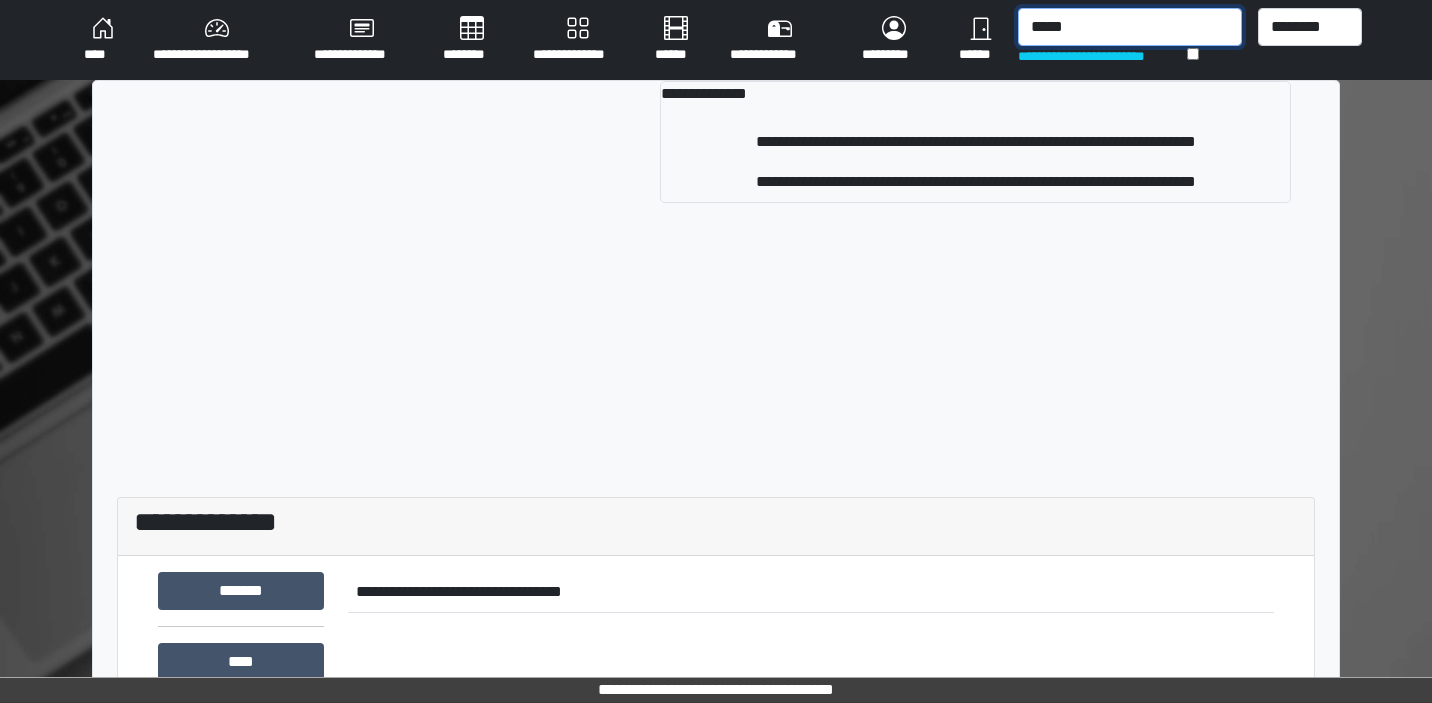 type on "****" 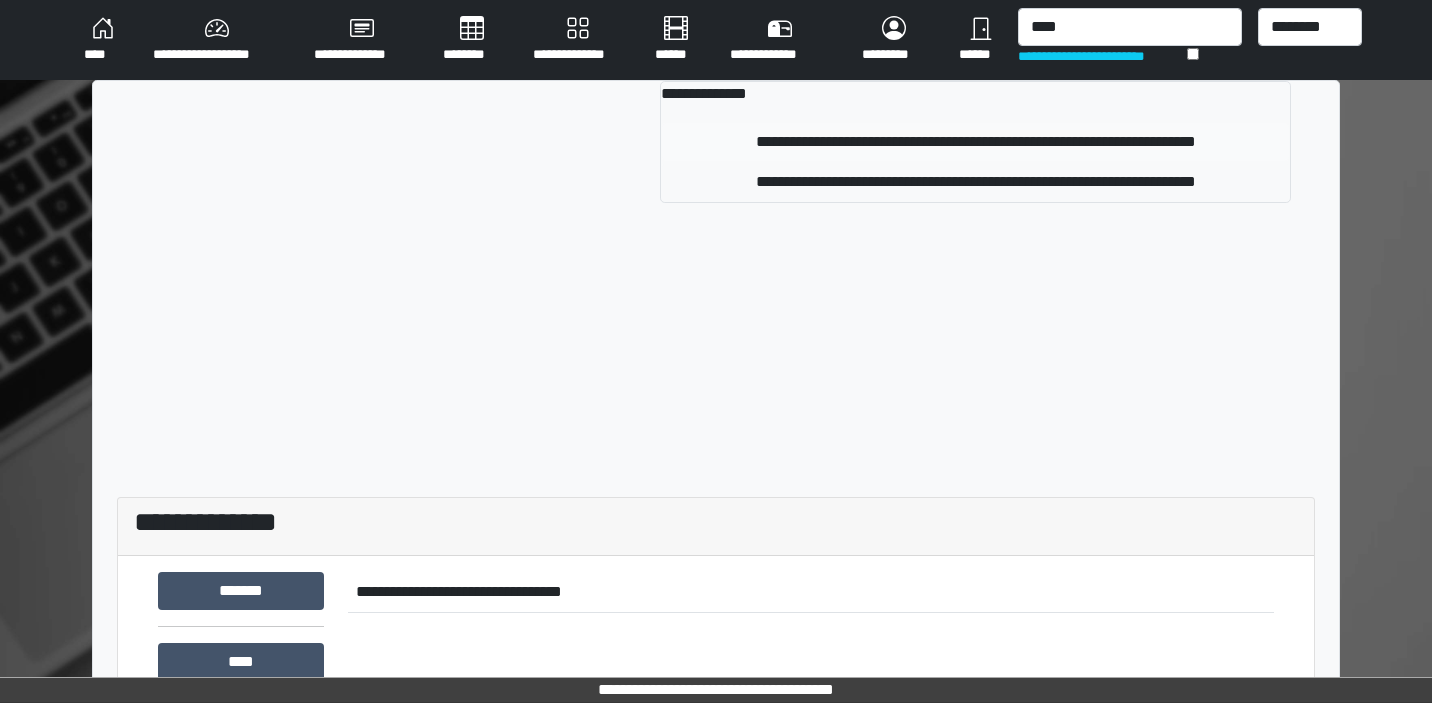 drag, startPoint x: 1153, startPoint y: 25, endPoint x: 943, endPoint y: 145, distance: 241.86774 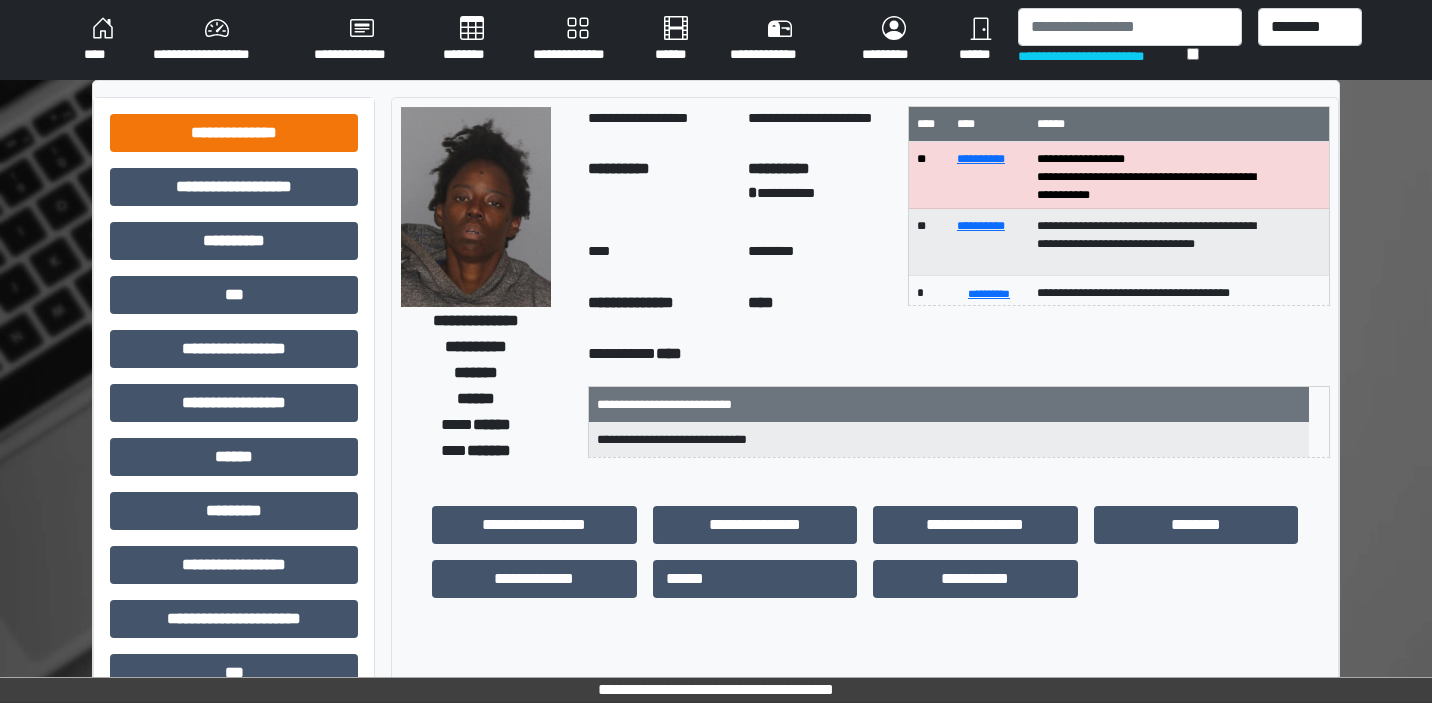 click on "**********" at bounding box center (234, 133) 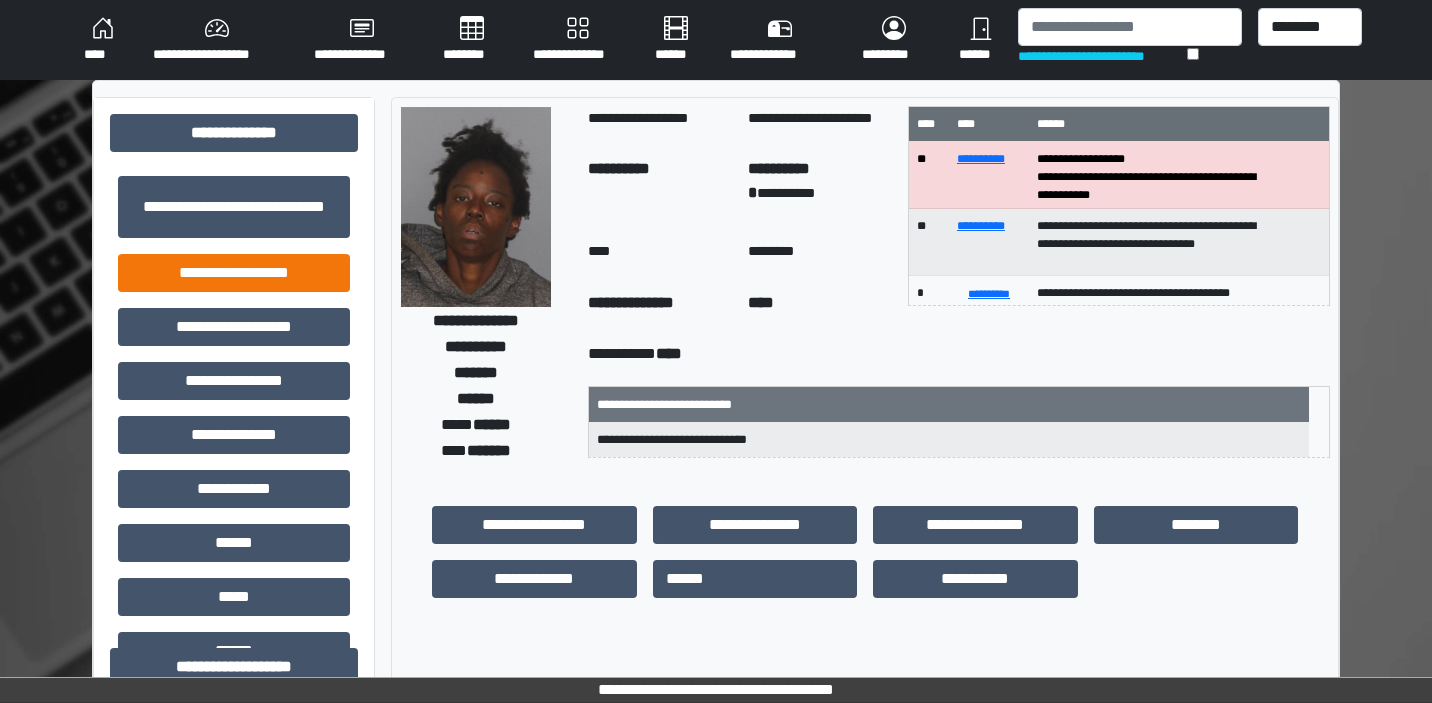 click on "**********" at bounding box center [234, 273] 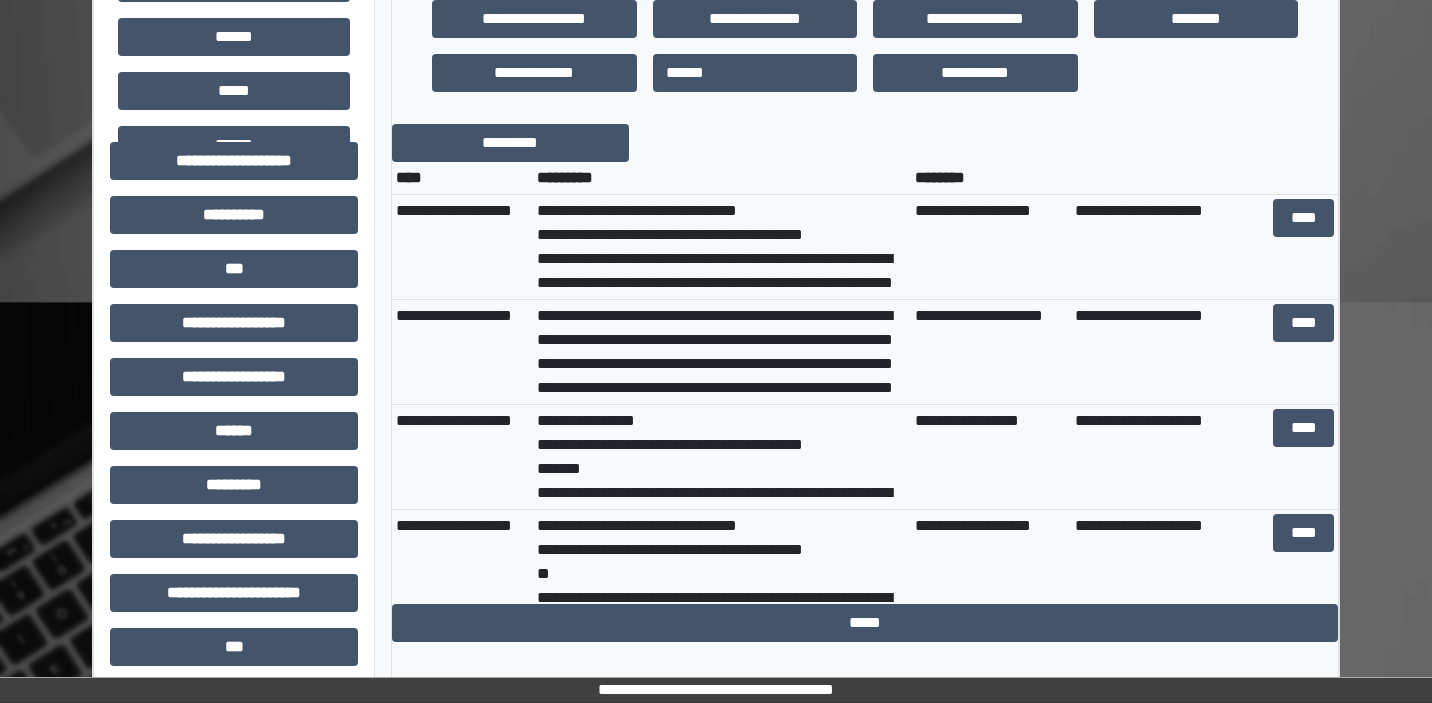 scroll, scrollTop: 519, scrollLeft: 0, axis: vertical 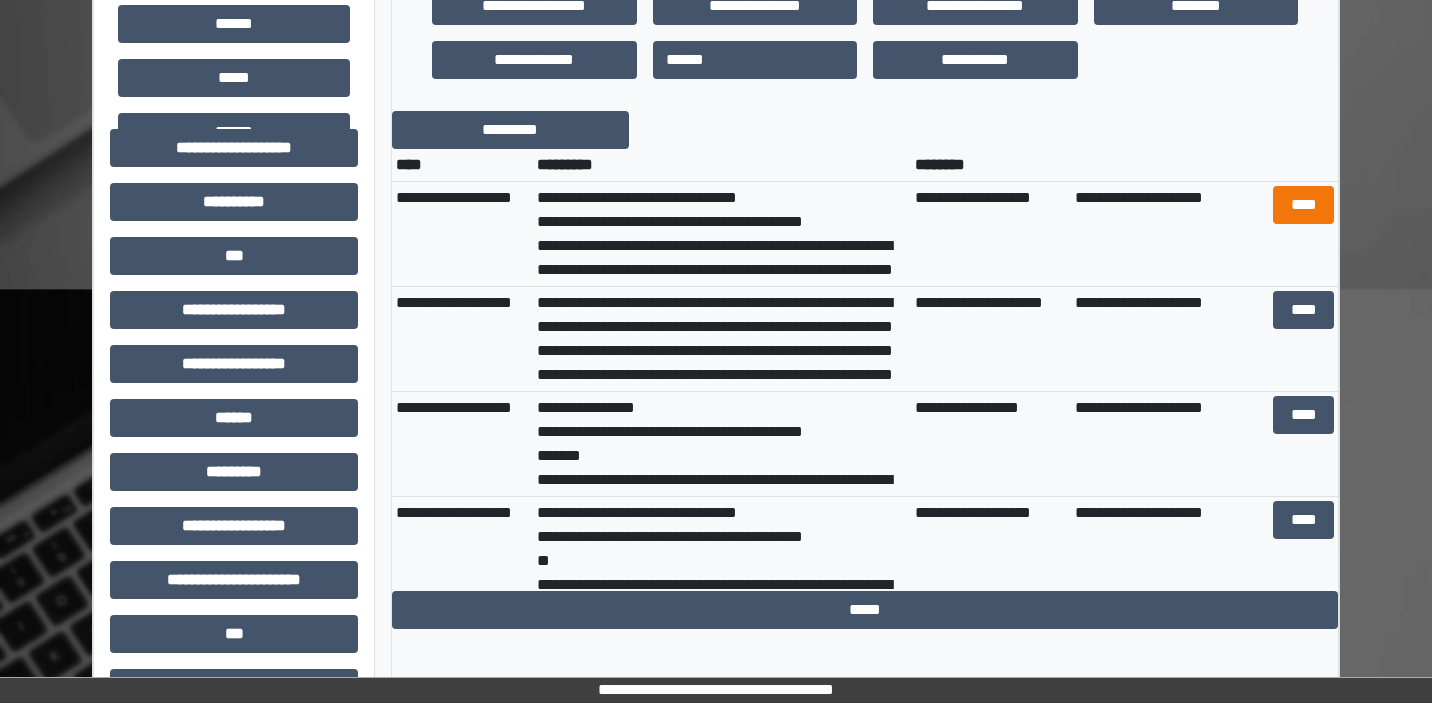 click on "****" at bounding box center (1303, 205) 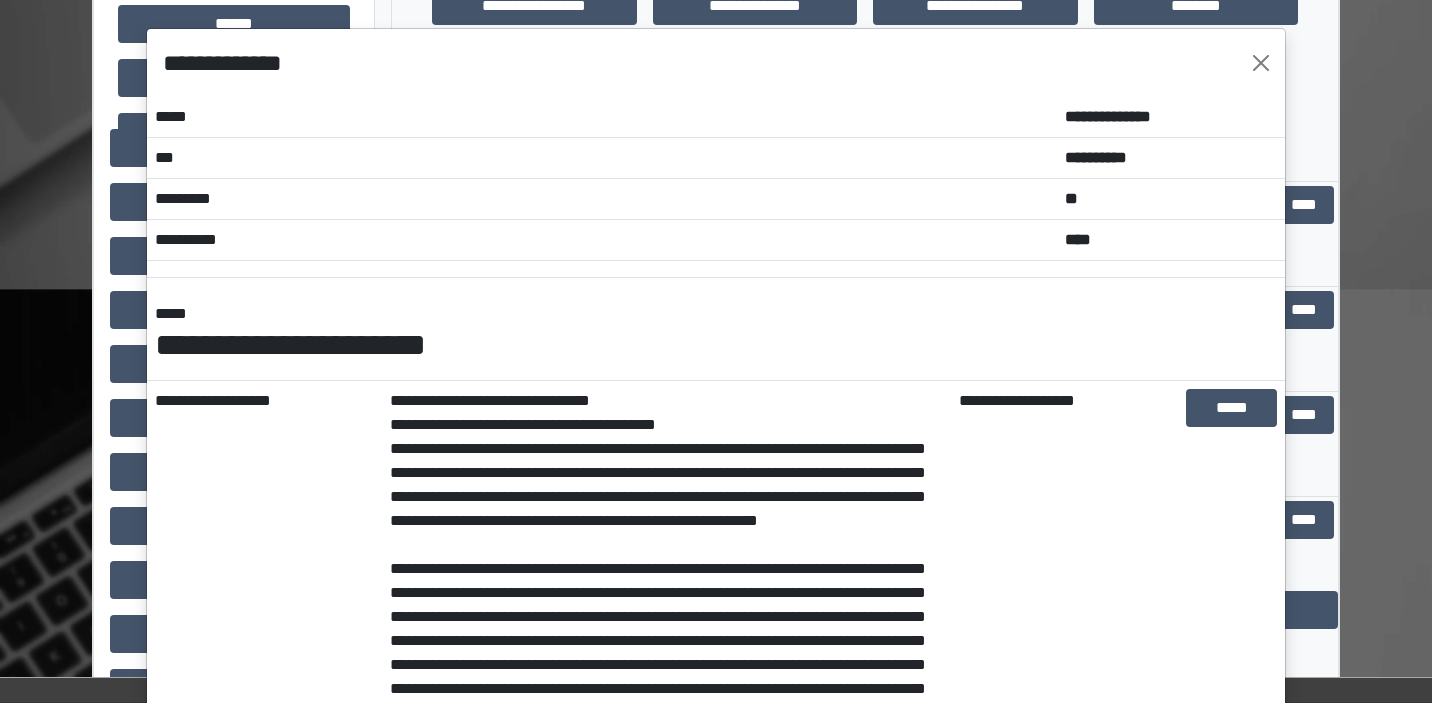 scroll, scrollTop: 0, scrollLeft: 0, axis: both 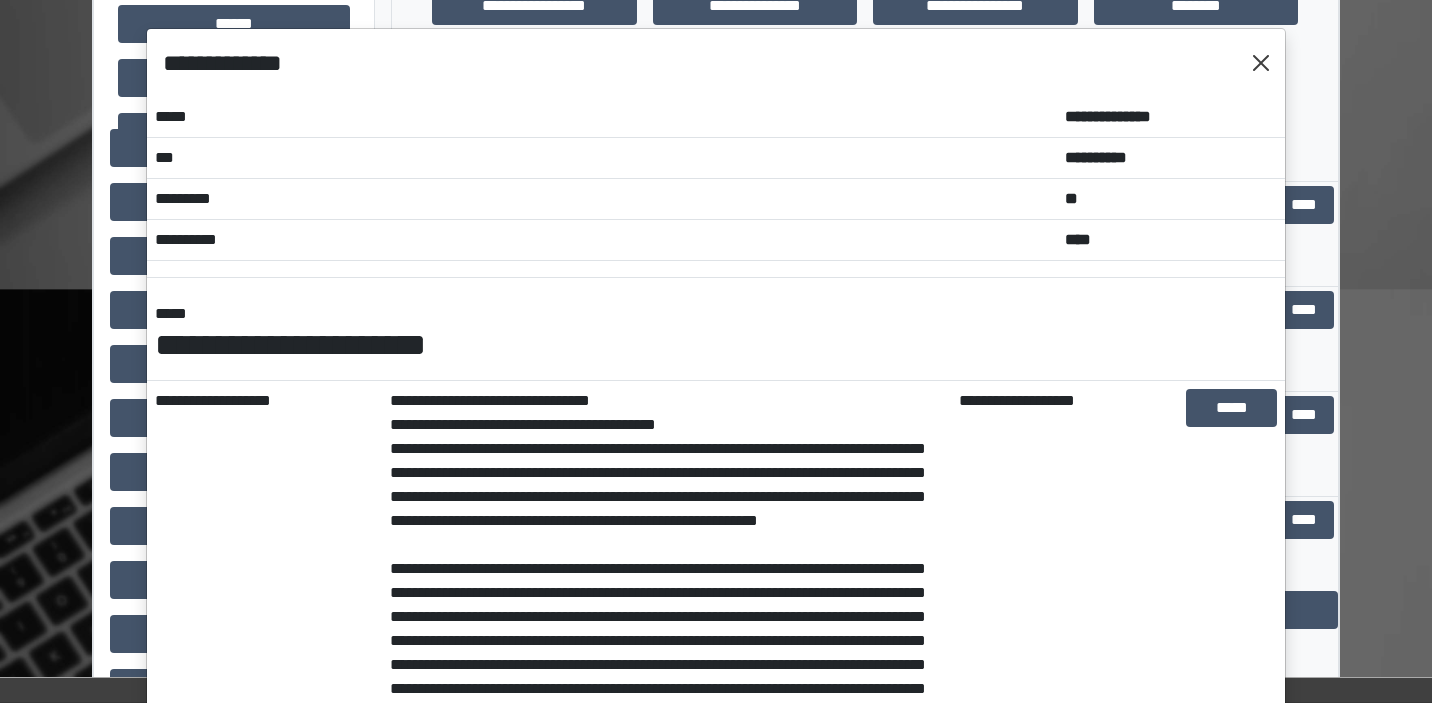 click at bounding box center [1261, 63] 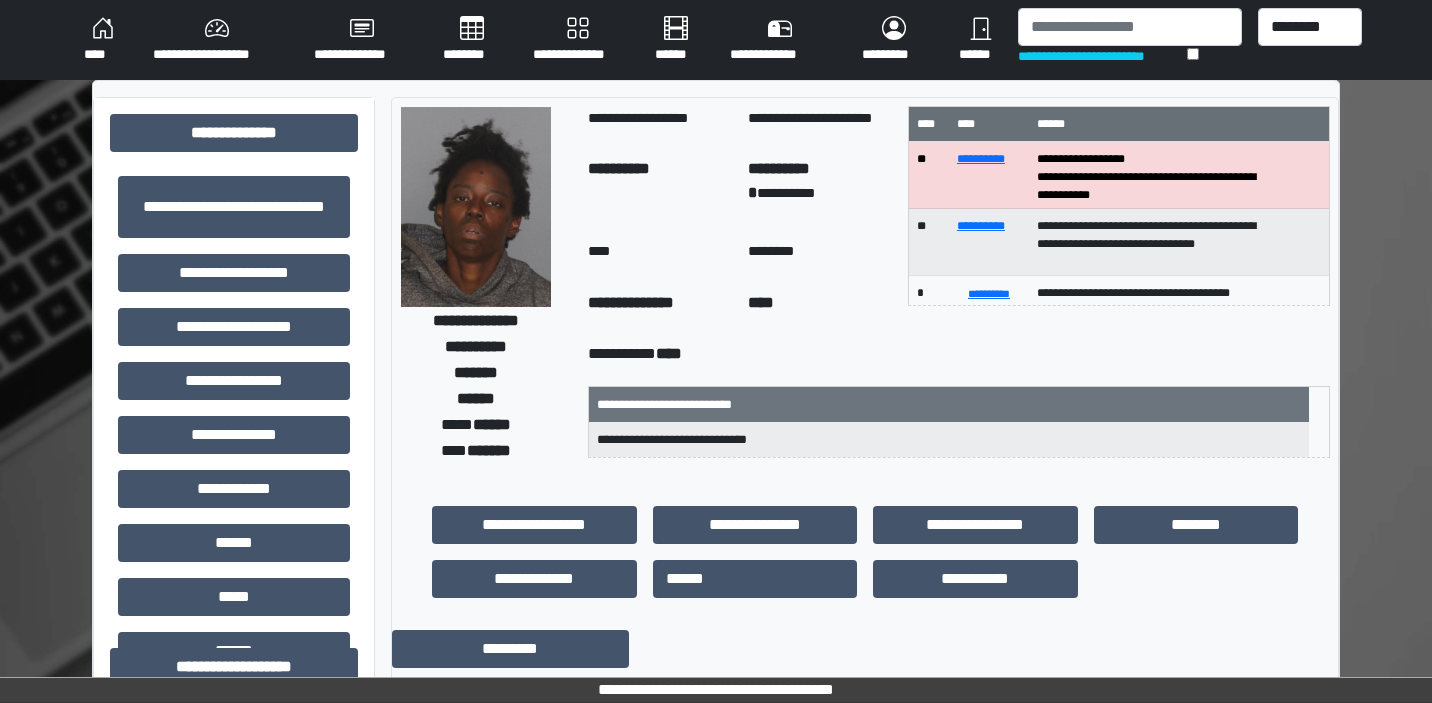 scroll, scrollTop: 0, scrollLeft: 0, axis: both 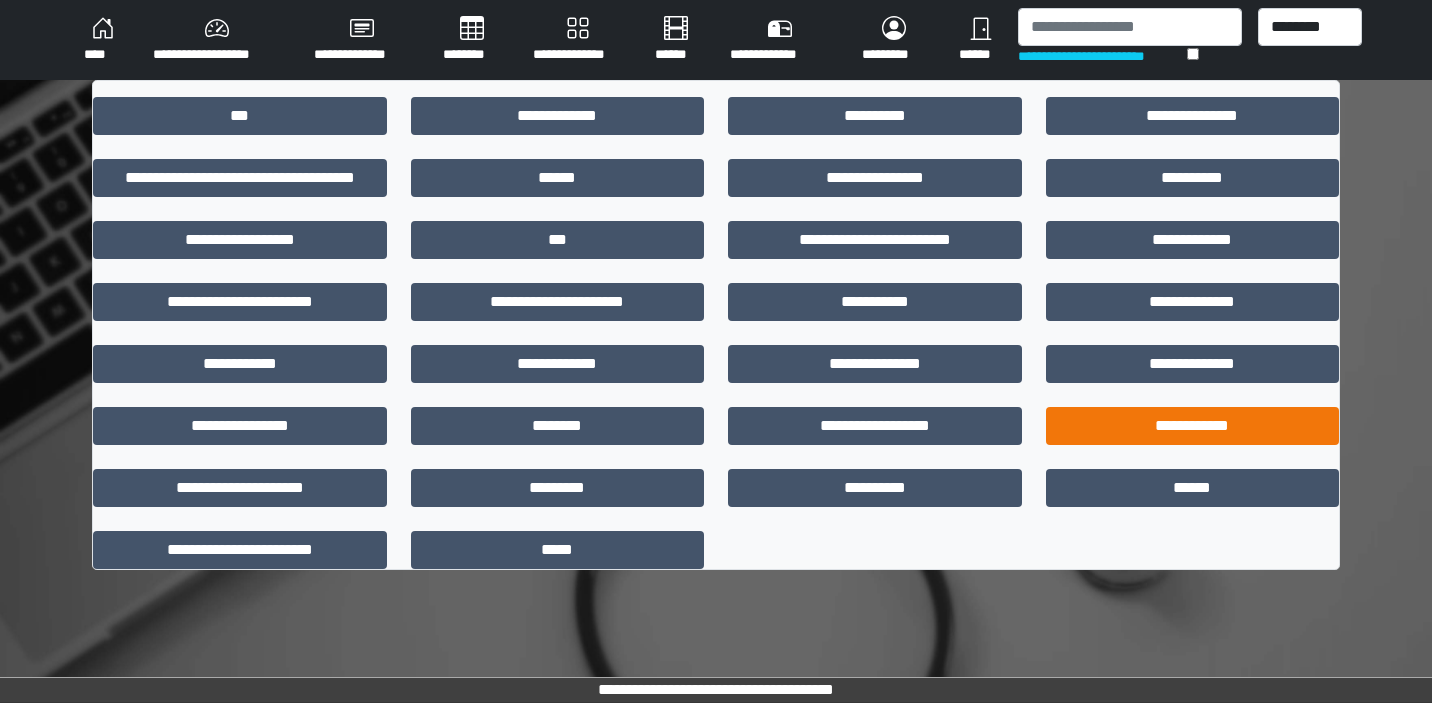 click on "**********" at bounding box center (1193, 426) 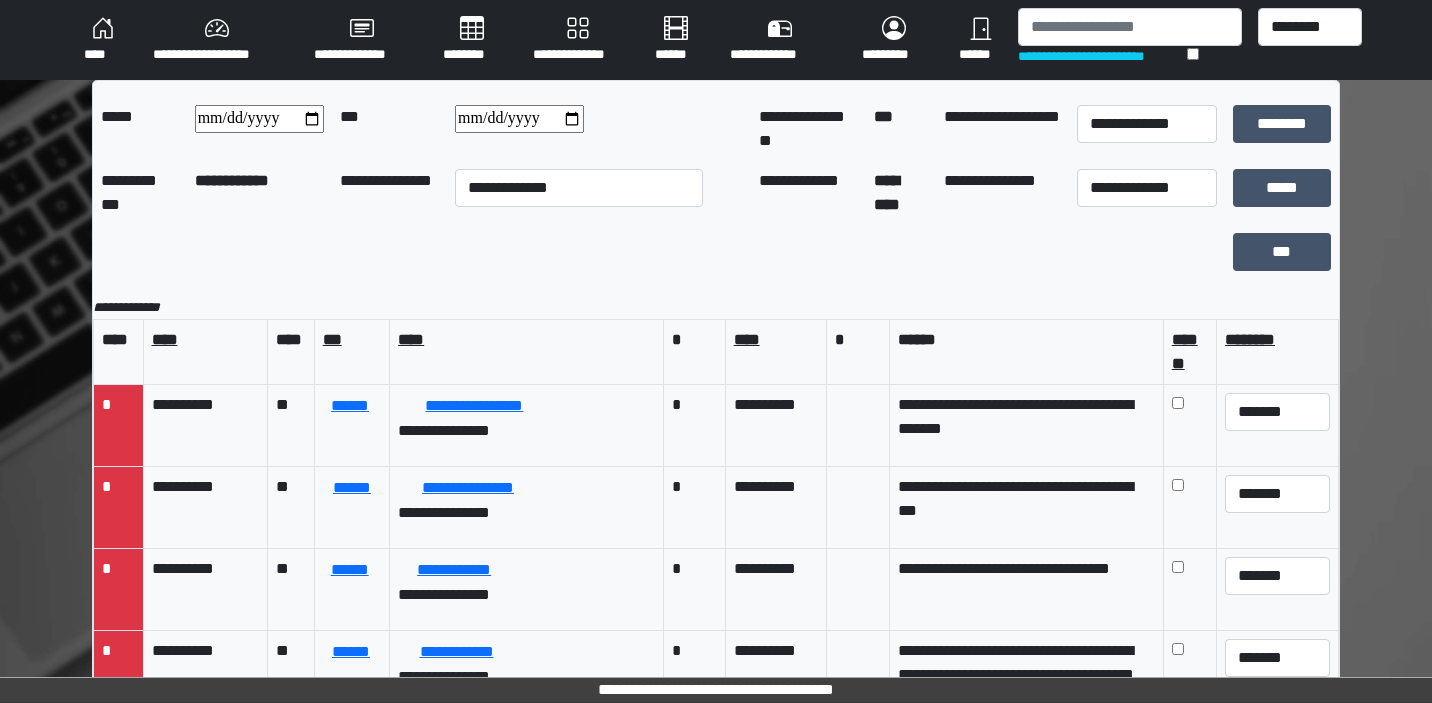 click on "**********" at bounding box center (519, 119) 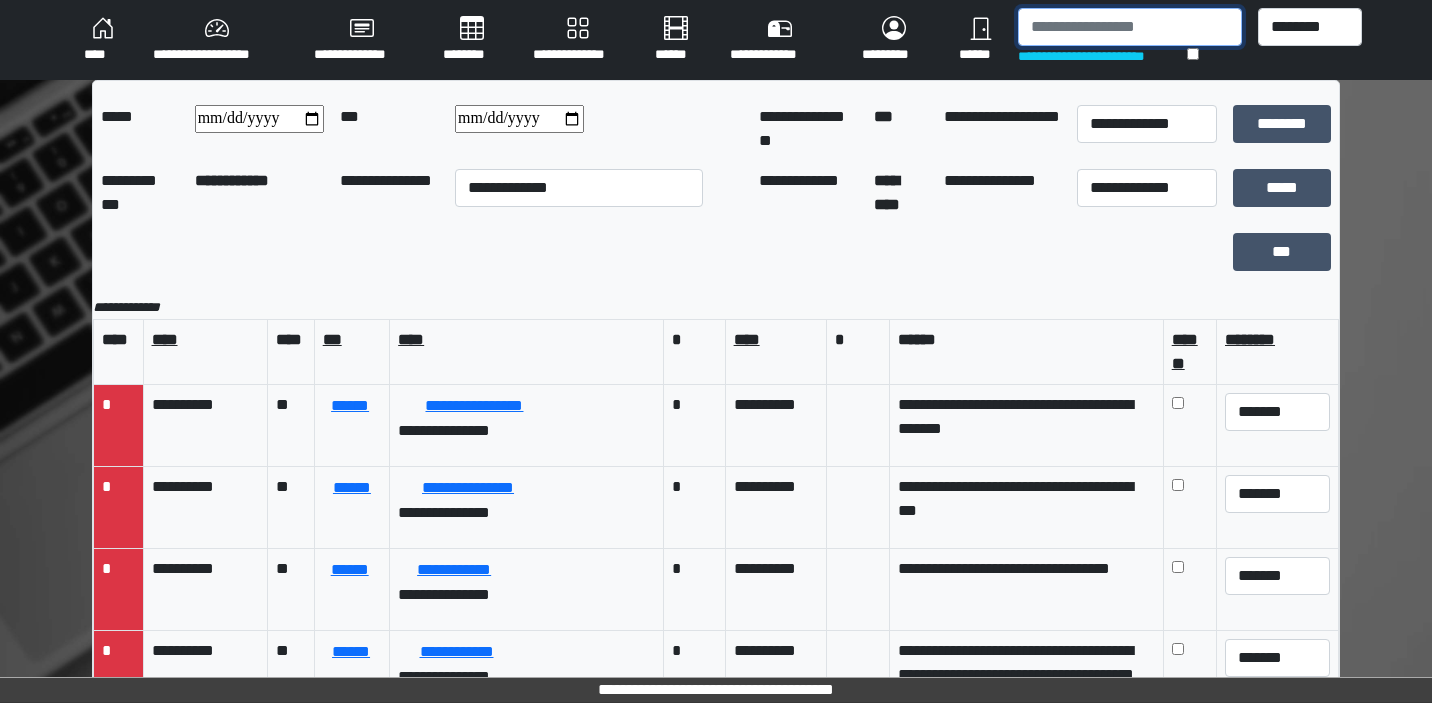 click at bounding box center (1129, 27) 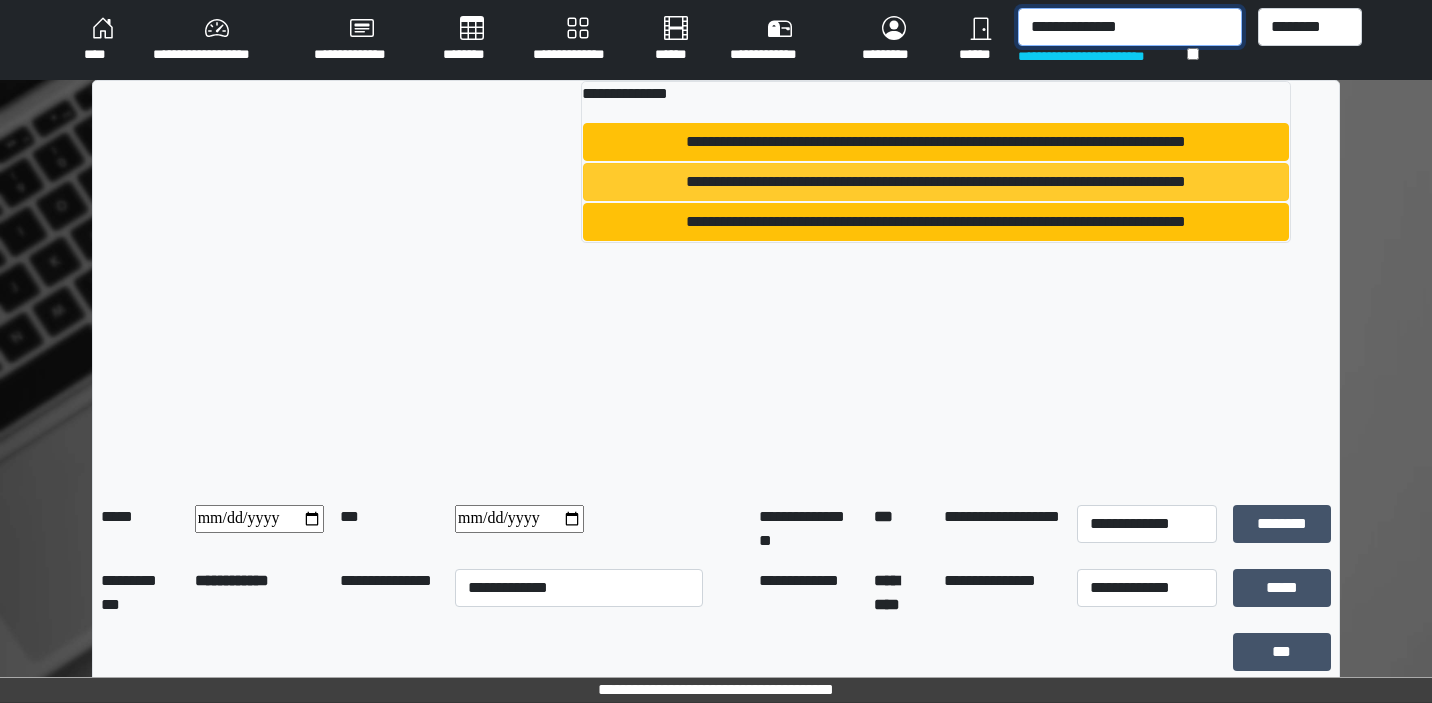 type on "**********" 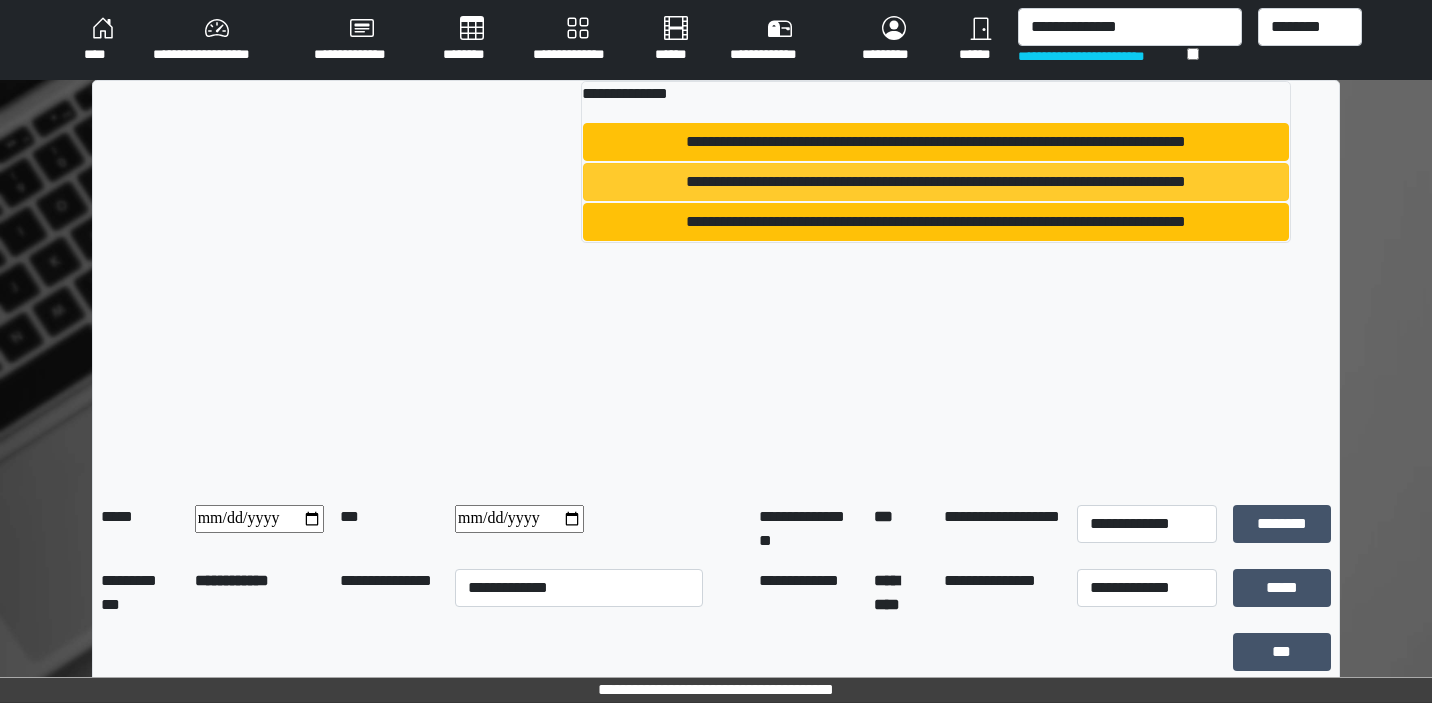 click on "**********" at bounding box center (936, 182) 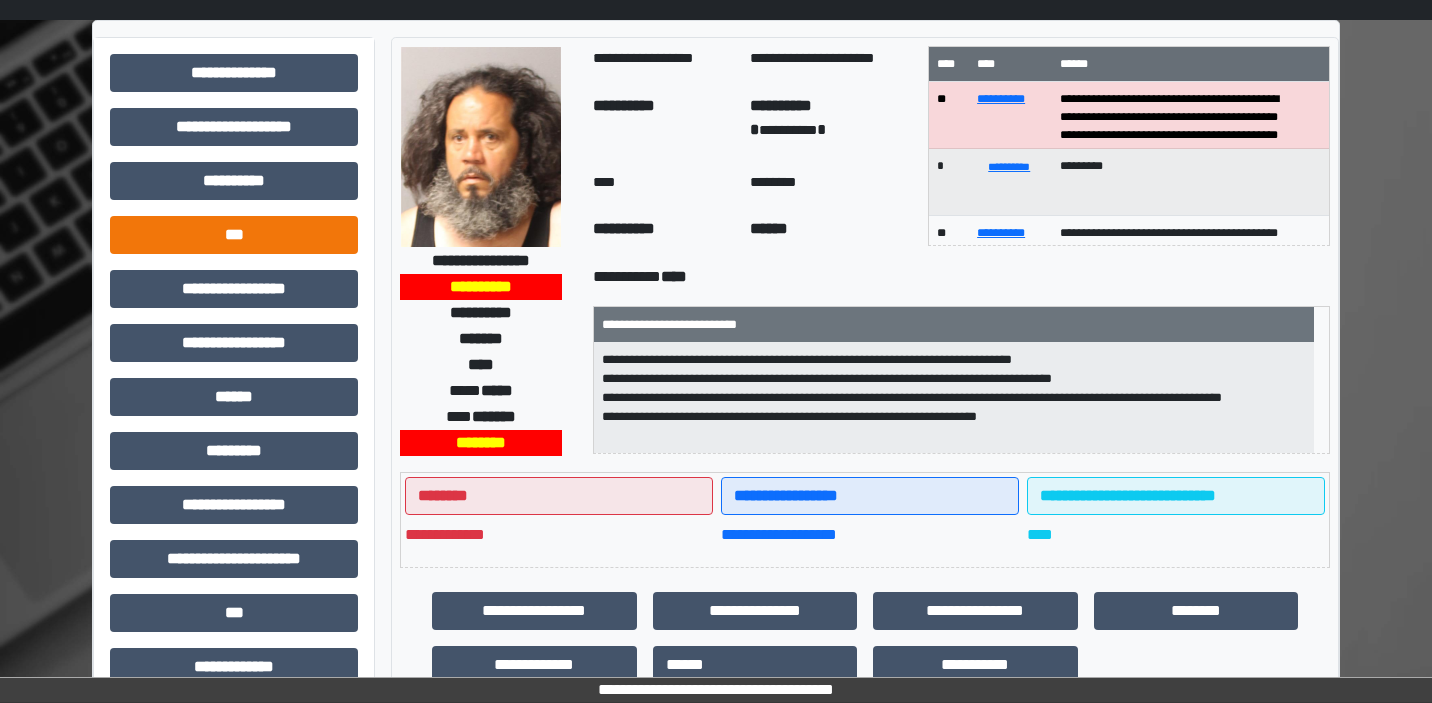 scroll, scrollTop: 59, scrollLeft: 0, axis: vertical 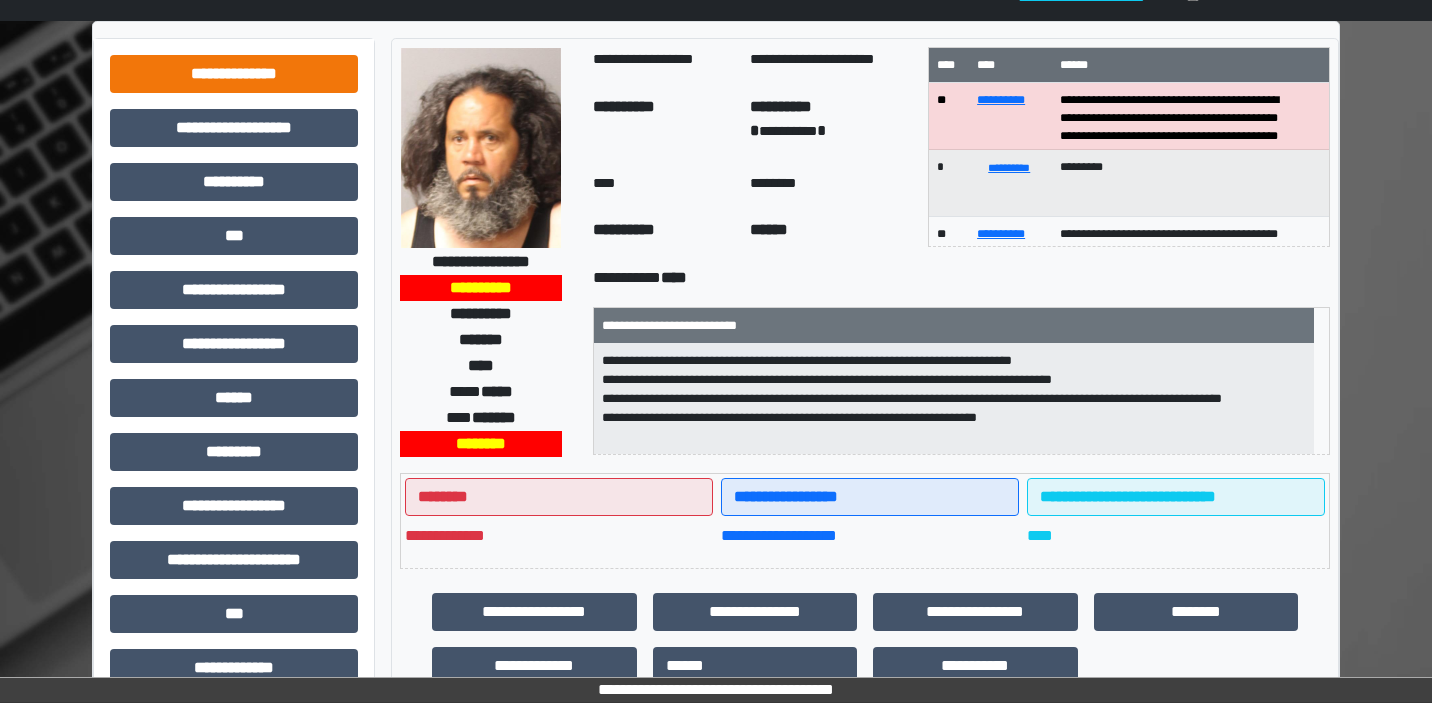 click on "**********" at bounding box center (234, 74) 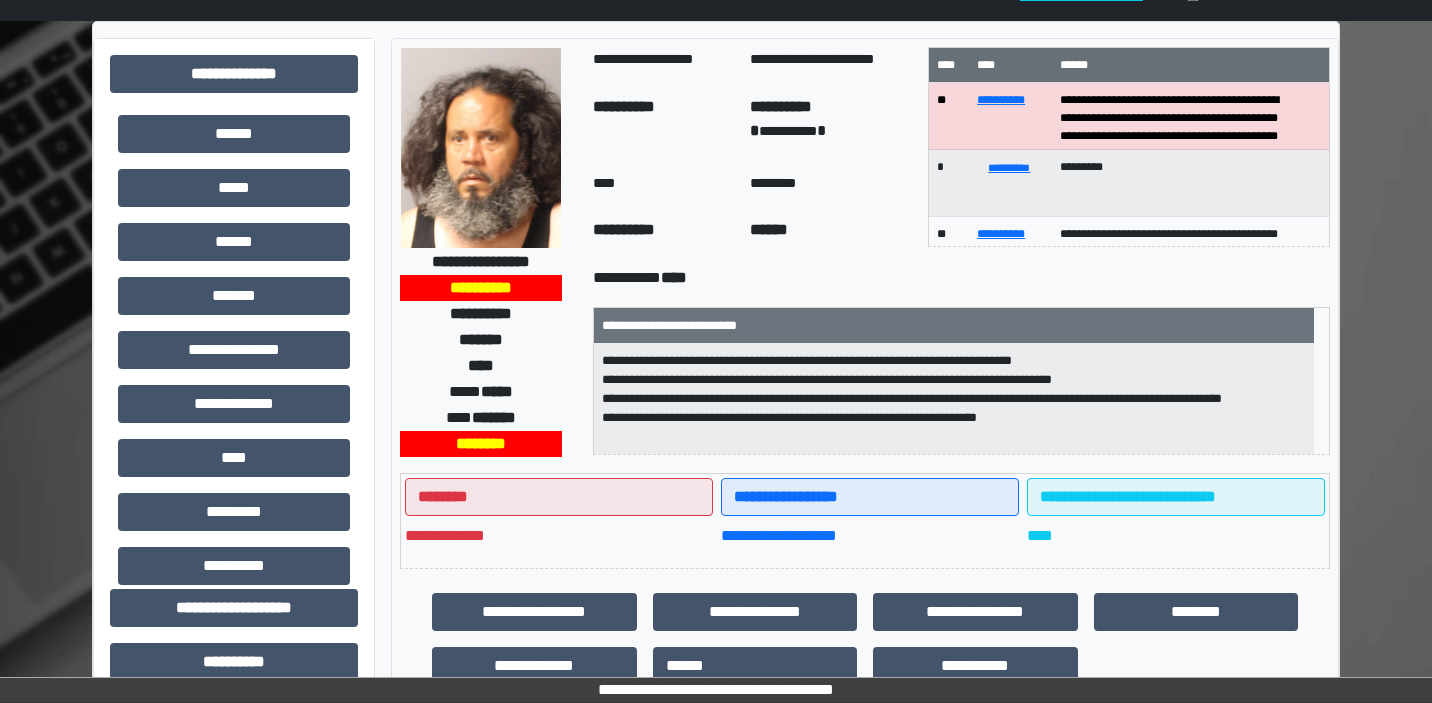 scroll, scrollTop: 507, scrollLeft: 0, axis: vertical 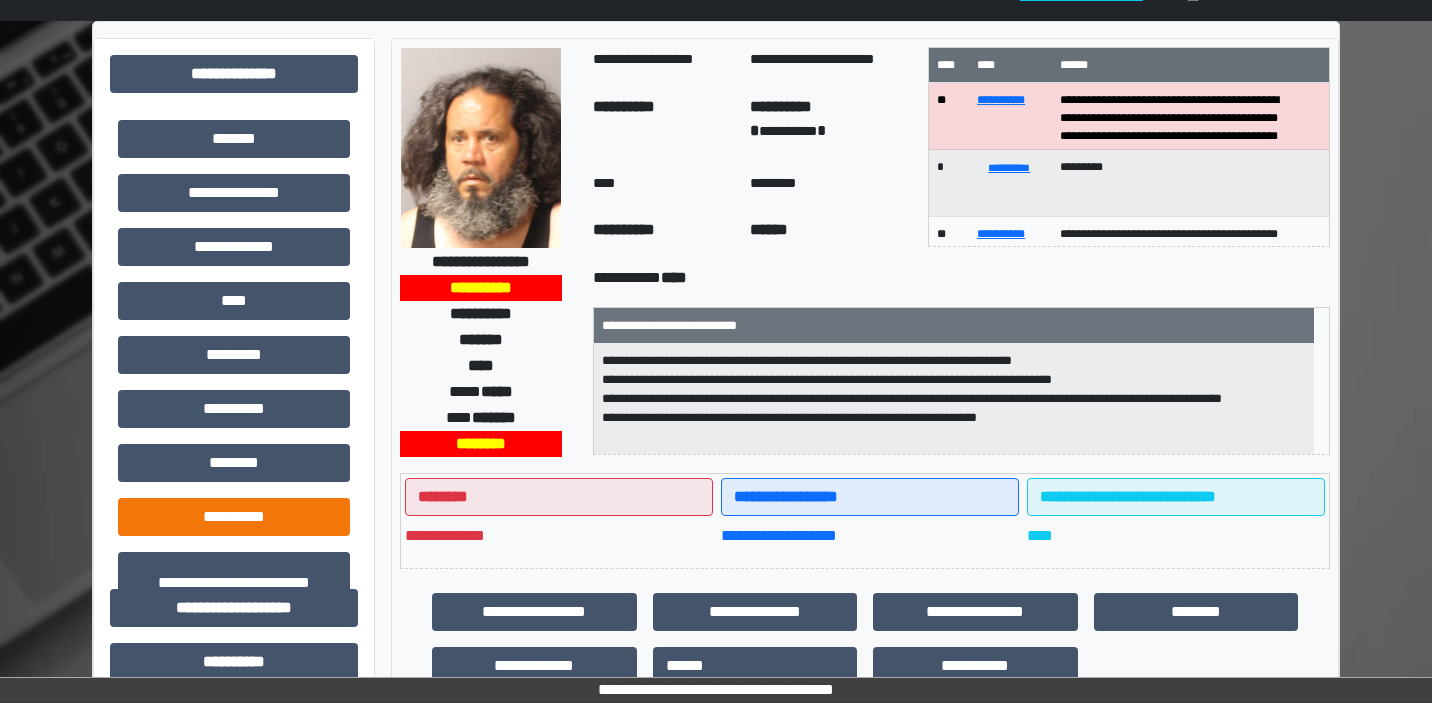 click on "**********" at bounding box center (234, 517) 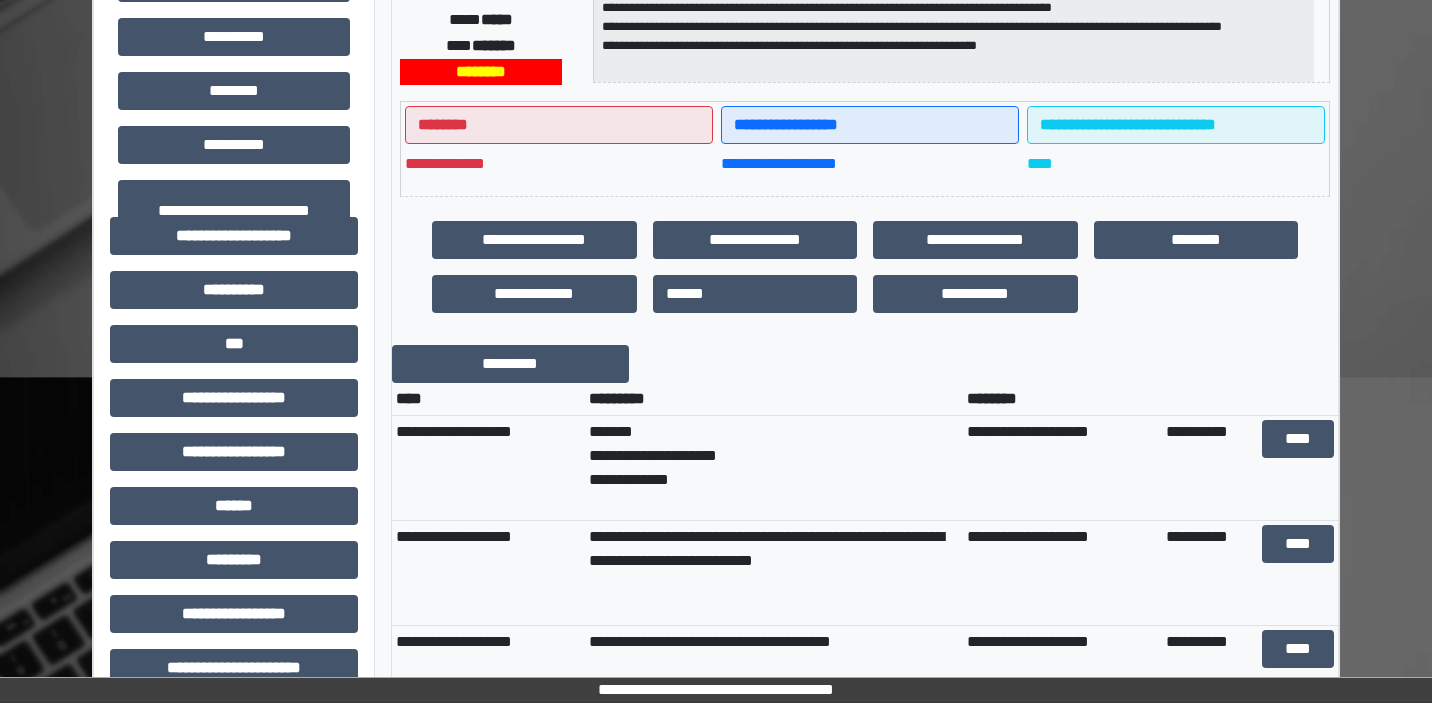 scroll, scrollTop: 442, scrollLeft: 0, axis: vertical 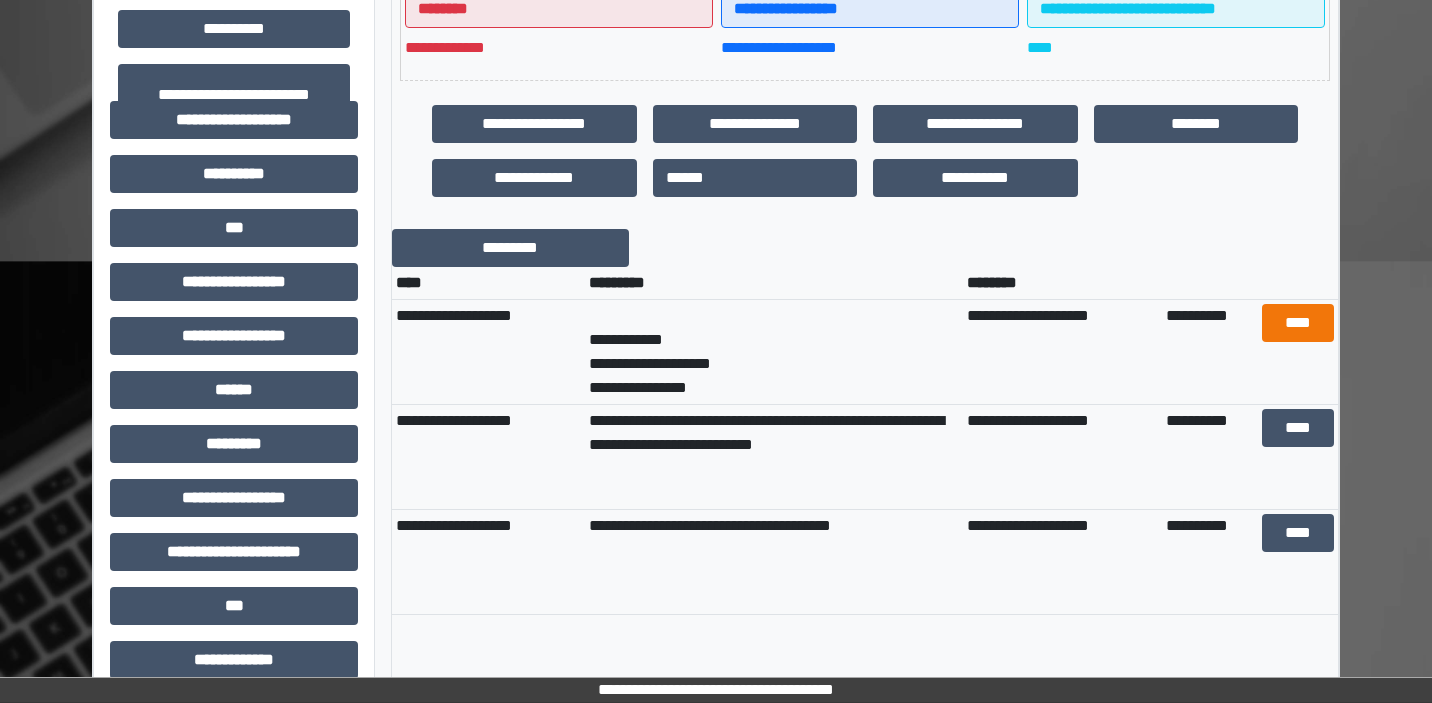 click on "****" at bounding box center [1298, 323] 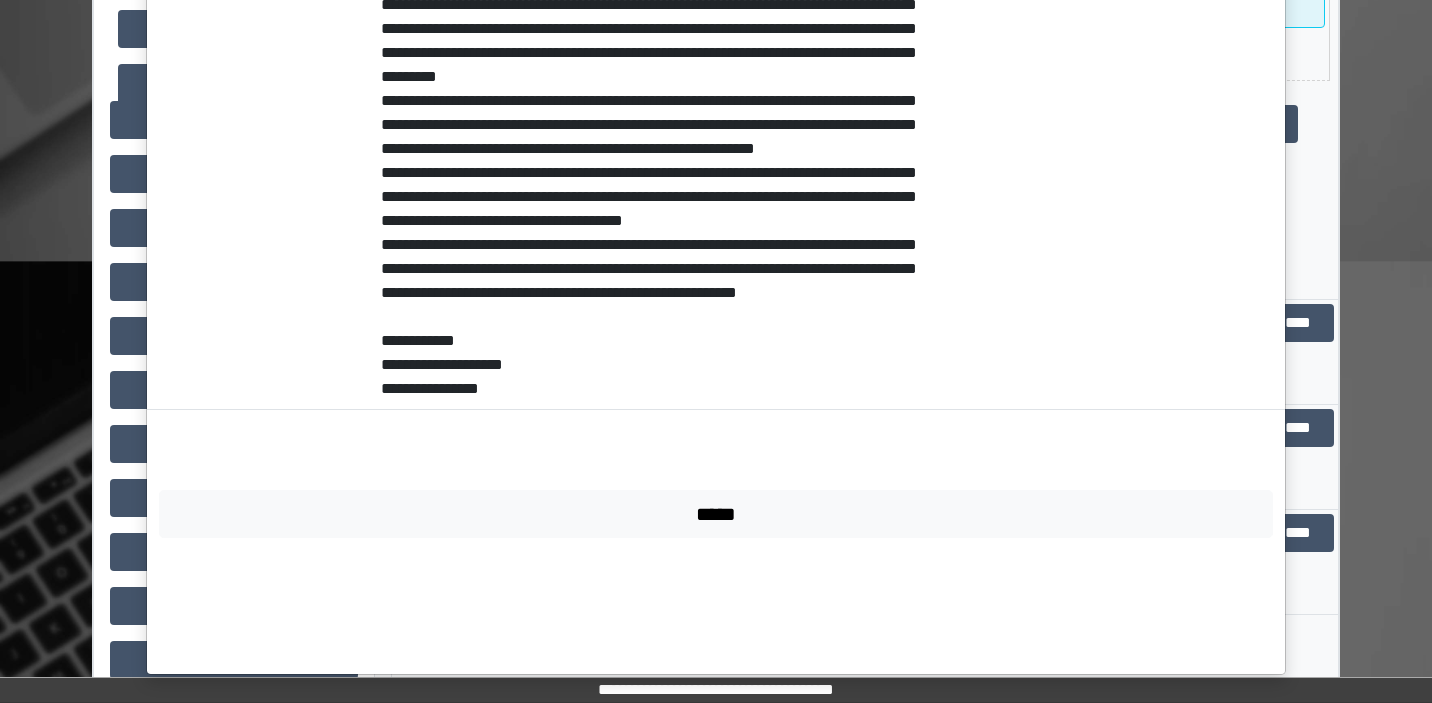 scroll, scrollTop: 1524, scrollLeft: 0, axis: vertical 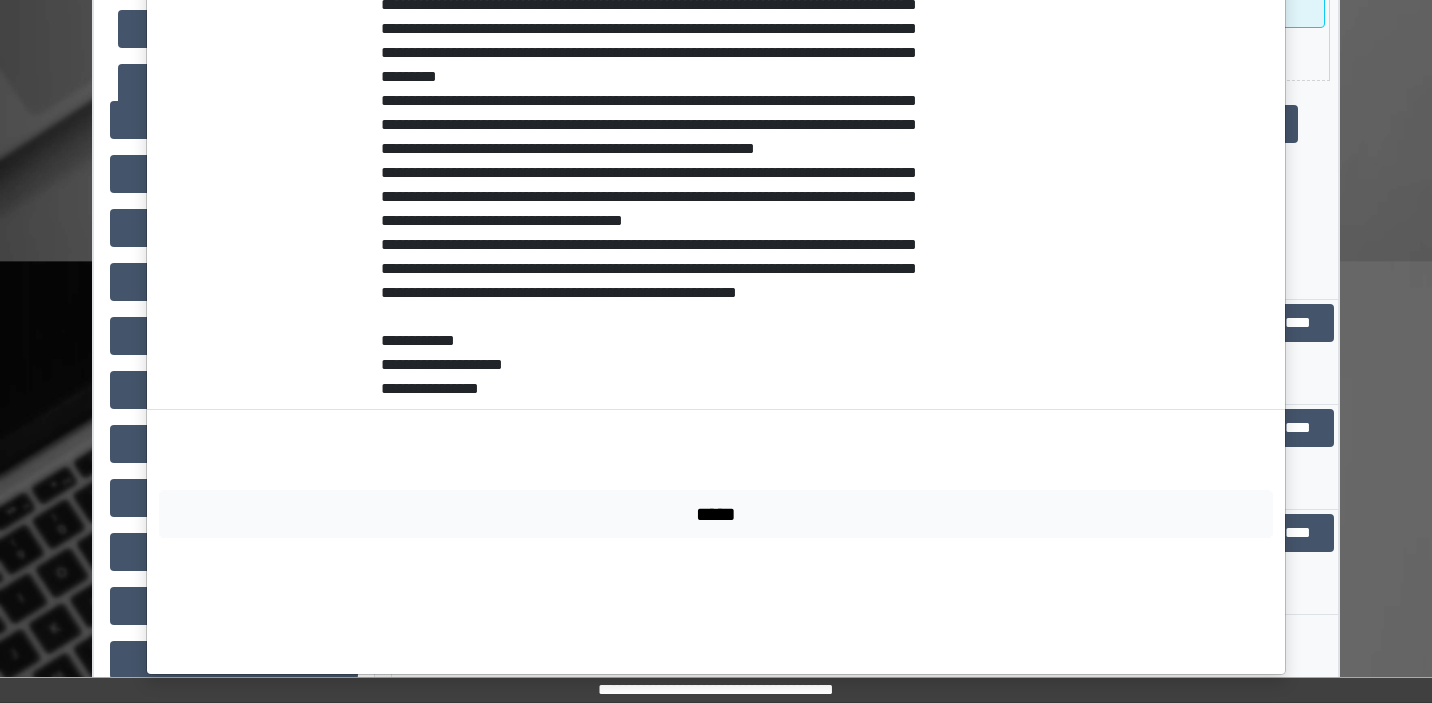 click on "*****" at bounding box center [716, 514] 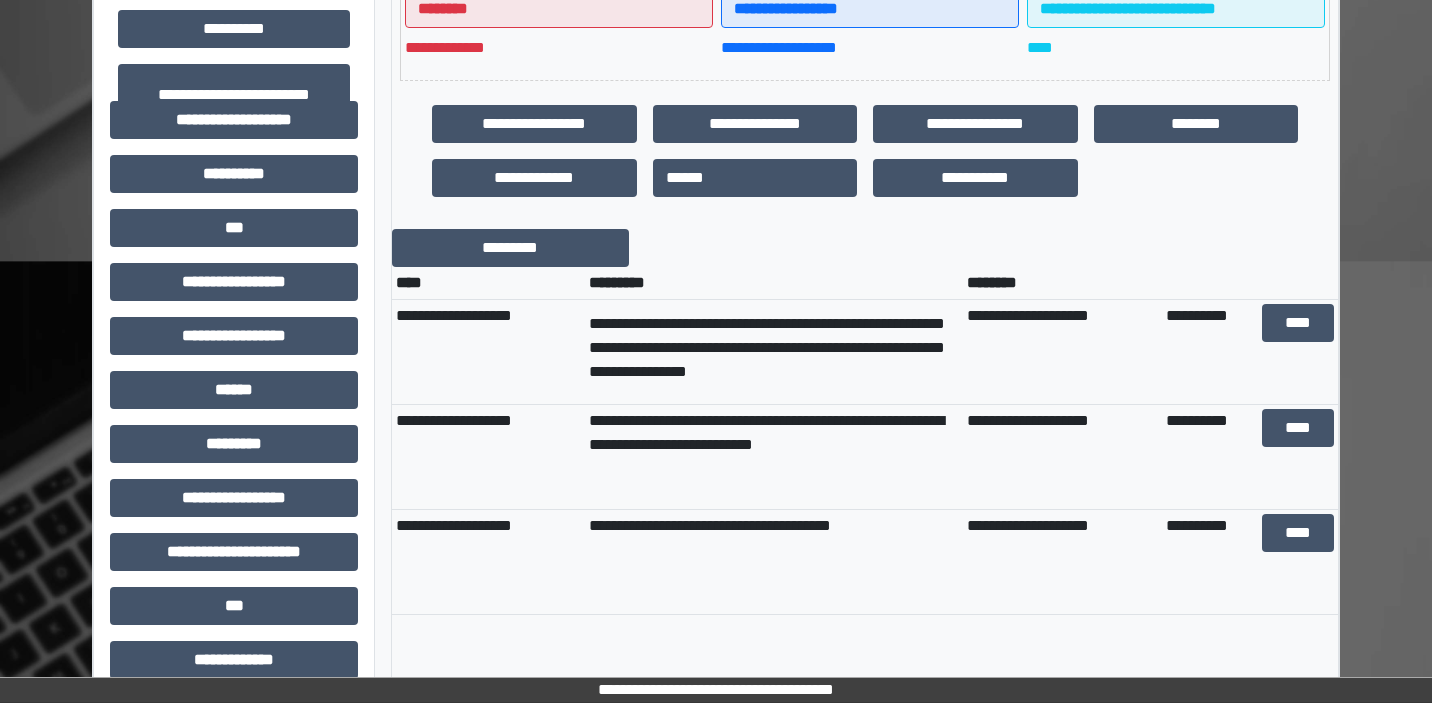 scroll, scrollTop: 729, scrollLeft: 0, axis: vertical 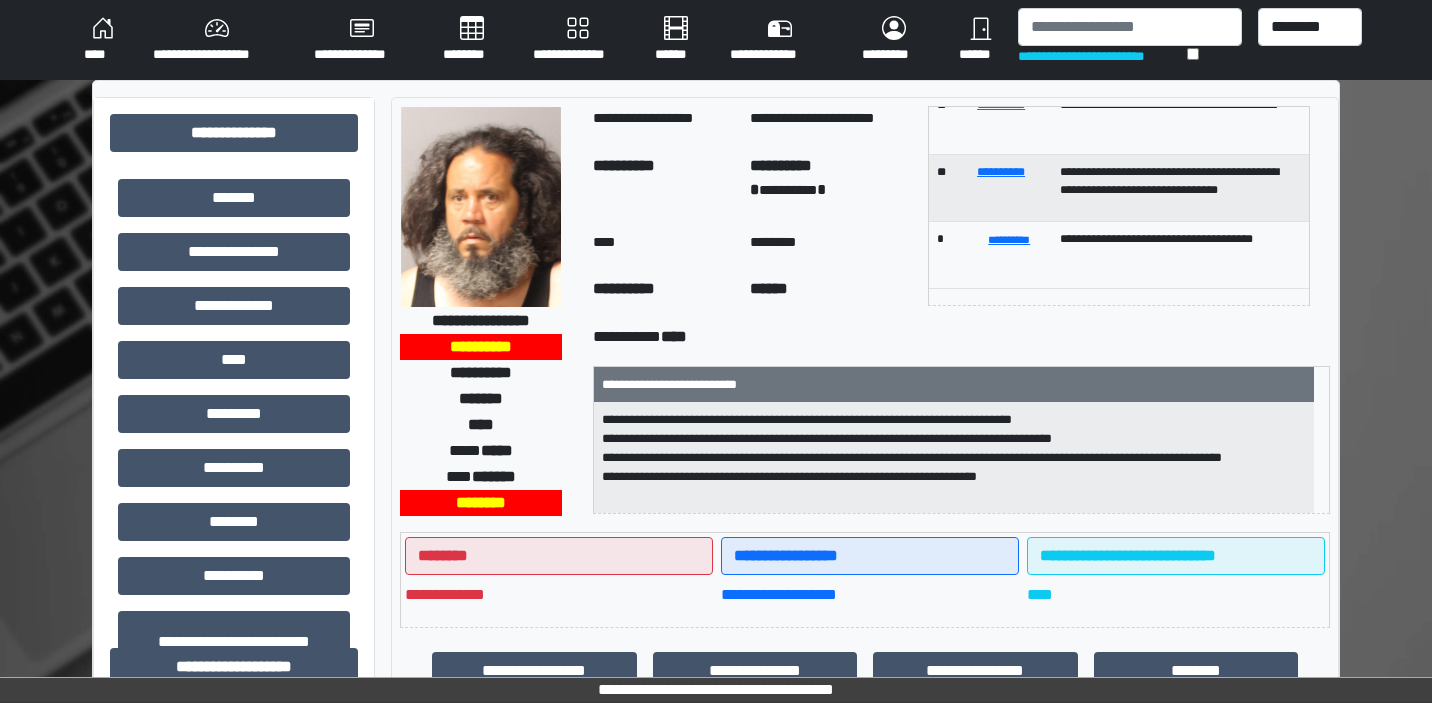 click on "********" at bounding box center [472, 40] 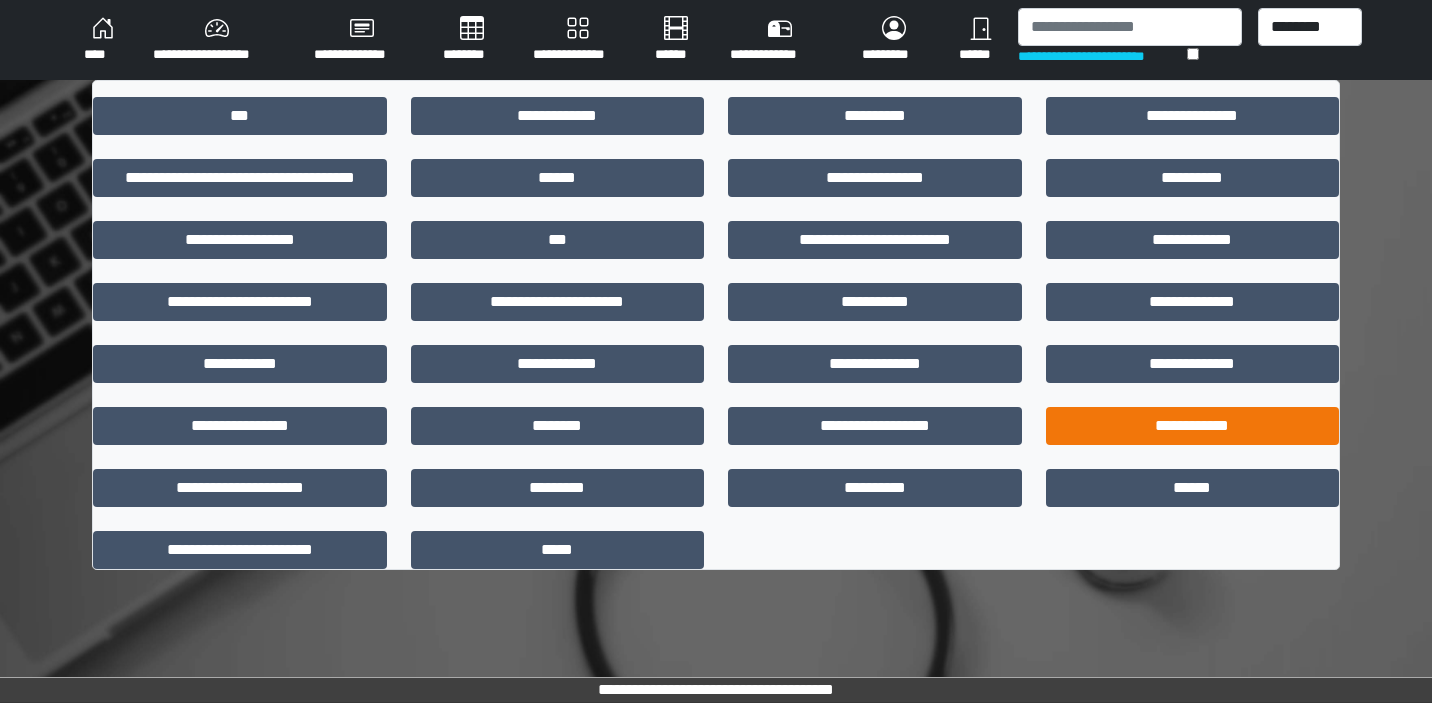 click on "**********" at bounding box center (1193, 426) 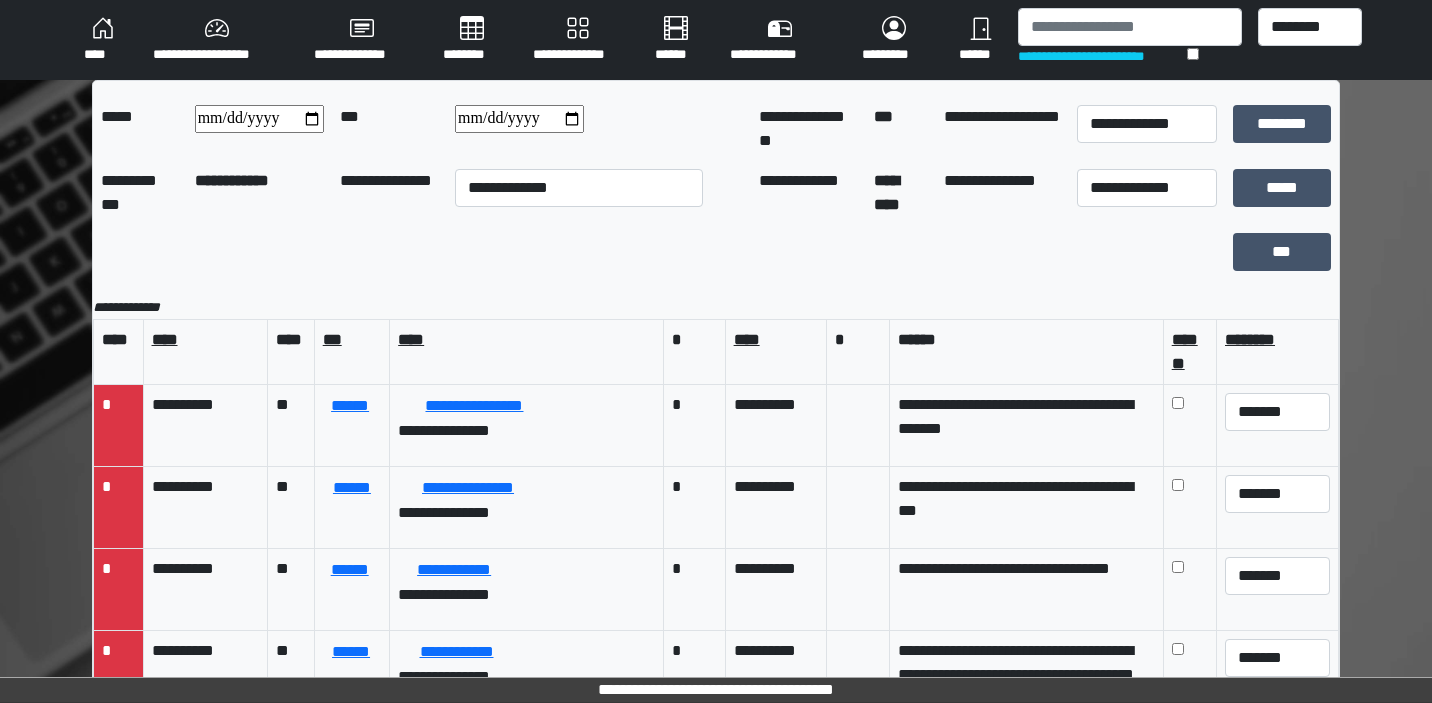 scroll, scrollTop: 0, scrollLeft: 0, axis: both 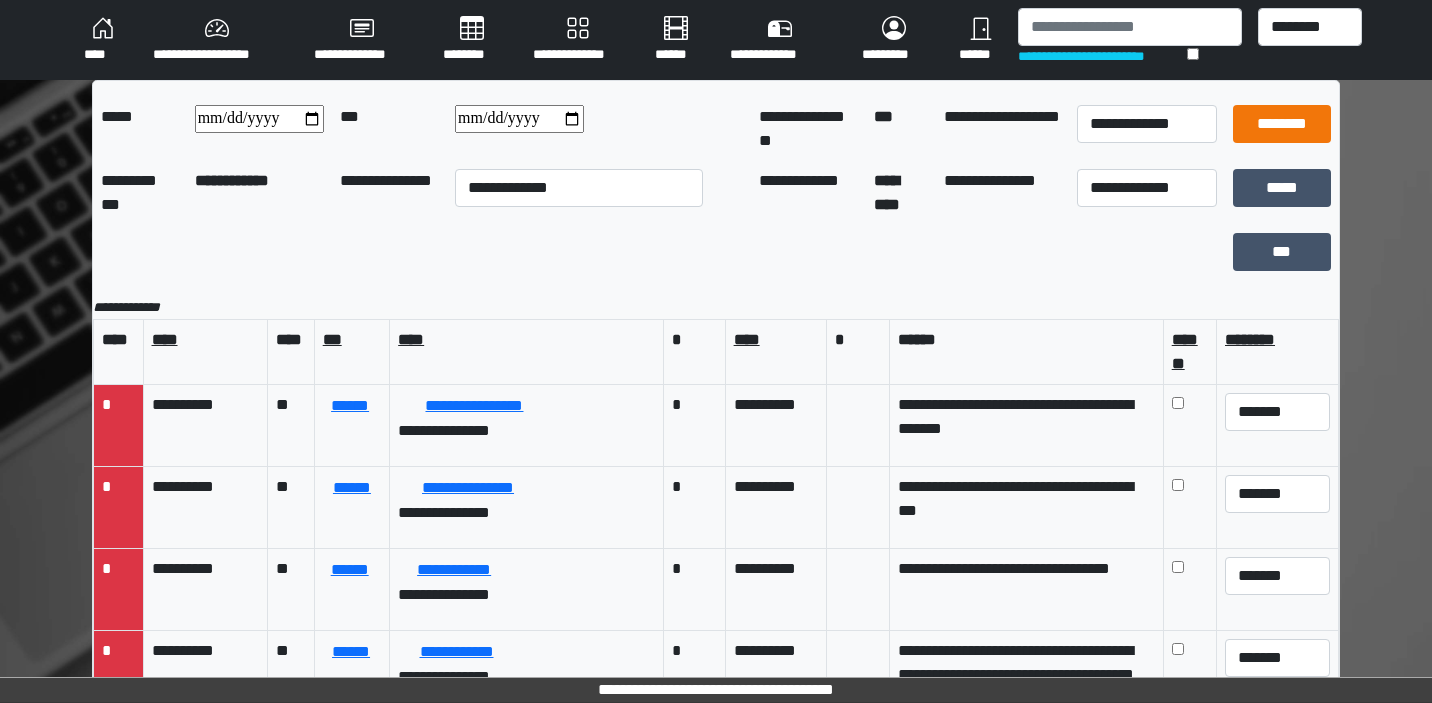 click on "********" at bounding box center [1282, 124] 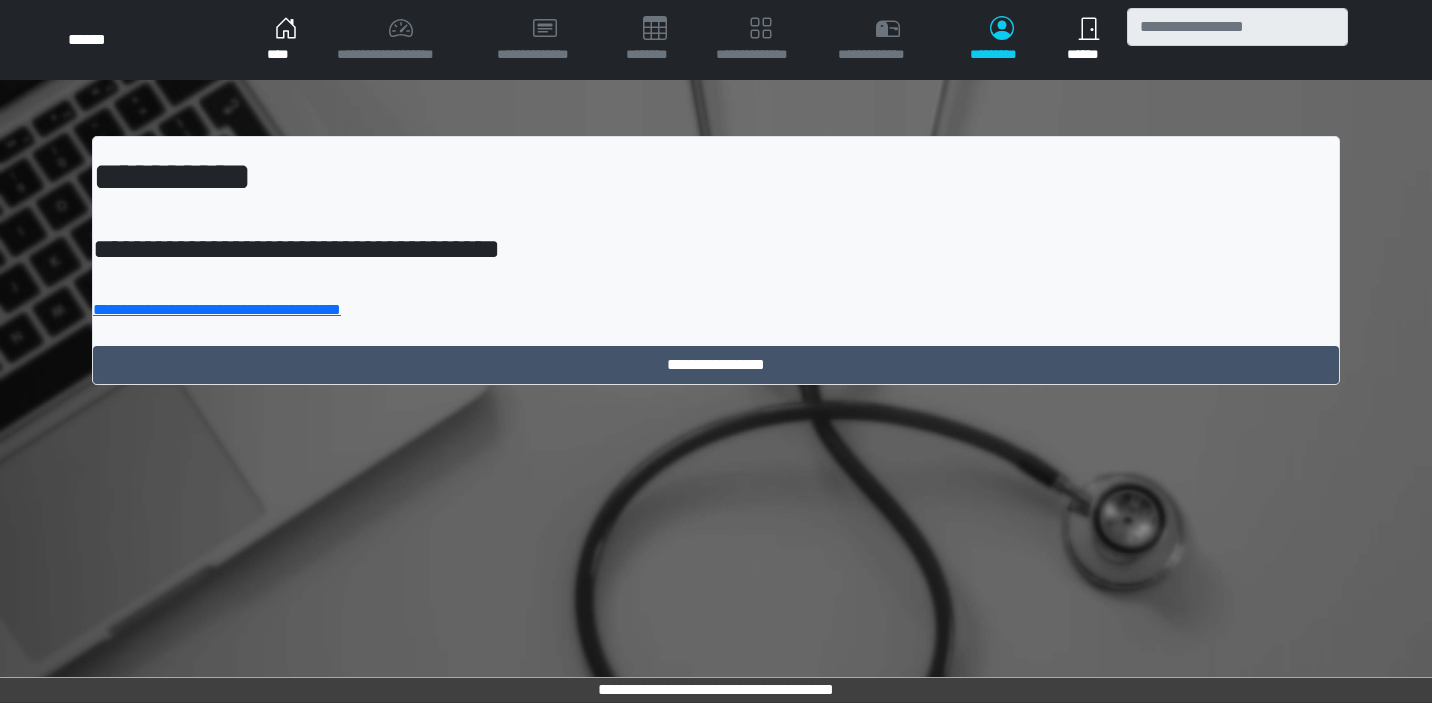 scroll, scrollTop: 0, scrollLeft: 0, axis: both 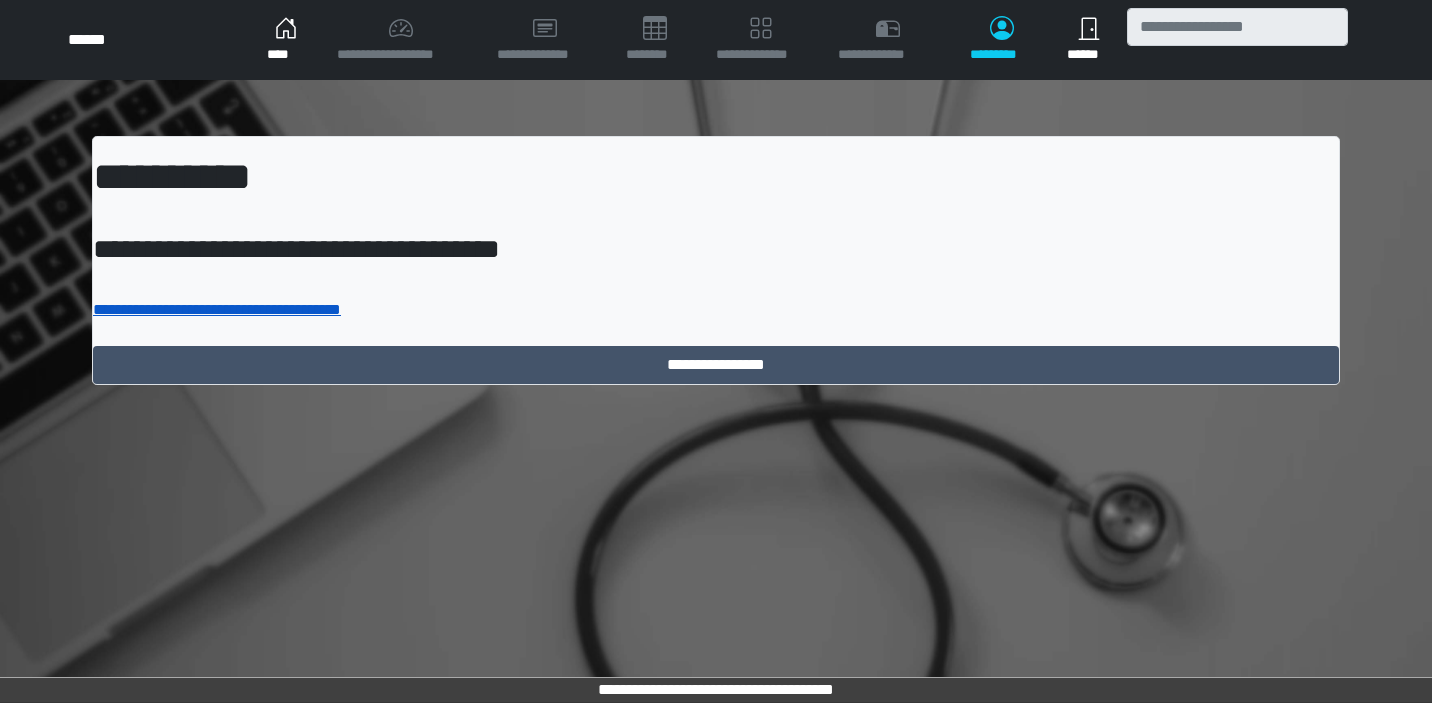 click on "**********" at bounding box center [217, 309] 